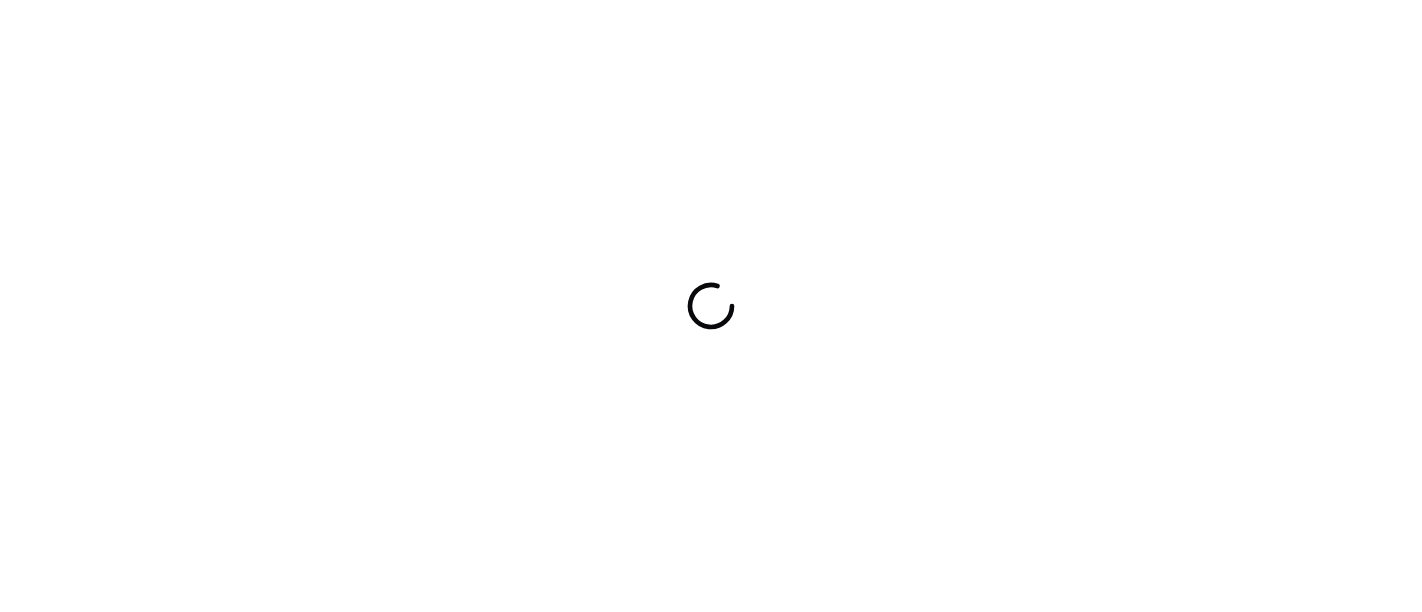 scroll, scrollTop: 0, scrollLeft: 0, axis: both 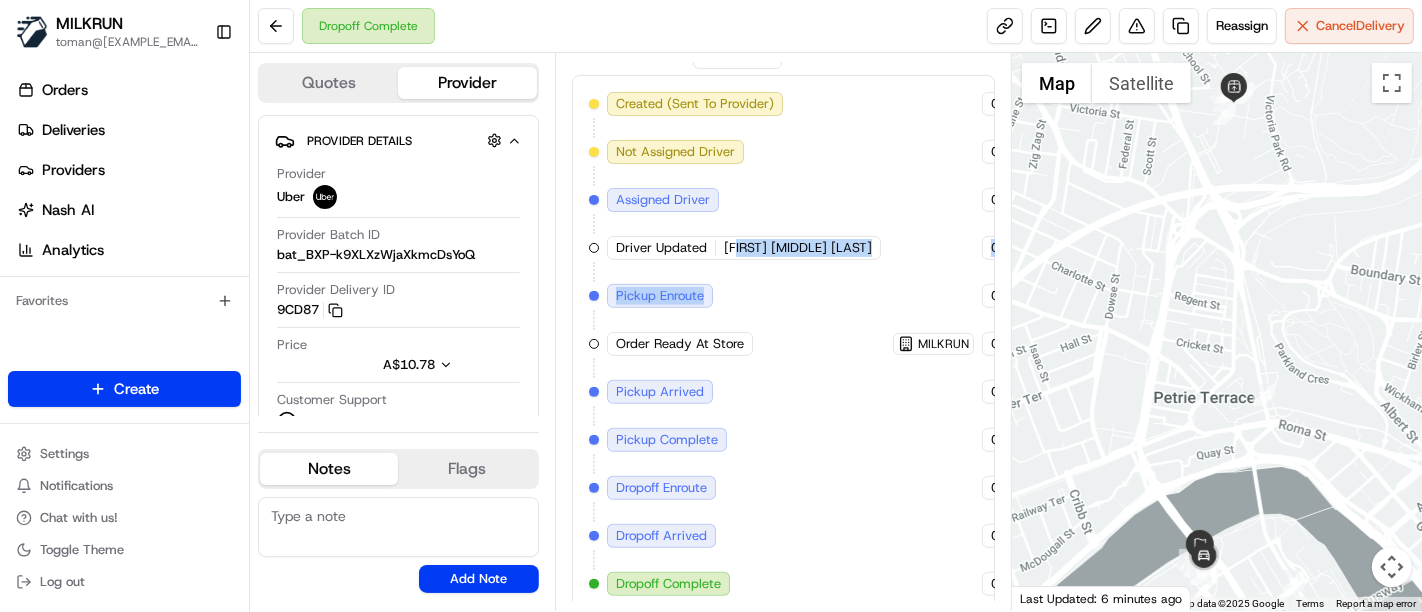 drag, startPoint x: 740, startPoint y: 270, endPoint x: 920, endPoint y: 294, distance: 181.59296 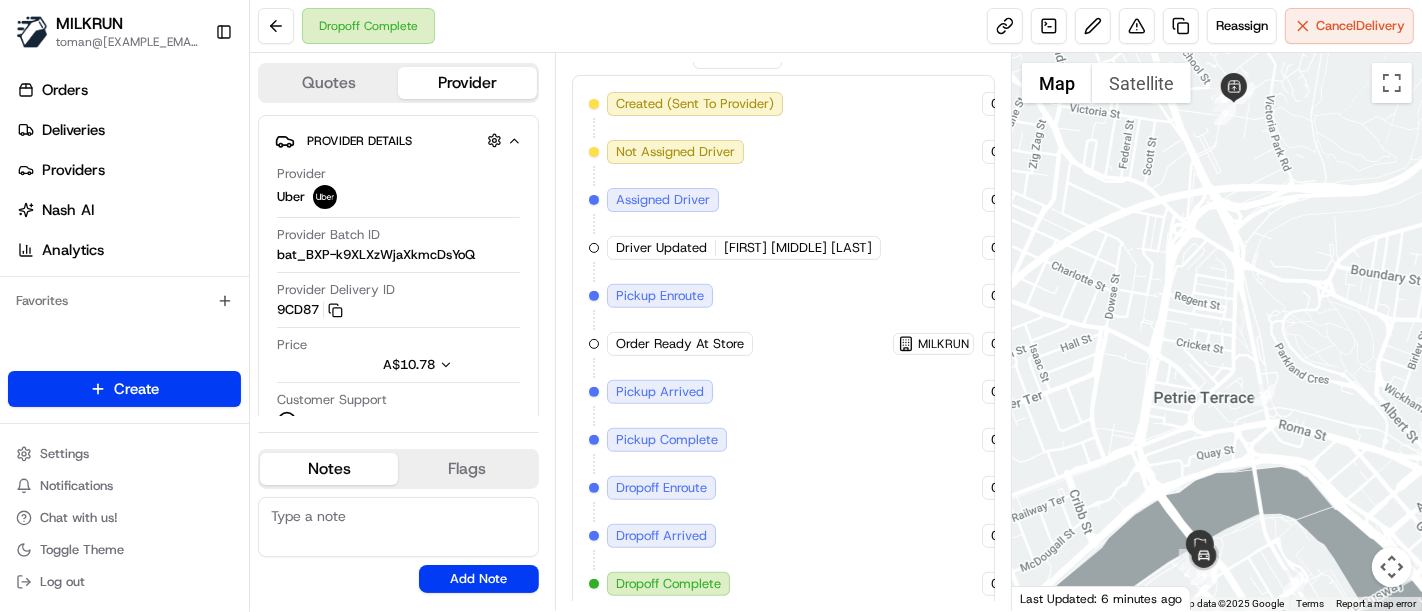 click on "06/08/2025" at bounding box center [1029, 104] 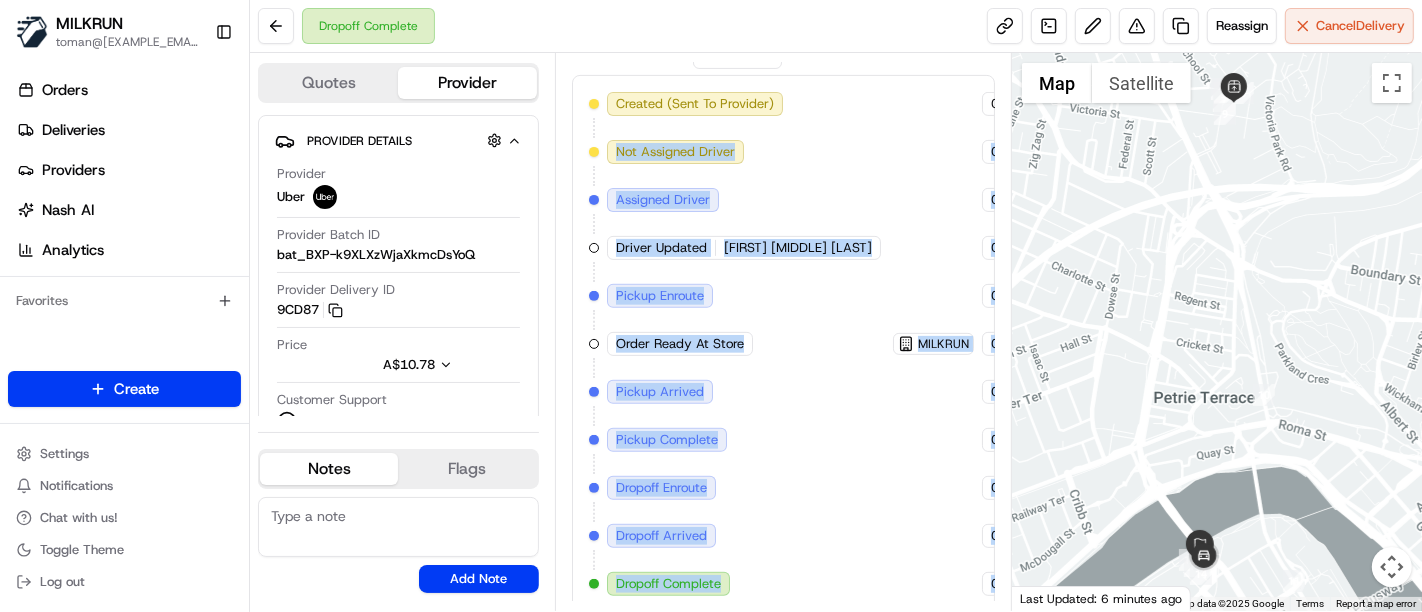 scroll, scrollTop: 590, scrollLeft: 115, axis: both 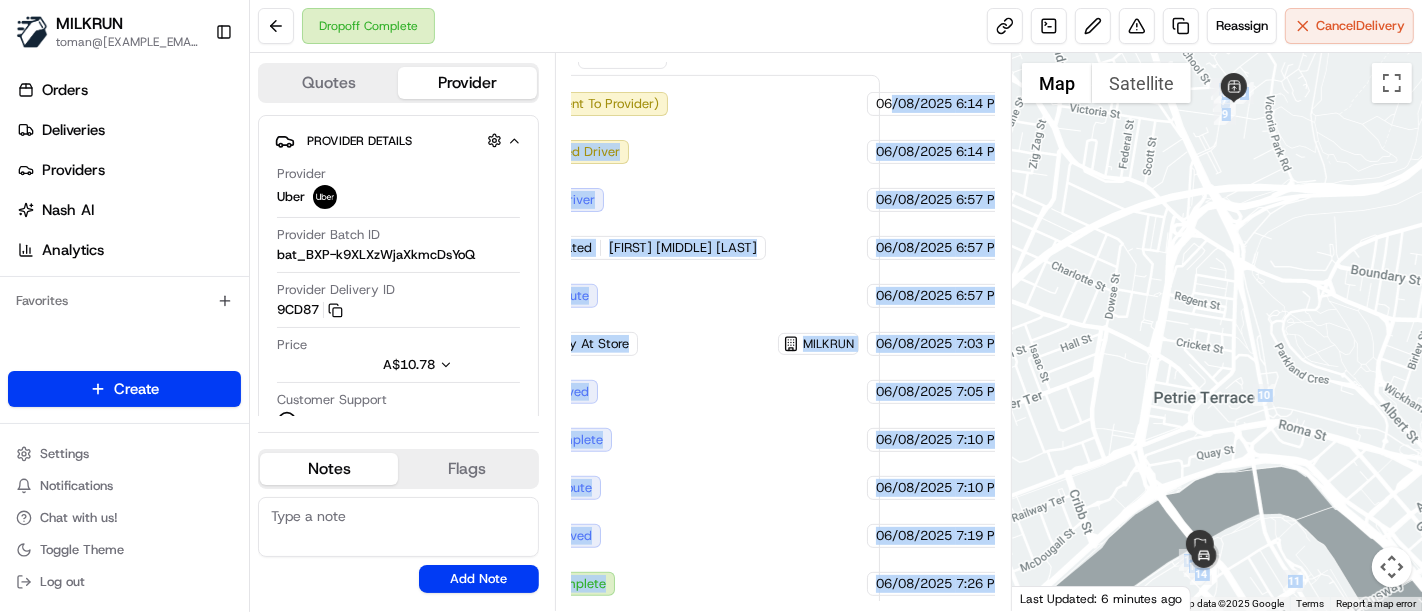 drag, startPoint x: 949, startPoint y: 104, endPoint x: 1132, endPoint y: 104, distance: 183 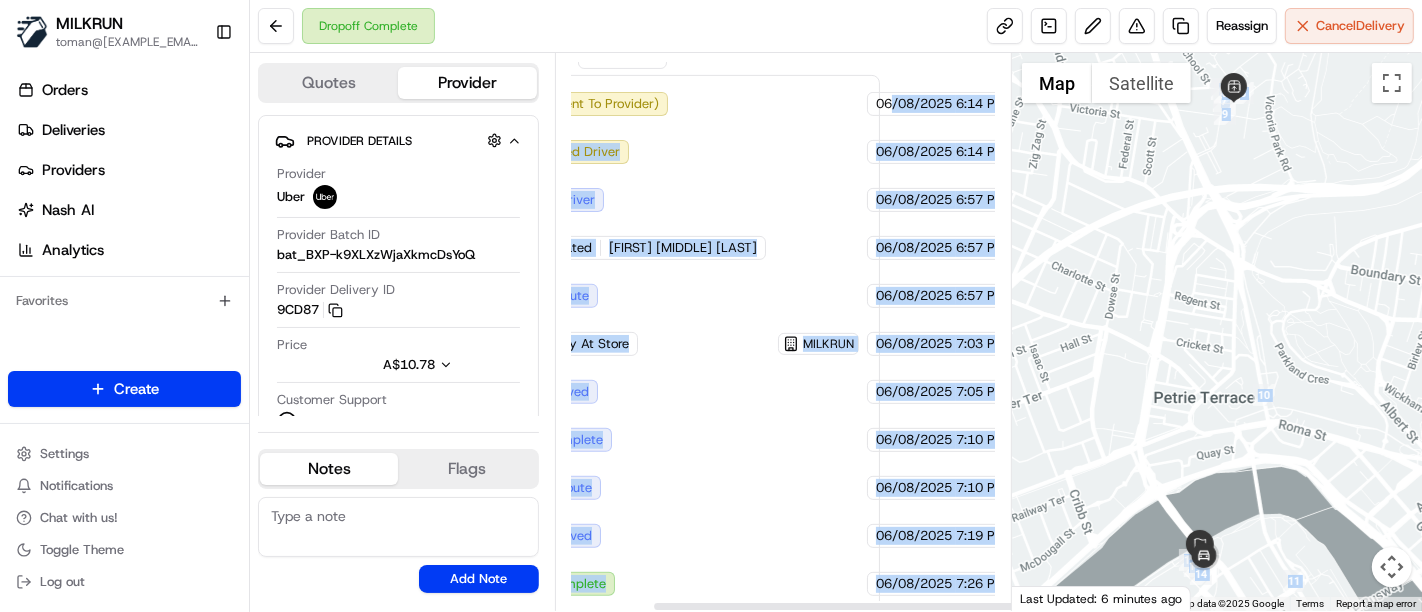 click on "06/08/2025 6:57 PM AEST" at bounding box center (958, 200) 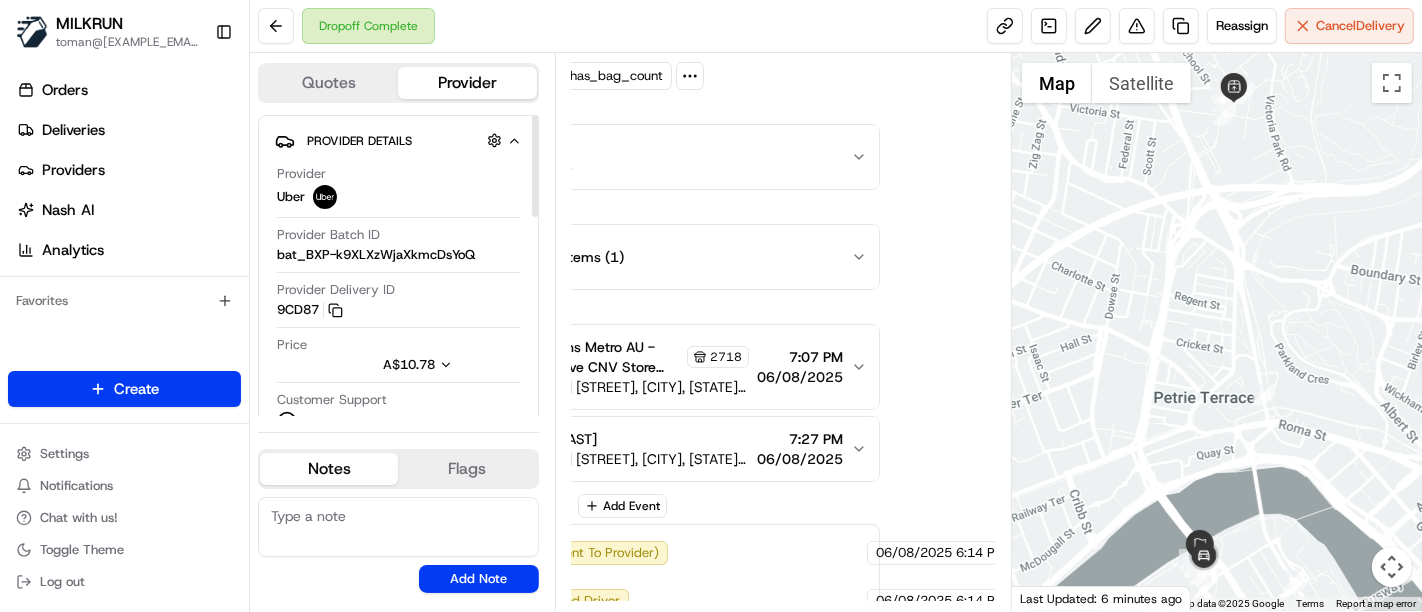scroll, scrollTop: 0, scrollLeft: 115, axis: horizontal 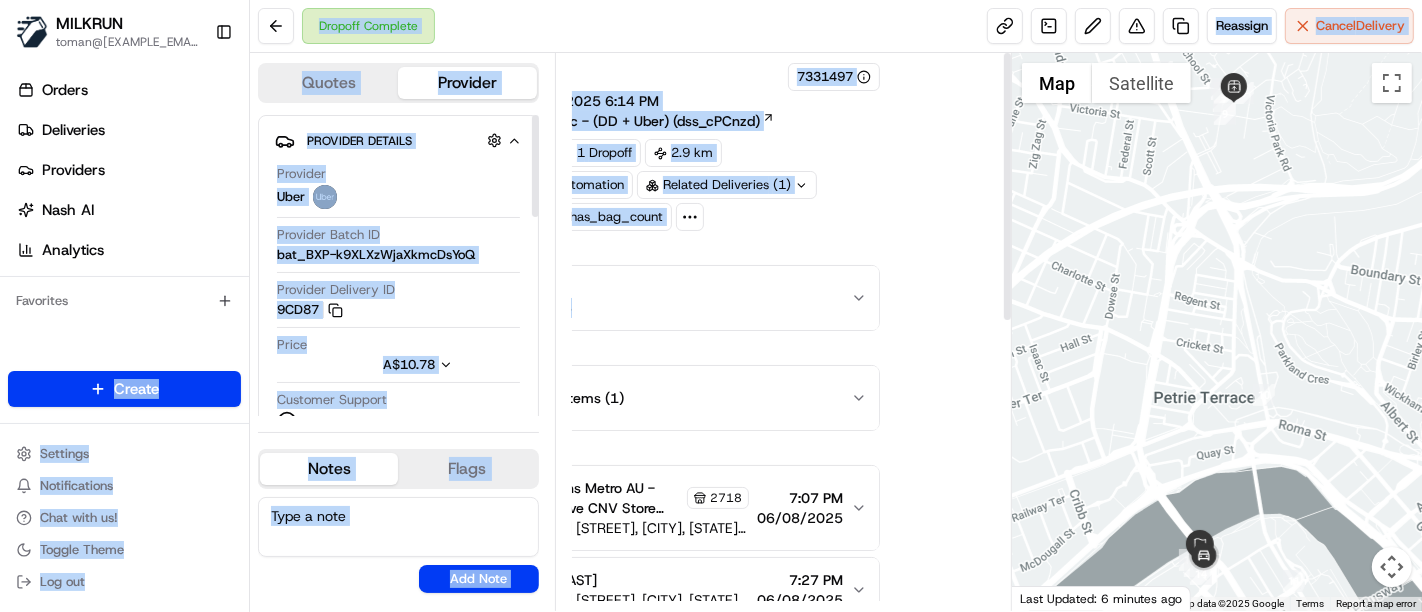 drag, startPoint x: 809, startPoint y: 313, endPoint x: 198, endPoint y: 303, distance: 611.08185 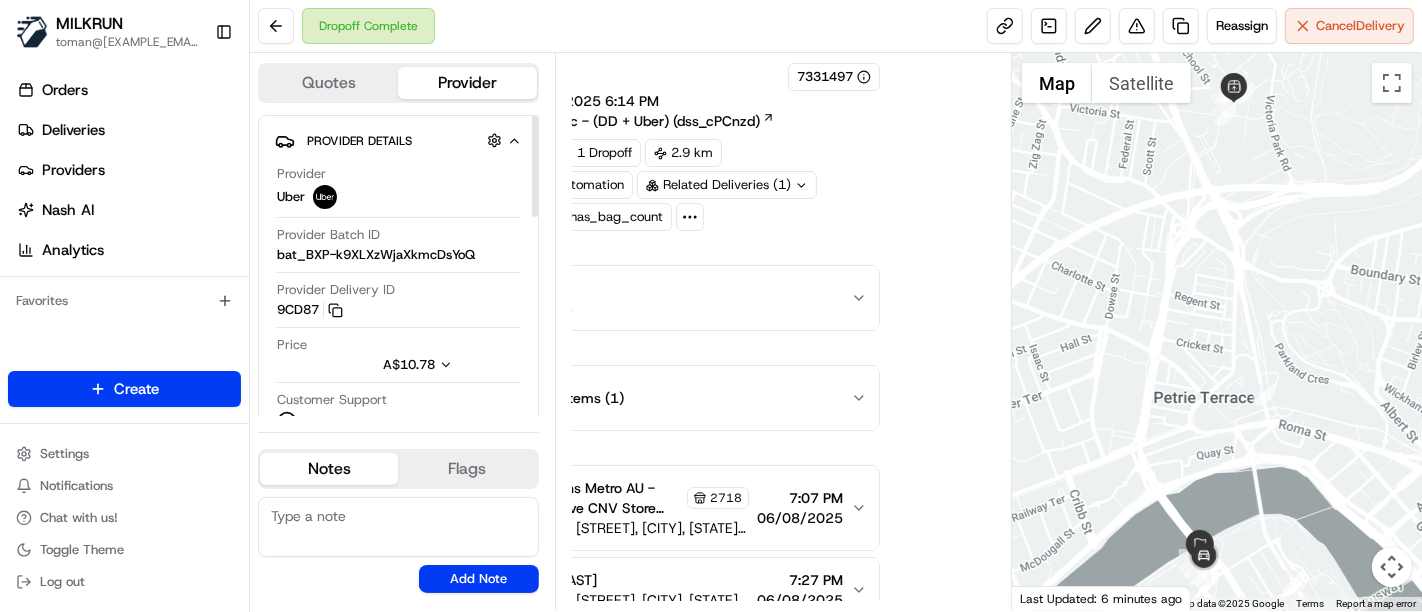 click on "Location Details Woolworths Metro AU - Kelvin Grove CNV Store Manager 2718 57 Musk Ave, Kelvin Grove, QLD 4059, AU 7:07 PM 06/08/2025  Max Wang 25 Bouquet St, South Brisbane, QLD 4101, AU 7:27 PM 06/08/2025" at bounding box center (668, 533) 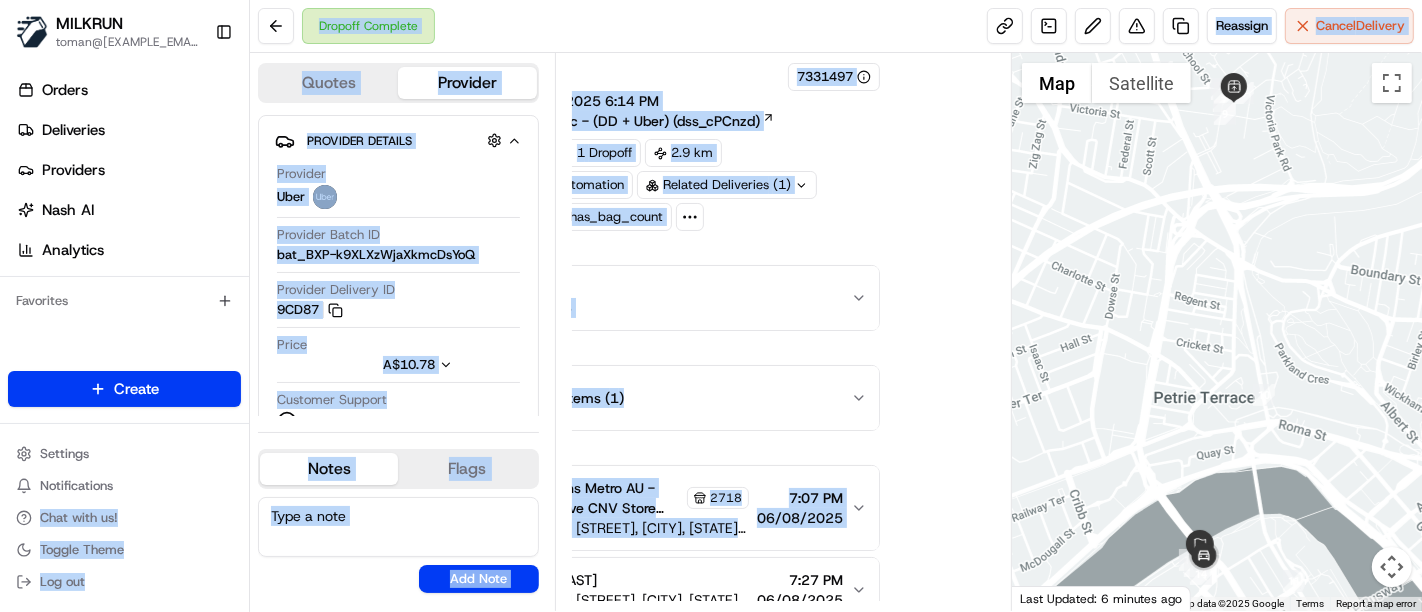 drag, startPoint x: 508, startPoint y: 561, endPoint x: 214, endPoint y: 370, distance: 350.5952 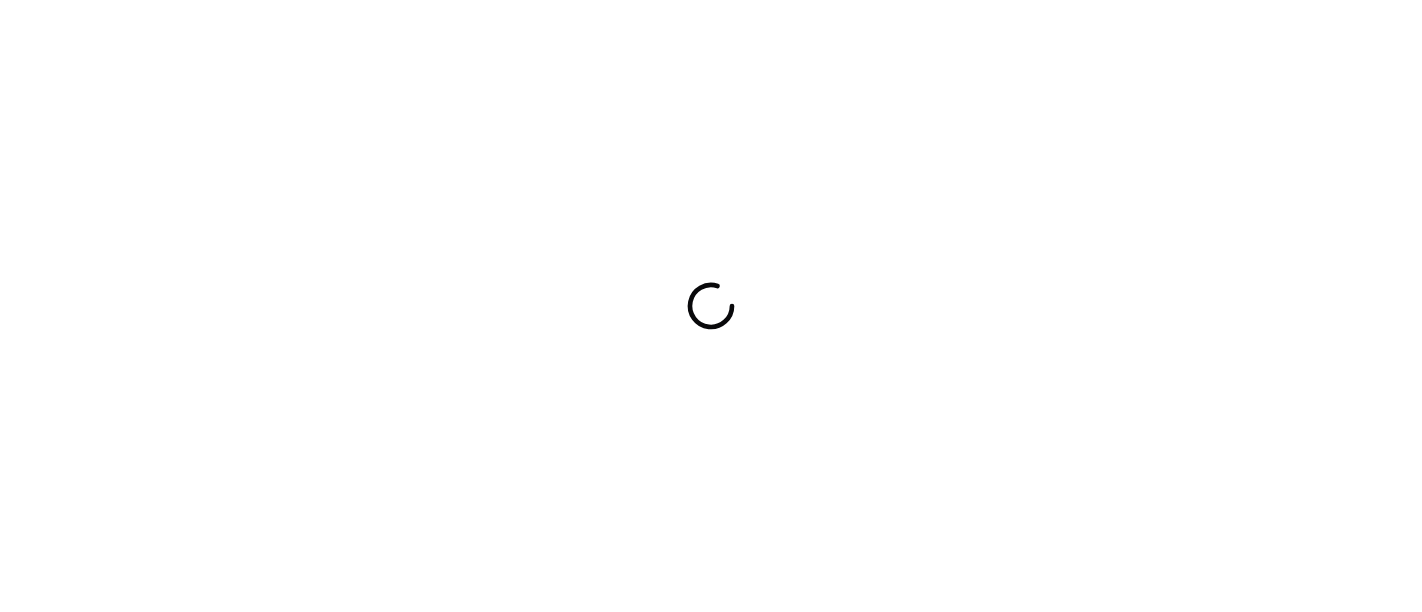 scroll, scrollTop: 0, scrollLeft: 0, axis: both 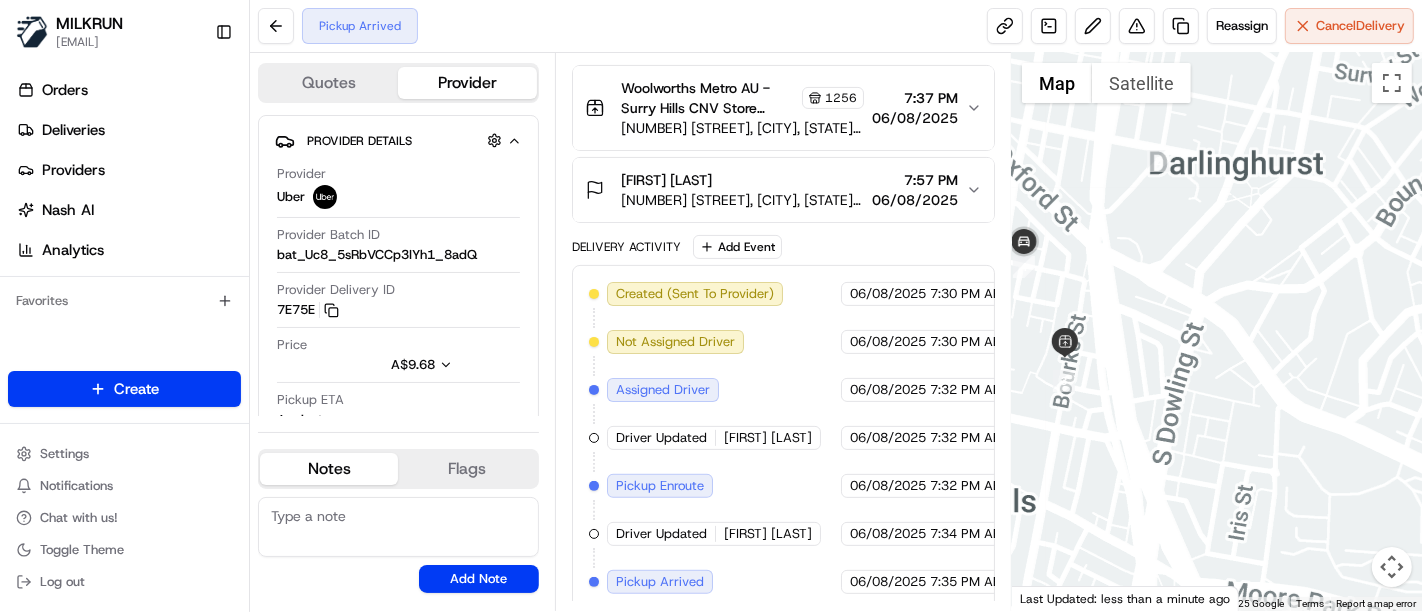 drag, startPoint x: 1144, startPoint y: 253, endPoint x: 1068, endPoint y: 201, distance: 92.086914 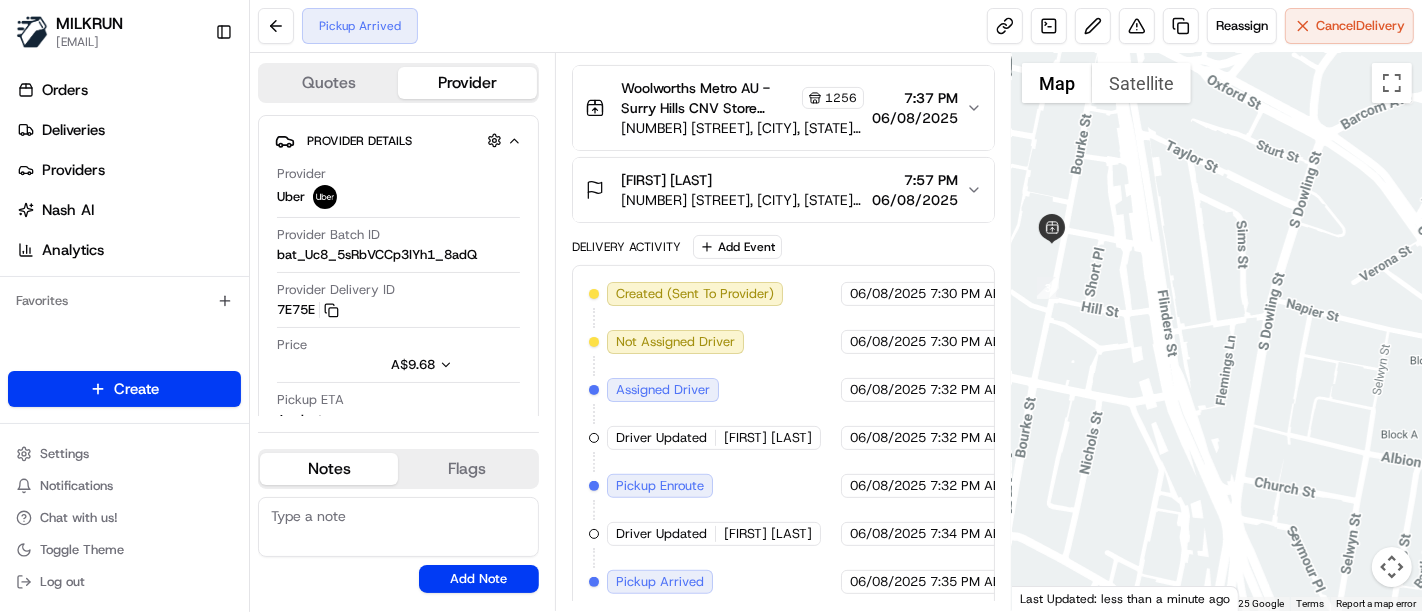 drag, startPoint x: 1079, startPoint y: 201, endPoint x: 1280, endPoint y: 224, distance: 202.31165 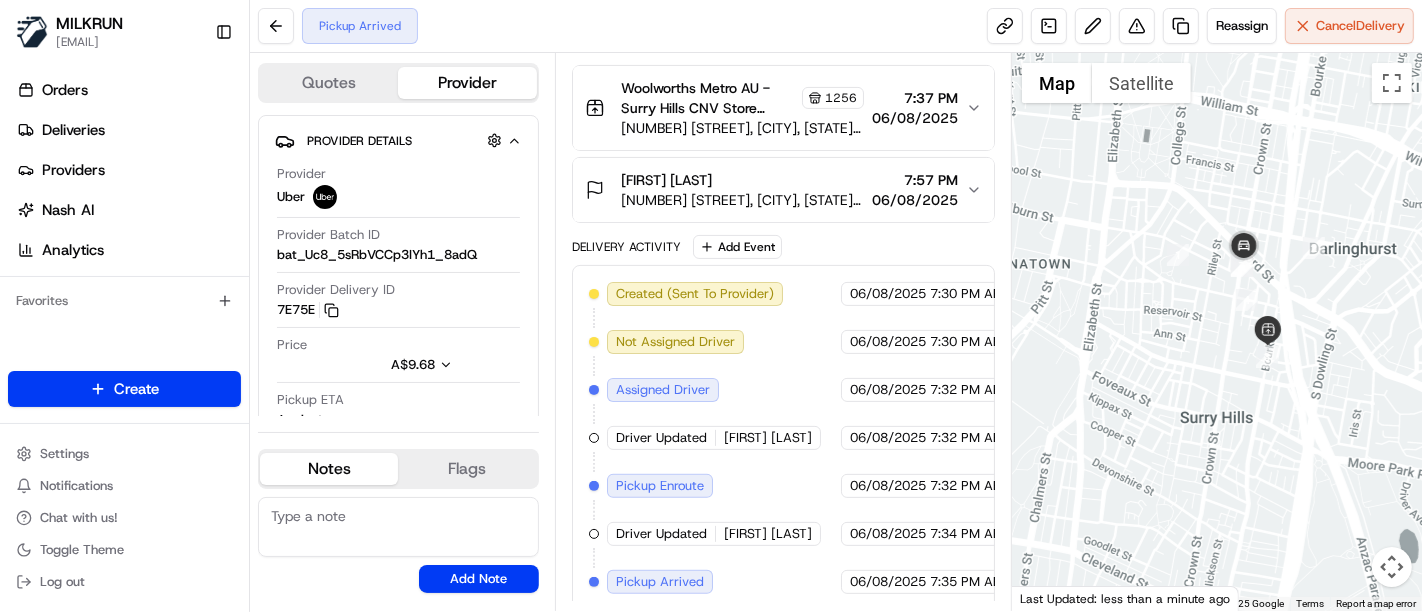 drag, startPoint x: 1371, startPoint y: 292, endPoint x: 1223, endPoint y: 328, distance: 152.31546 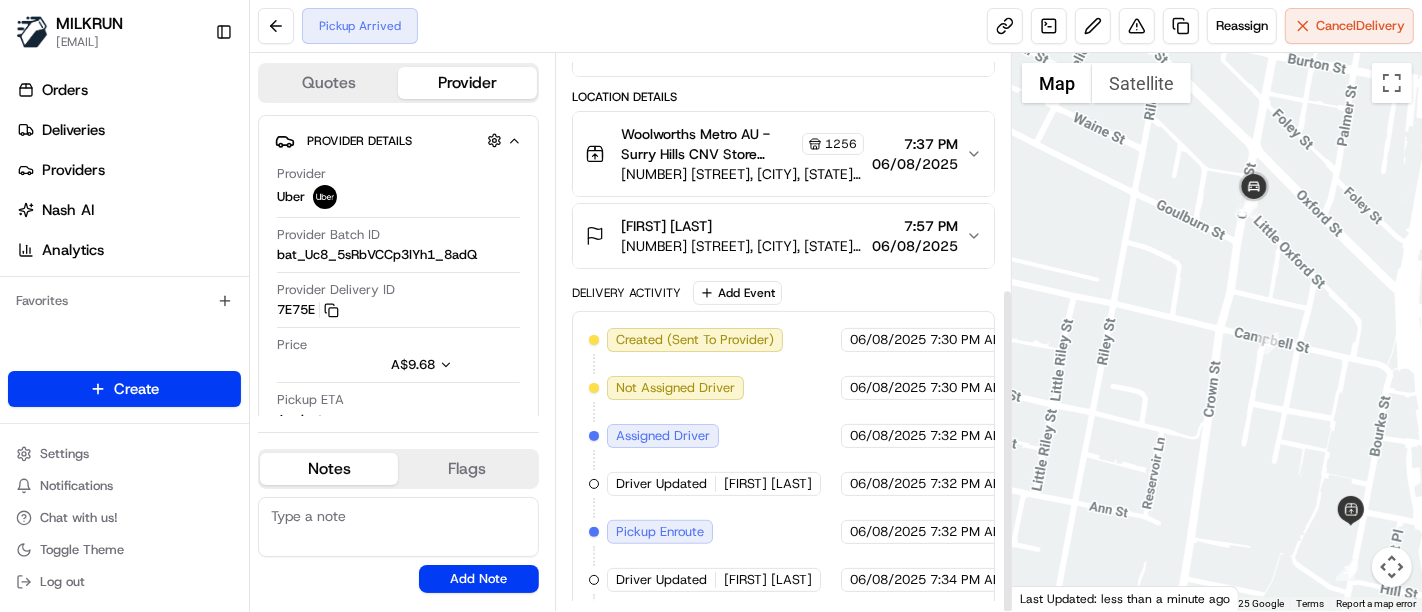 scroll, scrollTop: 400, scrollLeft: 0, axis: vertical 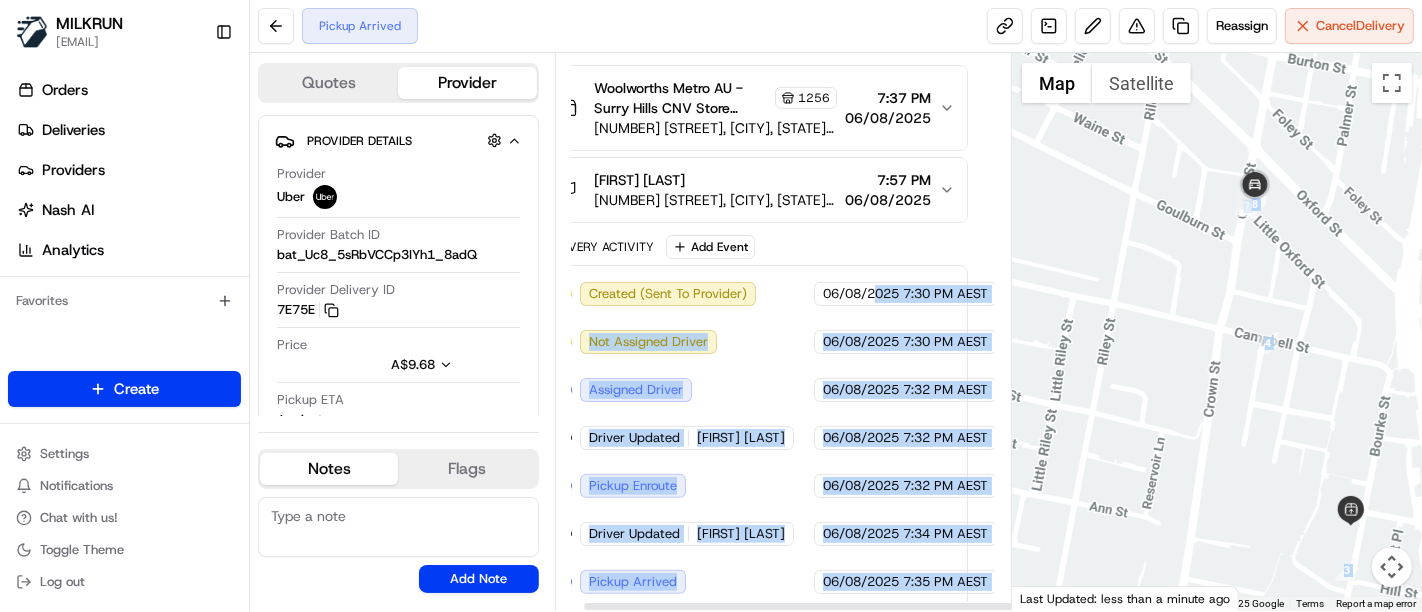 drag, startPoint x: 897, startPoint y: 287, endPoint x: 1076, endPoint y: 280, distance: 179.13683 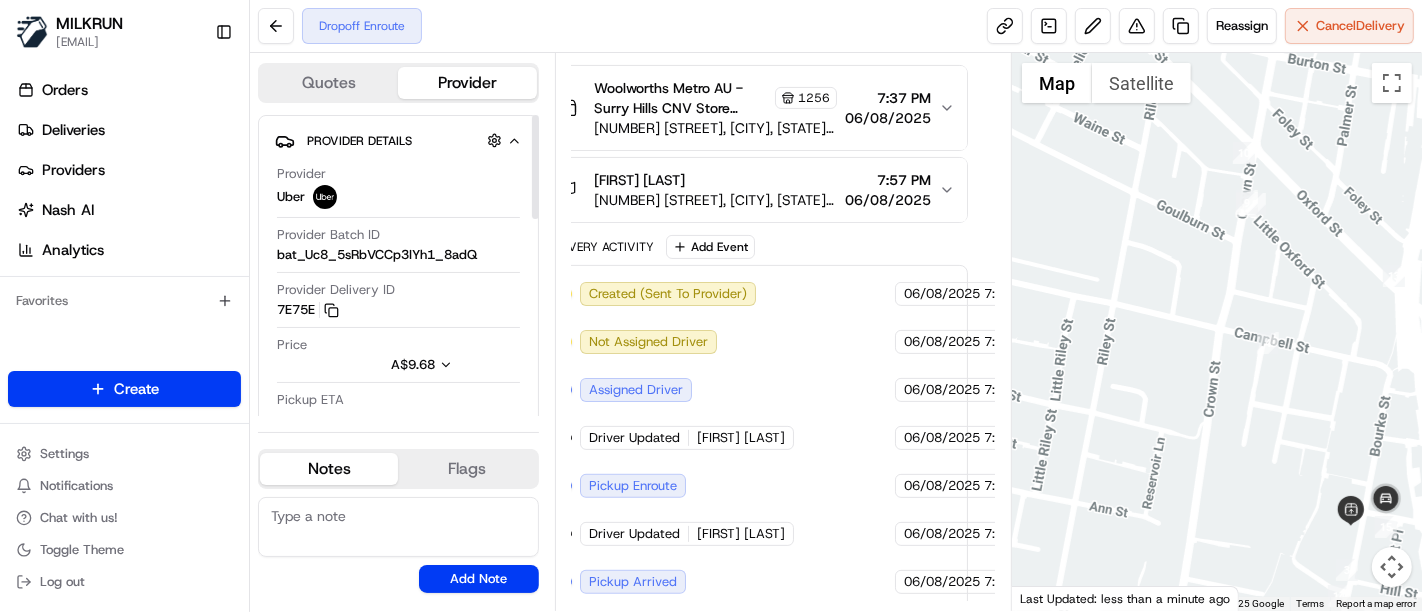 click on "Delivery Activity Add Event Created (Sent To Provider) Uber 06/08/2025 7:30 PM AEST Not Assigned Driver Uber 06/08/2025 7:30 PM AEST Assigned Driver Uber 06/08/2025 7:32 PM AEST Driver Updated PENGYU X. Uber 06/08/2025 7:32 PM AEST Pickup Enroute Uber 06/08/2025 7:32 PM AEST Driver Updated Nakompisit W. Uber 06/08/2025 7:34 PM AEST Pickup Arrived Uber 06/08/2025 7:35 PM AEST Order Ready At Store MILKRUN 06/08/2025 7:56 PM AEST Pickup Complete Uber 06/08/2025 7:58 PM AEST Dropoff Enroute Uber 06/08/2025 7:58 PM AEST" at bounding box center [756, 495] 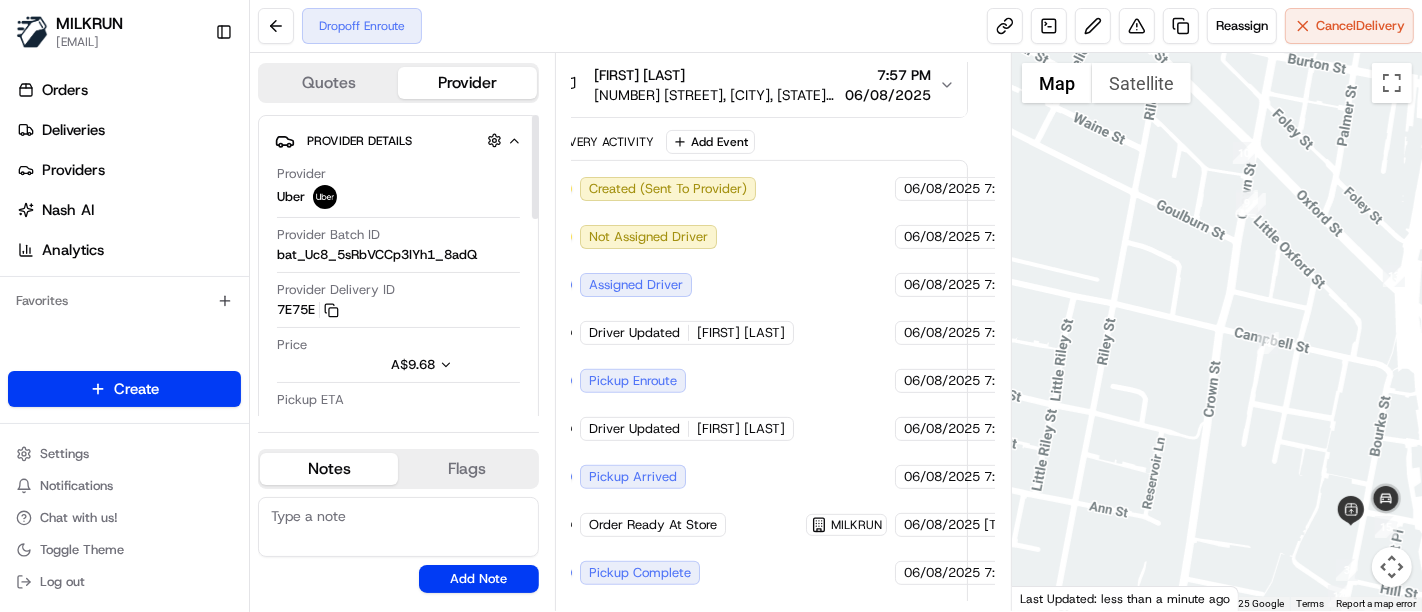 scroll, scrollTop: 542, scrollLeft: 27, axis: both 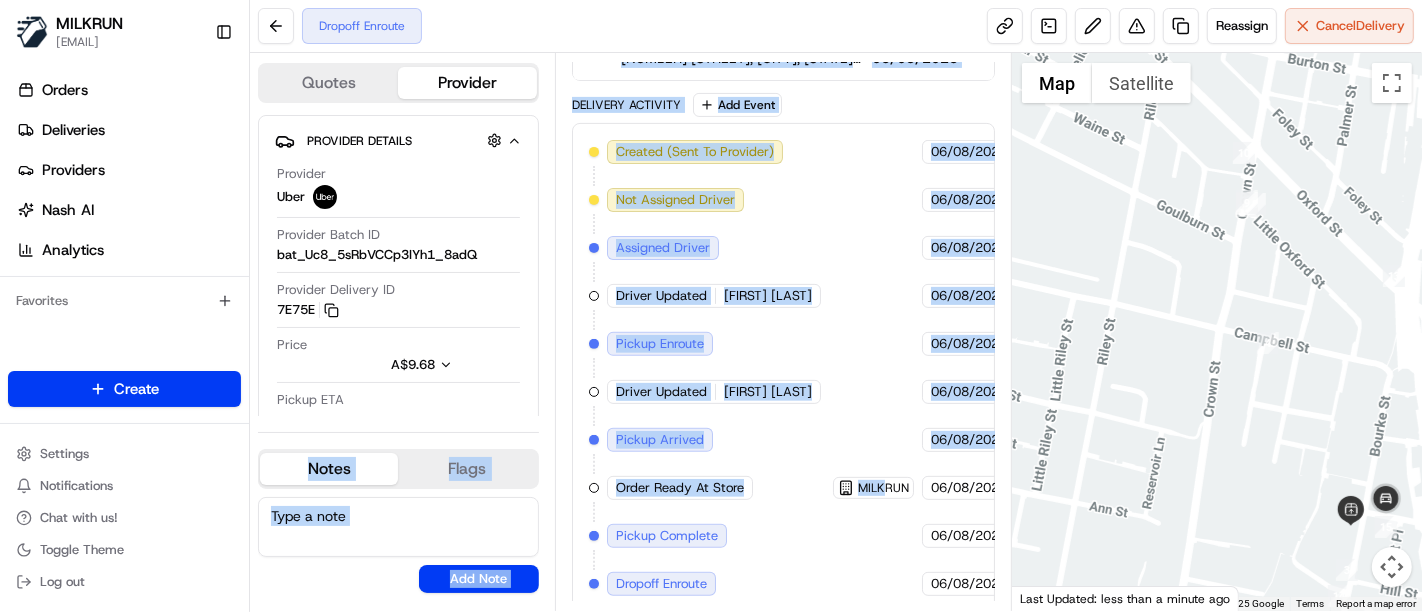 drag, startPoint x: 851, startPoint y: 447, endPoint x: 542, endPoint y: 403, distance: 312.11697 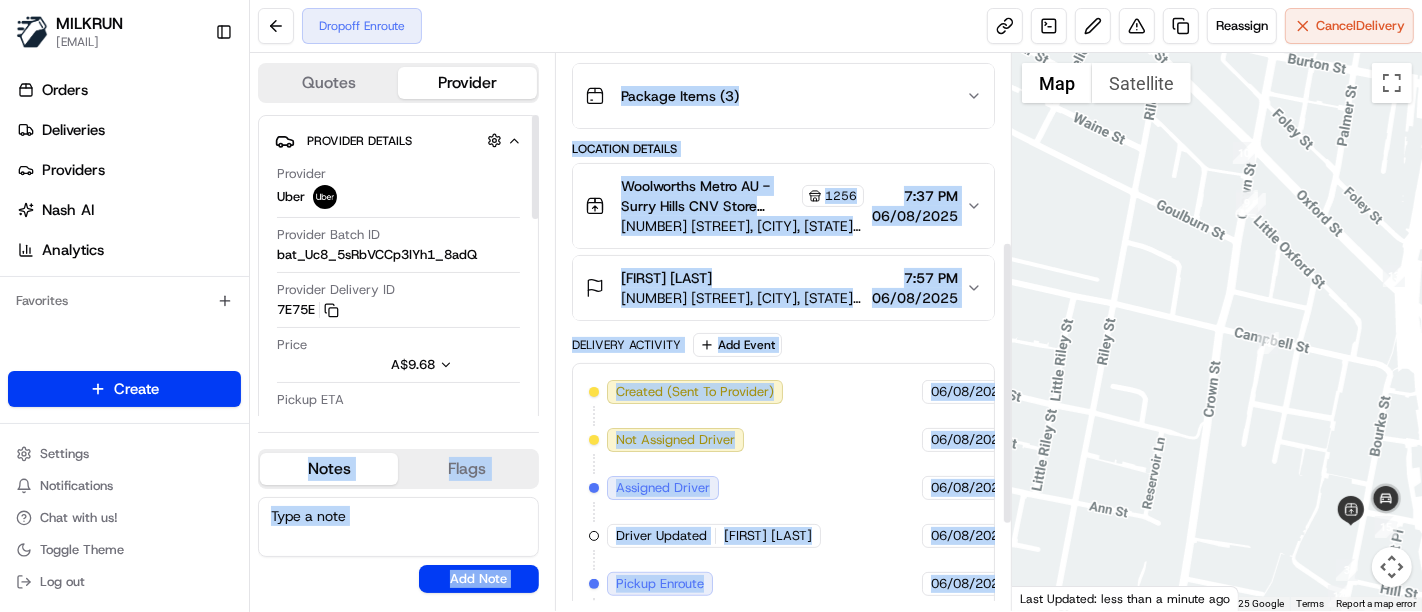 scroll, scrollTop: 209, scrollLeft: 0, axis: vertical 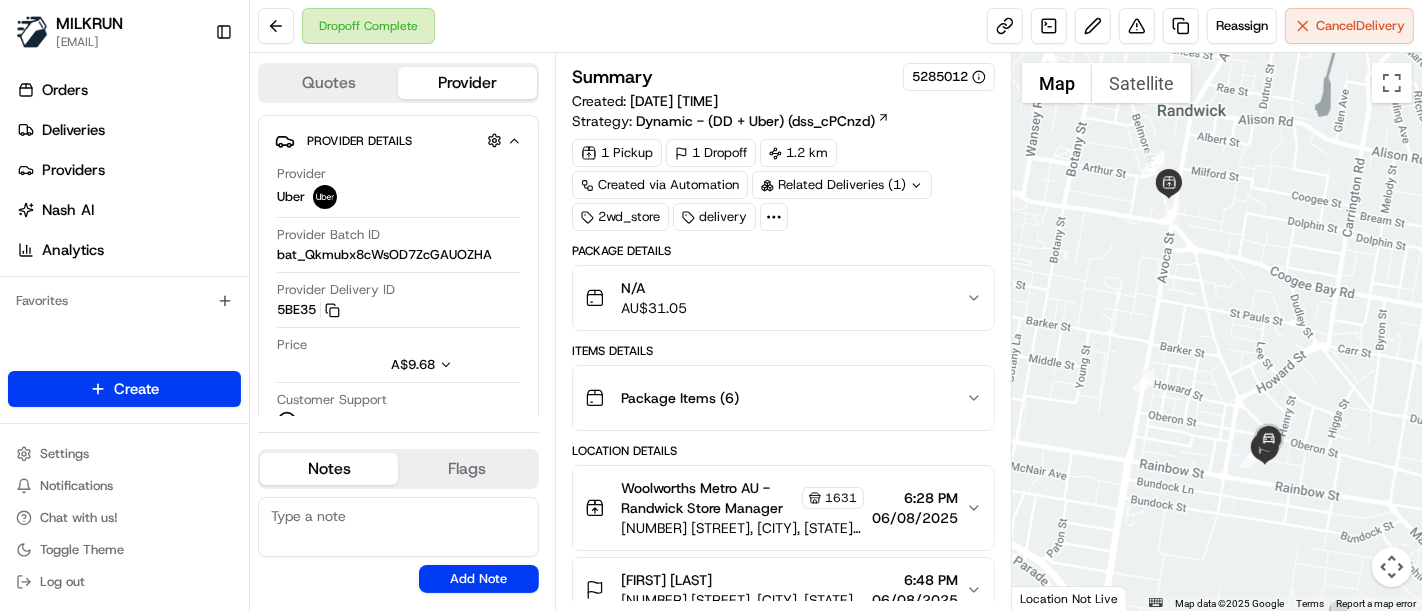 click at bounding box center (1137, 26) 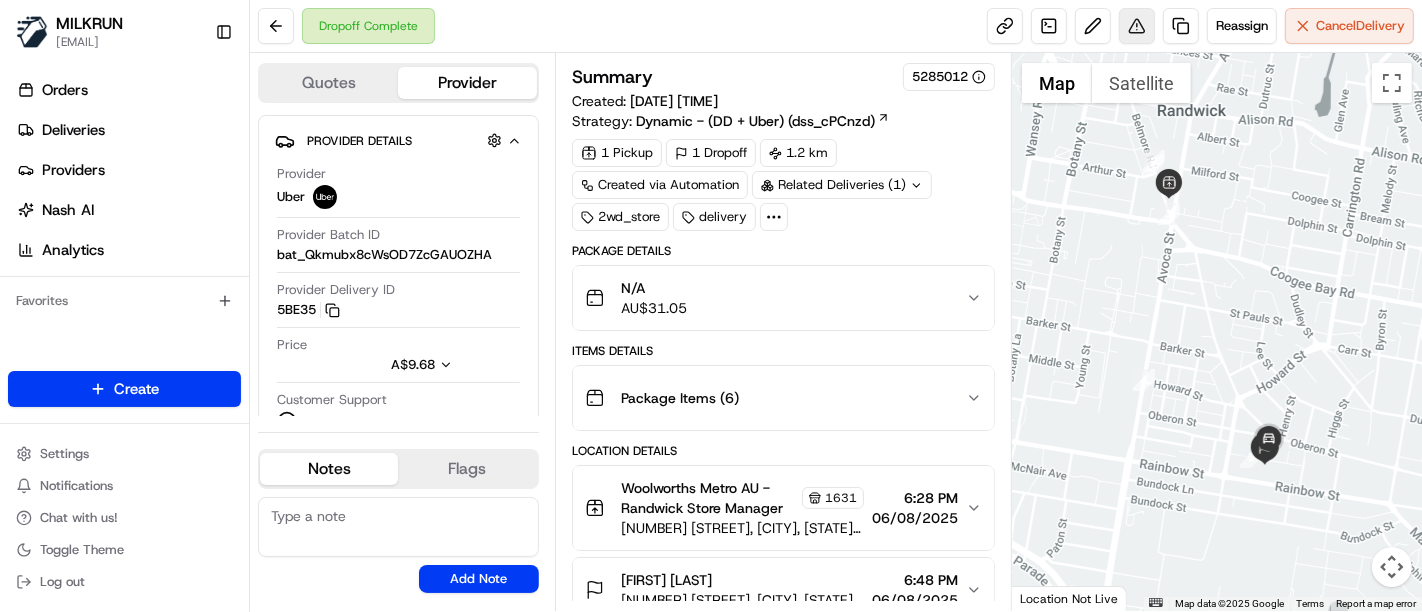 click at bounding box center (1137, 26) 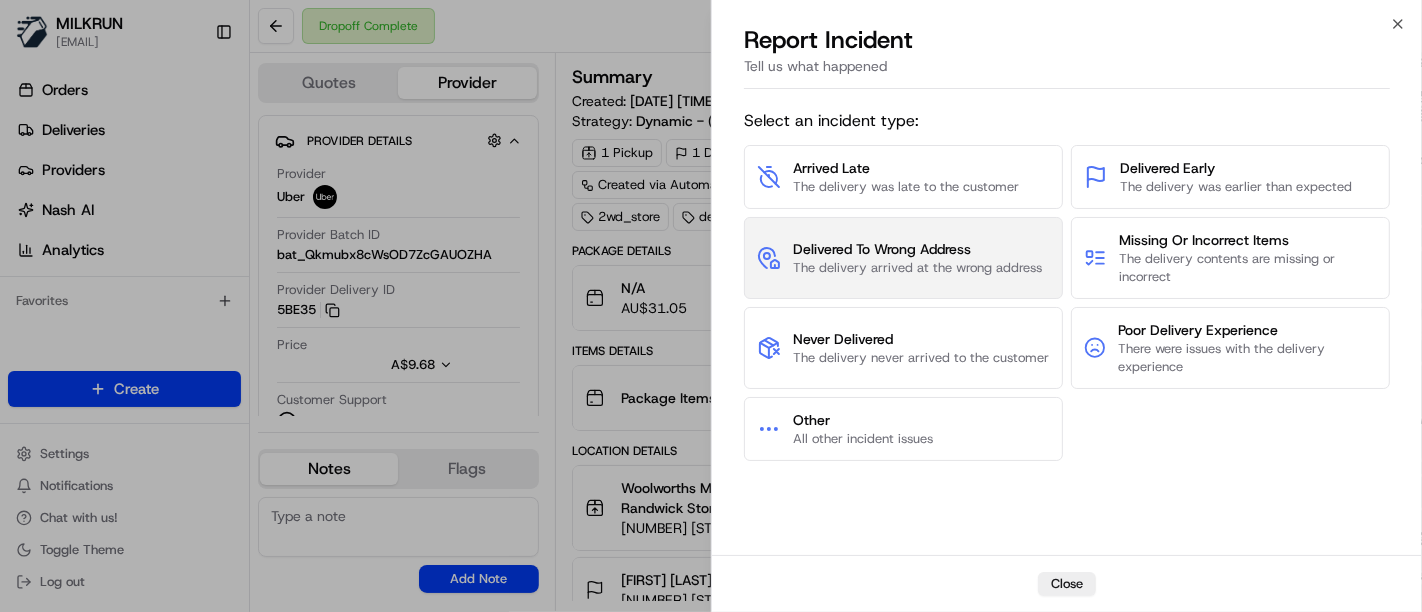 click on "The delivery arrived at the wrong address" at bounding box center (917, 268) 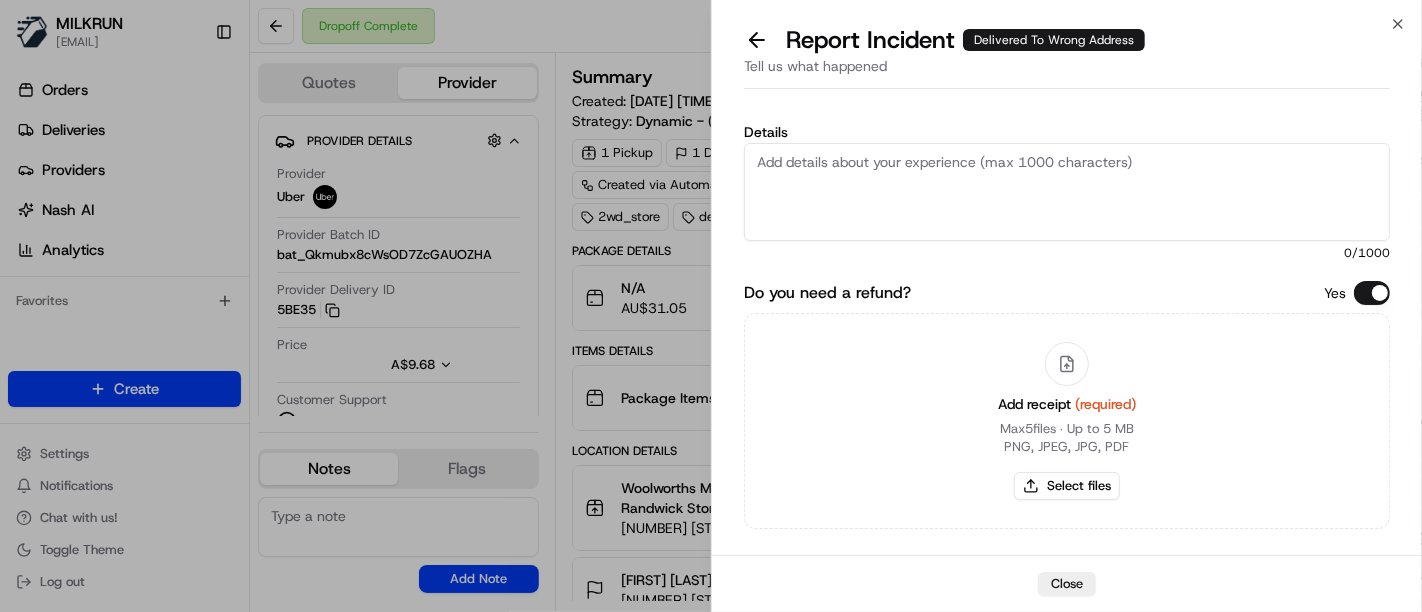 drag, startPoint x: 895, startPoint y: 218, endPoint x: 964, endPoint y: 182, distance: 77.82673 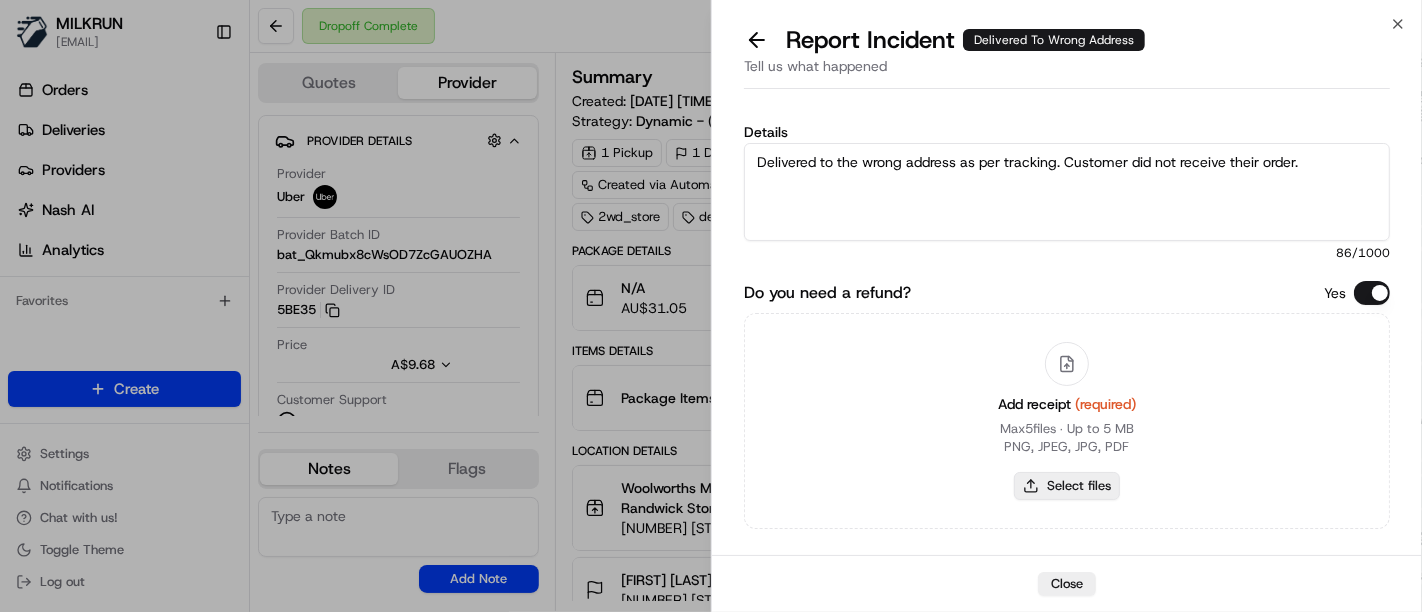 type on "Delivered to the wrong address as per tracking. Customer did not receive their order." 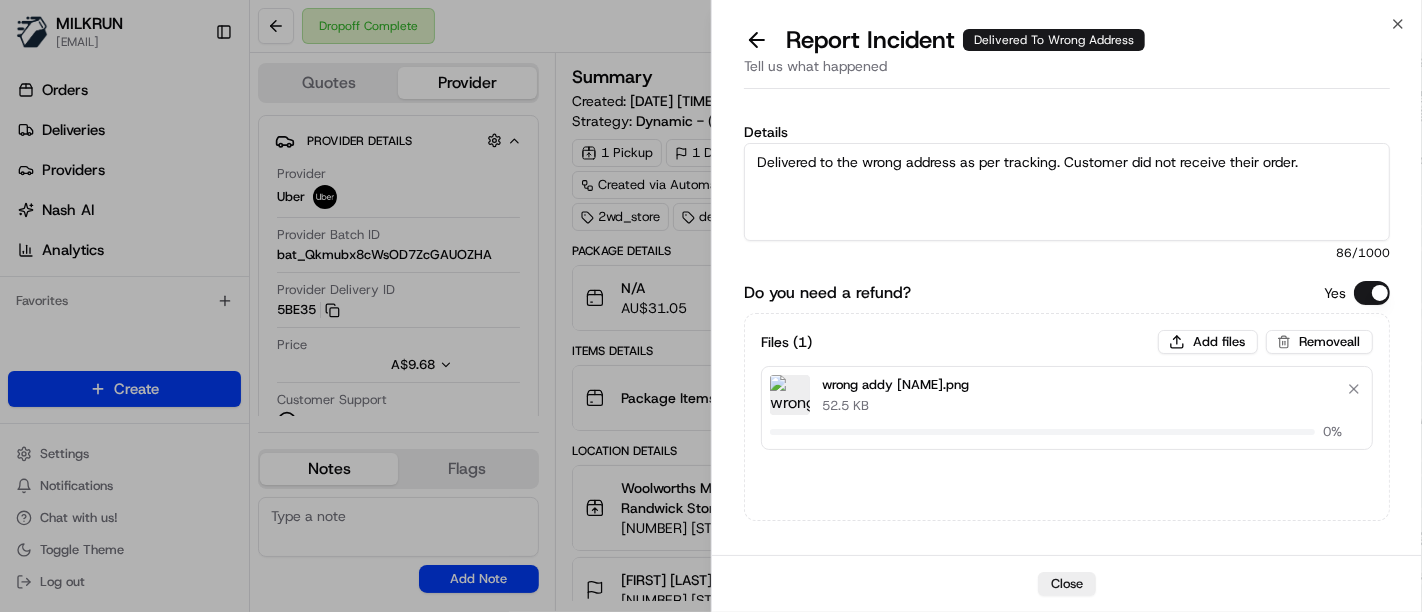 click on "Delivered to the wrong address as per tracking. Customer did not receive their order." at bounding box center (1067, 192) 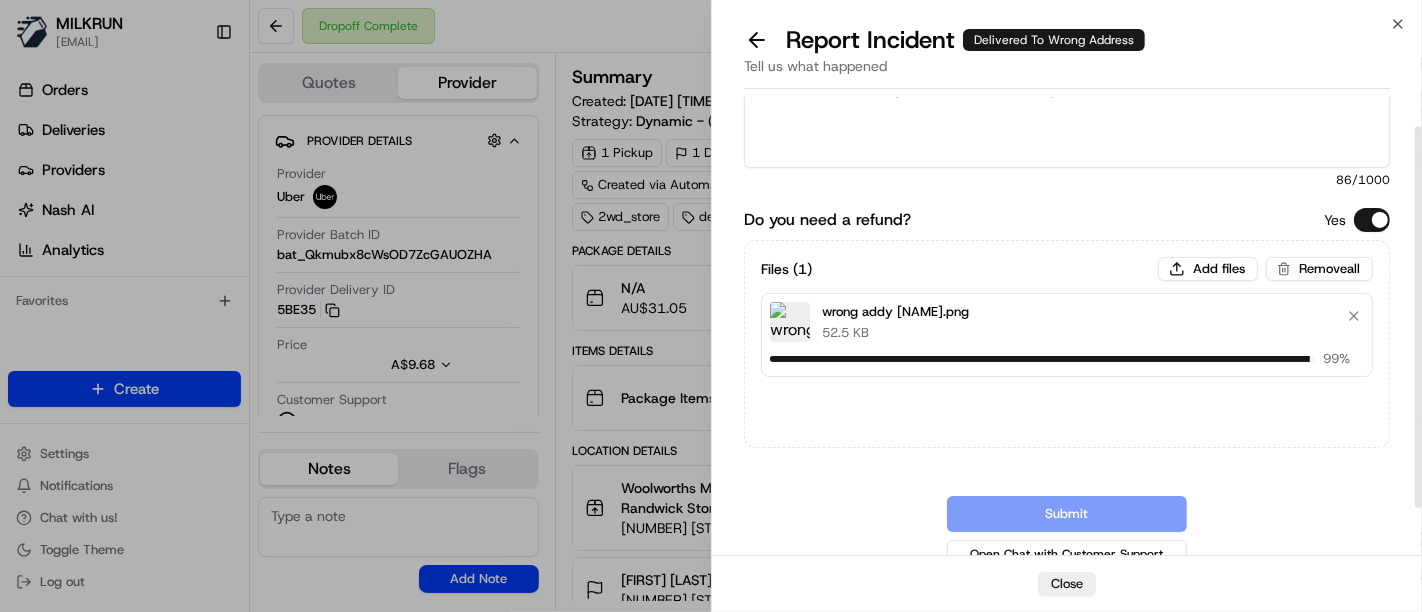 scroll, scrollTop: 91, scrollLeft: 0, axis: vertical 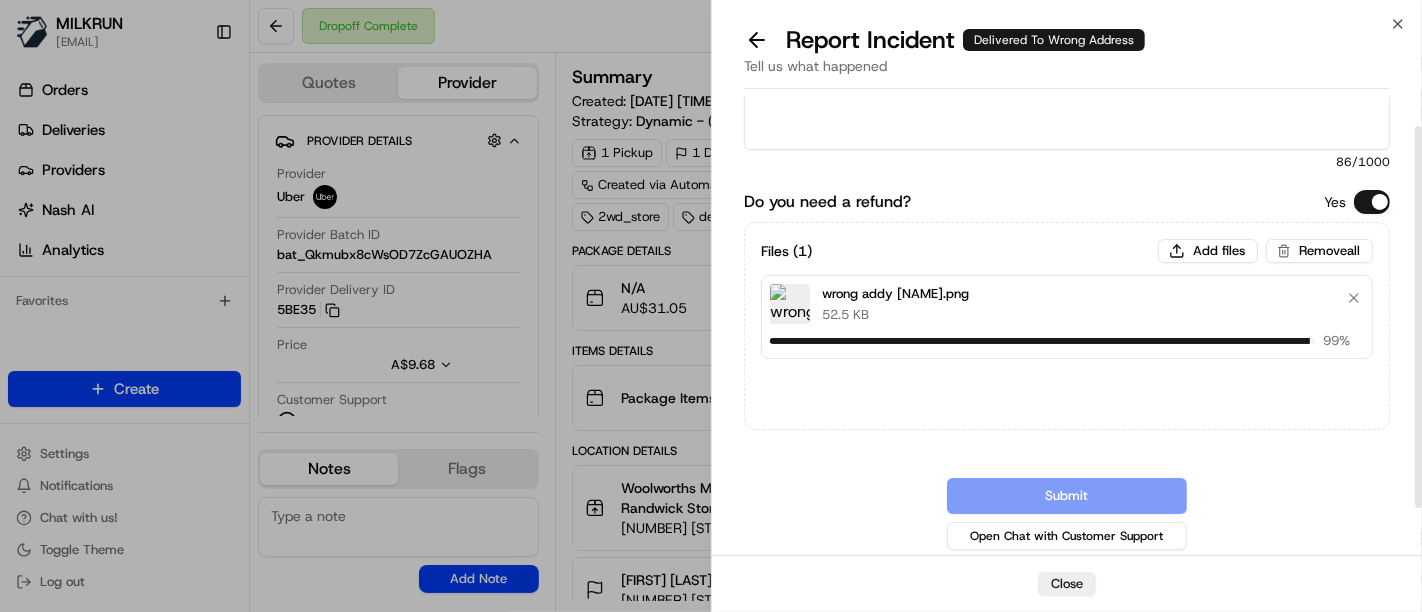 type 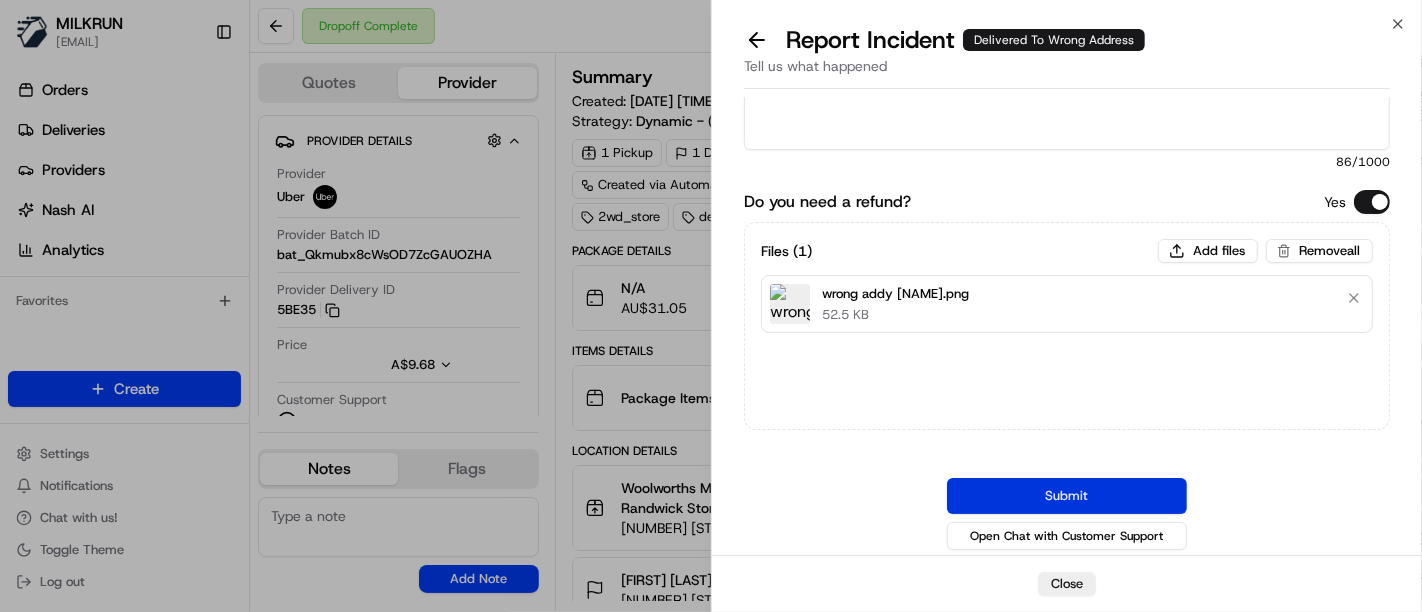 drag, startPoint x: 1161, startPoint y: 494, endPoint x: 1065, endPoint y: 494, distance: 96 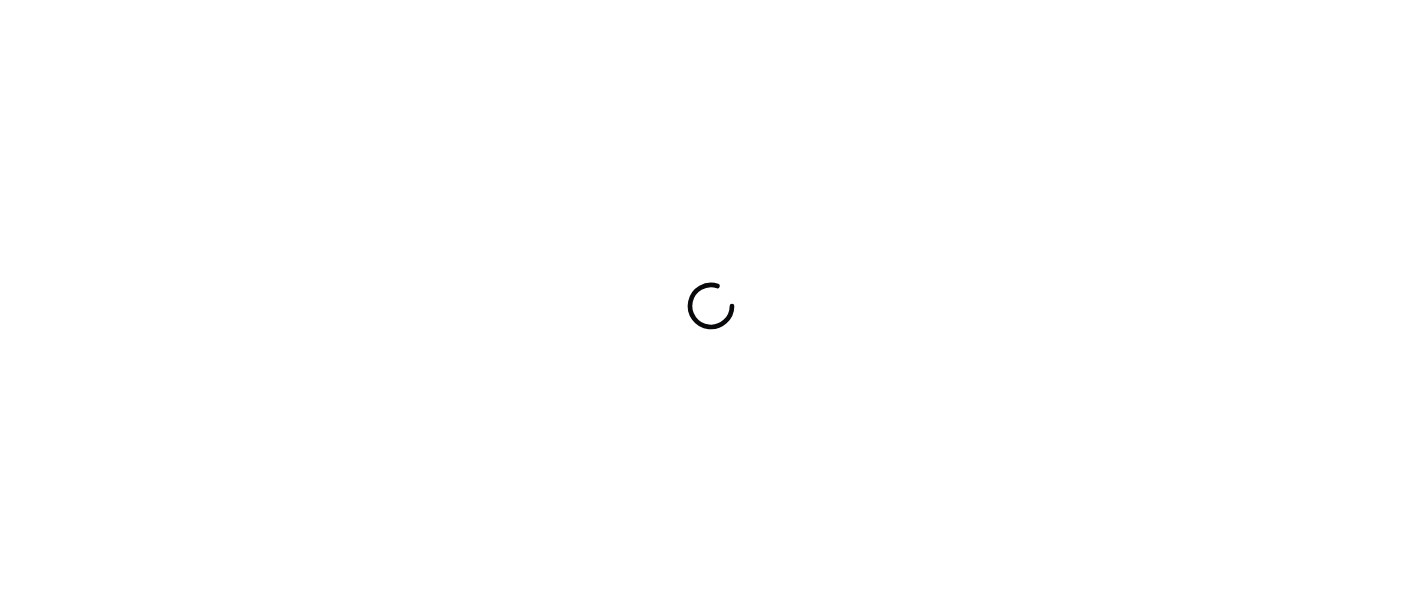 scroll, scrollTop: 0, scrollLeft: 0, axis: both 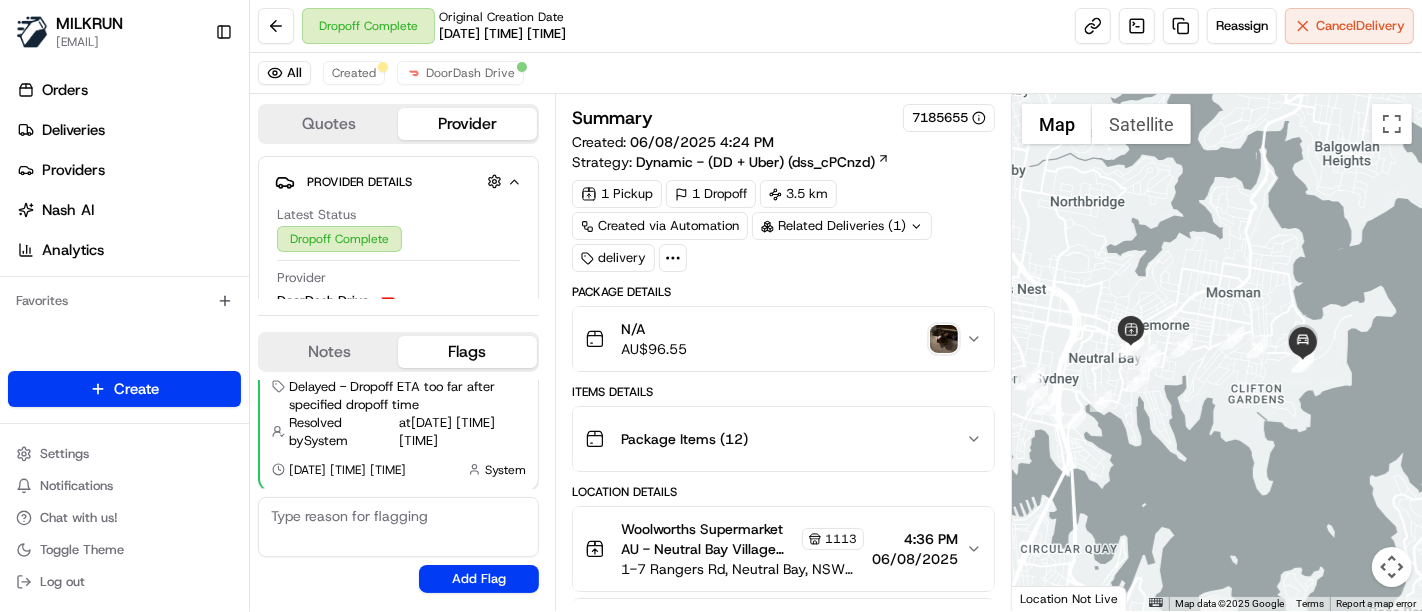 click at bounding box center (944, 339) 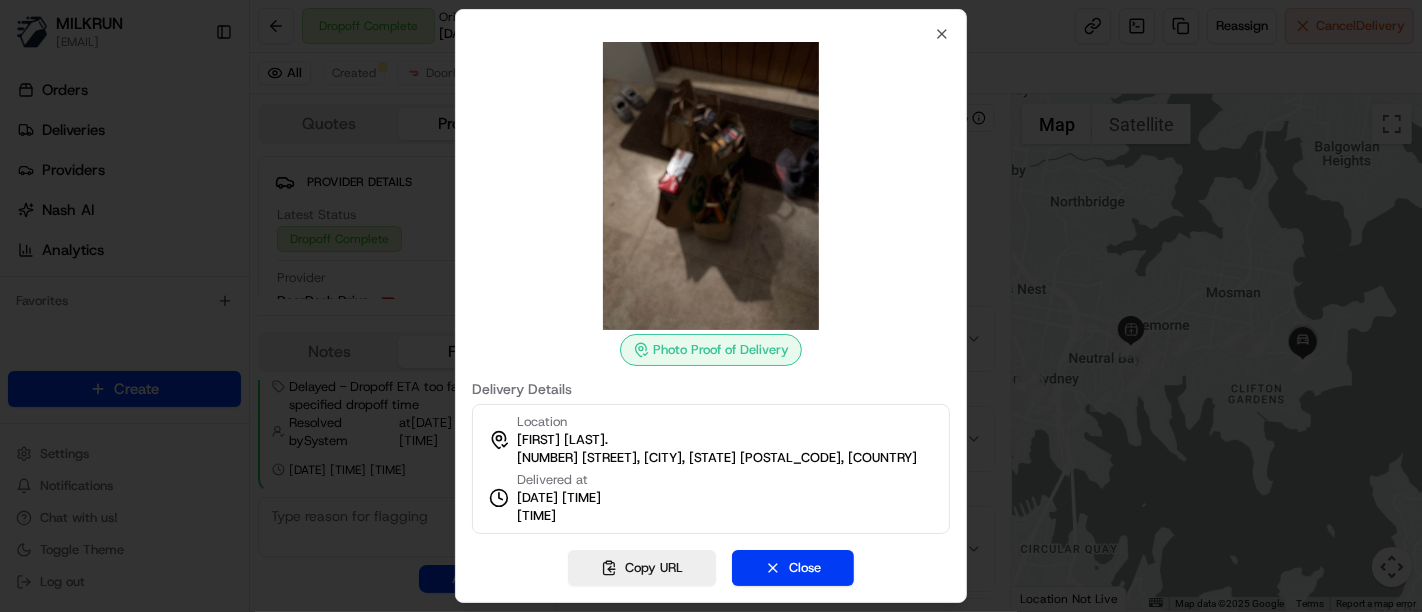 click on "Photo Proof of Delivery Delivery Details Location  Esther Colwill 2 Markham Cl, Mosman, NSW 2088, AU Delivered at 06/08/2025 6:12 PM Copy URL Close Close" at bounding box center [711, 306] 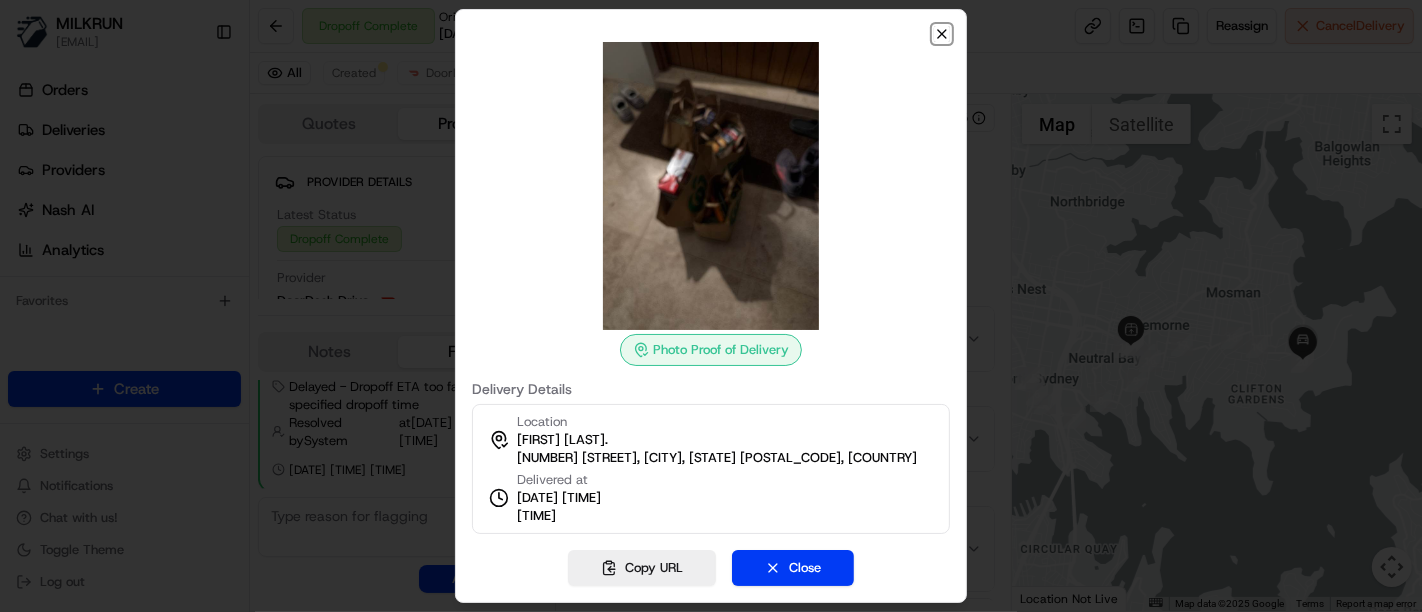 click 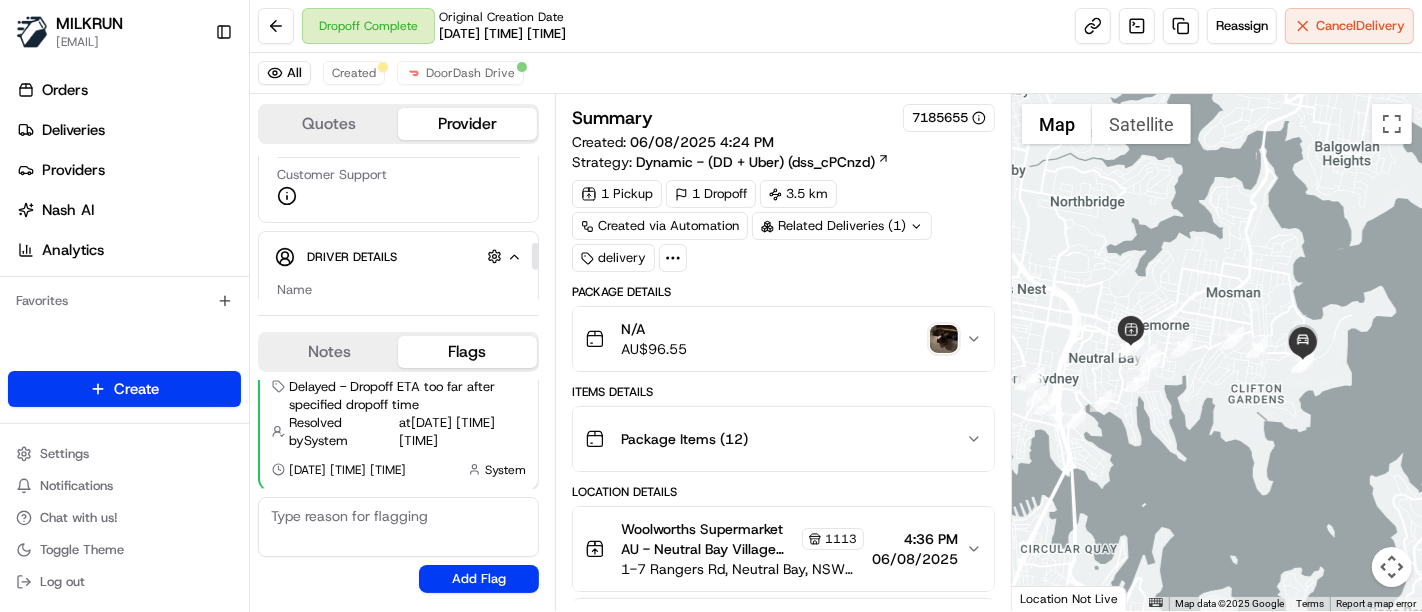 scroll, scrollTop: 274, scrollLeft: 0, axis: vertical 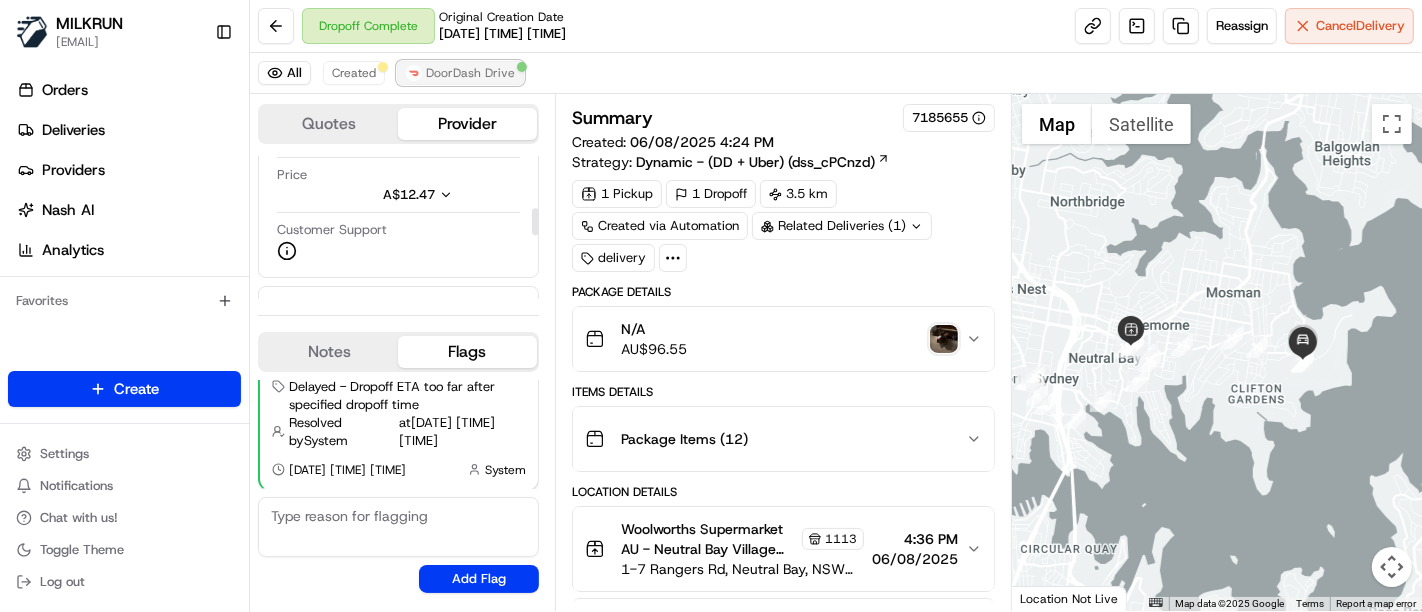 click on "DoorDash Drive" at bounding box center [460, 73] 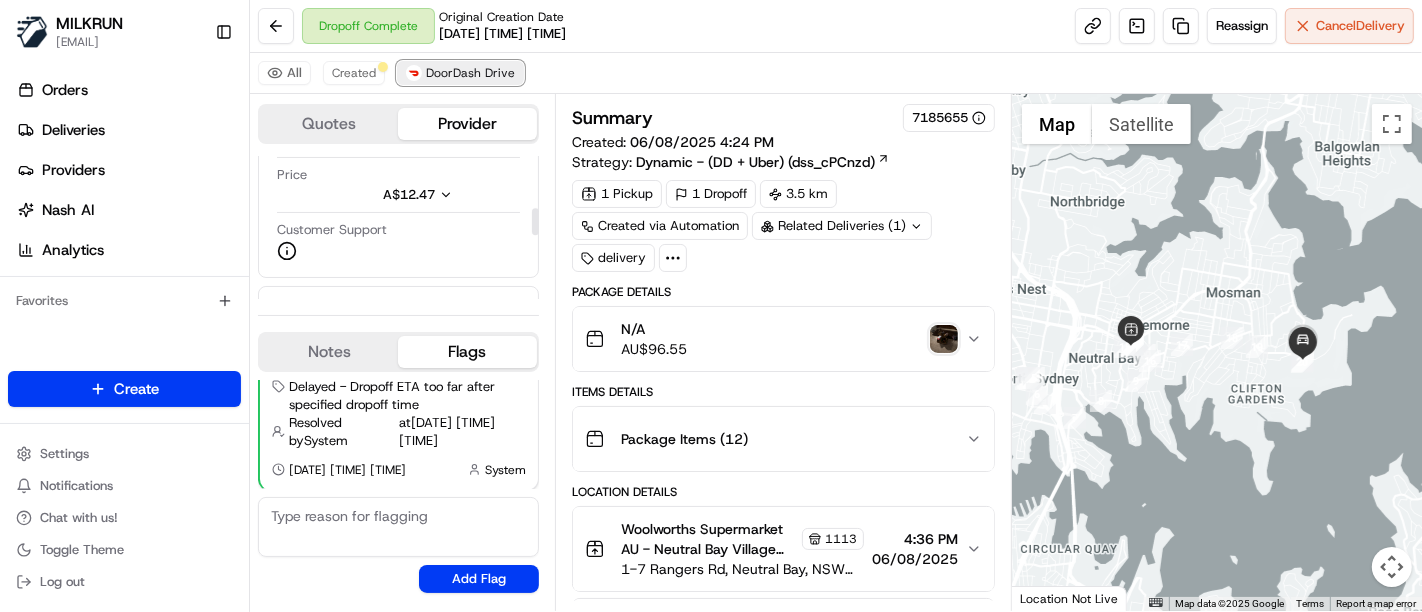 click on "DoorDash Drive" at bounding box center [470, 73] 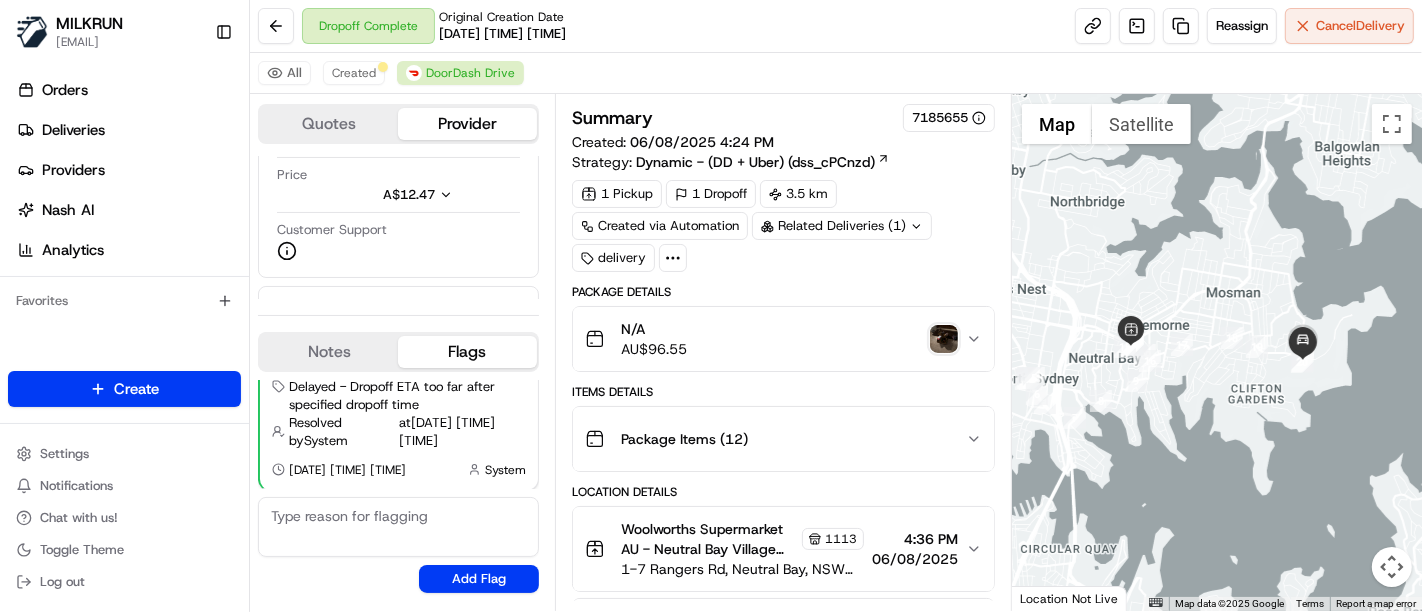 click on "Provider" at bounding box center (467, 124) 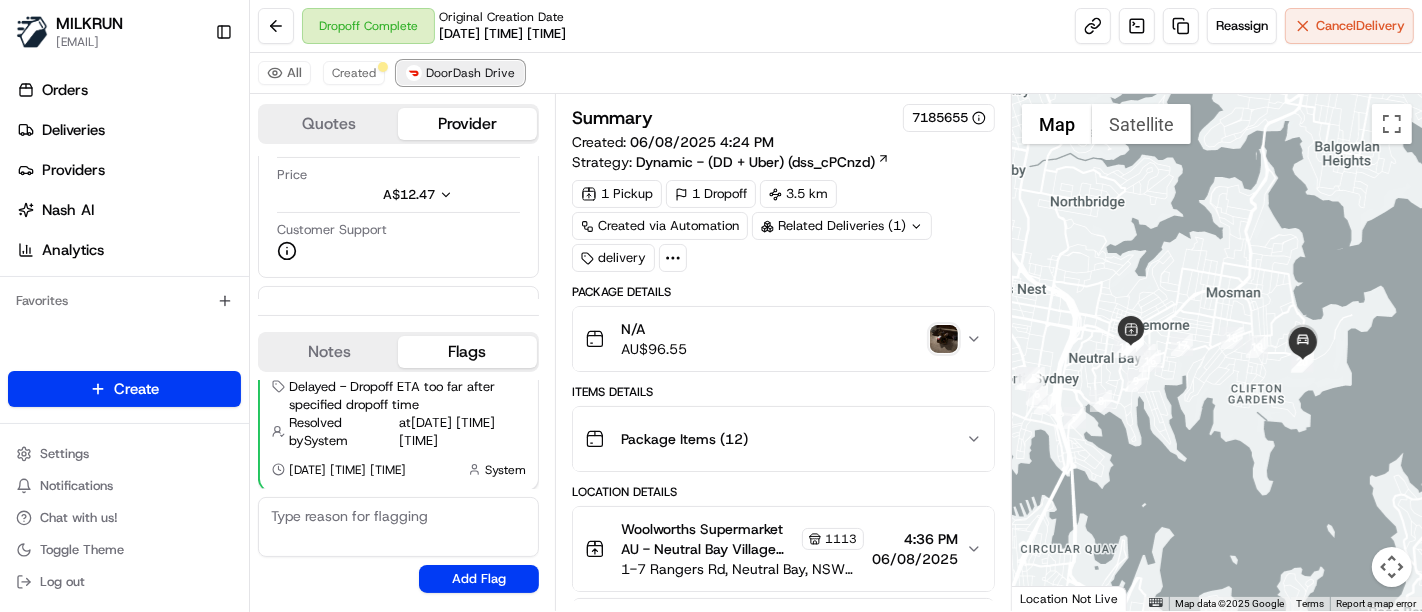 click on "DoorDash Drive" at bounding box center [470, 73] 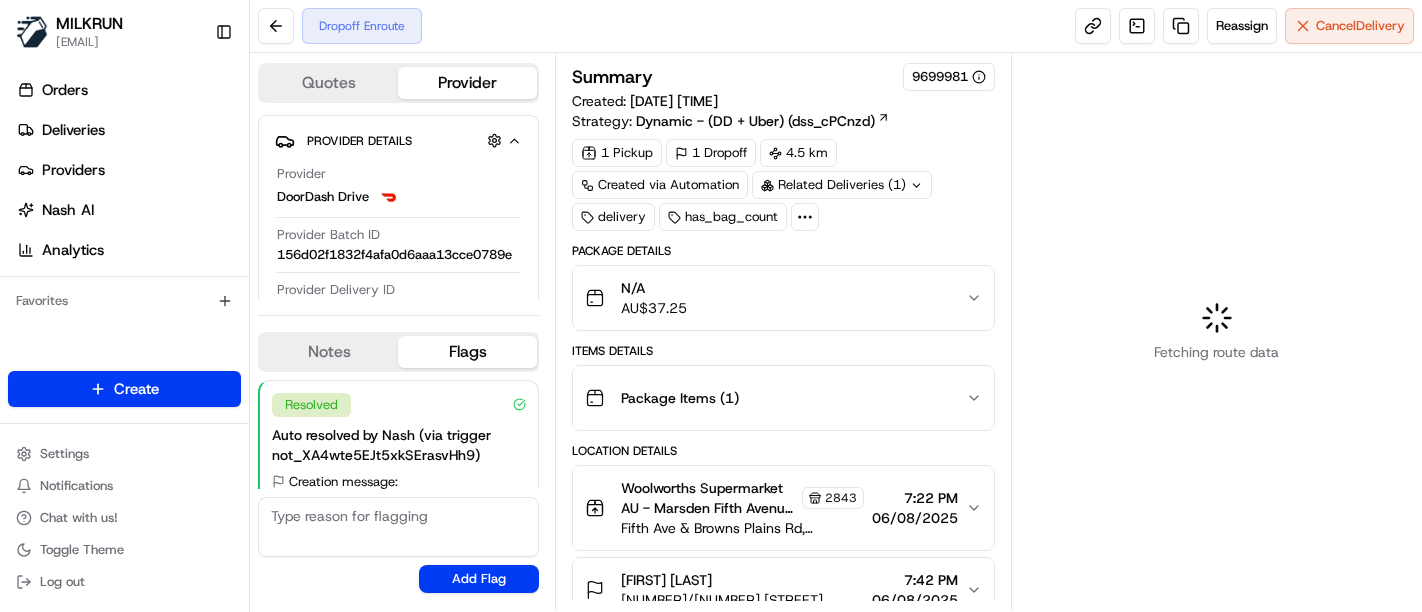 scroll, scrollTop: 0, scrollLeft: 0, axis: both 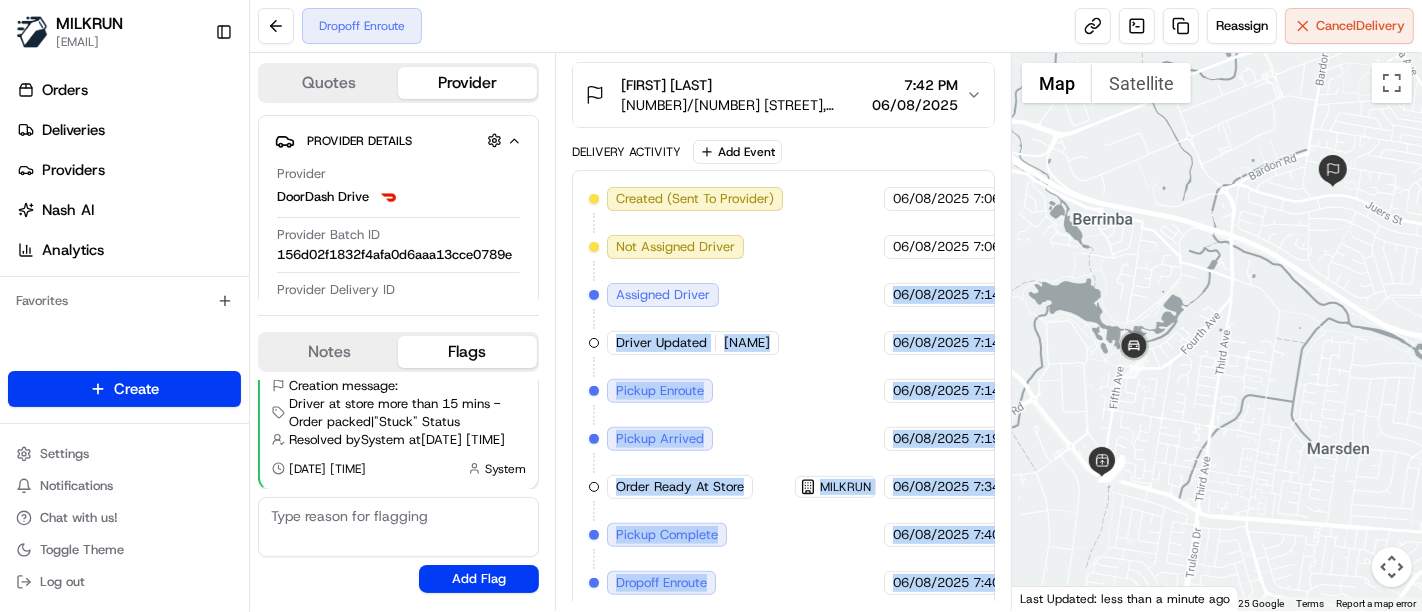 drag, startPoint x: 934, startPoint y: 310, endPoint x: 989, endPoint y: 246, distance: 84.38602 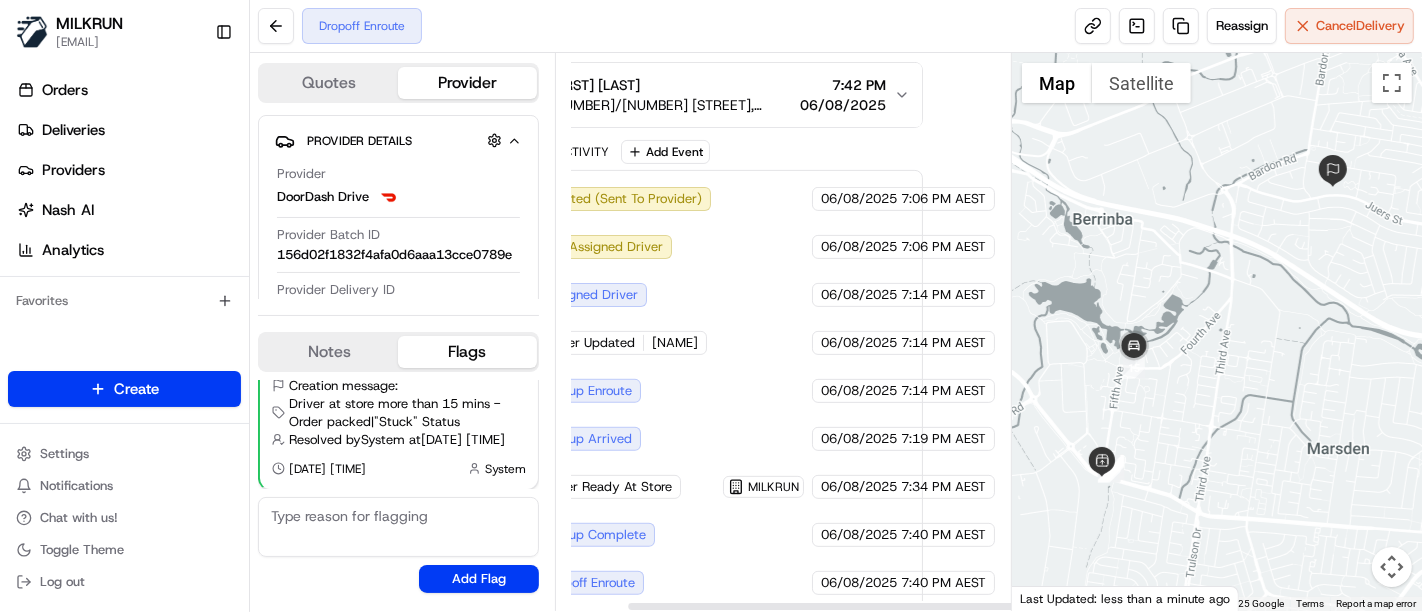 click on "7:06 PM AEST" at bounding box center [943, 199] 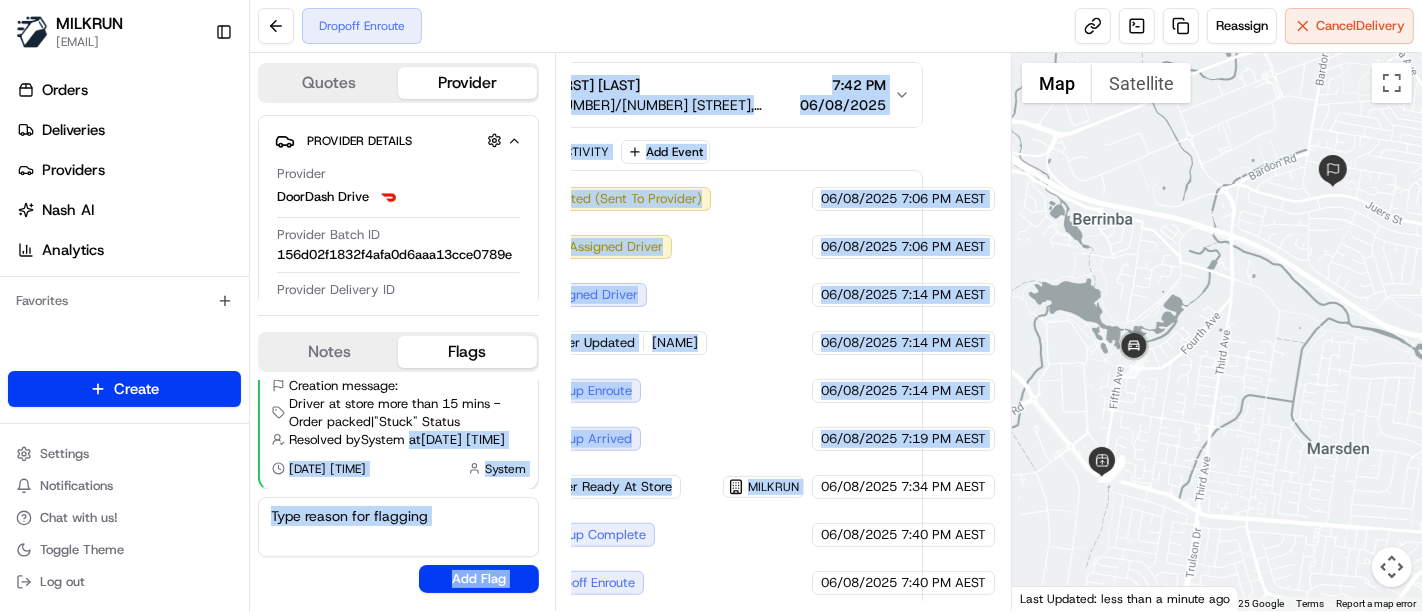 scroll, scrollTop: 495, scrollLeft: 0, axis: vertical 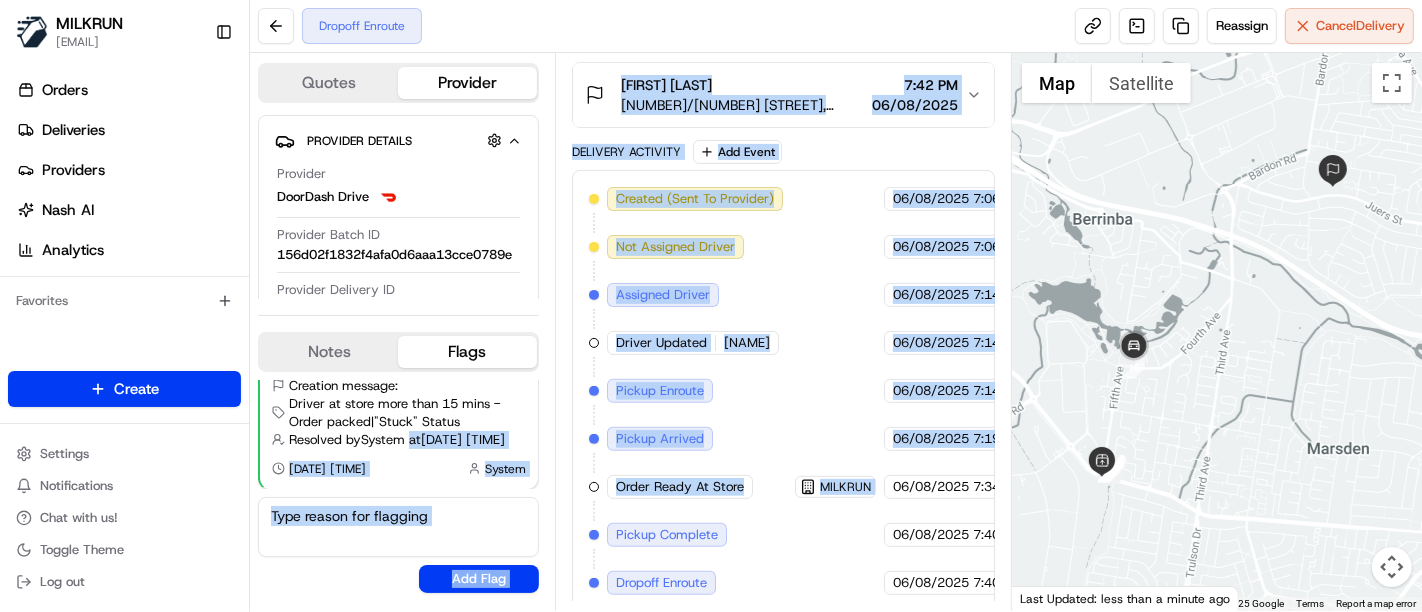 drag, startPoint x: 385, startPoint y: 444, endPoint x: 368, endPoint y: 444, distance: 17 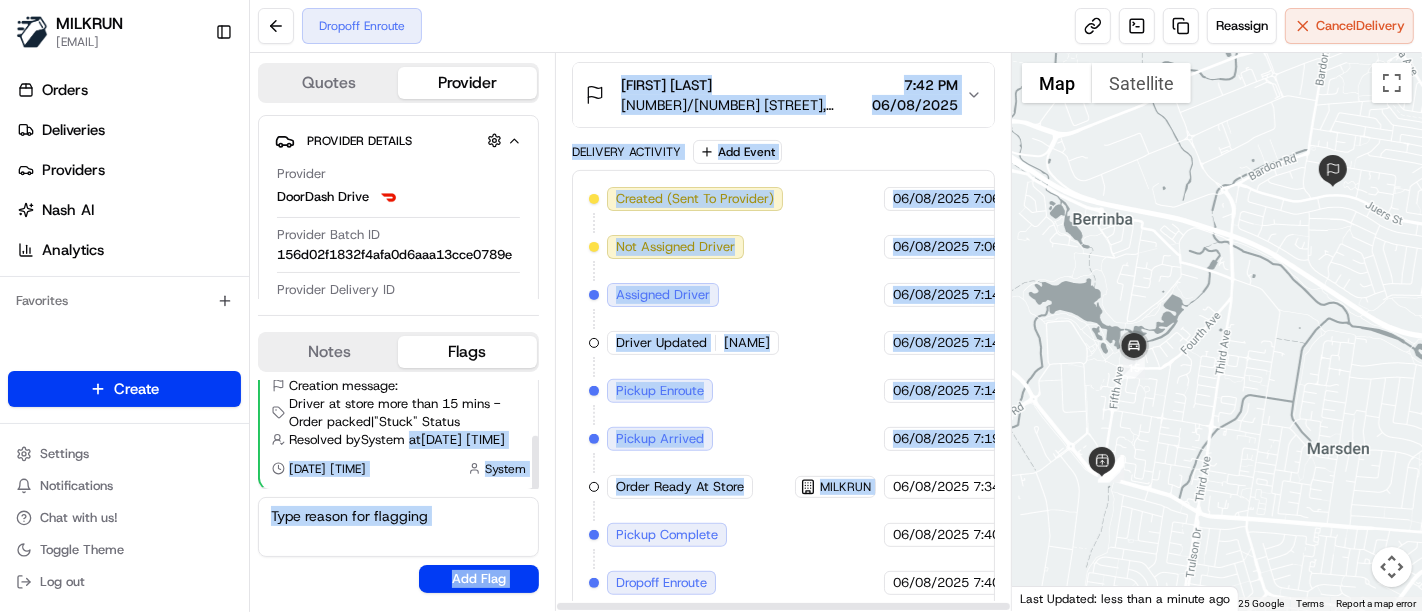 click at bounding box center [1217, 332] 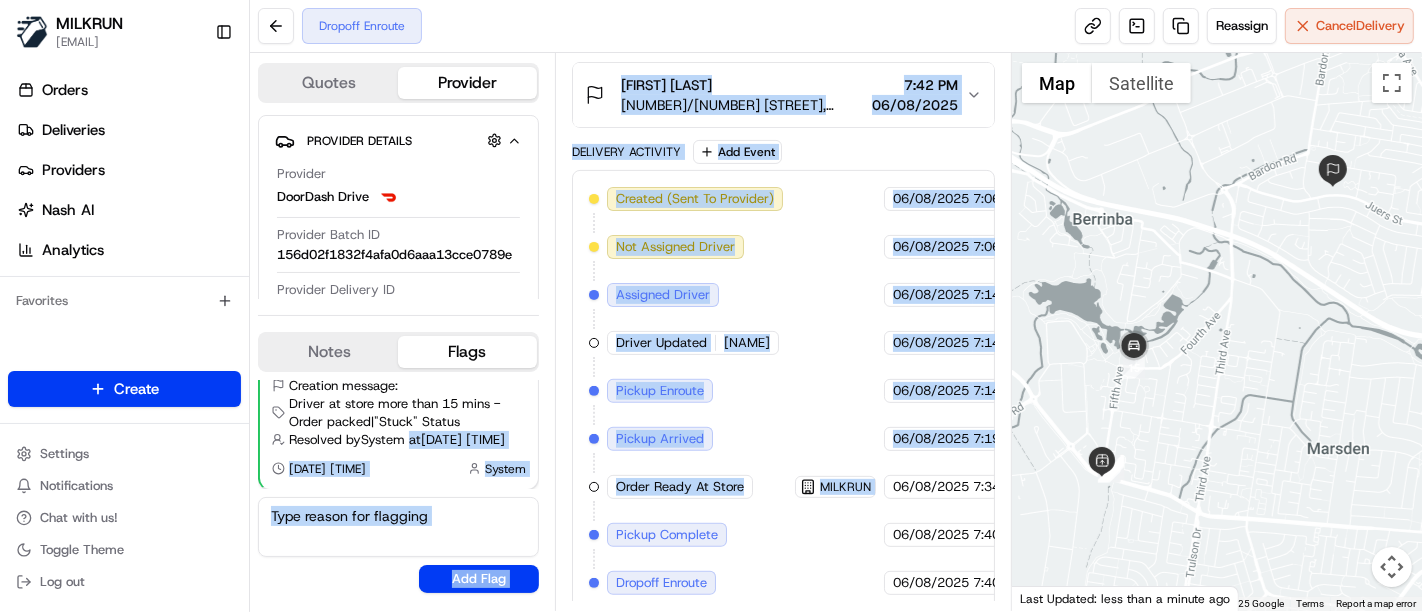 click on "Created (Sent To Provider) DoorDash Drive 06/08/2025 7:06 PM AEST Not Assigned Driver DoorDash Drive 06/08/2025 7:06 PM AEST Assigned Driver DoorDash Drive 06/08/2025 7:14 PM AEST Driver Updated Rabten R. DoorDash Drive 06/08/2025 7:14 PM AEST Pickup Enroute DoorDash Drive 06/08/2025 7:14 PM AEST Pickup Arrived DoorDash Drive 06/08/2025 7:19 PM AEST Order Ready At Store MILKRUN 06/08/2025 7:34 PM AEST Pickup Complete DoorDash Drive 06/08/2025 7:40 PM AEST Dropoff Enroute DoorDash Drive 06/08/2025 7:40 PM AEST" at bounding box center (783, 391) 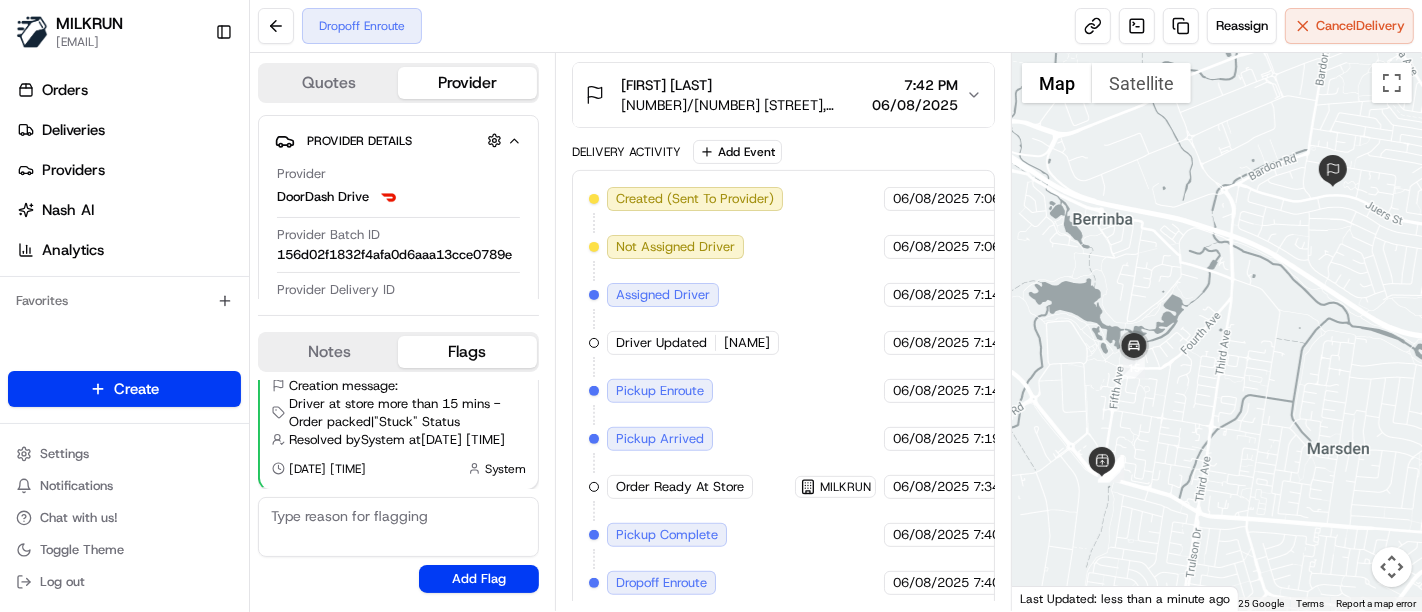 click on "06/08/2025" at bounding box center [931, 391] 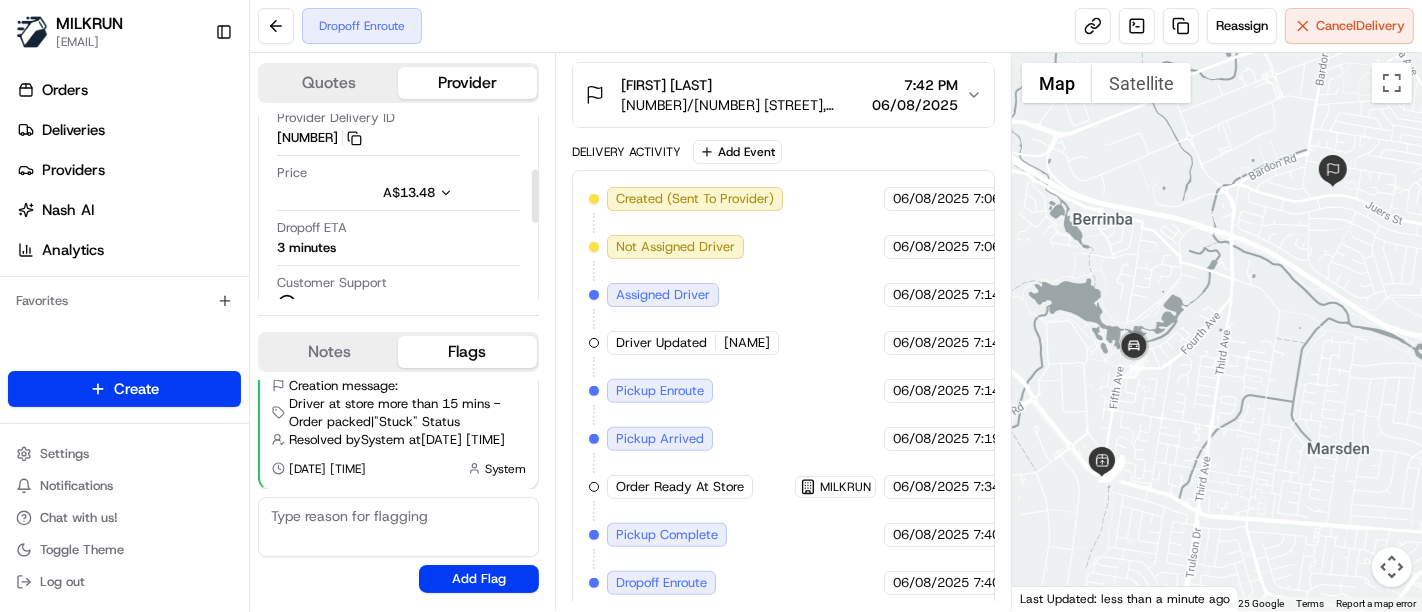 scroll, scrollTop: 222, scrollLeft: 0, axis: vertical 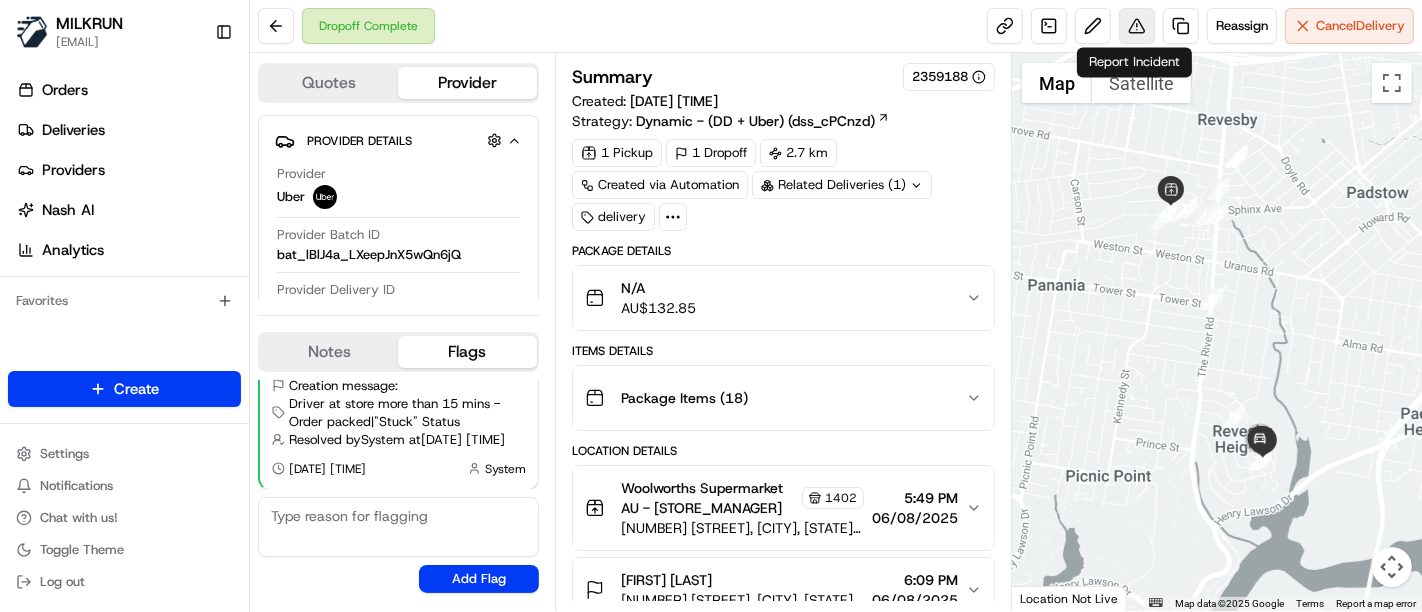click at bounding box center (1137, 26) 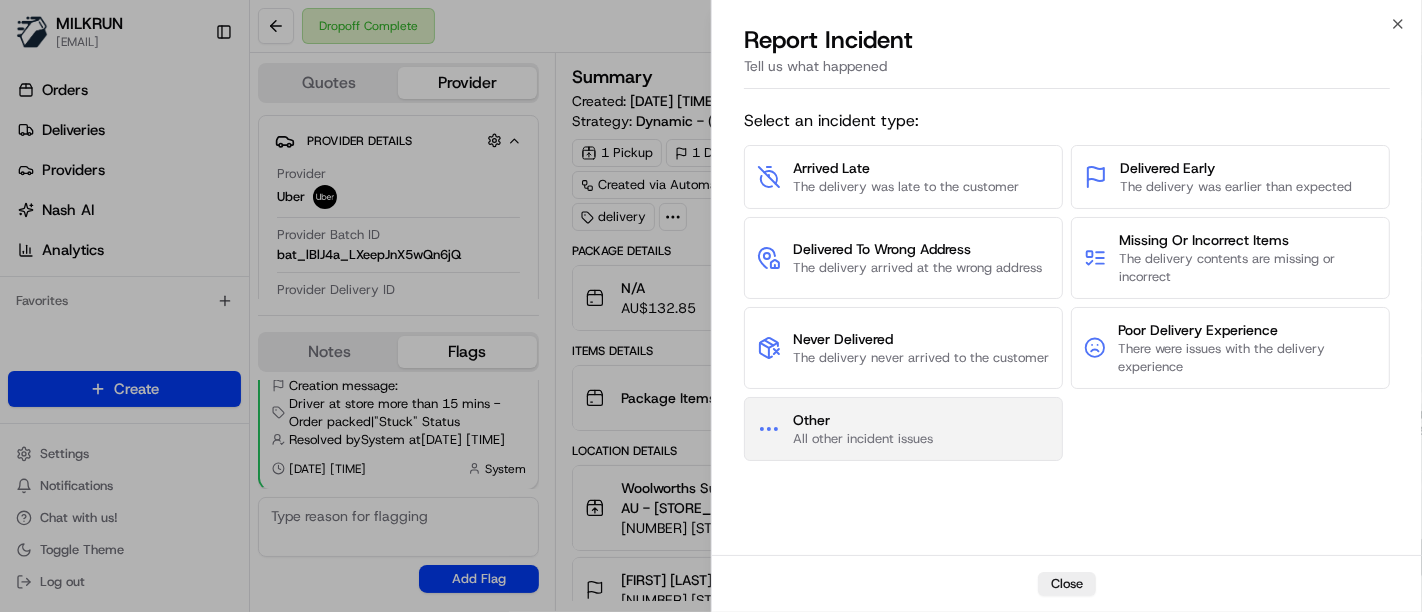 click on "Other" at bounding box center [863, 420] 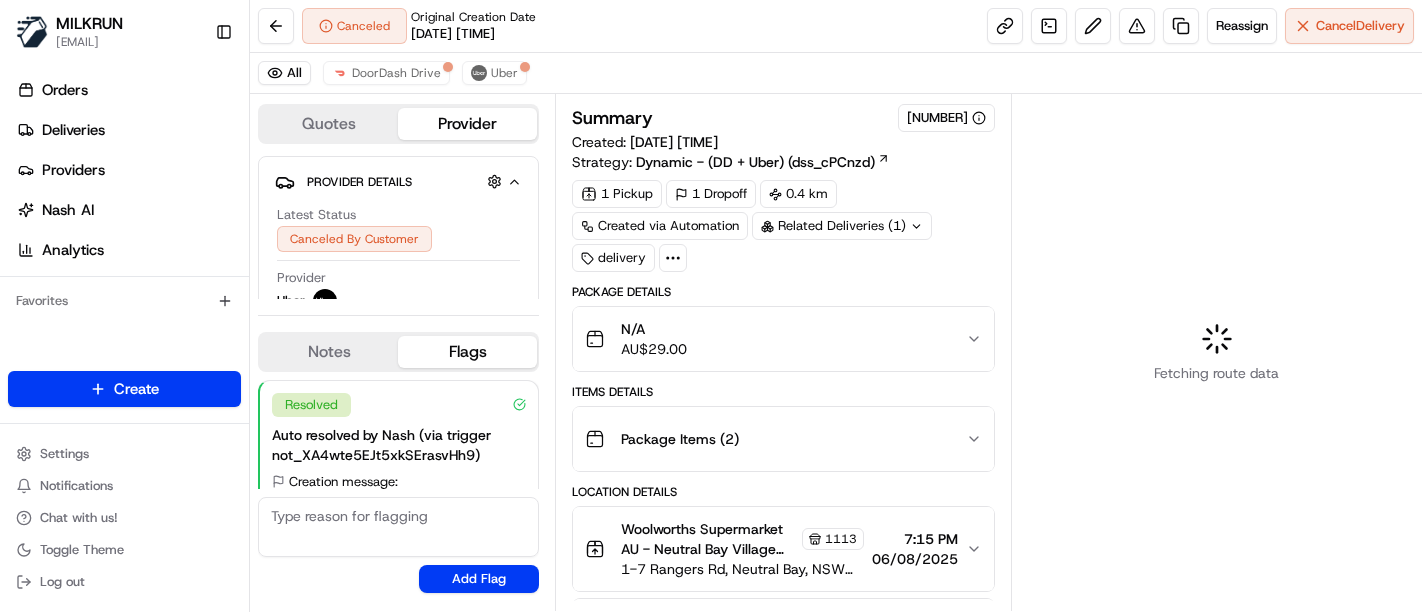 scroll, scrollTop: 0, scrollLeft: 0, axis: both 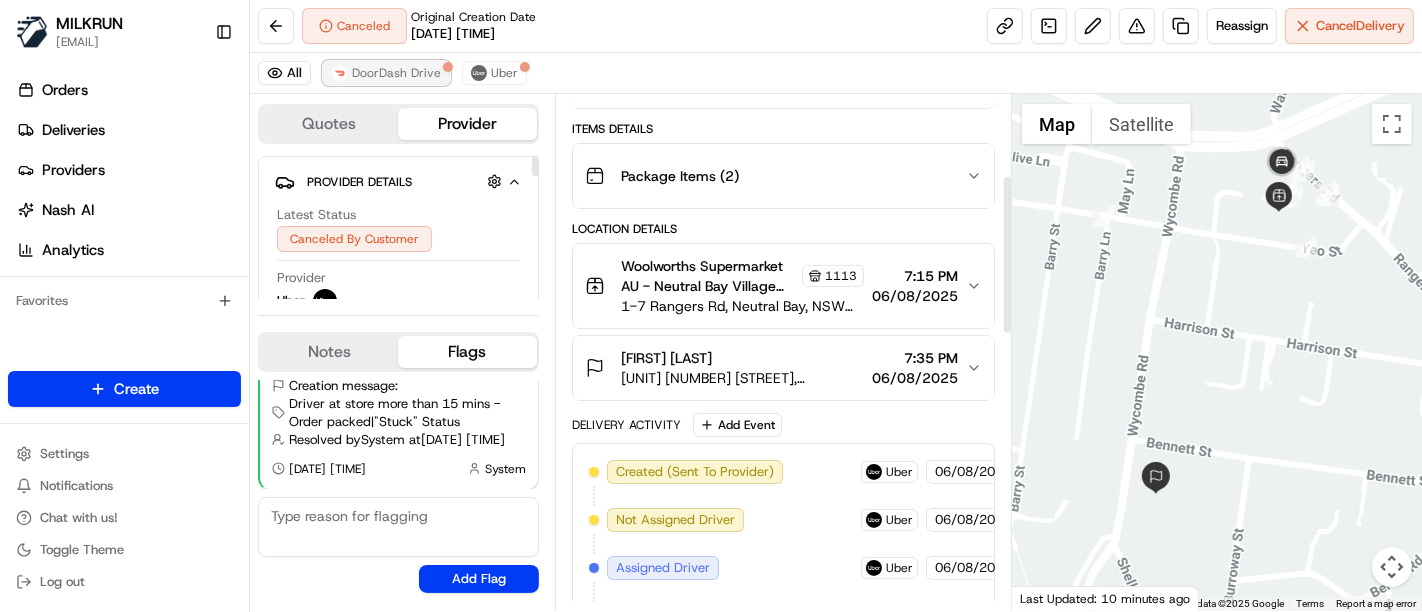 click on "DoorDash Drive" at bounding box center [386, 73] 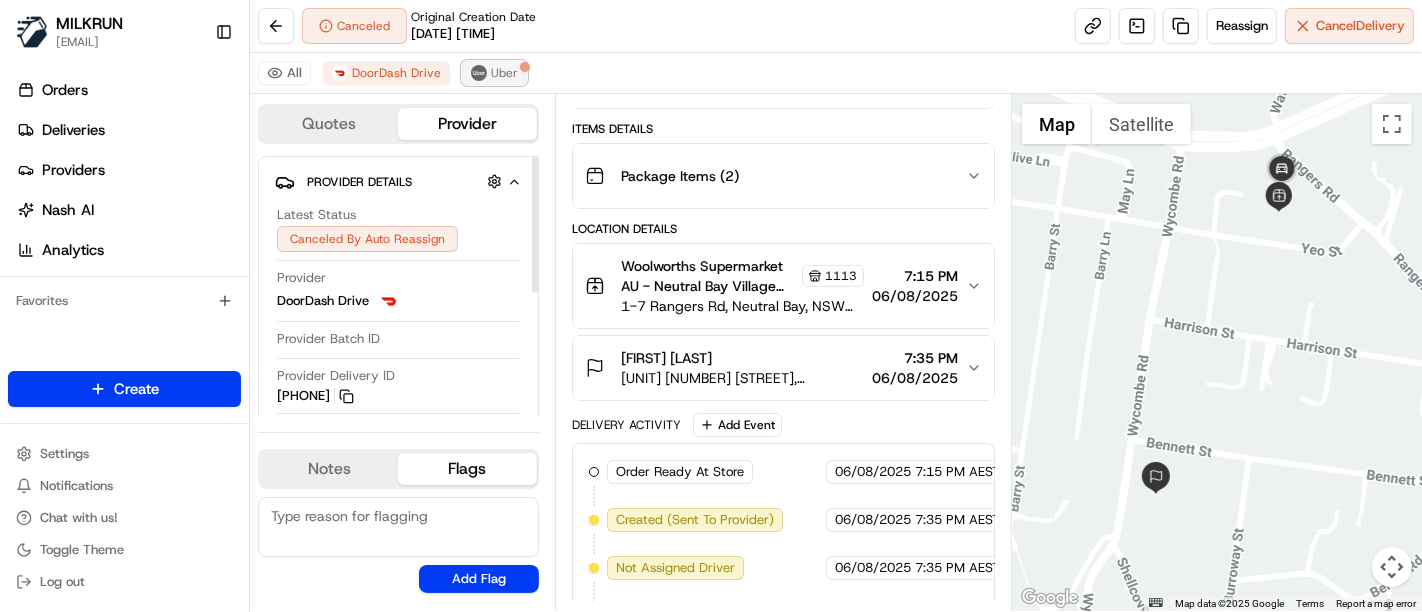 click on "Uber" at bounding box center [494, 73] 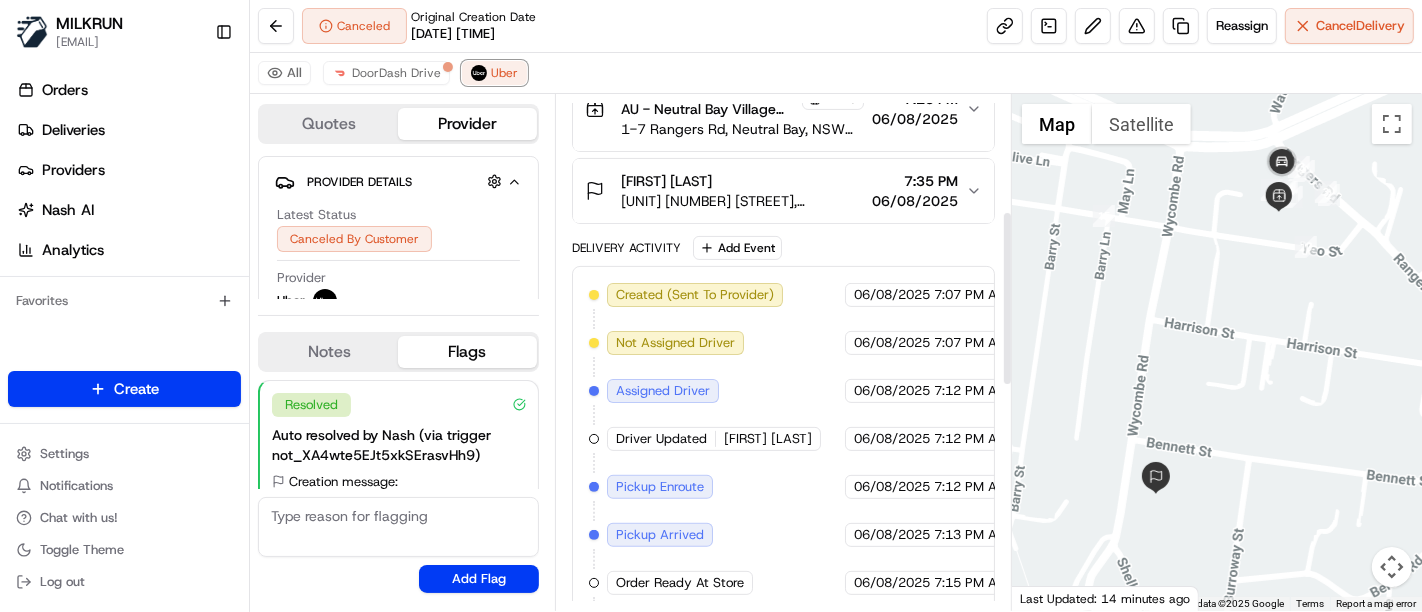 scroll, scrollTop: 263, scrollLeft: 0, axis: vertical 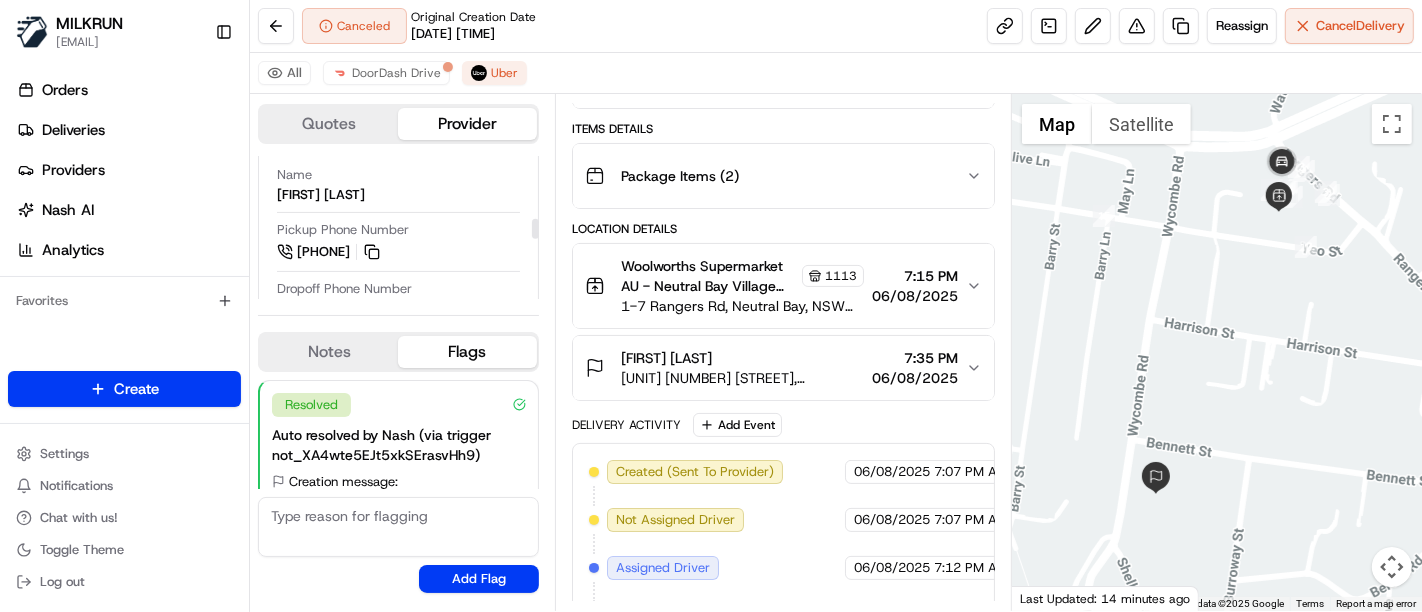 click on "All DoorDash Drive Uber" at bounding box center [836, 73] 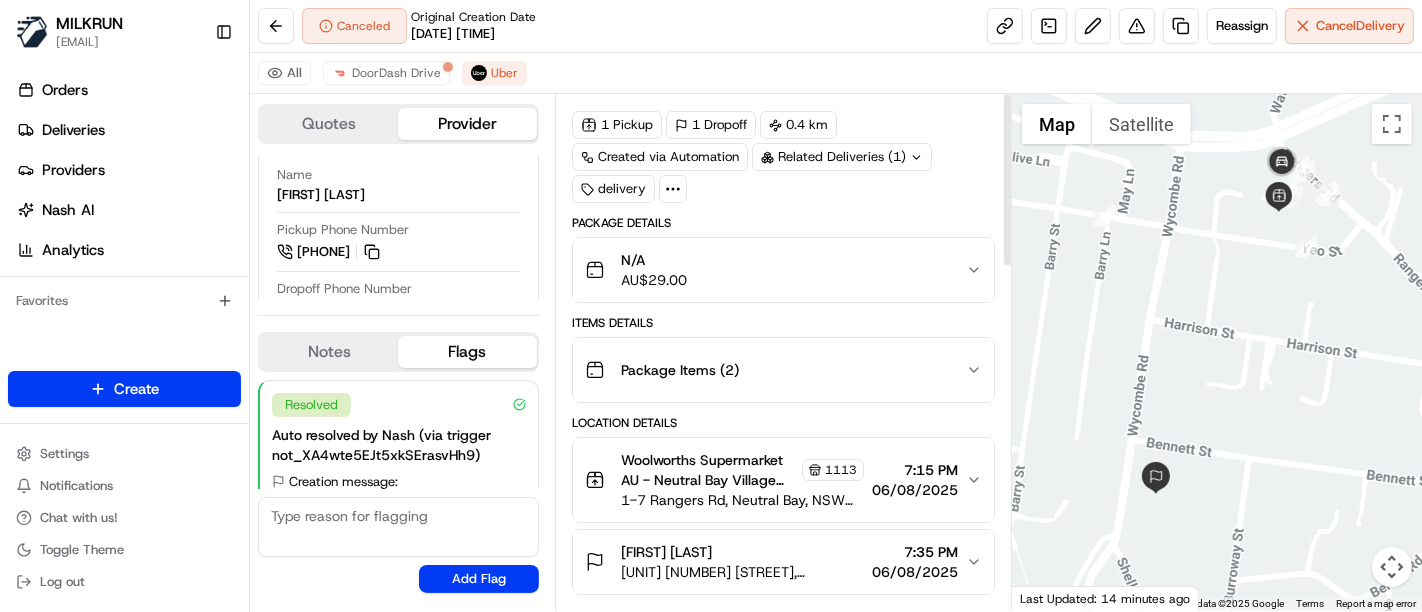 scroll, scrollTop: 0, scrollLeft: 0, axis: both 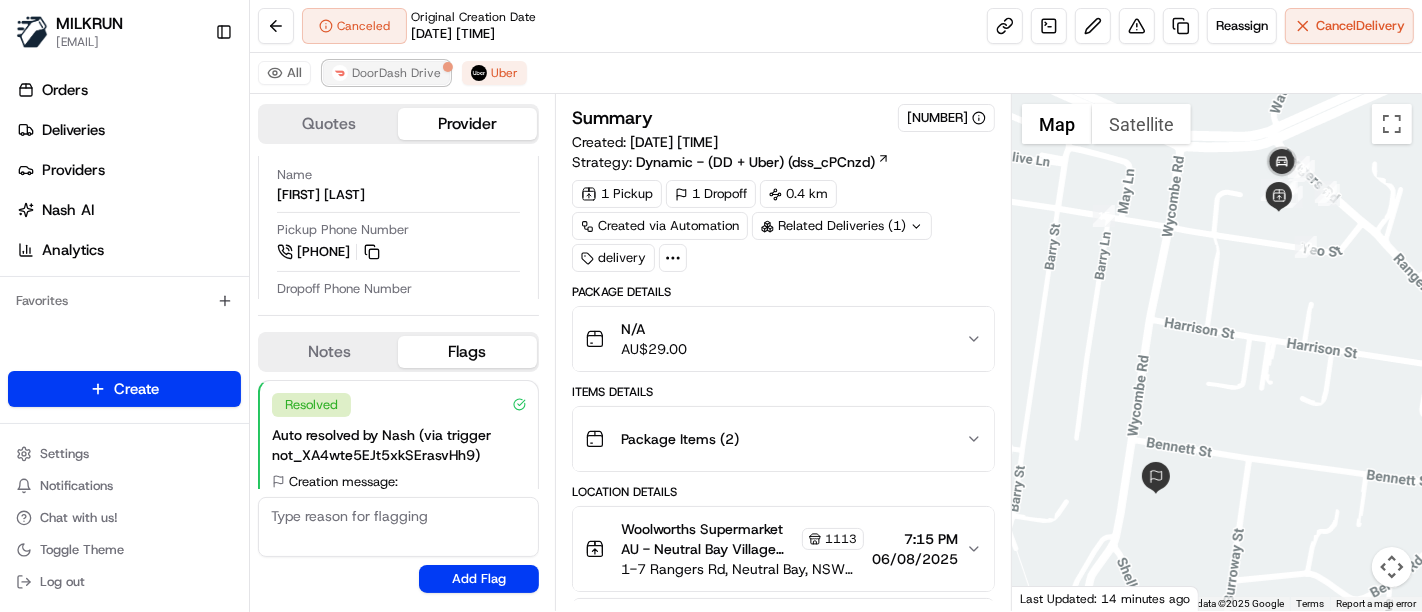 click on "DoorDash Drive" at bounding box center (386, 73) 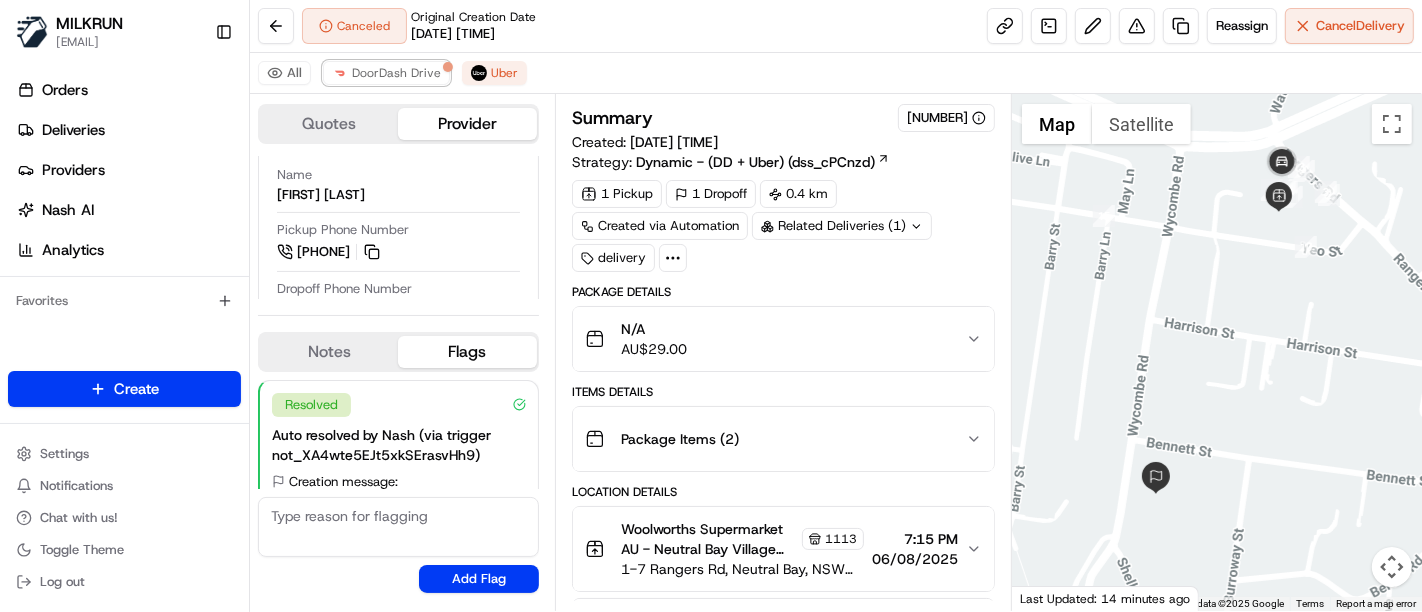 scroll, scrollTop: 234, scrollLeft: 0, axis: vertical 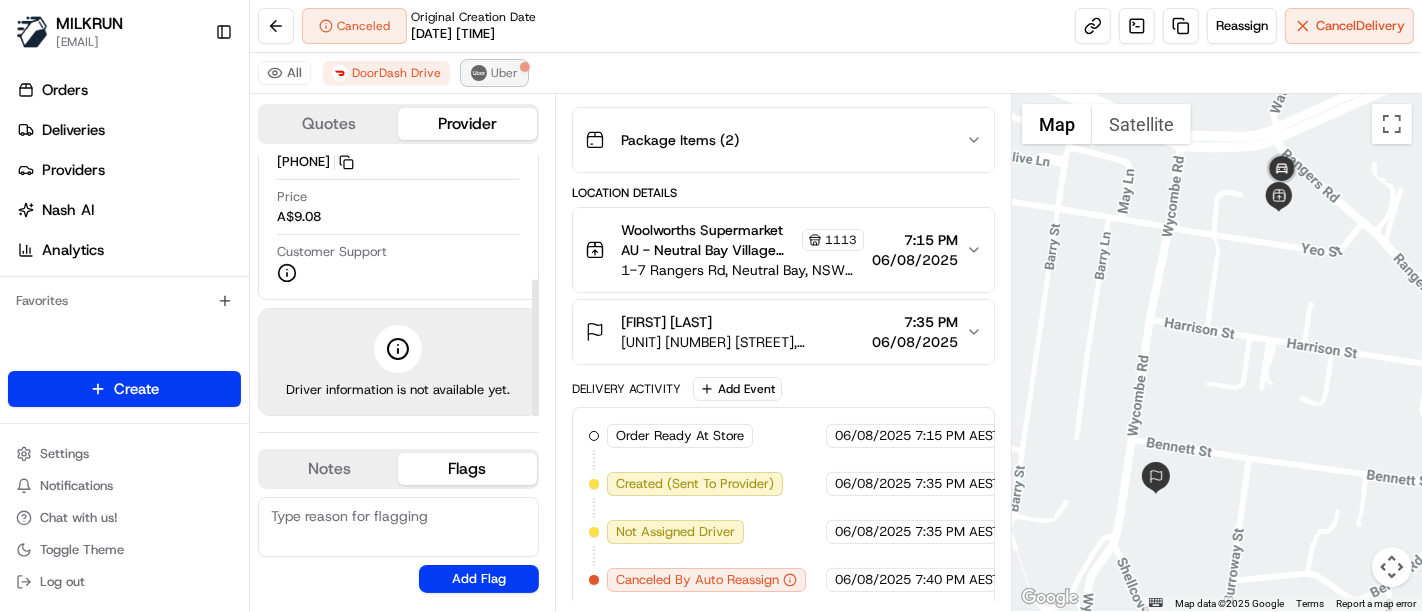 click on "Uber" at bounding box center [494, 73] 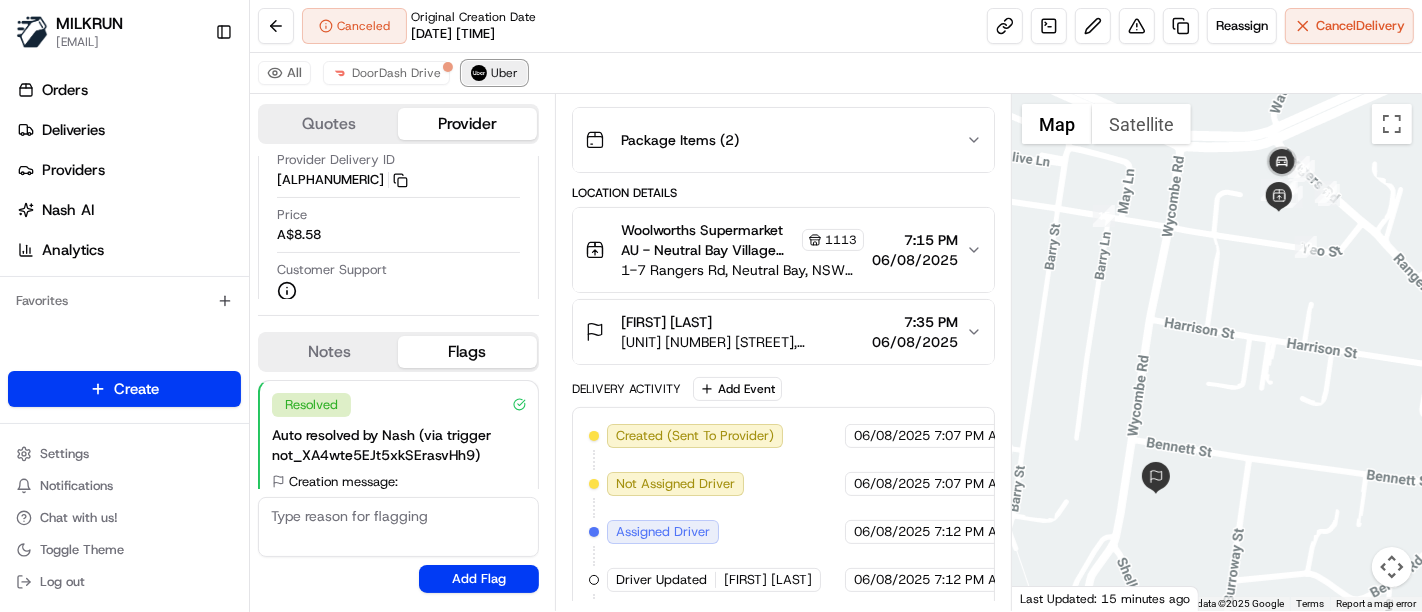 scroll, scrollTop: 444, scrollLeft: 0, axis: vertical 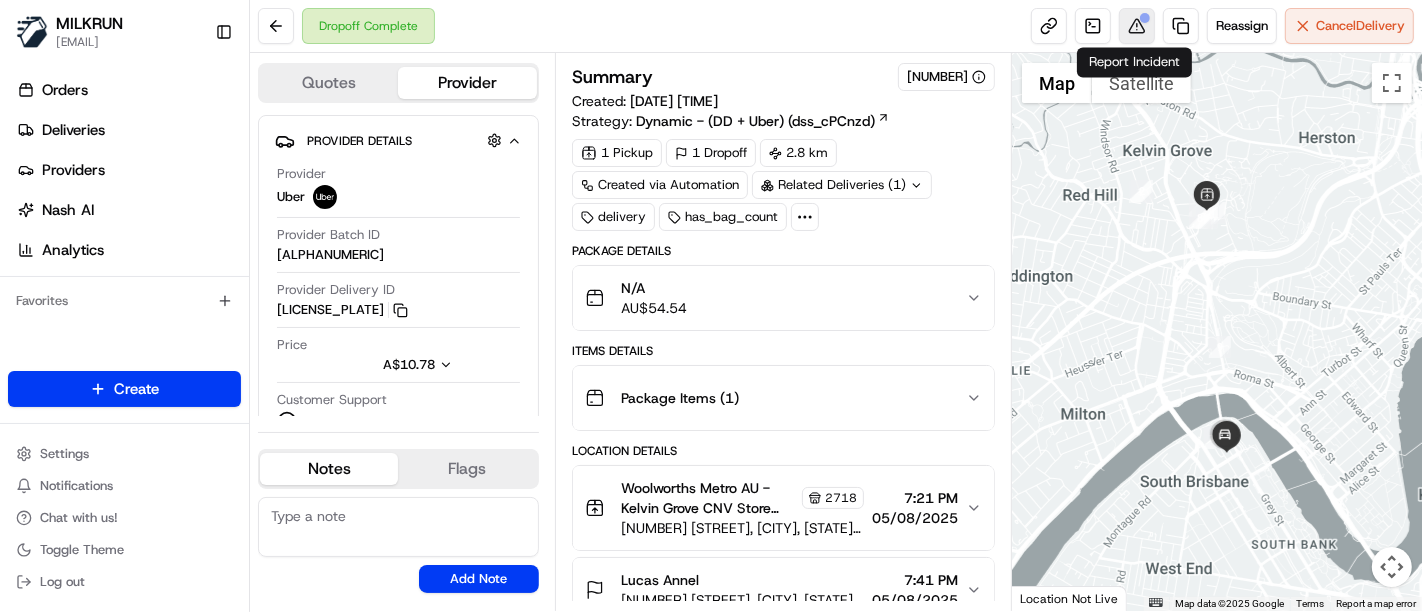 click at bounding box center (1137, 26) 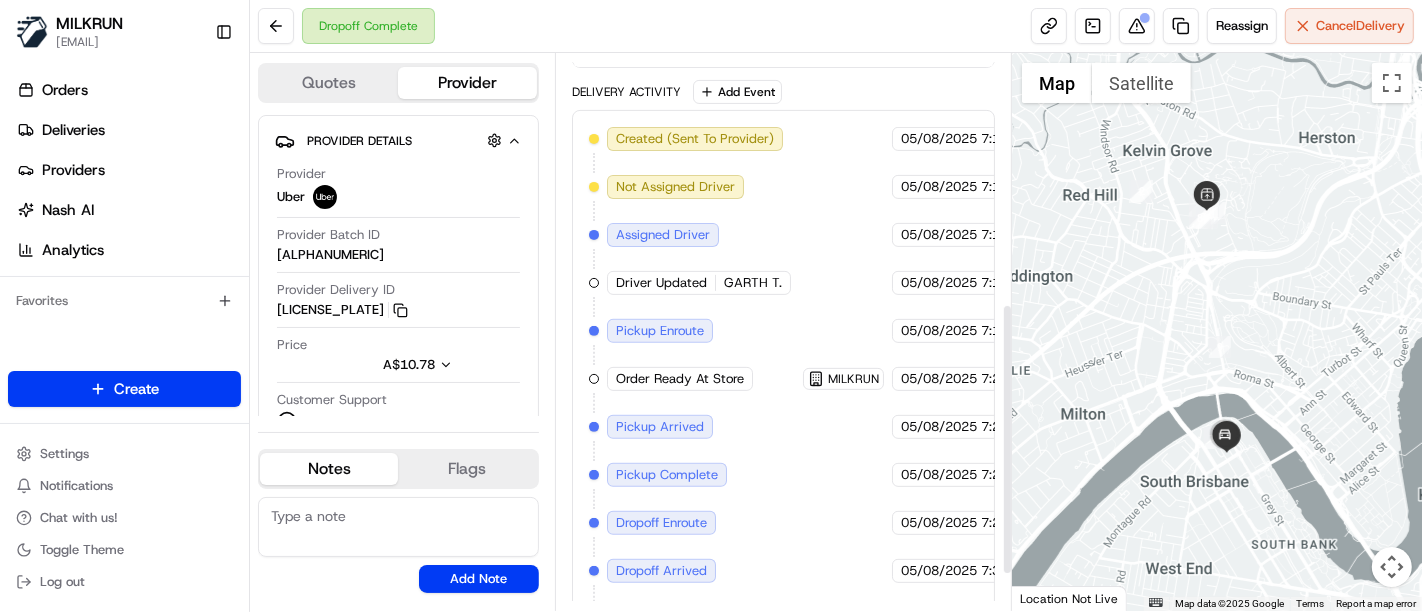 scroll, scrollTop: 333, scrollLeft: 0, axis: vertical 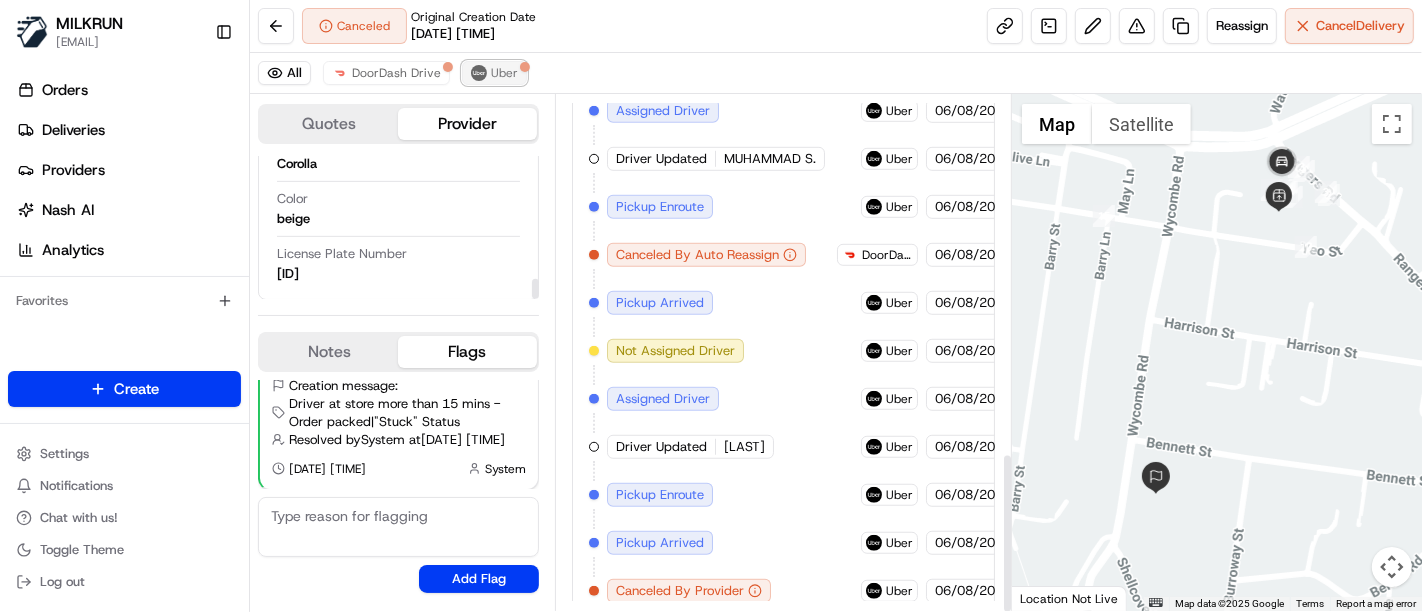 drag, startPoint x: 490, startPoint y: 71, endPoint x: 458, endPoint y: 74, distance: 32.140316 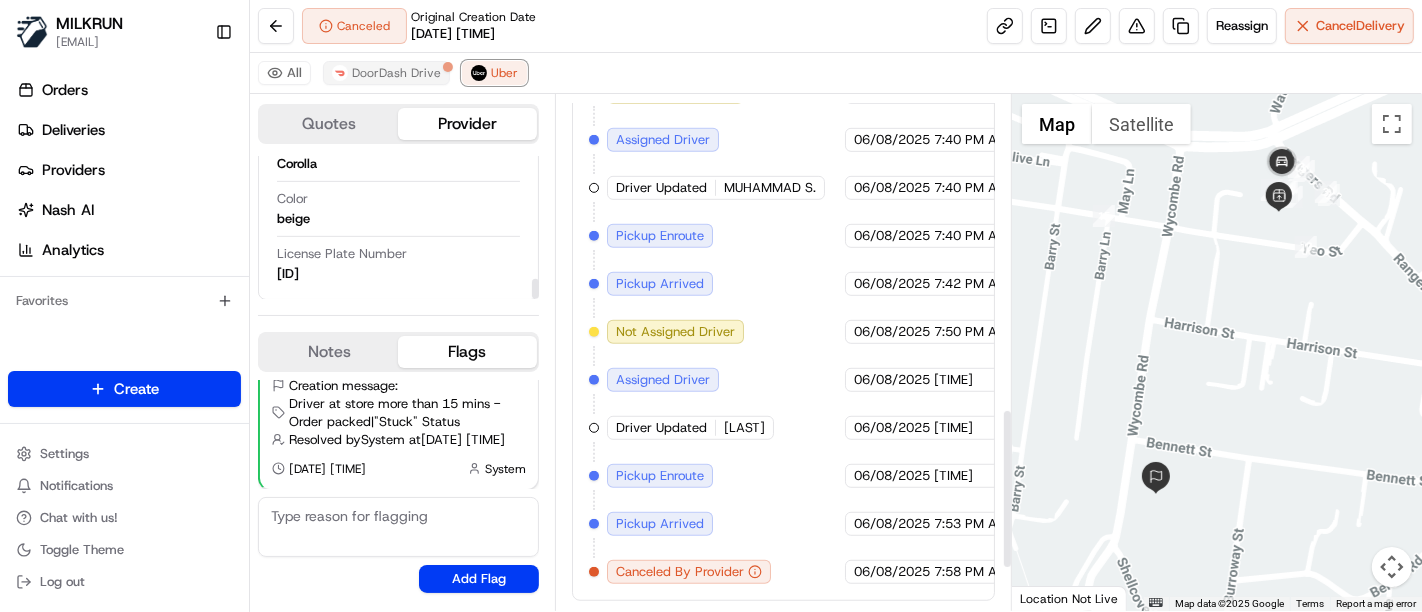 scroll, scrollTop: 1010, scrollLeft: 0, axis: vertical 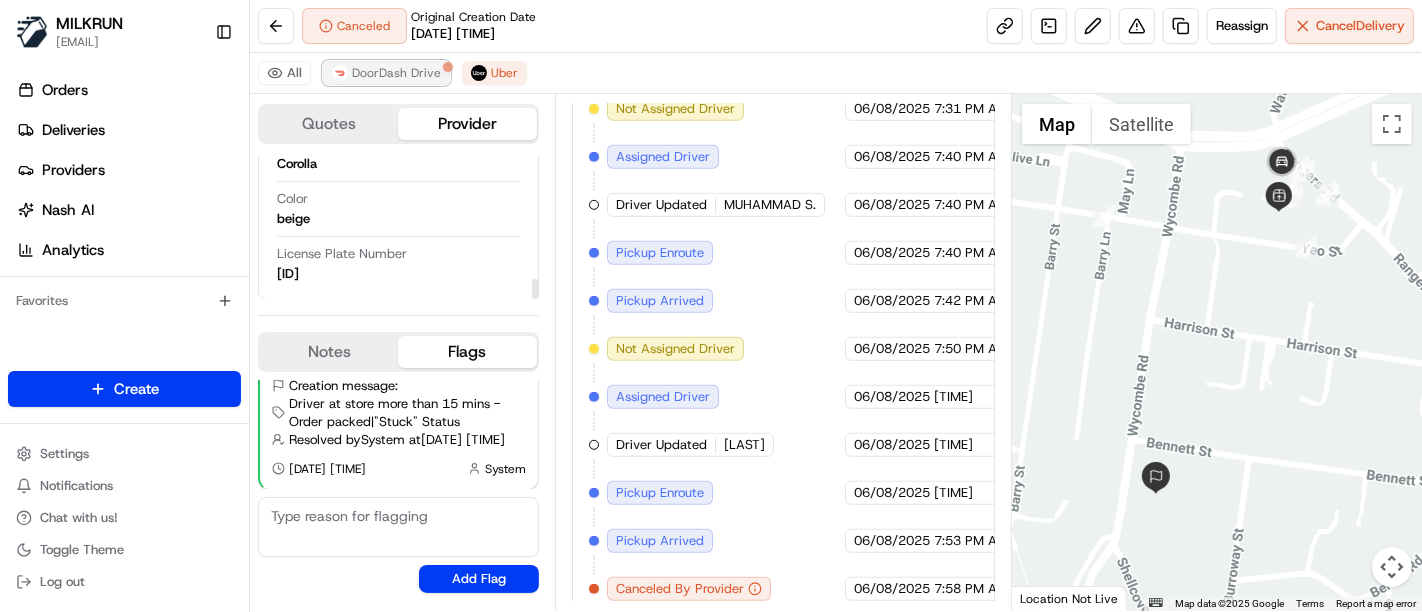 click on "DoorDash Drive" at bounding box center (396, 73) 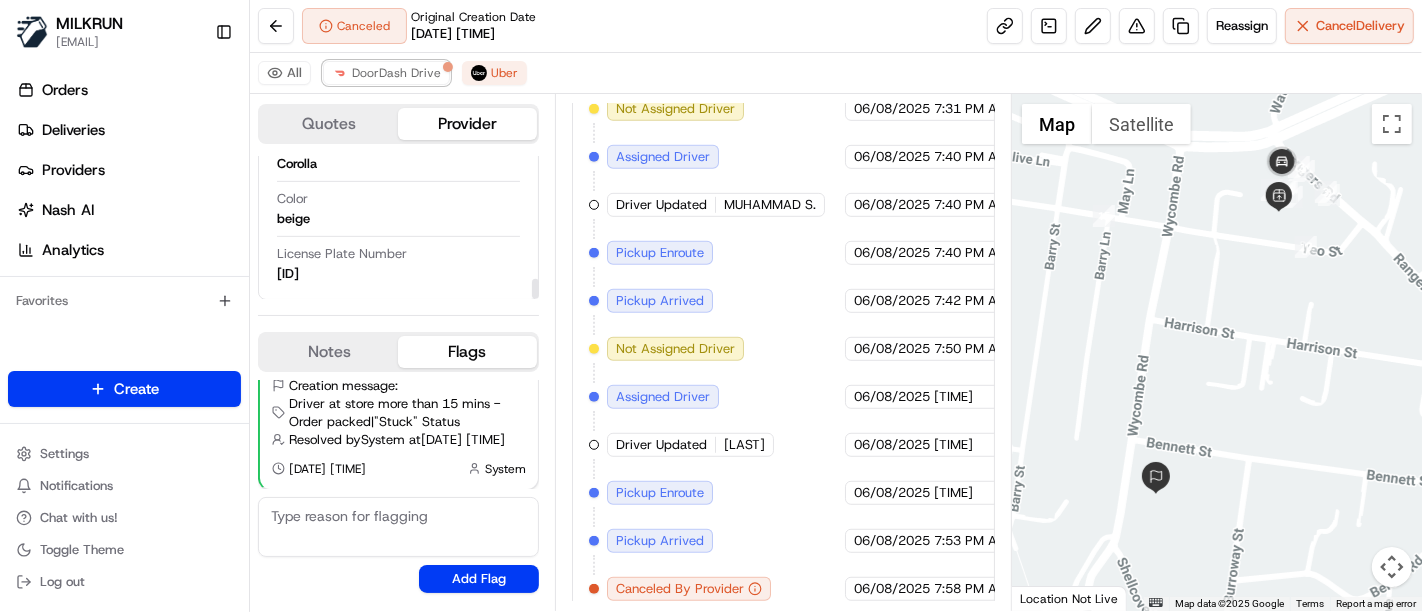 scroll, scrollTop: 234, scrollLeft: 0, axis: vertical 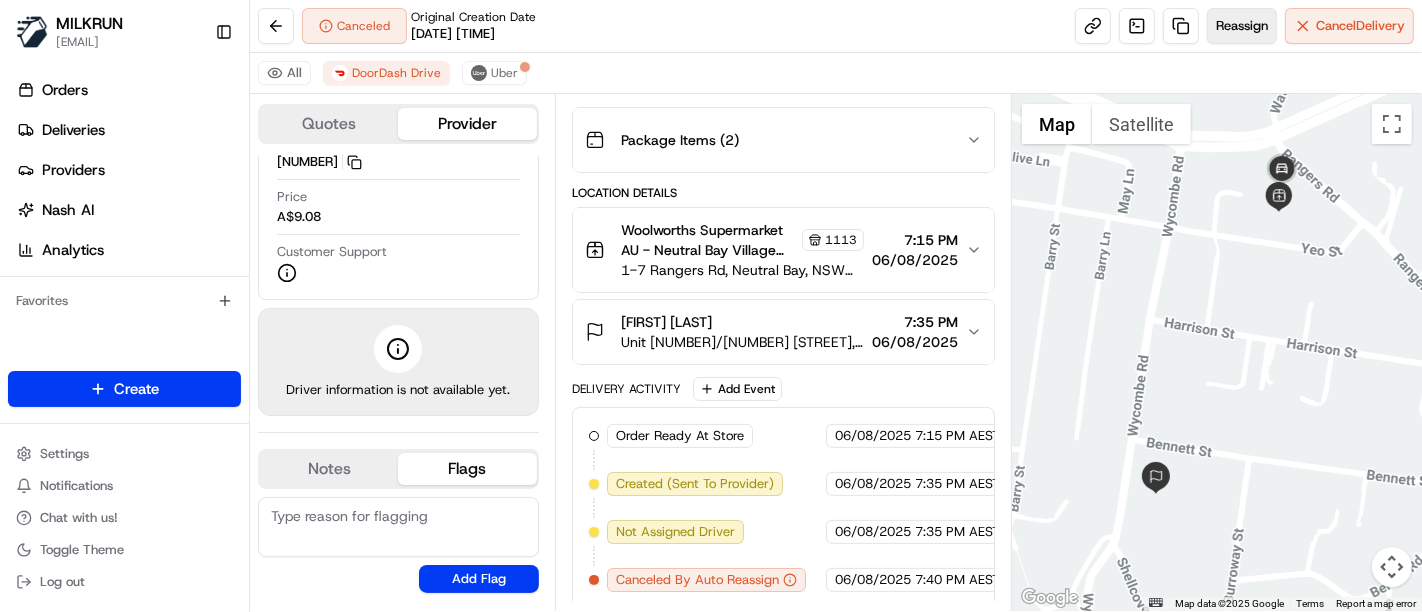 click on "Reassign" at bounding box center [1242, 26] 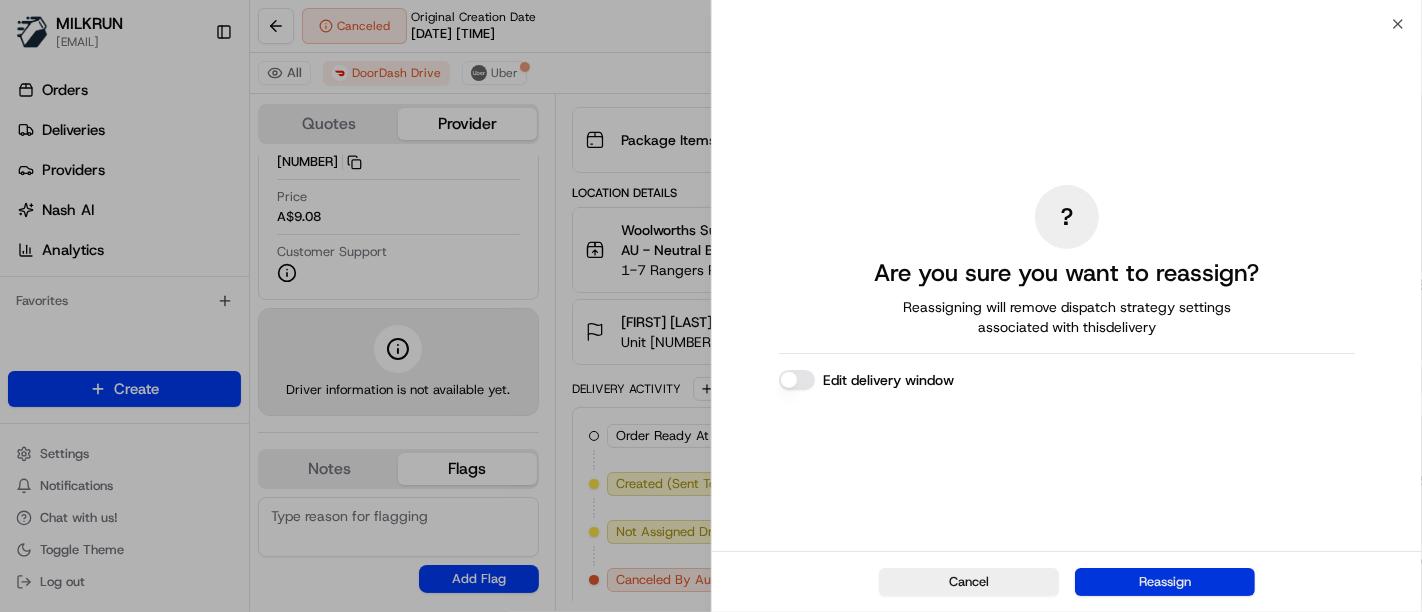 click on "Reassign" at bounding box center (1165, 582) 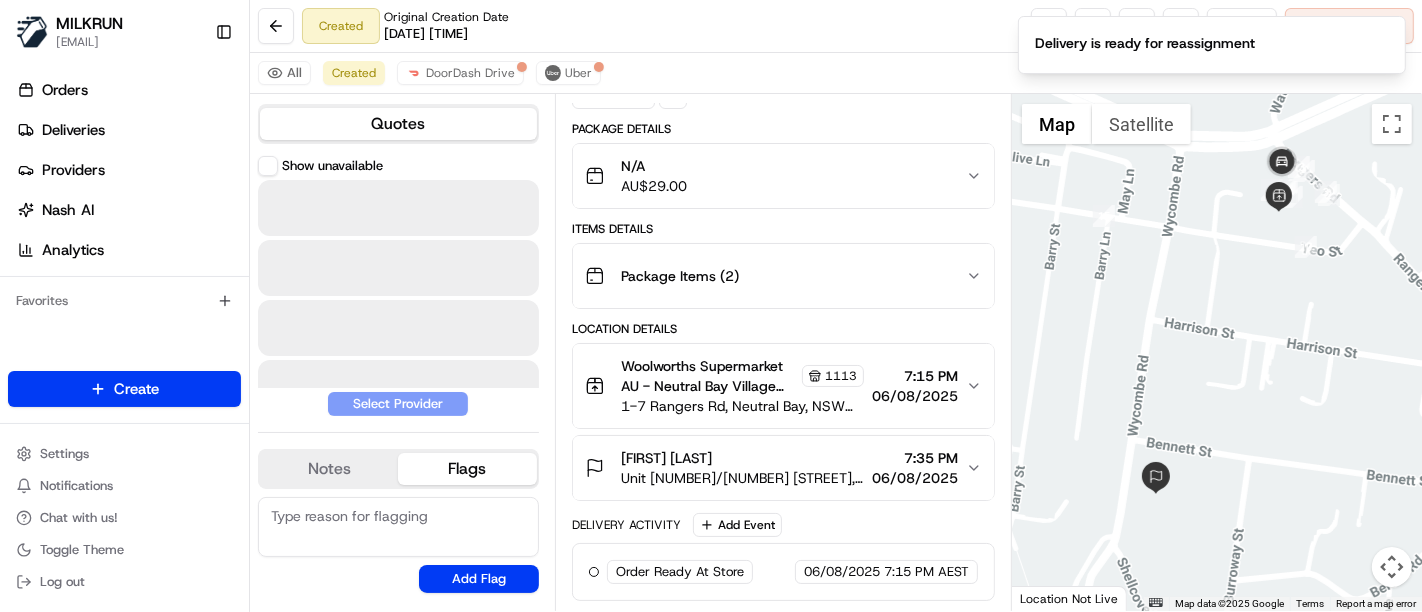 scroll, scrollTop: 157, scrollLeft: 0, axis: vertical 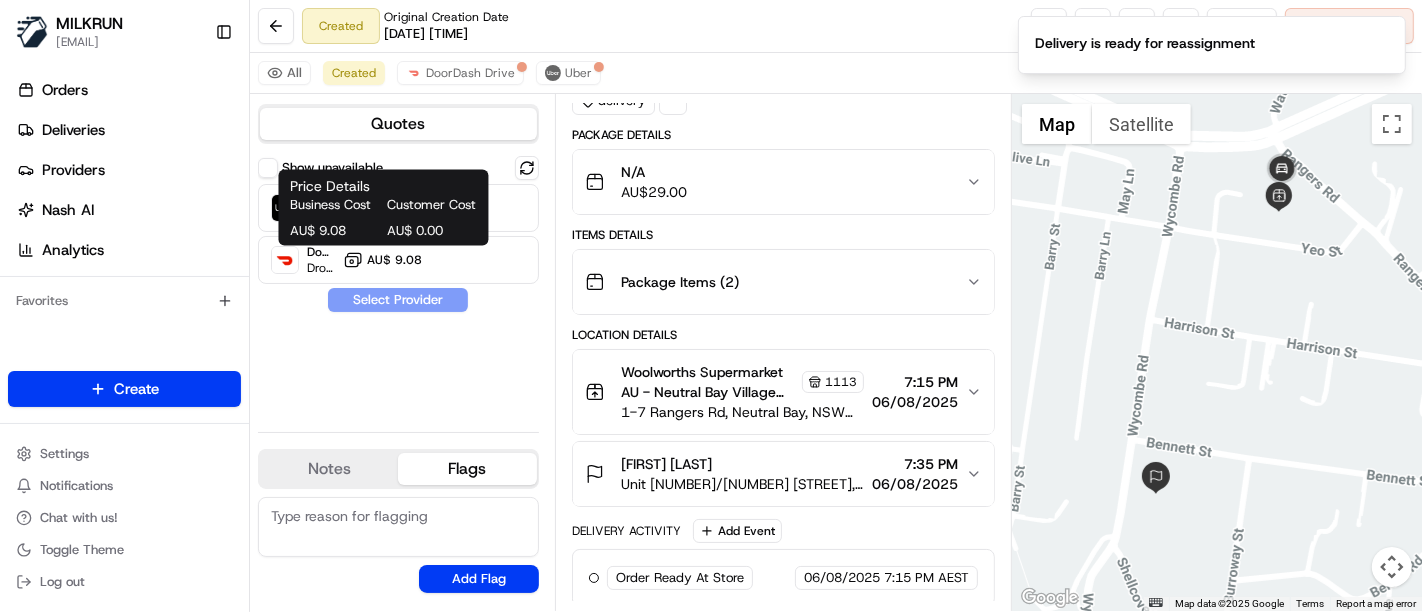 click on "Customer Cost" at bounding box center (432, 205) 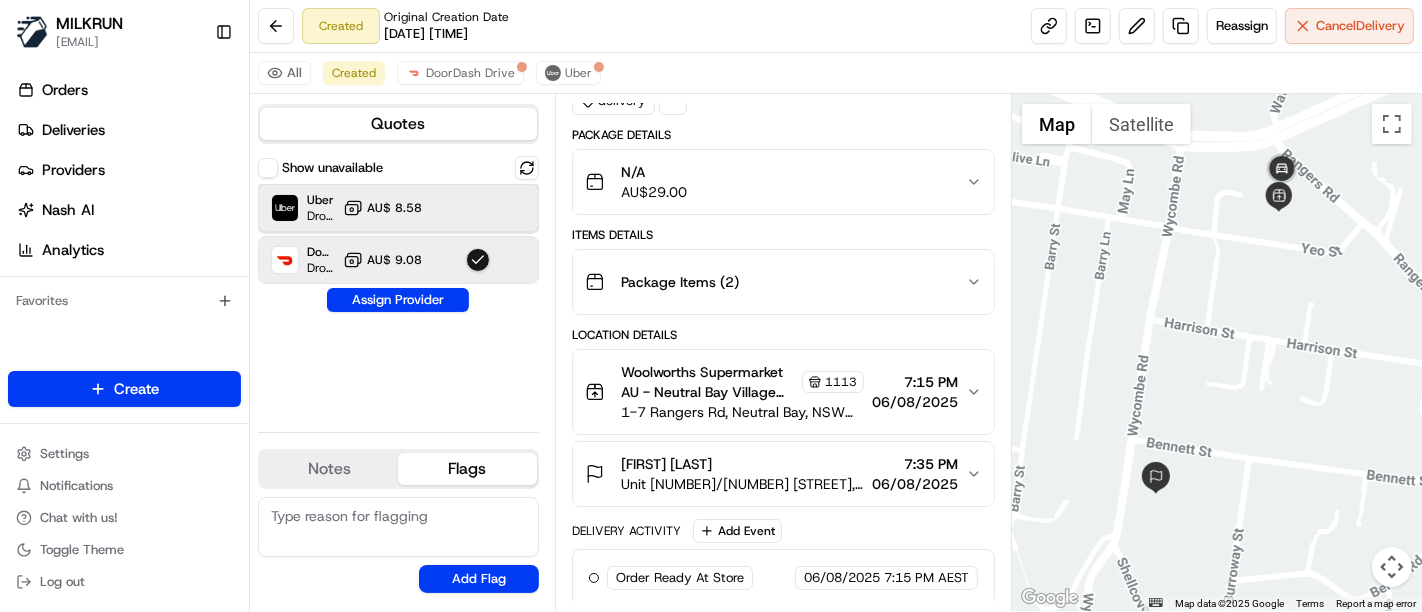 click on "Uber Dropoff ETA   22 minutes AU$   8.58" at bounding box center [398, 208] 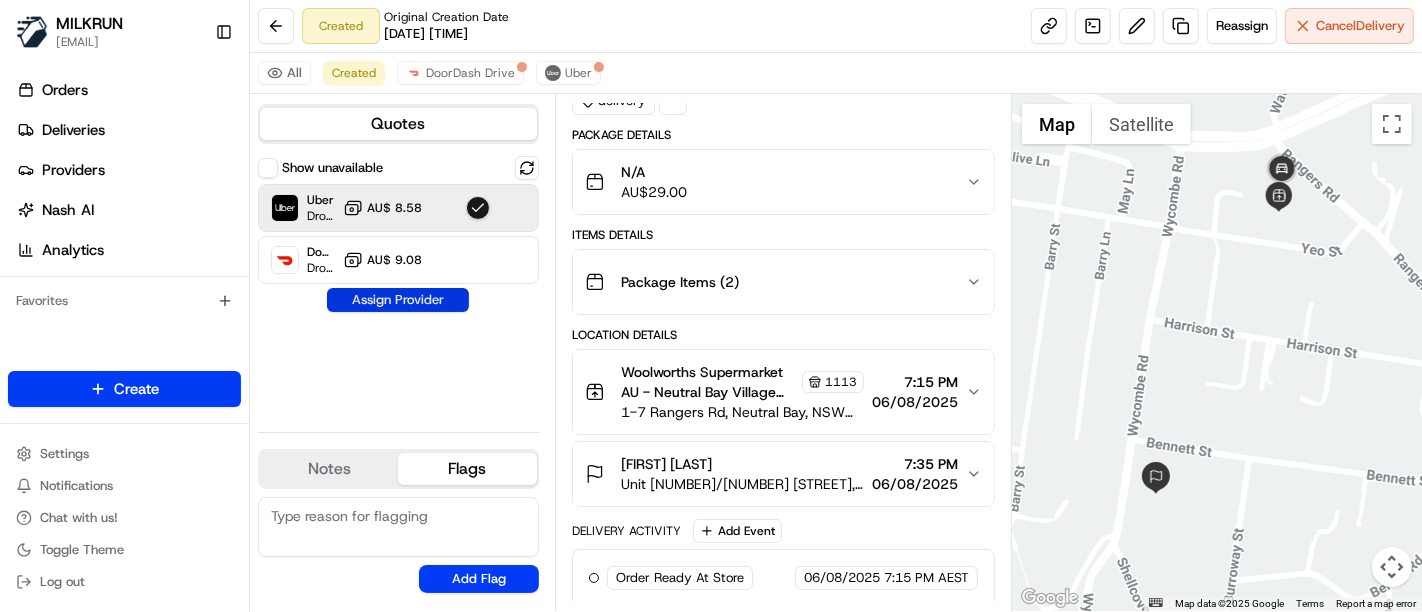 click on "Assign Provider" at bounding box center [398, 300] 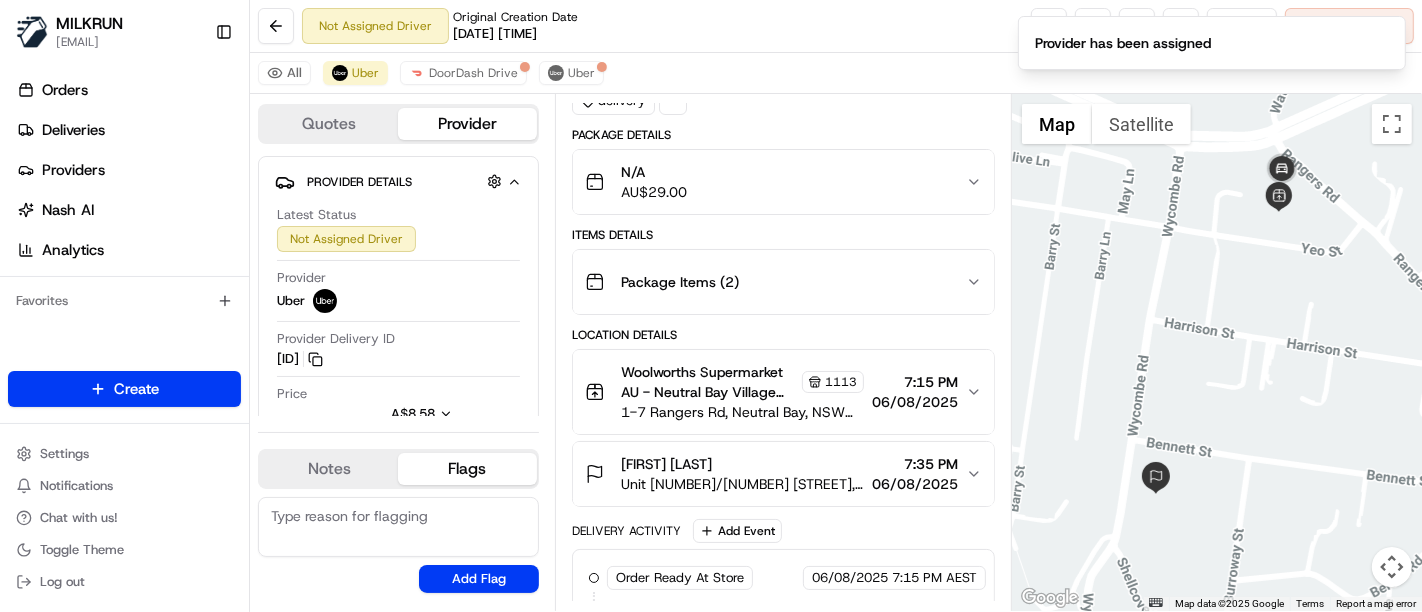 scroll, scrollTop: 251, scrollLeft: 0, axis: vertical 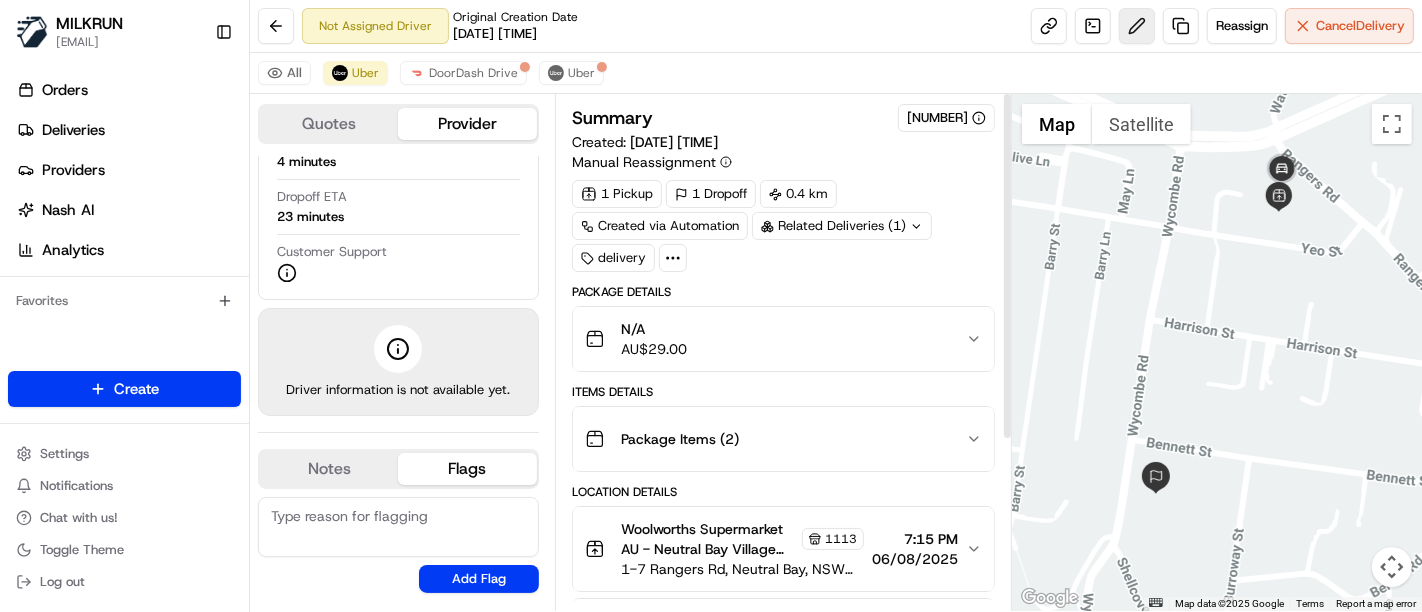 click at bounding box center [1137, 26] 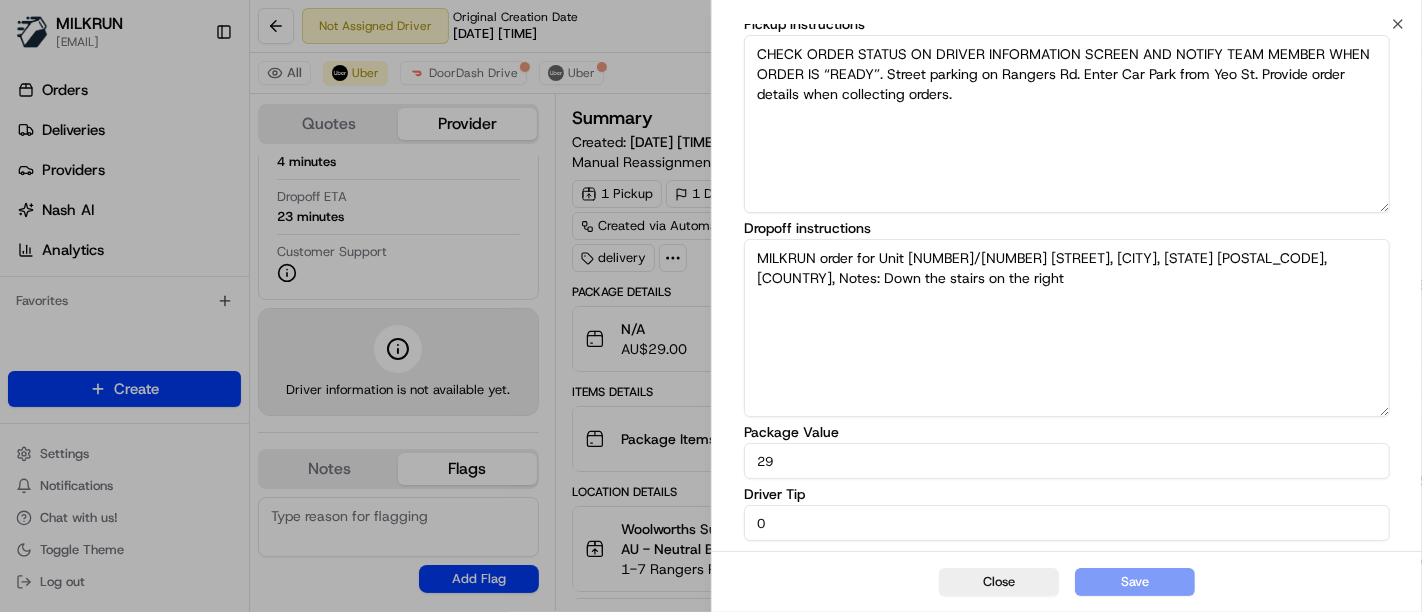 scroll, scrollTop: 316, scrollLeft: 0, axis: vertical 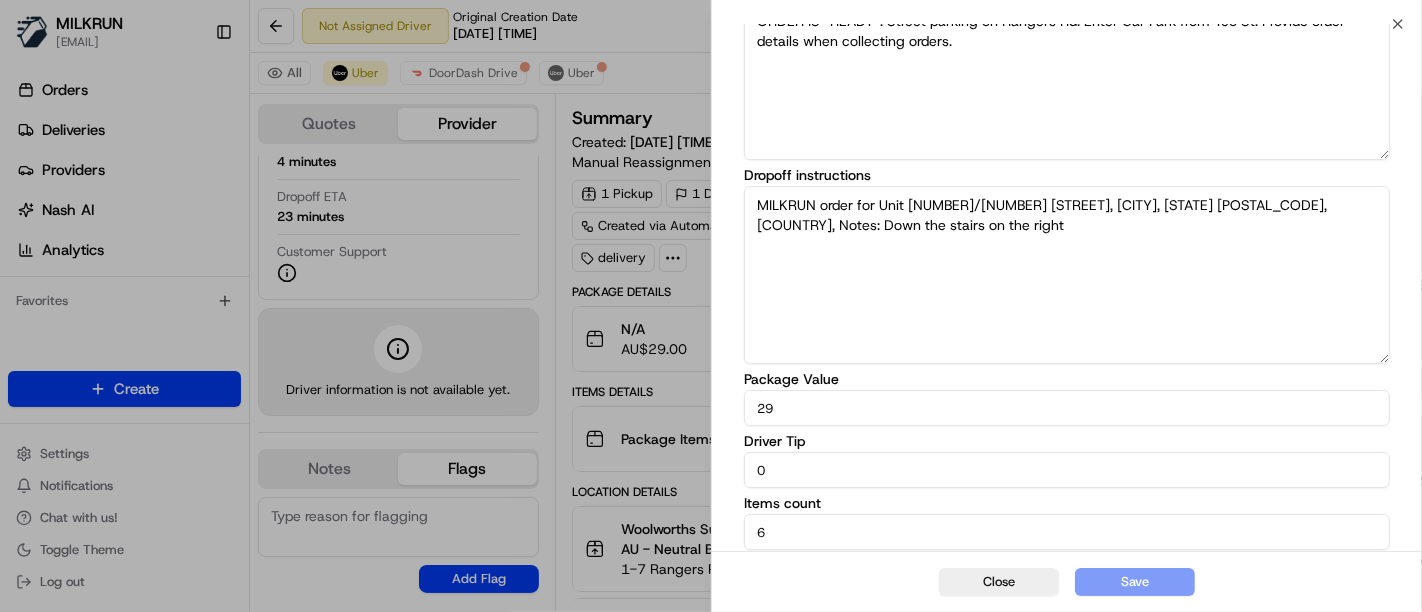 click on "0" at bounding box center (1067, 470) 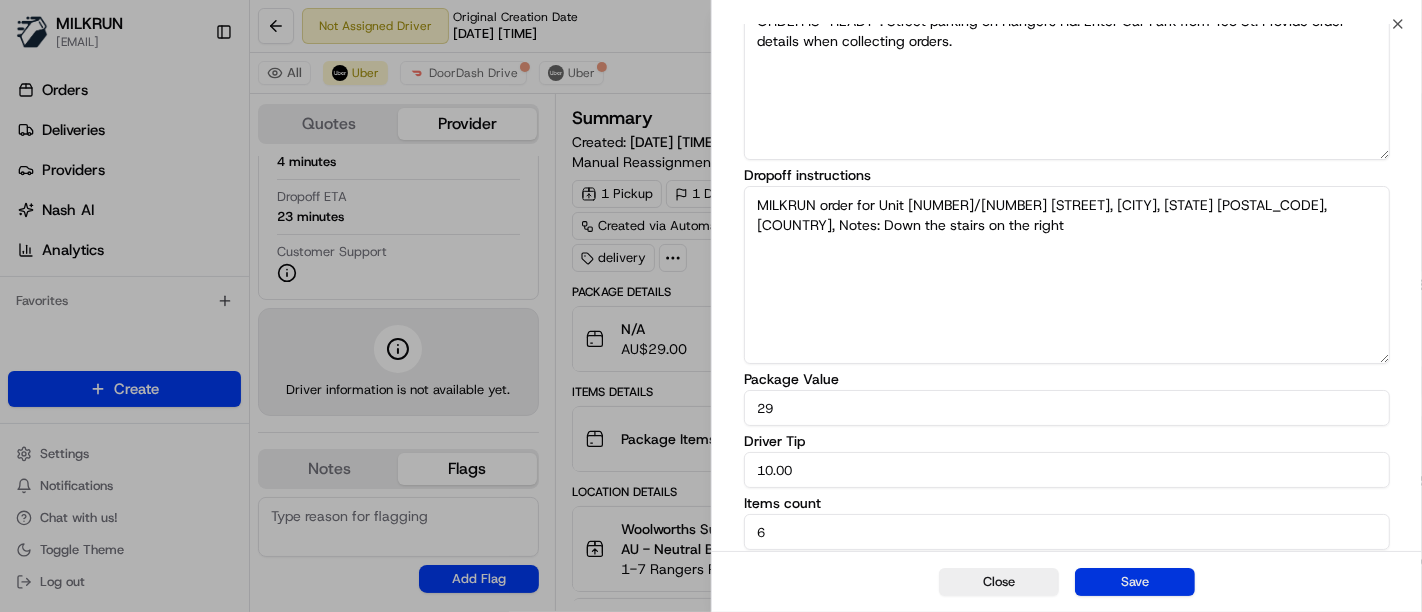 type on "10.00" 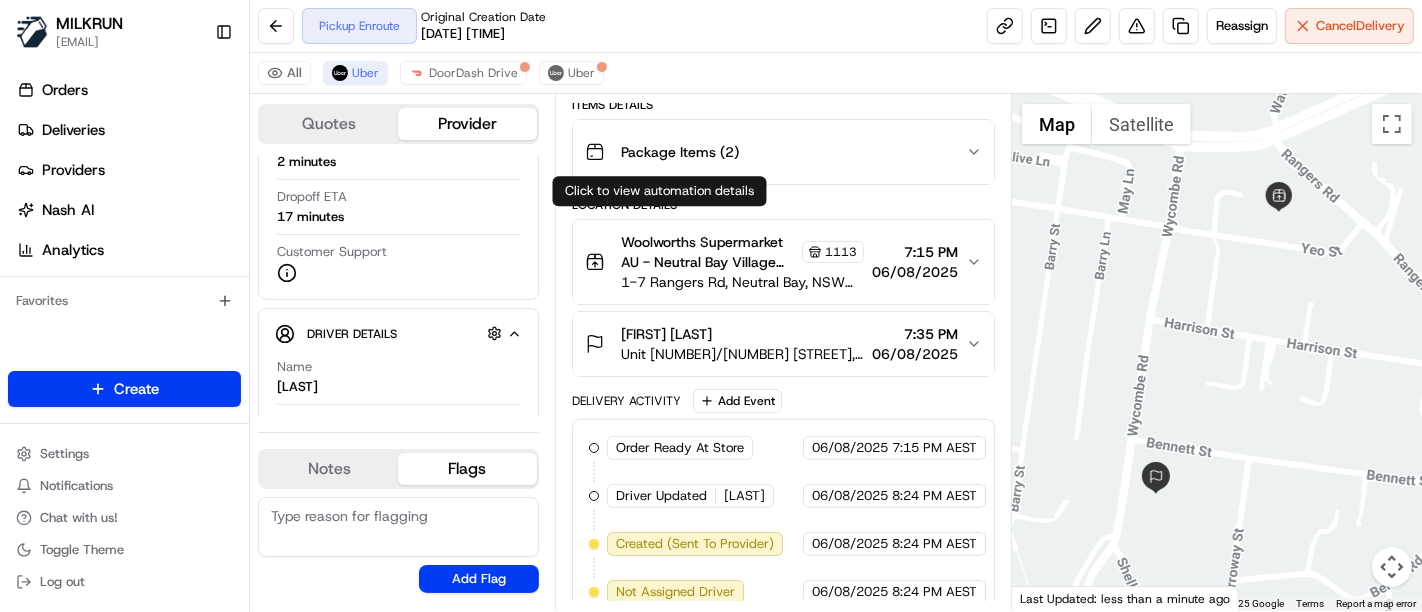 scroll, scrollTop: 441, scrollLeft: 0, axis: vertical 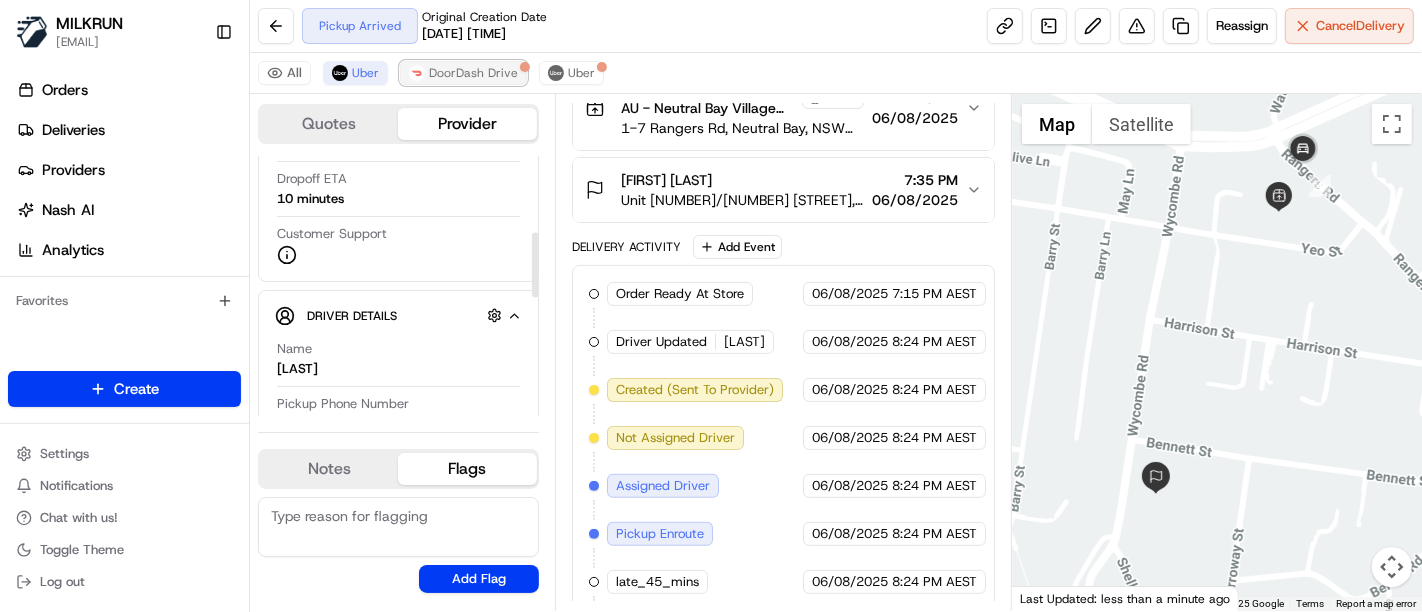 drag, startPoint x: 417, startPoint y: 72, endPoint x: 407, endPoint y: 70, distance: 10.198039 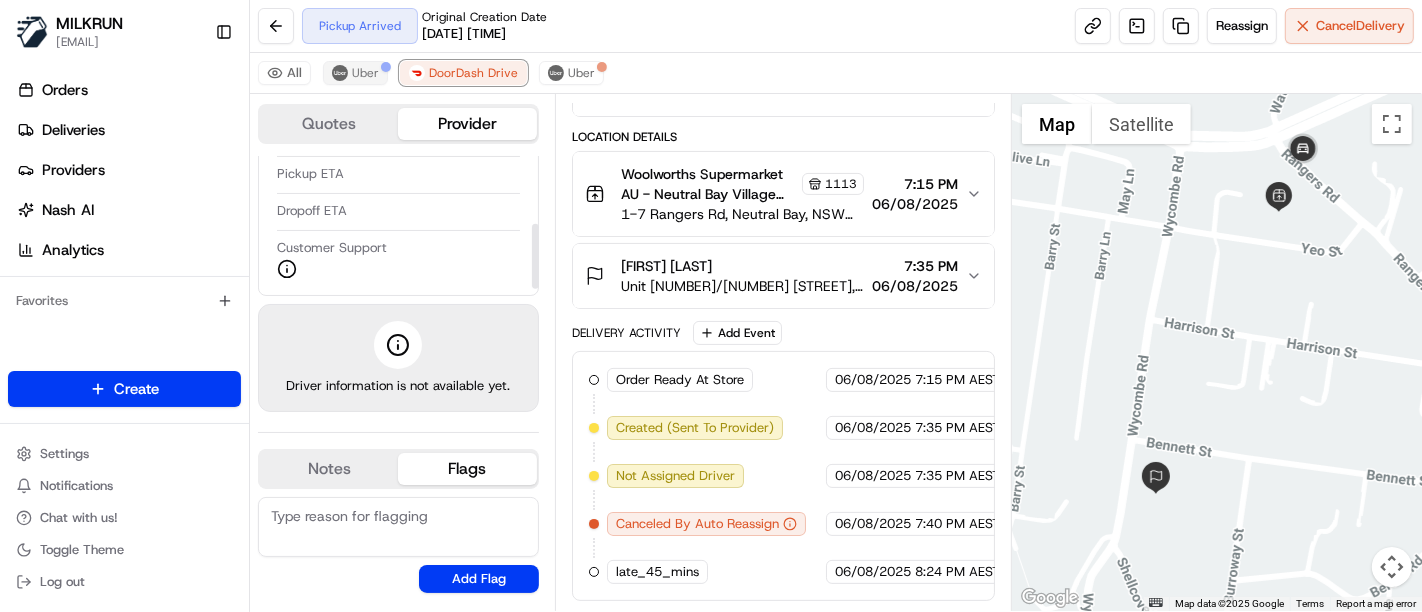 scroll, scrollTop: 271, scrollLeft: 0, axis: vertical 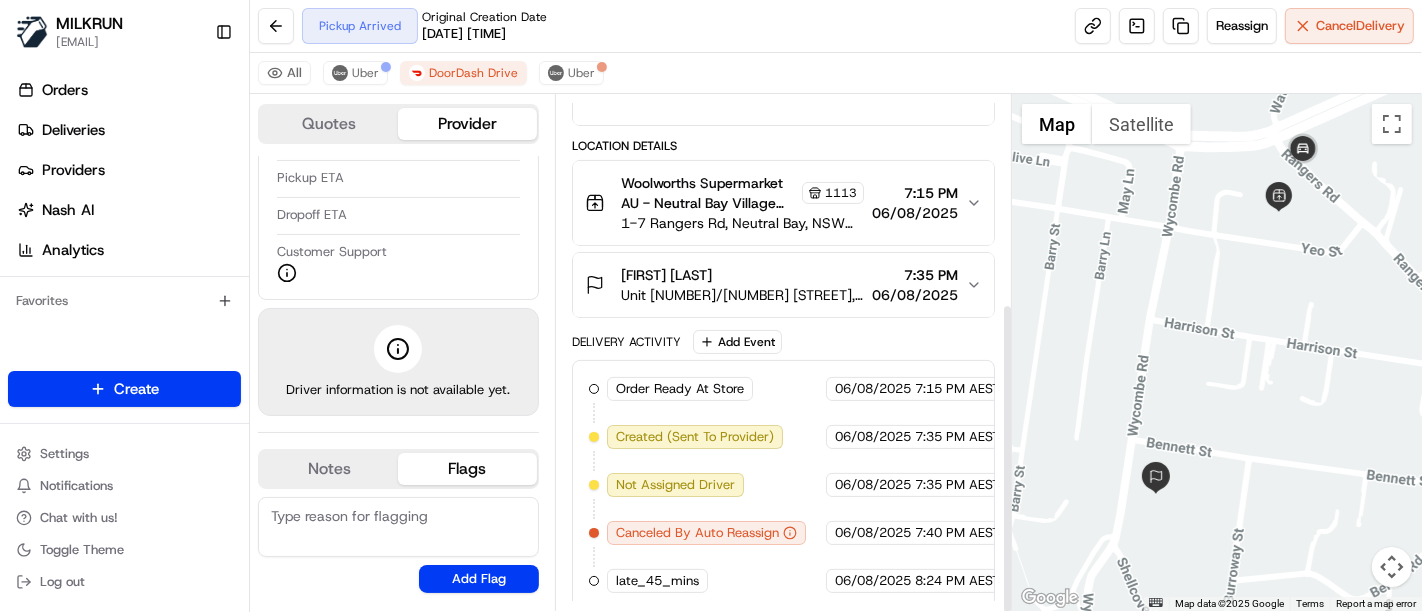 click on "All Uber DoorDash Drive Uber" at bounding box center (836, 73) 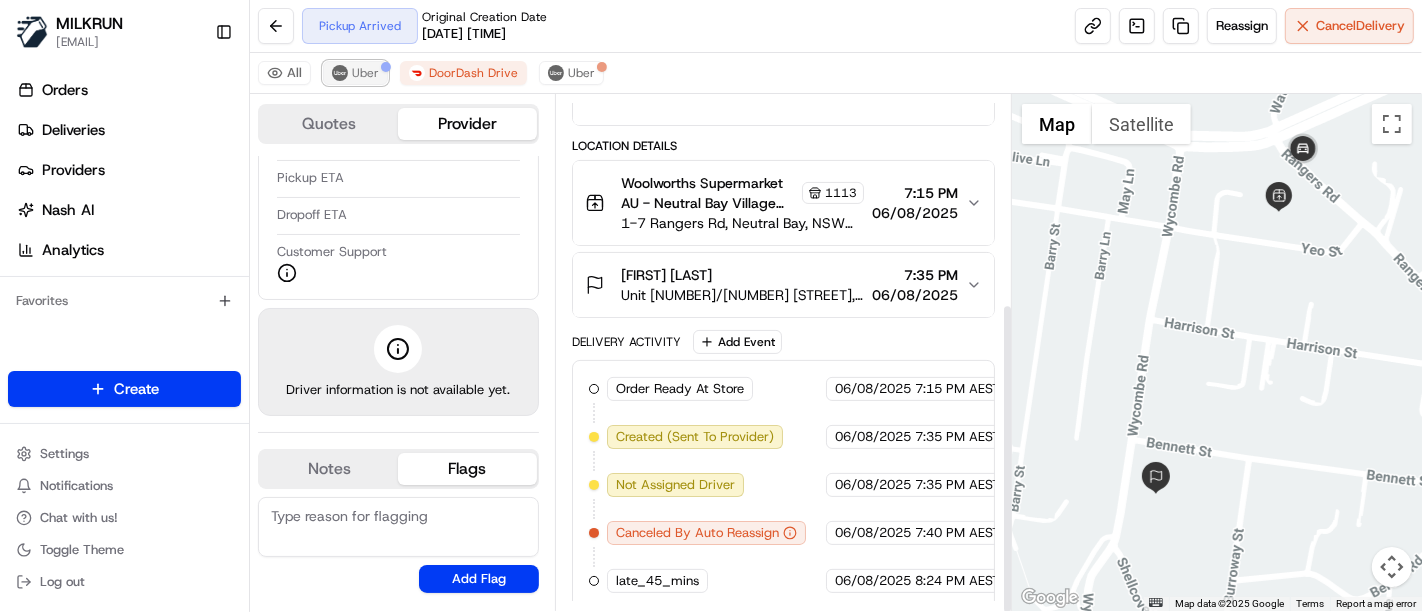 click on "Uber" at bounding box center [355, 73] 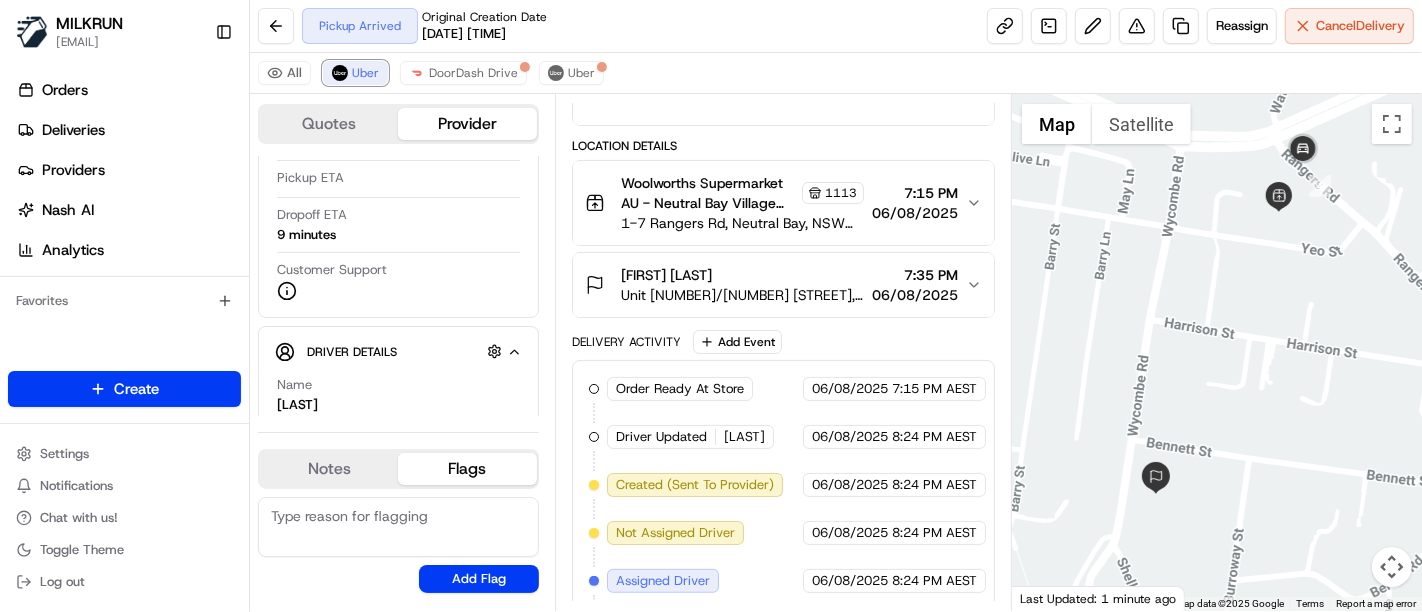 scroll, scrollTop: 307, scrollLeft: 0, axis: vertical 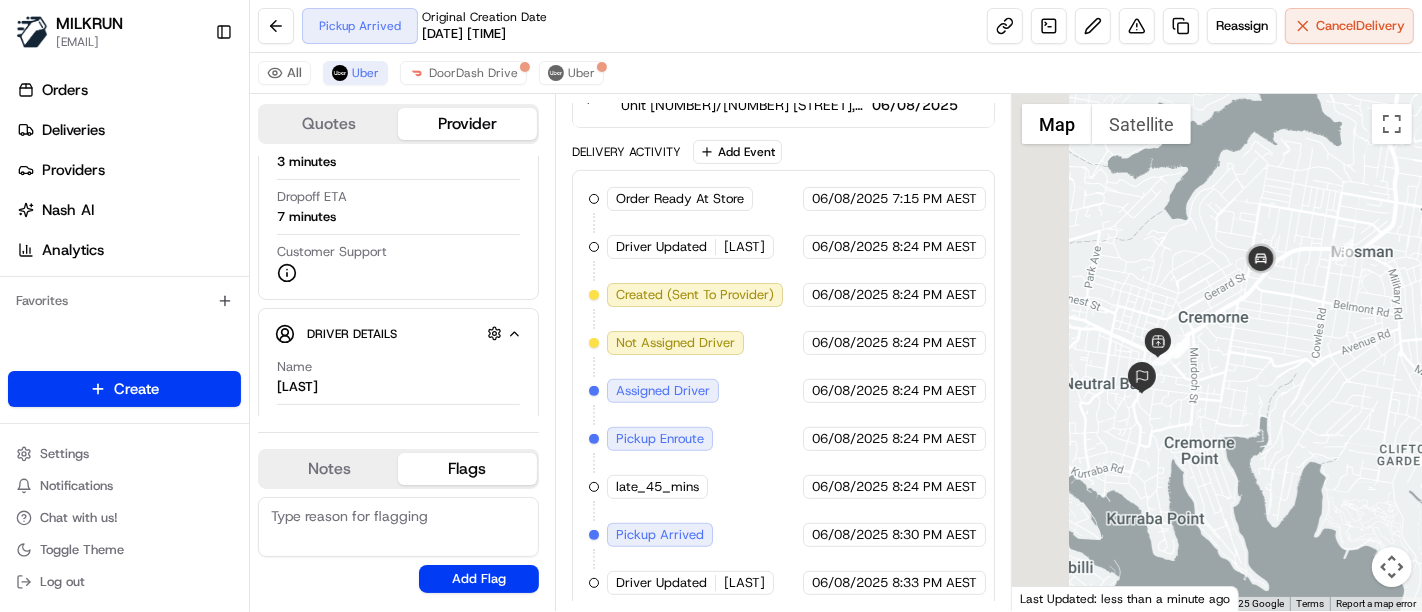 drag, startPoint x: 1220, startPoint y: 392, endPoint x: 292, endPoint y: 5, distance: 1005.4616 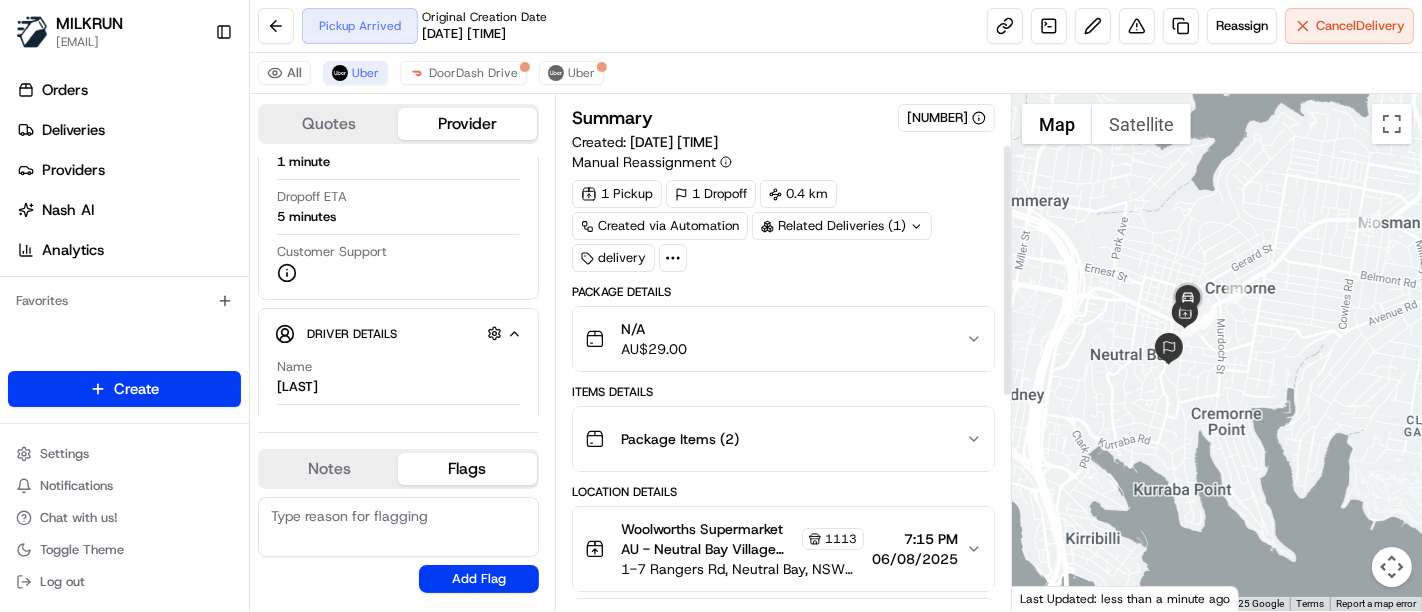 scroll, scrollTop: 333, scrollLeft: 0, axis: vertical 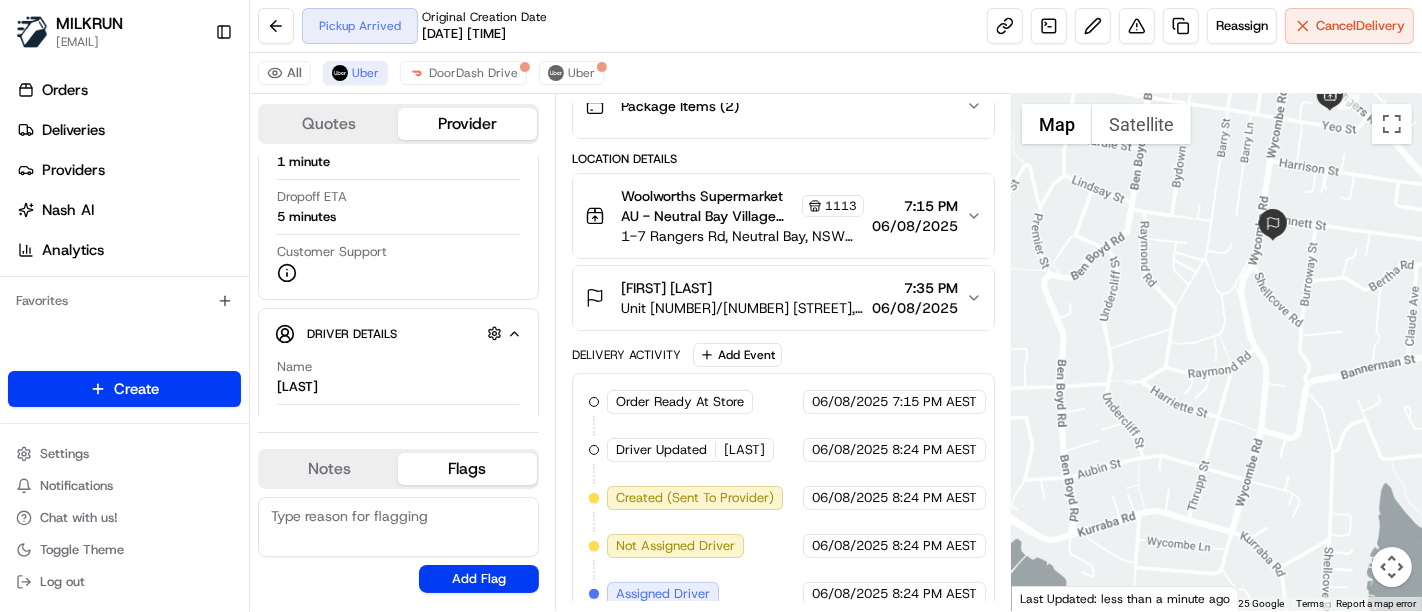 drag, startPoint x: 1222, startPoint y: 528, endPoint x: 1497, endPoint y: 167, distance: 453.81274 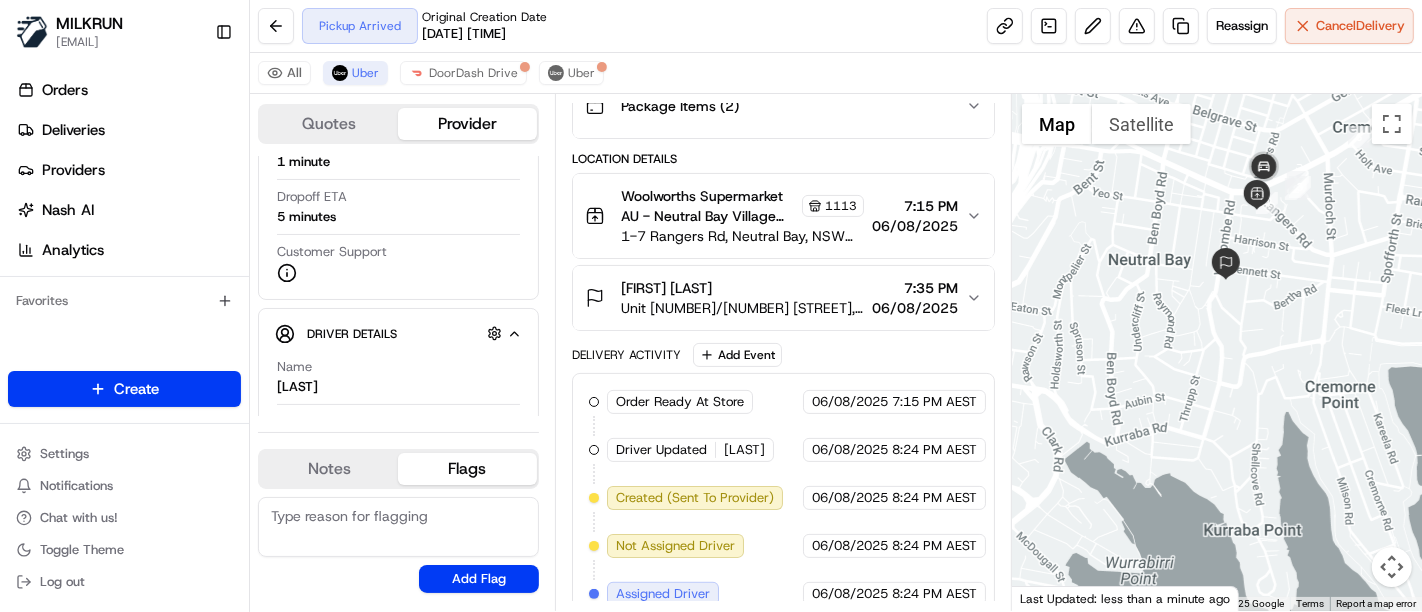 drag, startPoint x: 1281, startPoint y: 328, endPoint x: 1245, endPoint y: 346, distance: 40.24922 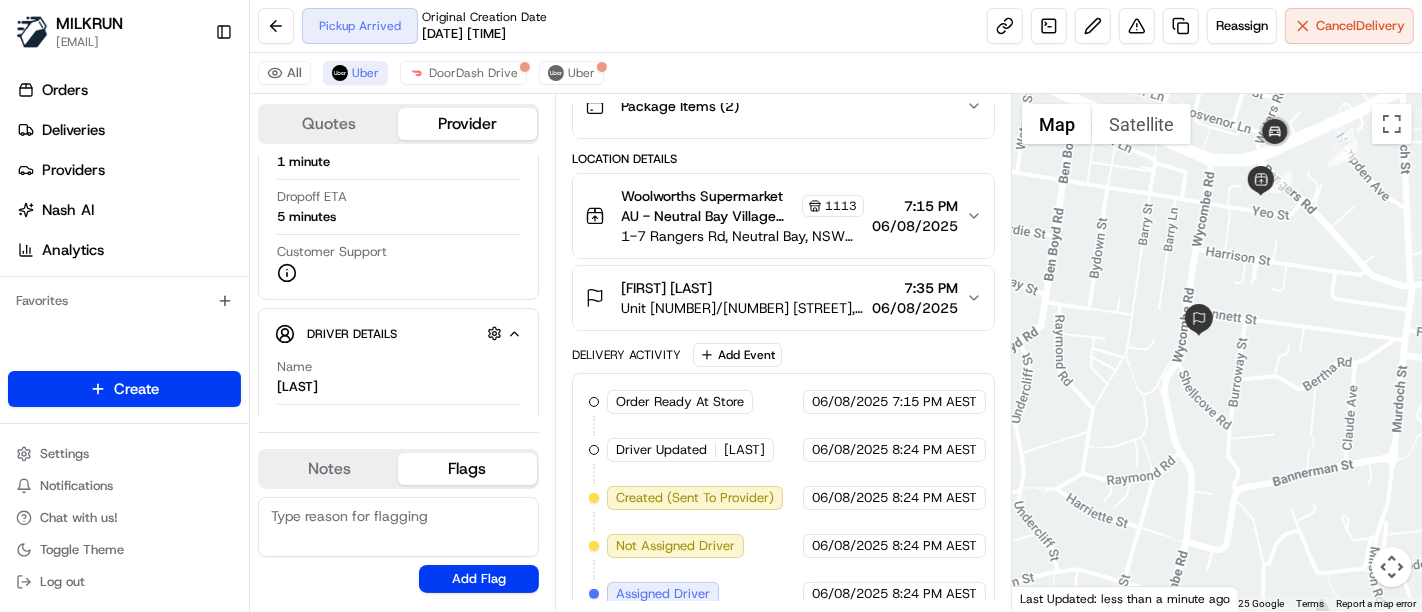 drag, startPoint x: 1303, startPoint y: 204, endPoint x: 1317, endPoint y: 370, distance: 166.58931 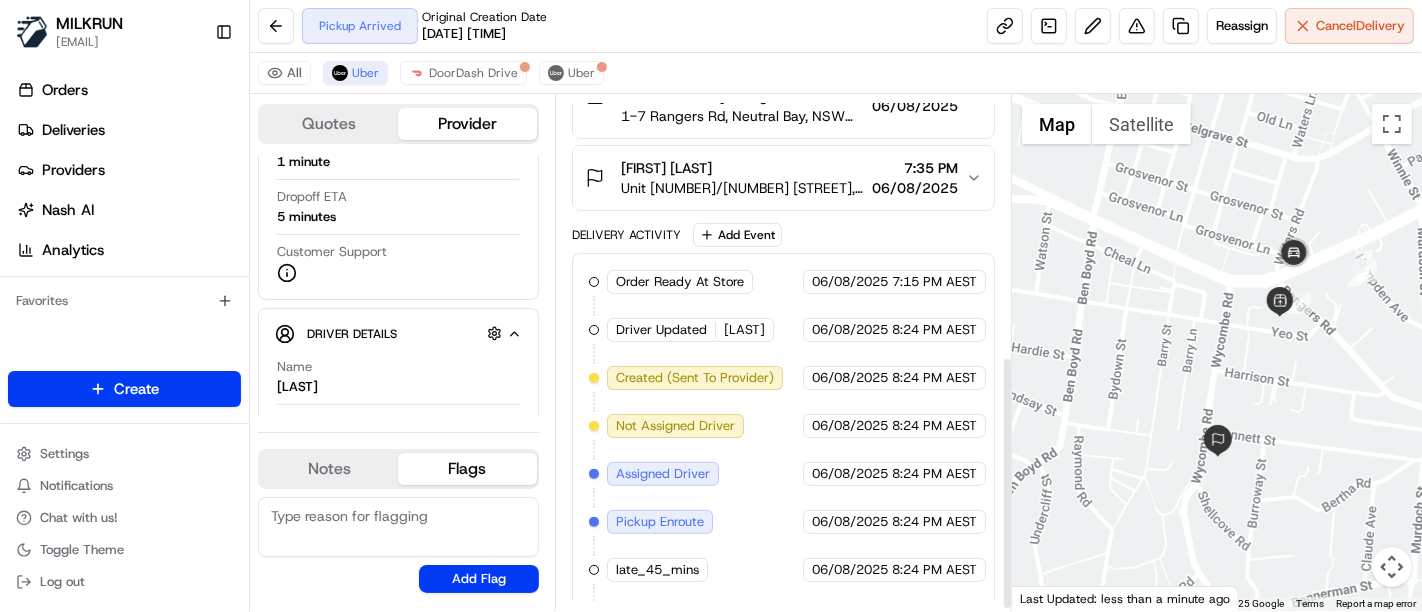 scroll, scrollTop: 536, scrollLeft: 0, axis: vertical 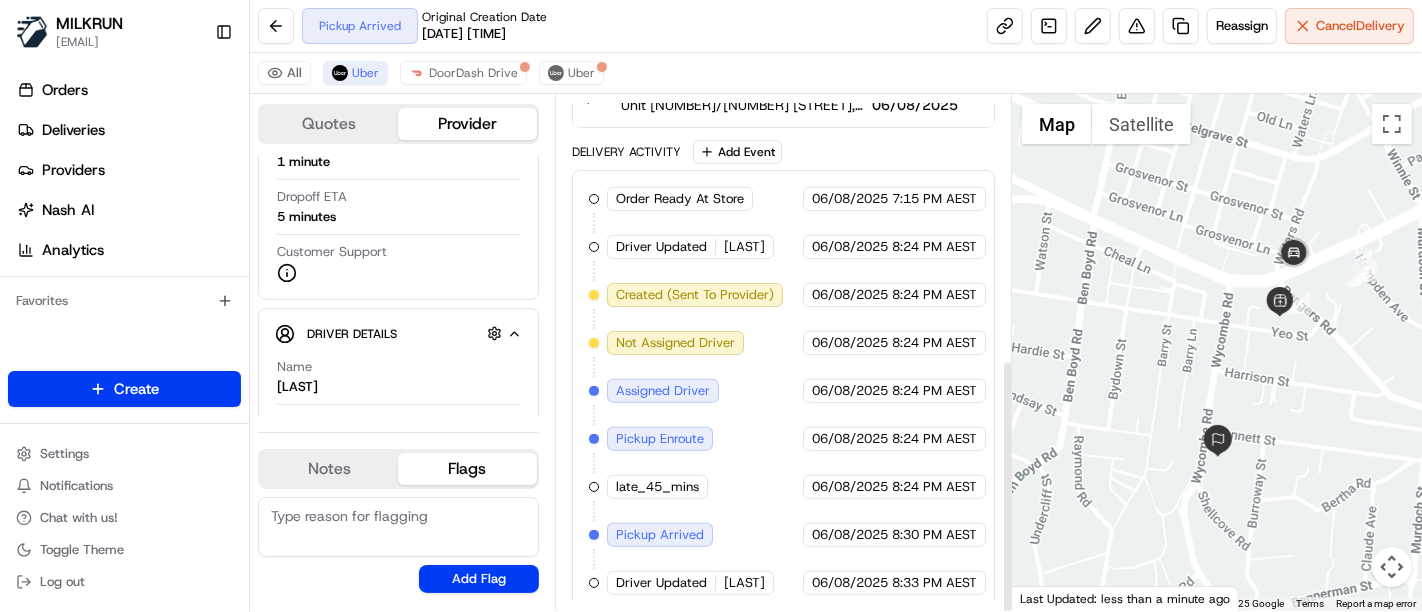 drag, startPoint x: 1113, startPoint y: 331, endPoint x: 1081, endPoint y: 345, distance: 34.928497 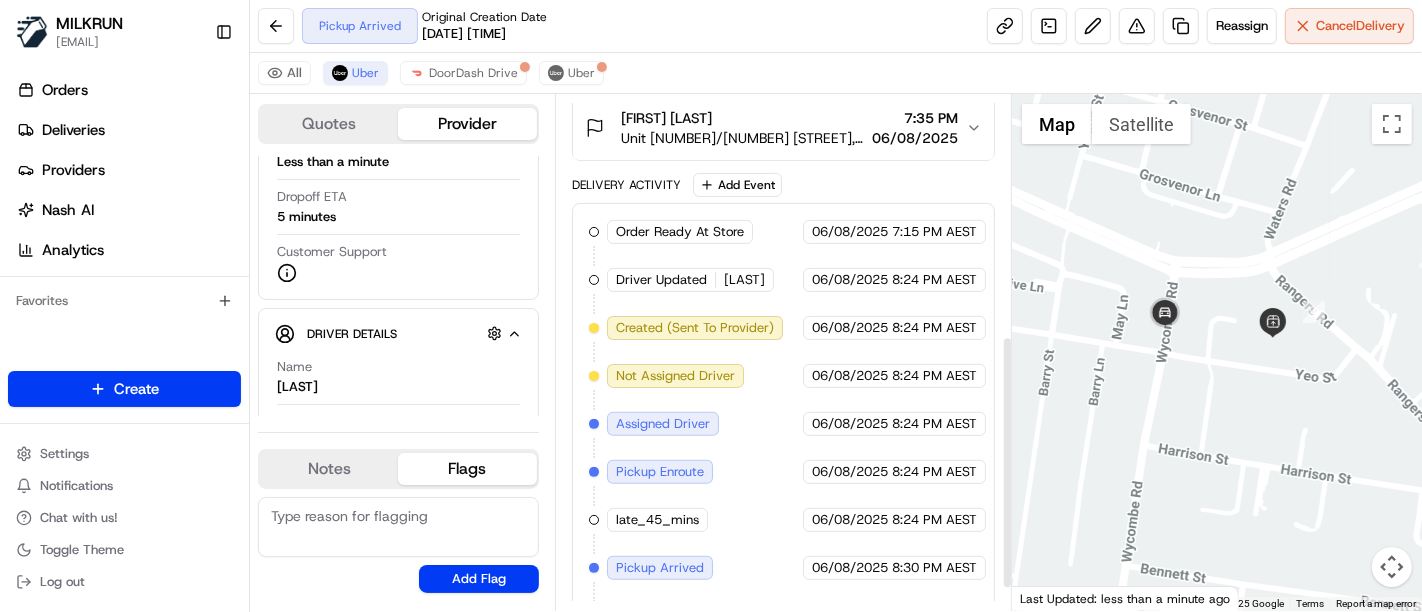 scroll, scrollTop: 536, scrollLeft: 0, axis: vertical 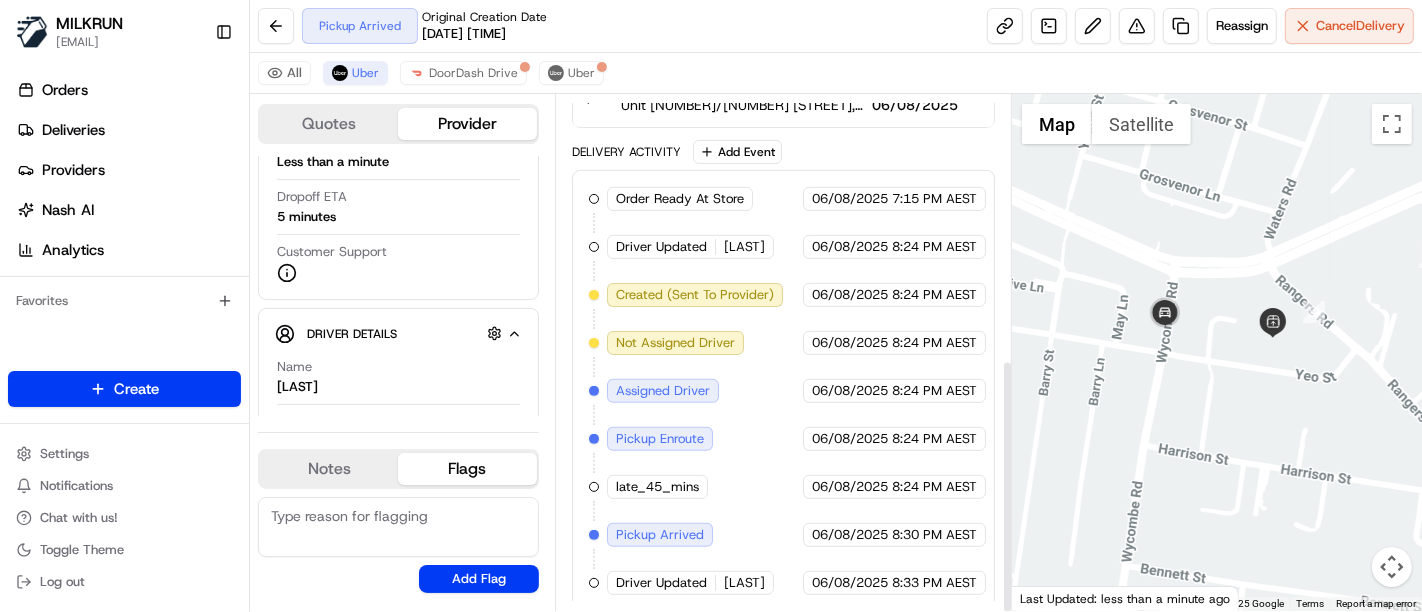 drag, startPoint x: 1262, startPoint y: 362, endPoint x: 1207, endPoint y: 225, distance: 147.62791 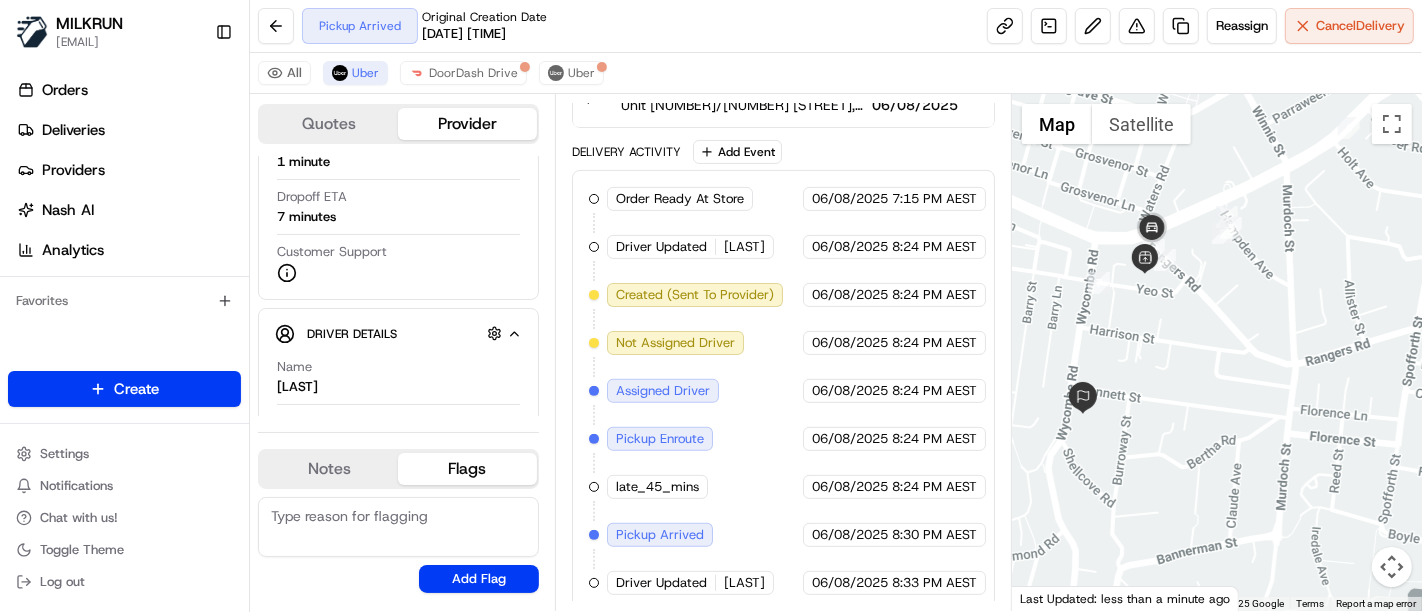 drag, startPoint x: 1154, startPoint y: 279, endPoint x: 1231, endPoint y: 289, distance: 77.64664 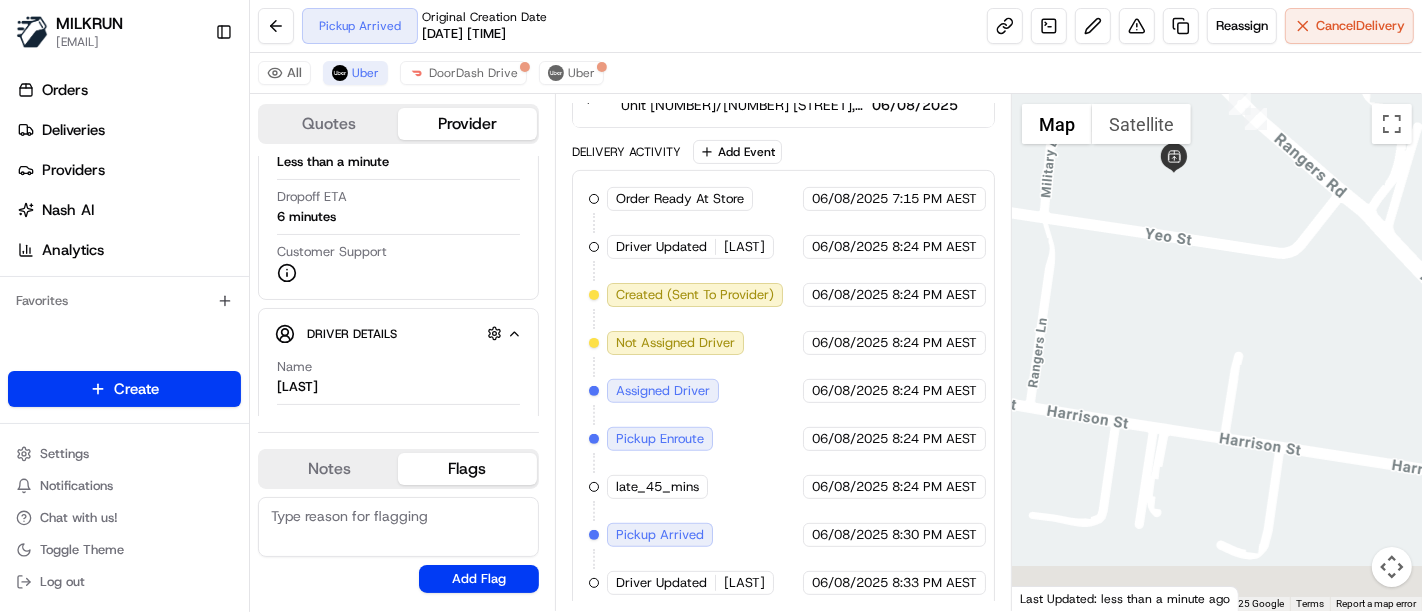 drag, startPoint x: 1214, startPoint y: 372, endPoint x: 1219, endPoint y: -22, distance: 394.03174 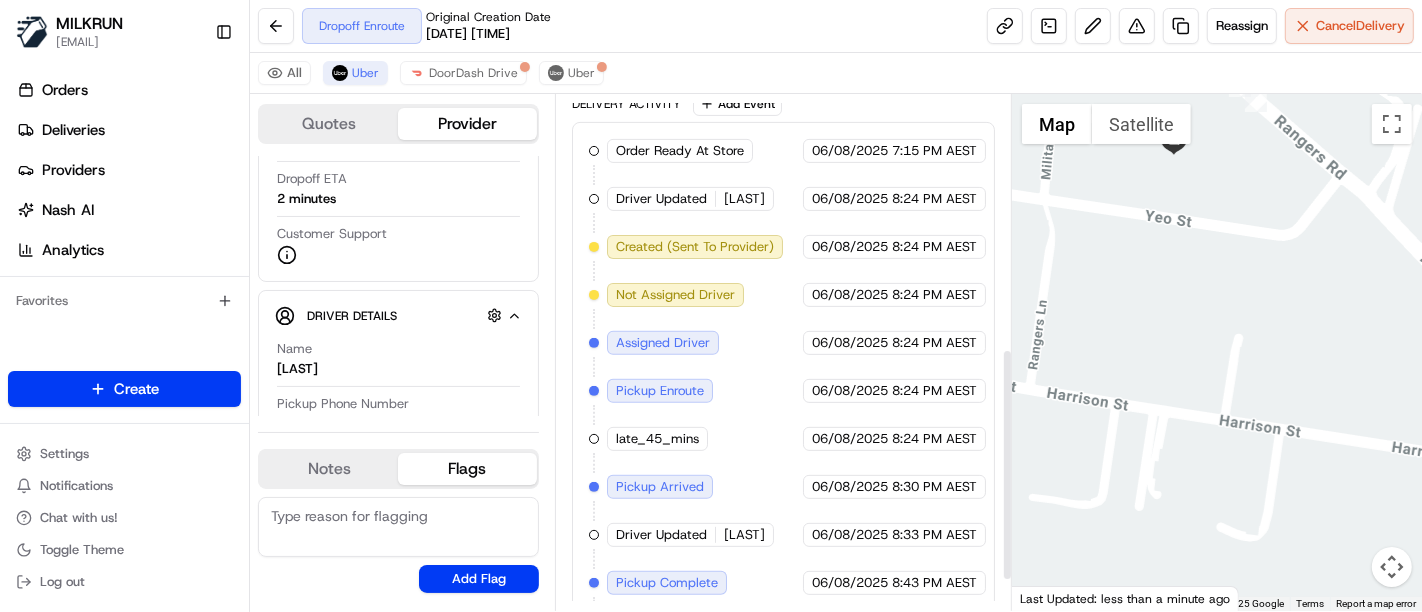 scroll, scrollTop: 631, scrollLeft: 0, axis: vertical 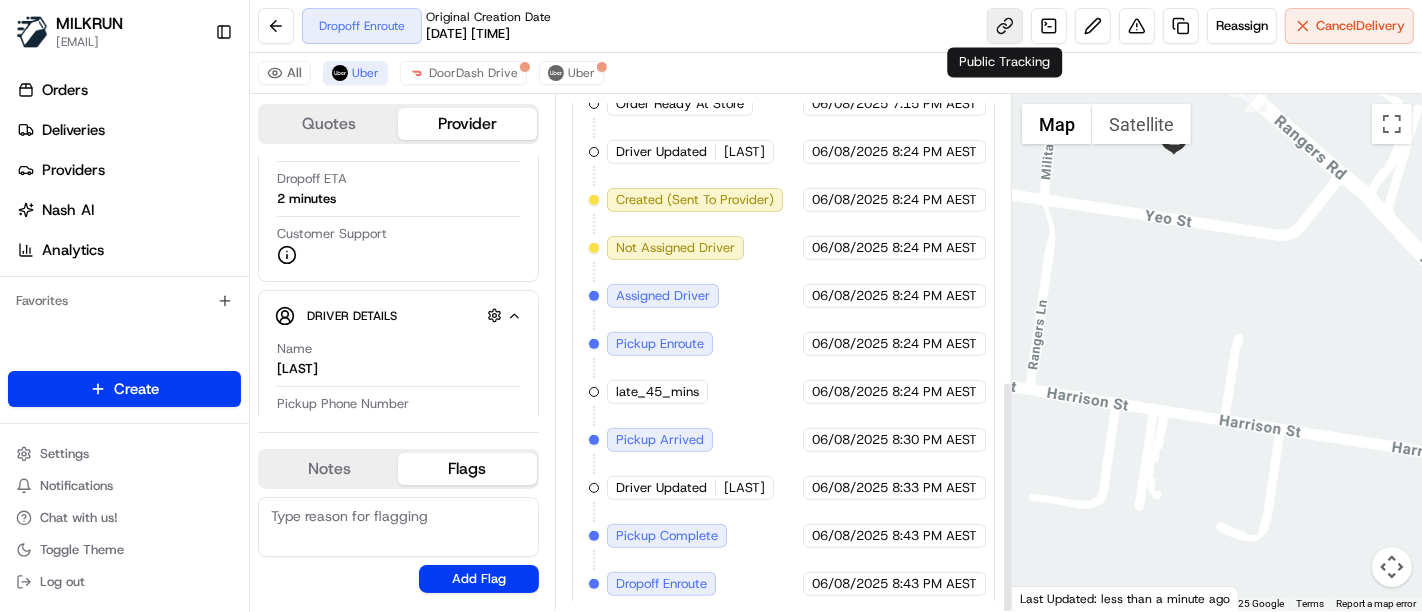 click at bounding box center (1005, 26) 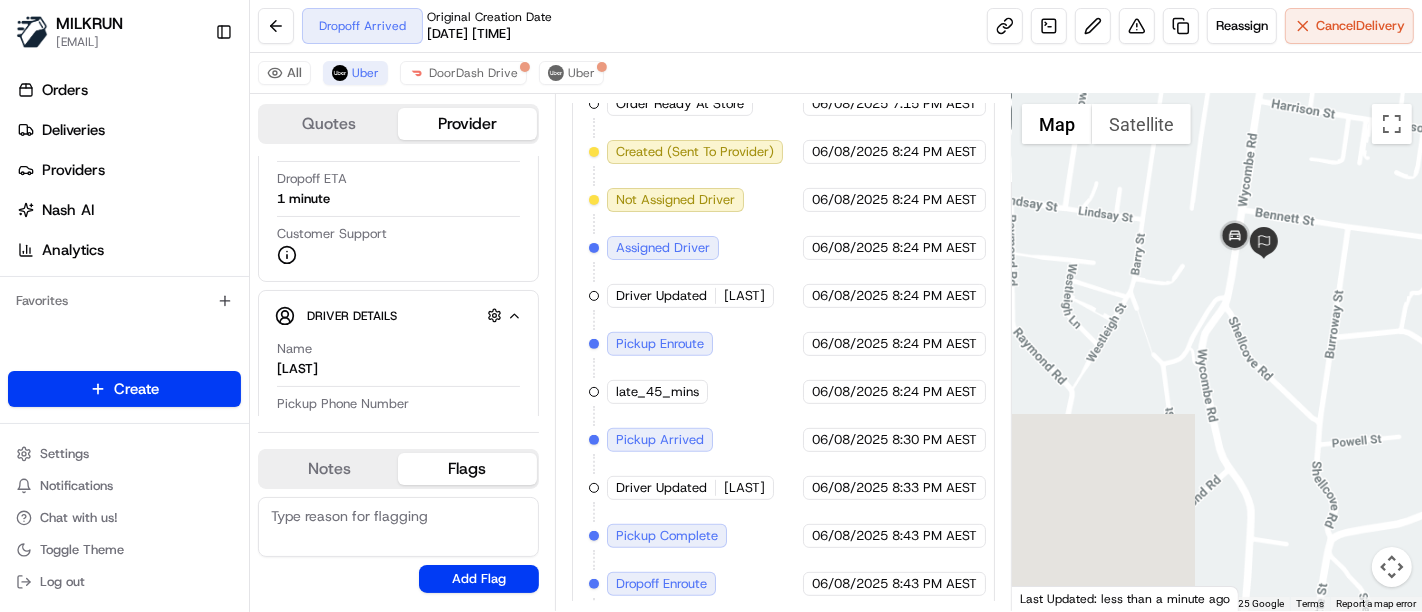 drag, startPoint x: 1144, startPoint y: 255, endPoint x: 1374, endPoint y: 318, distance: 238.47221 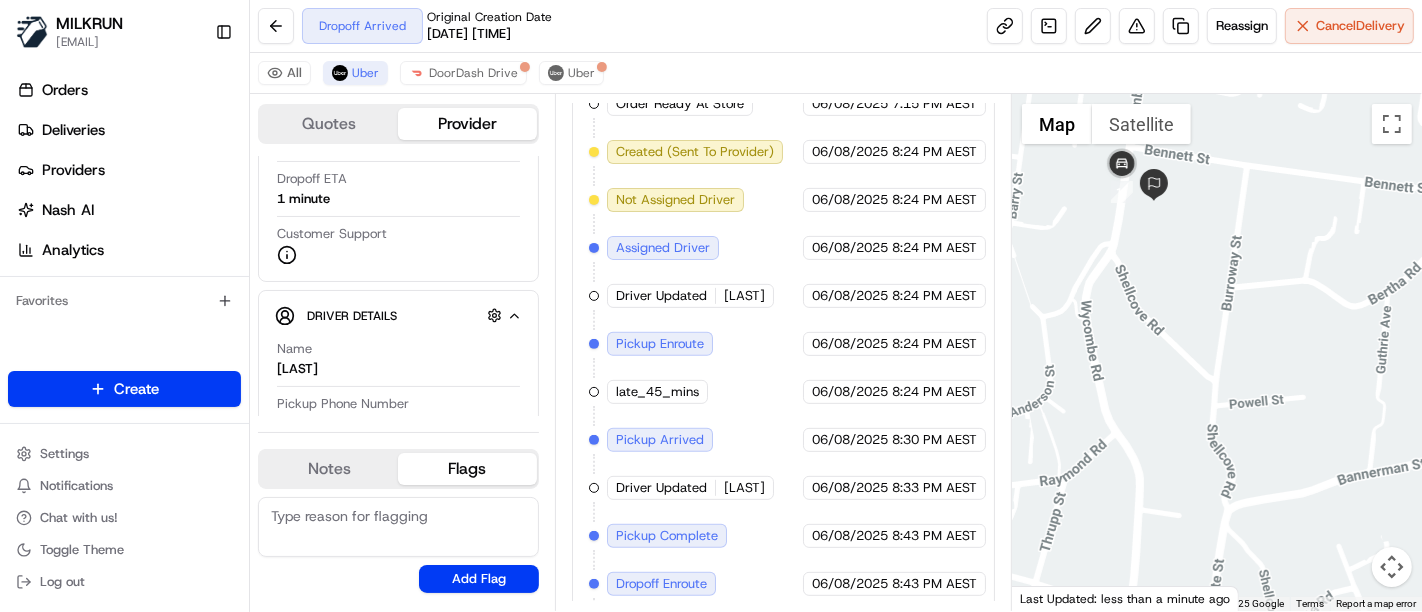 scroll, scrollTop: 678, scrollLeft: 0, axis: vertical 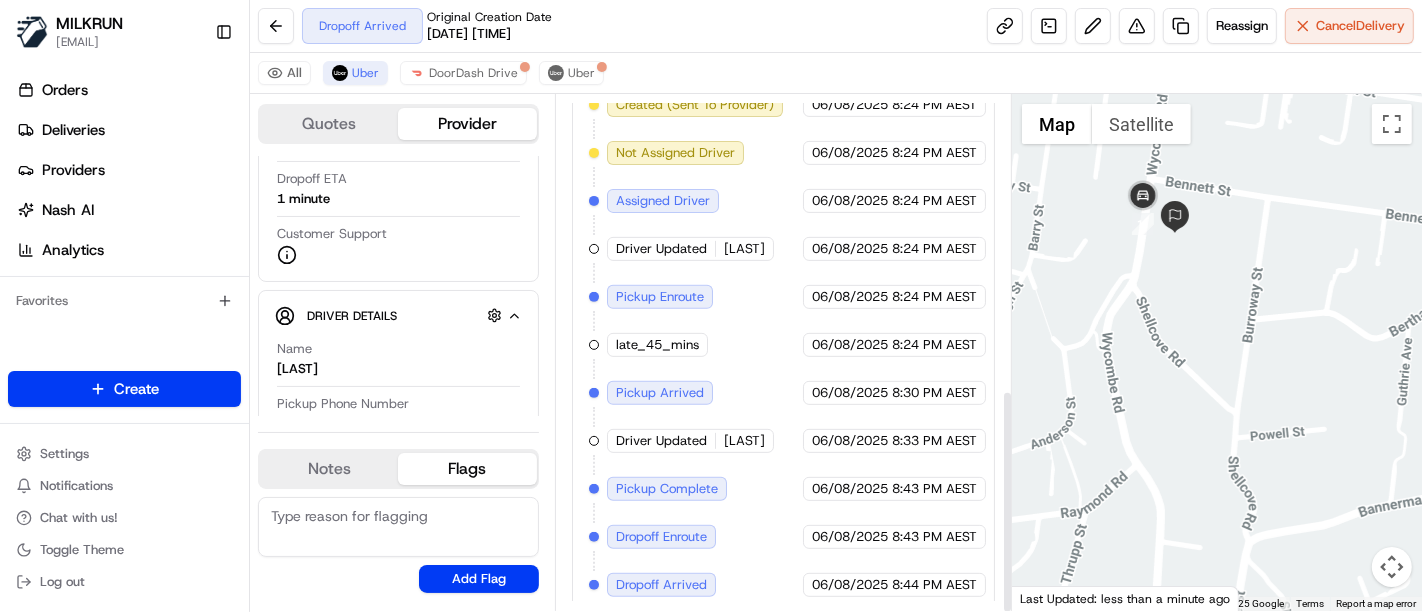 drag, startPoint x: 1117, startPoint y: 297, endPoint x: 1148, endPoint y: 359, distance: 69.31811 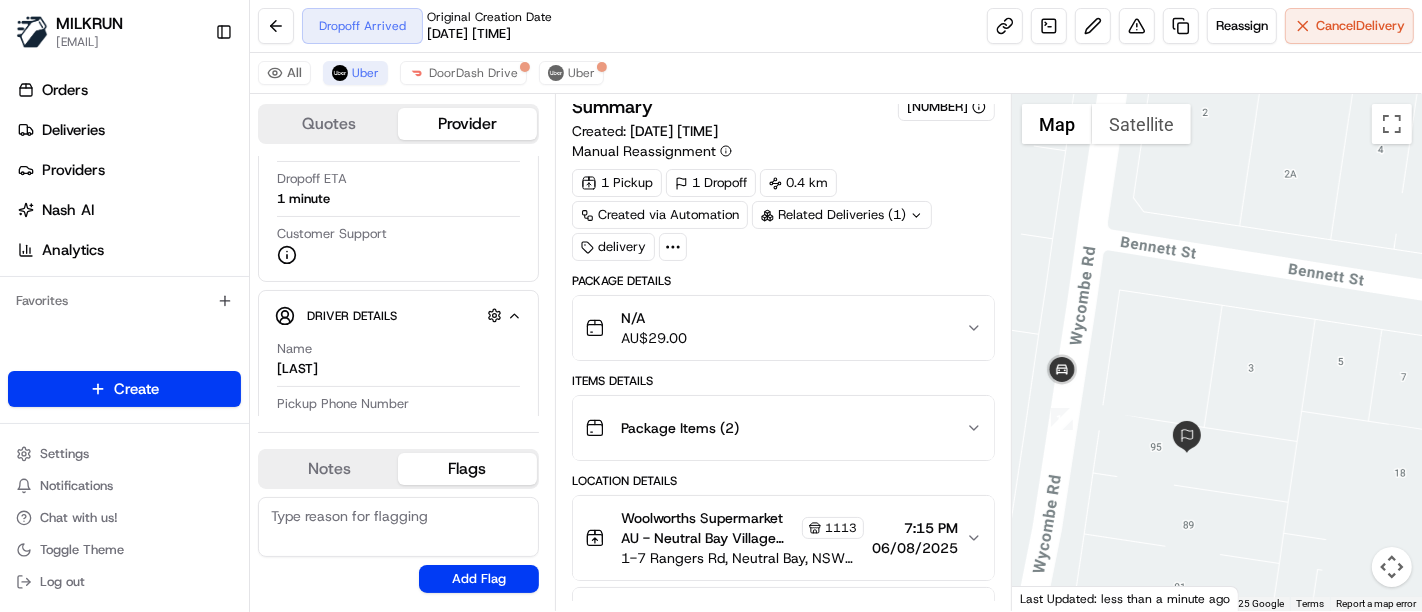 scroll, scrollTop: 234, scrollLeft: 0, axis: vertical 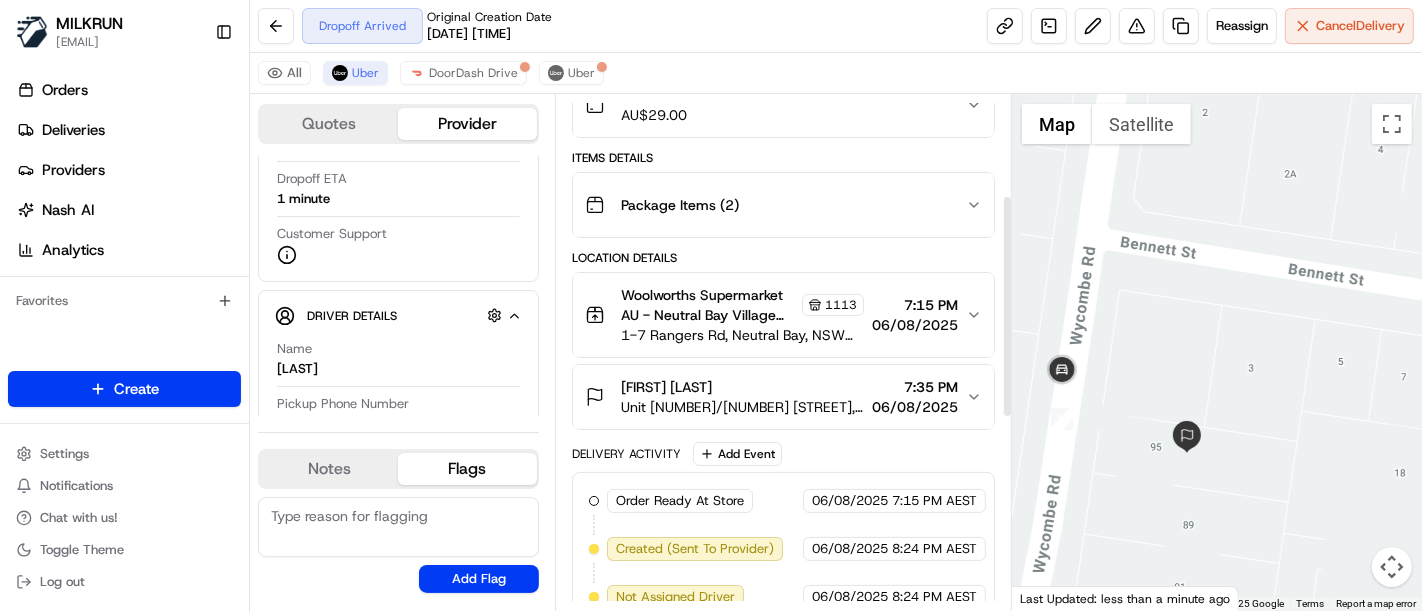 drag, startPoint x: 1187, startPoint y: 488, endPoint x: 1183, endPoint y: 461, distance: 27.294687 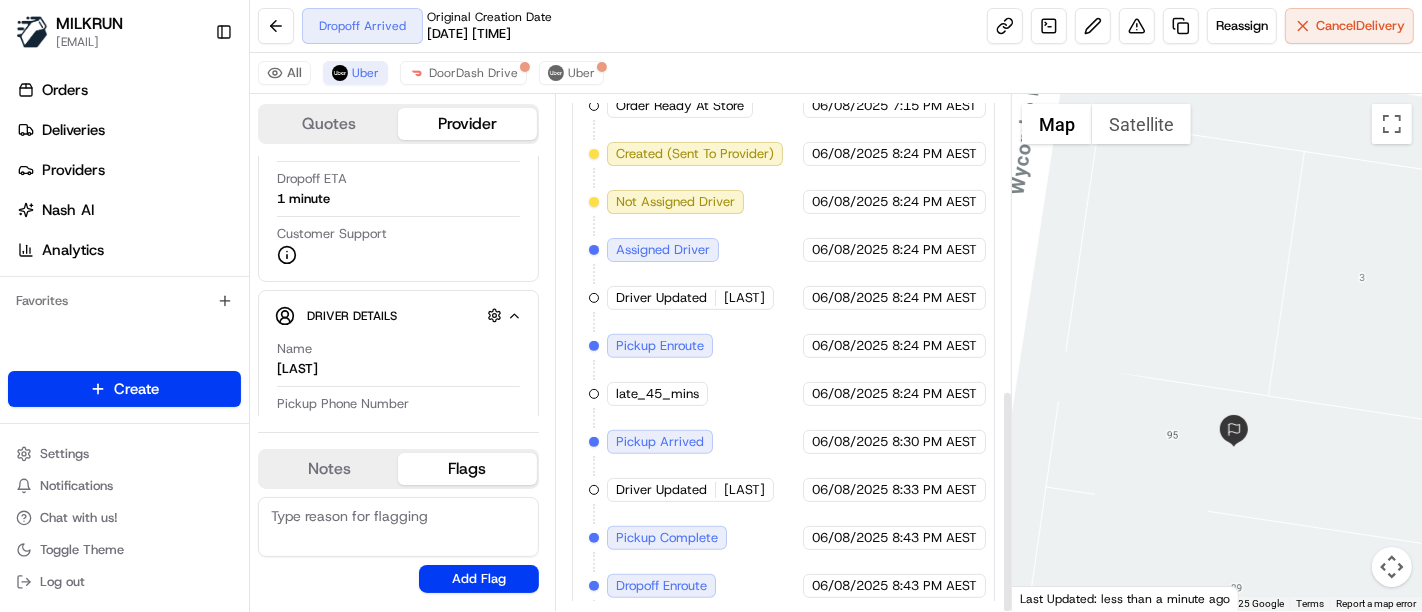 scroll, scrollTop: 678, scrollLeft: 0, axis: vertical 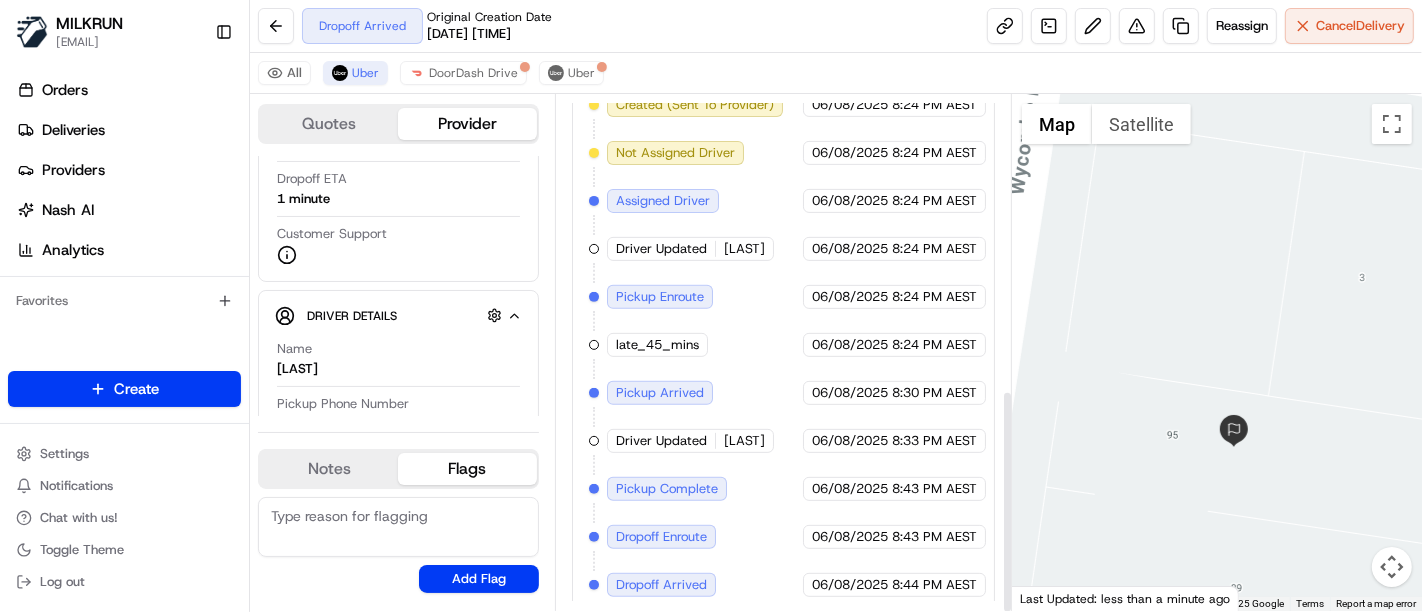 drag, startPoint x: 1072, startPoint y: 485, endPoint x: 1104, endPoint y: 350, distance: 138.74077 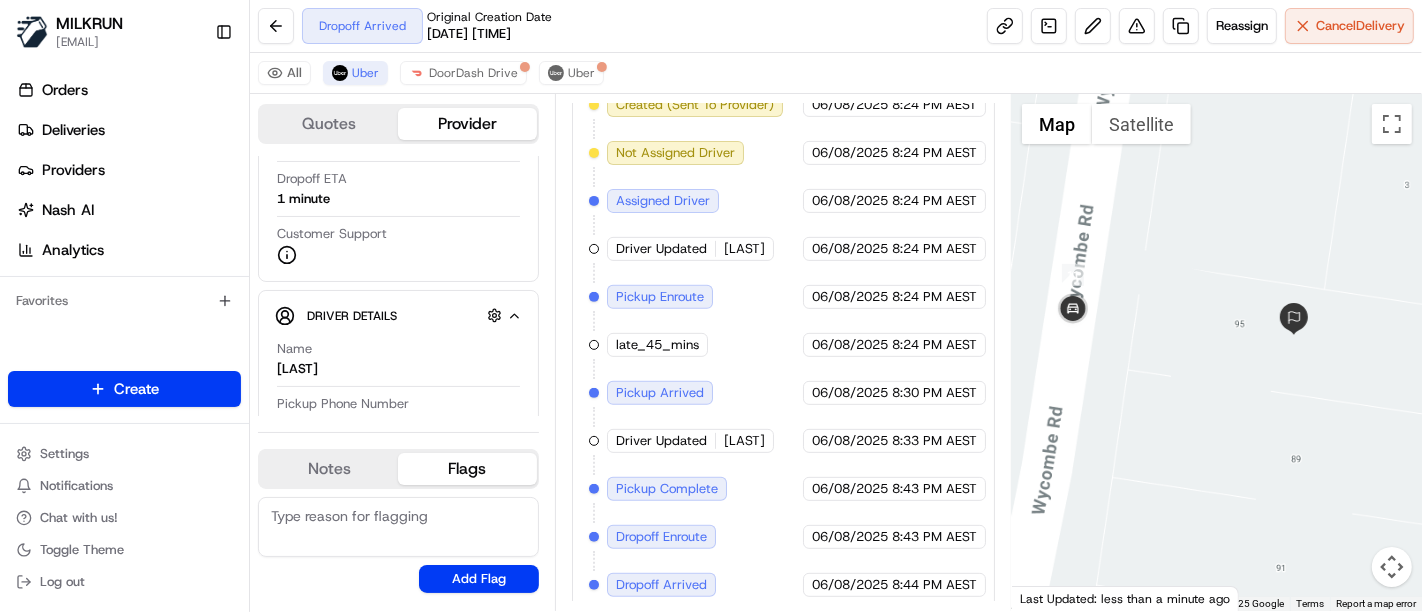 drag, startPoint x: 1059, startPoint y: 269, endPoint x: 1139, endPoint y: 250, distance: 82.2253 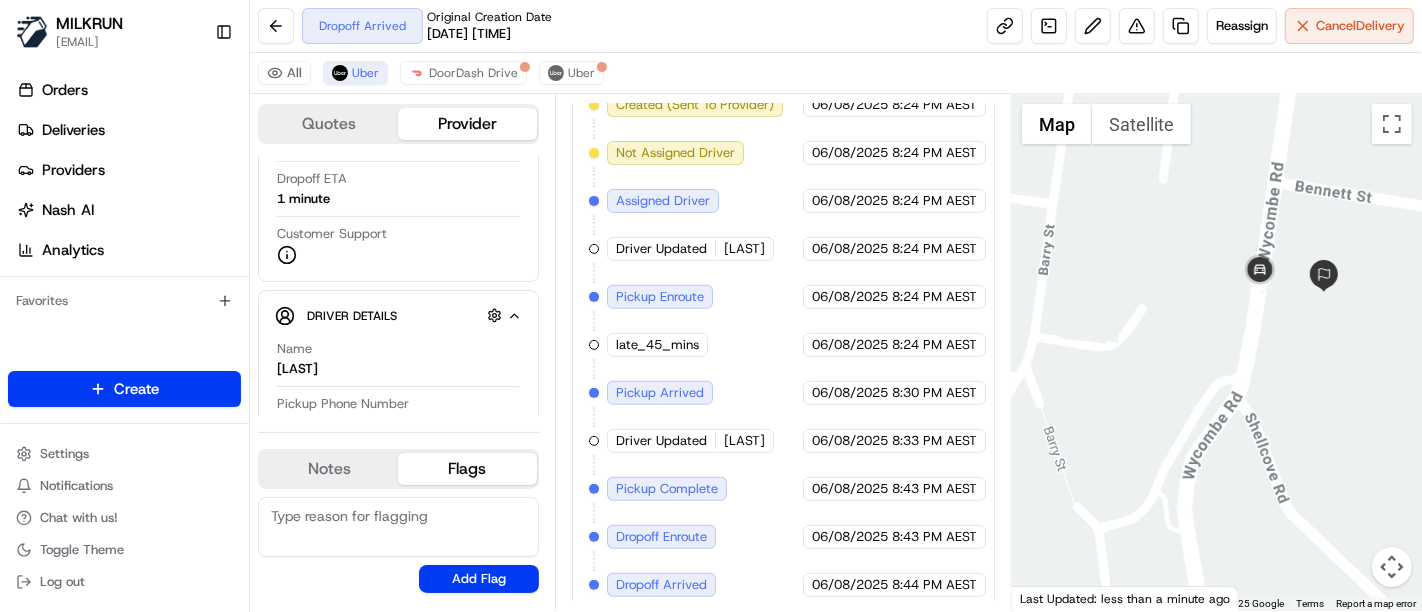drag, startPoint x: 1185, startPoint y: 389, endPoint x: 1319, endPoint y: 370, distance: 135.34032 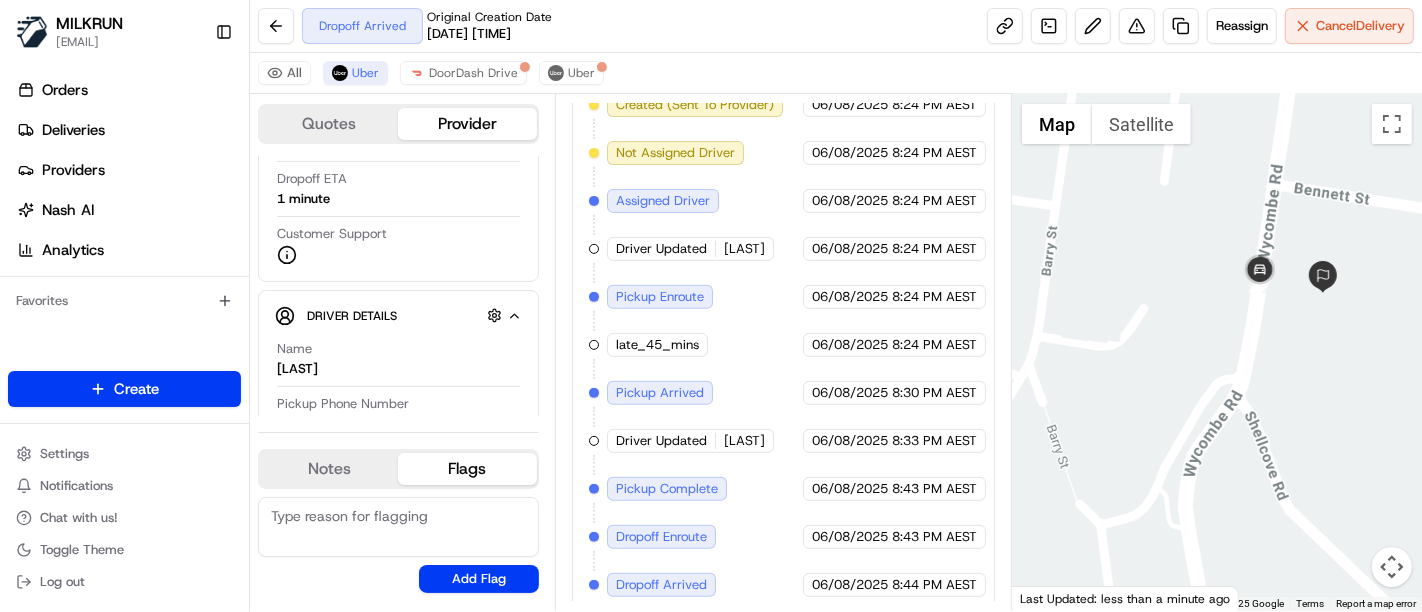 scroll, scrollTop: 122, scrollLeft: 0, axis: vertical 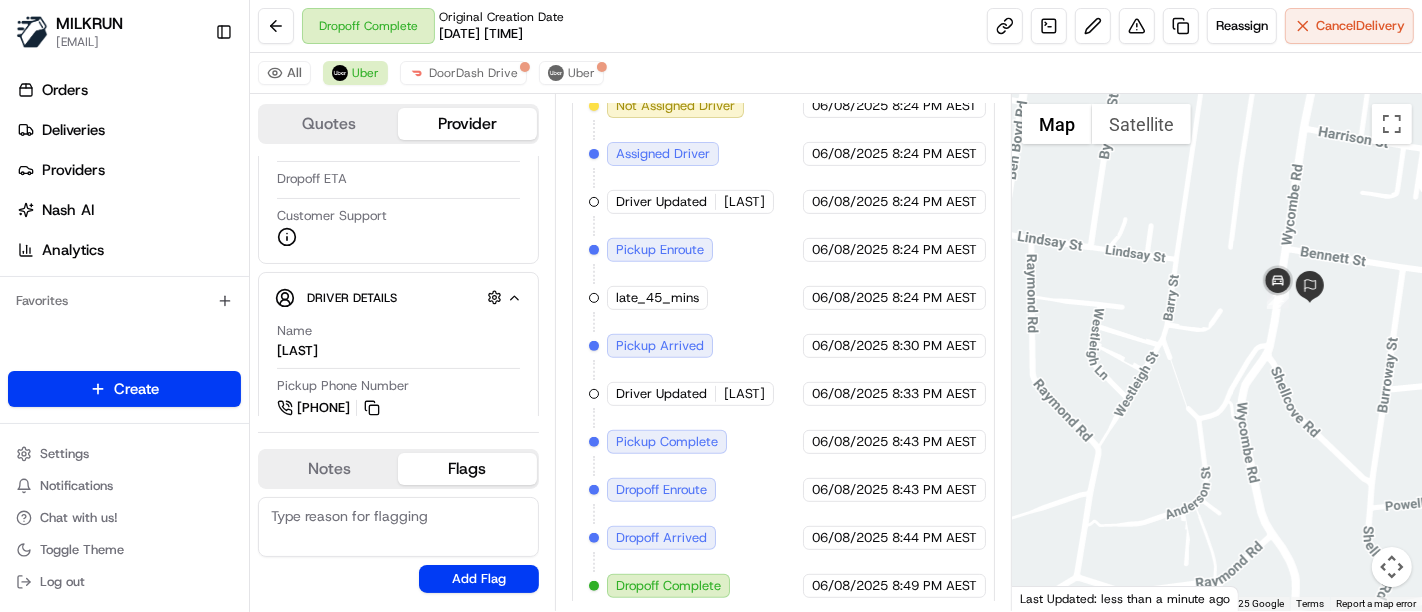 drag, startPoint x: 1316, startPoint y: 412, endPoint x: 1269, endPoint y: 390, distance: 51.894123 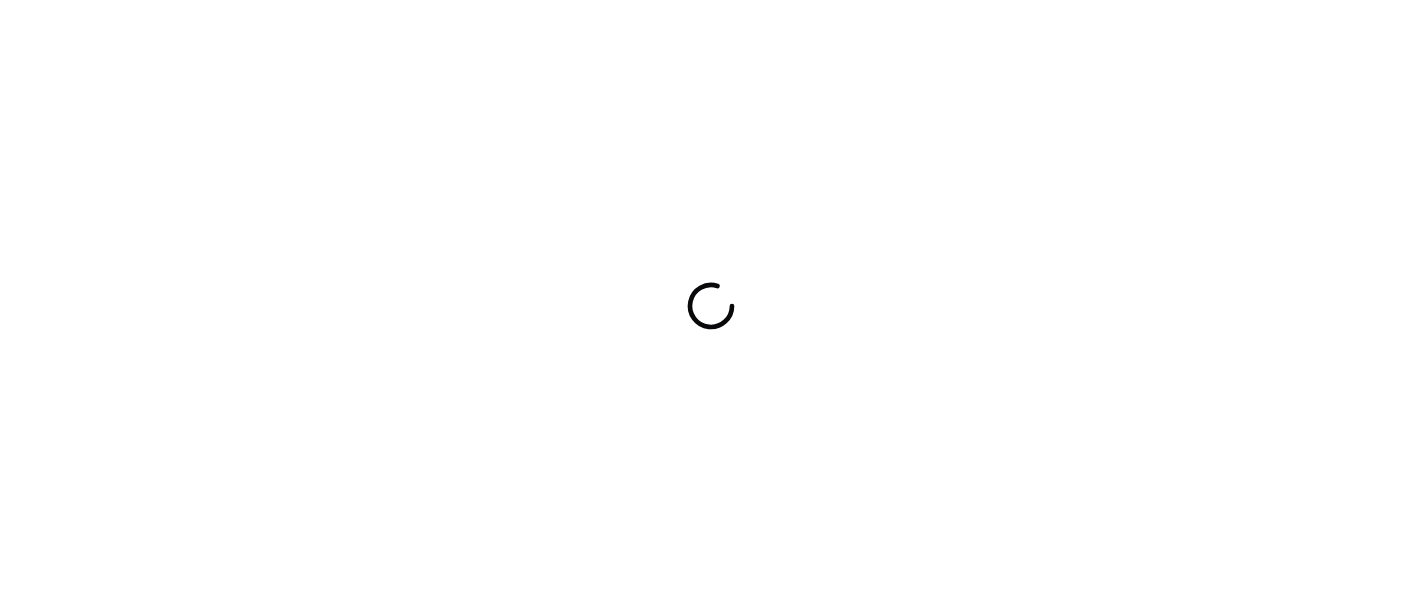 scroll, scrollTop: 0, scrollLeft: 0, axis: both 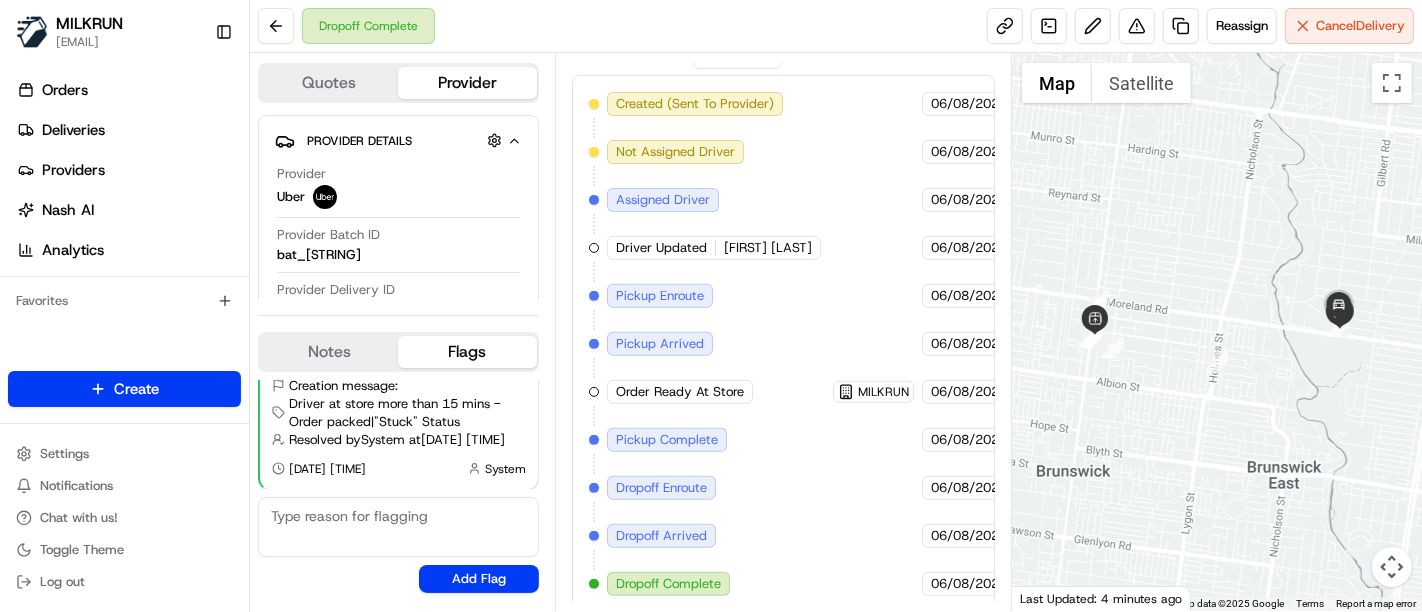 drag, startPoint x: 762, startPoint y: 299, endPoint x: 765, endPoint y: 288, distance: 11.401754 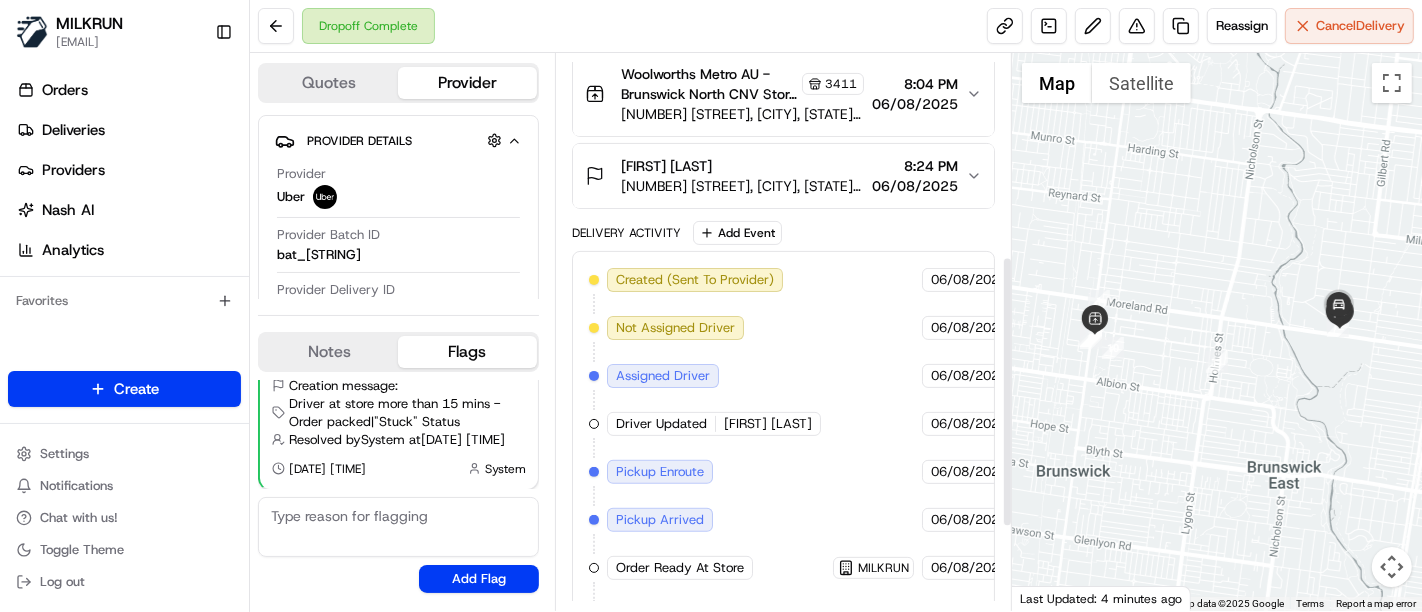 scroll, scrollTop: 368, scrollLeft: 0, axis: vertical 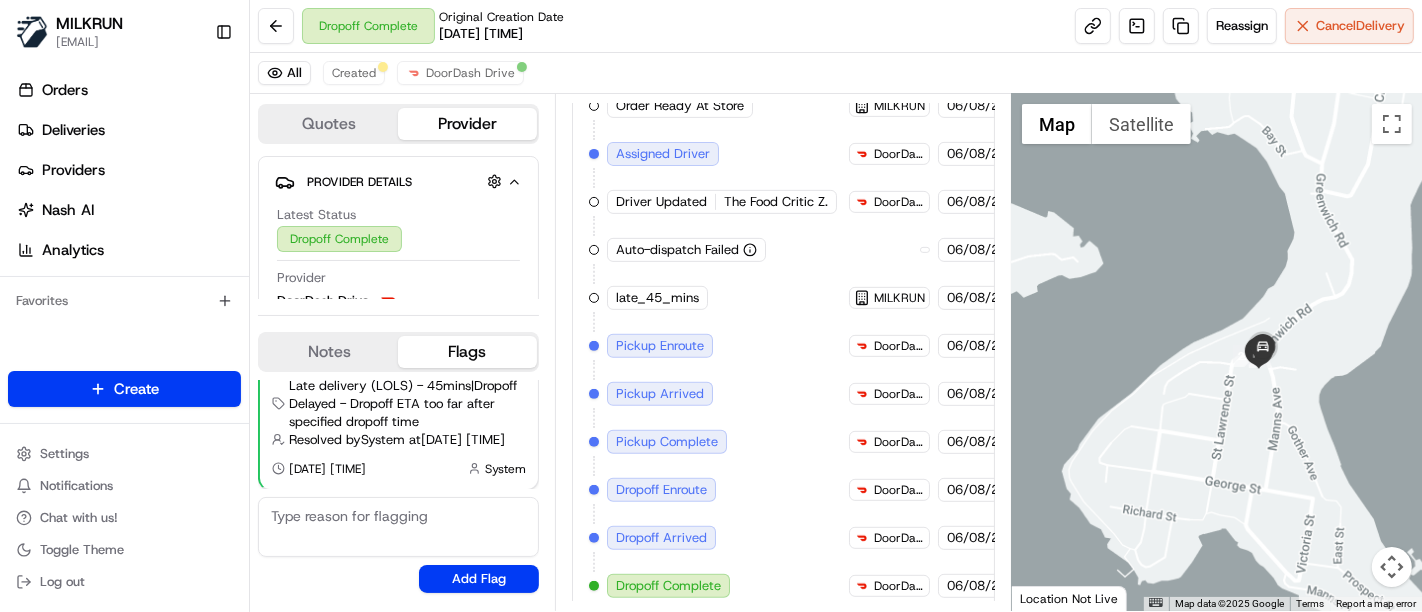 drag, startPoint x: 1134, startPoint y: 427, endPoint x: 1341, endPoint y: 364, distance: 216.37468 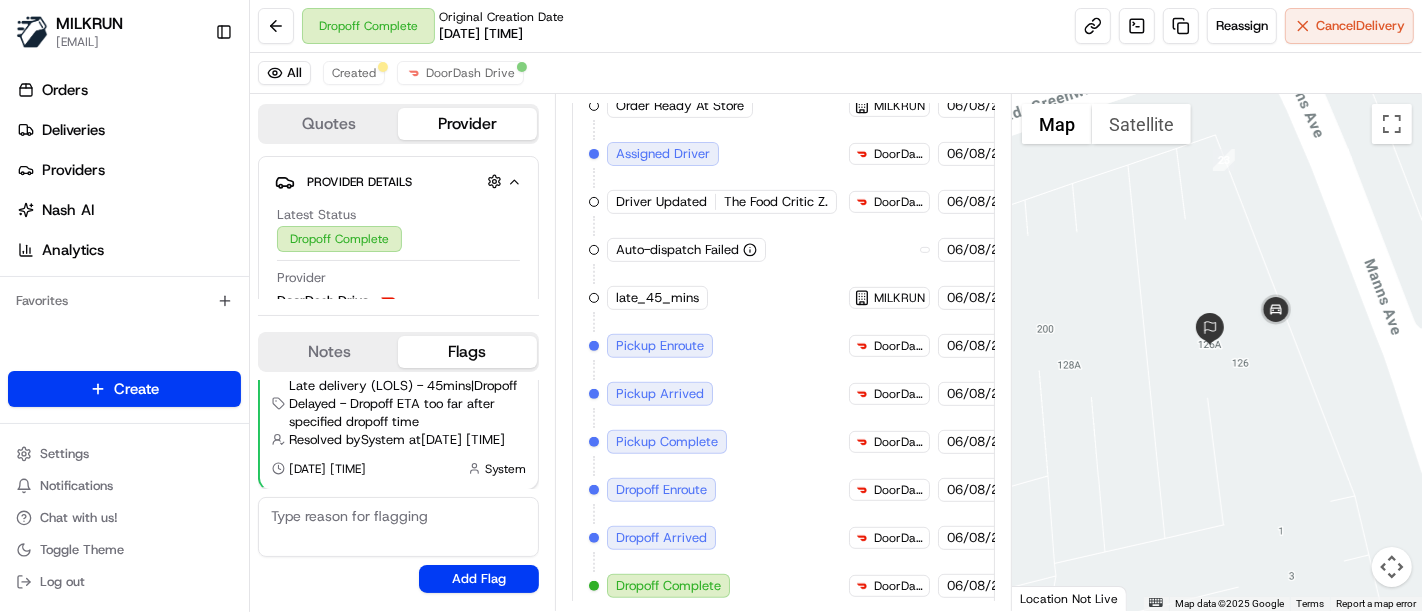 drag, startPoint x: 1192, startPoint y: 261, endPoint x: 1162, endPoint y: 379, distance: 121.75385 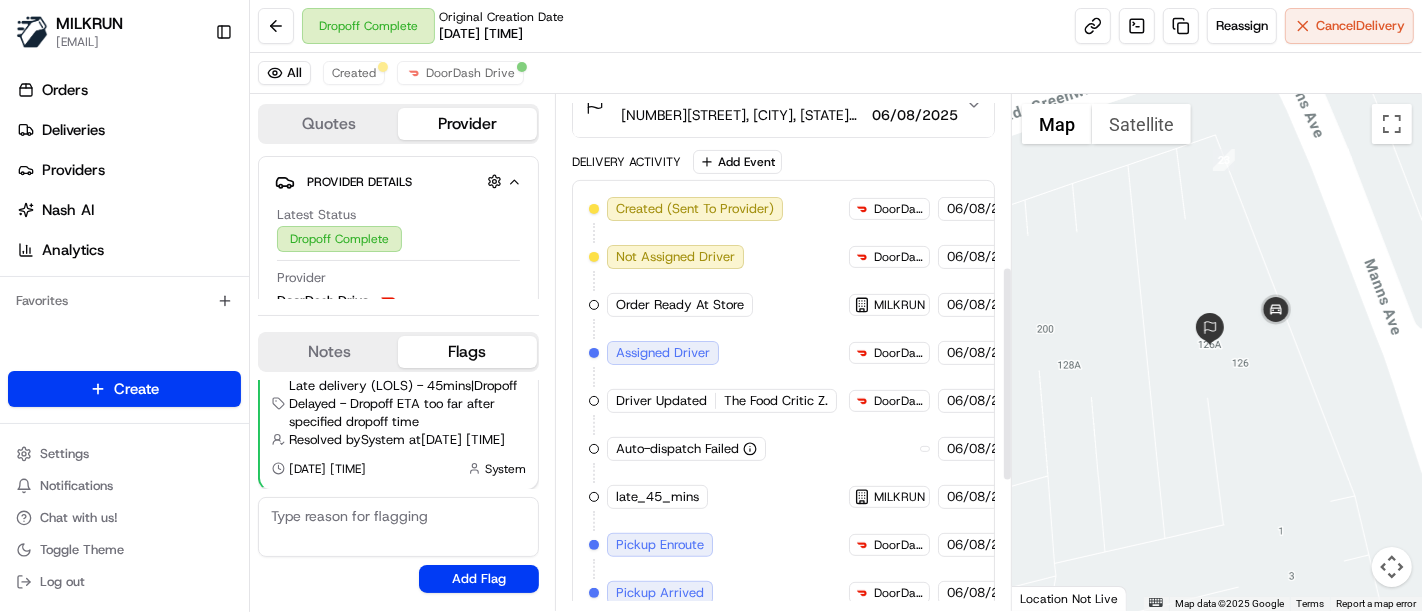 scroll, scrollTop: 393, scrollLeft: 0, axis: vertical 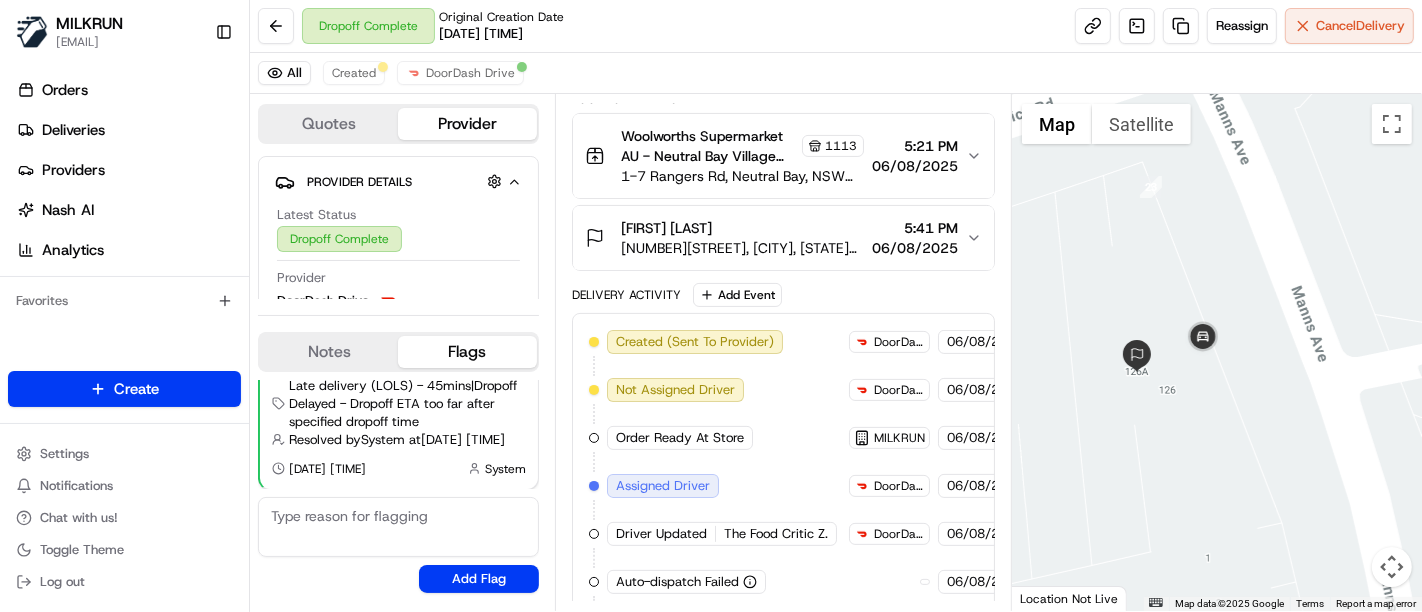 drag, startPoint x: 1311, startPoint y: 361, endPoint x: 1228, endPoint y: 388, distance: 87.28116 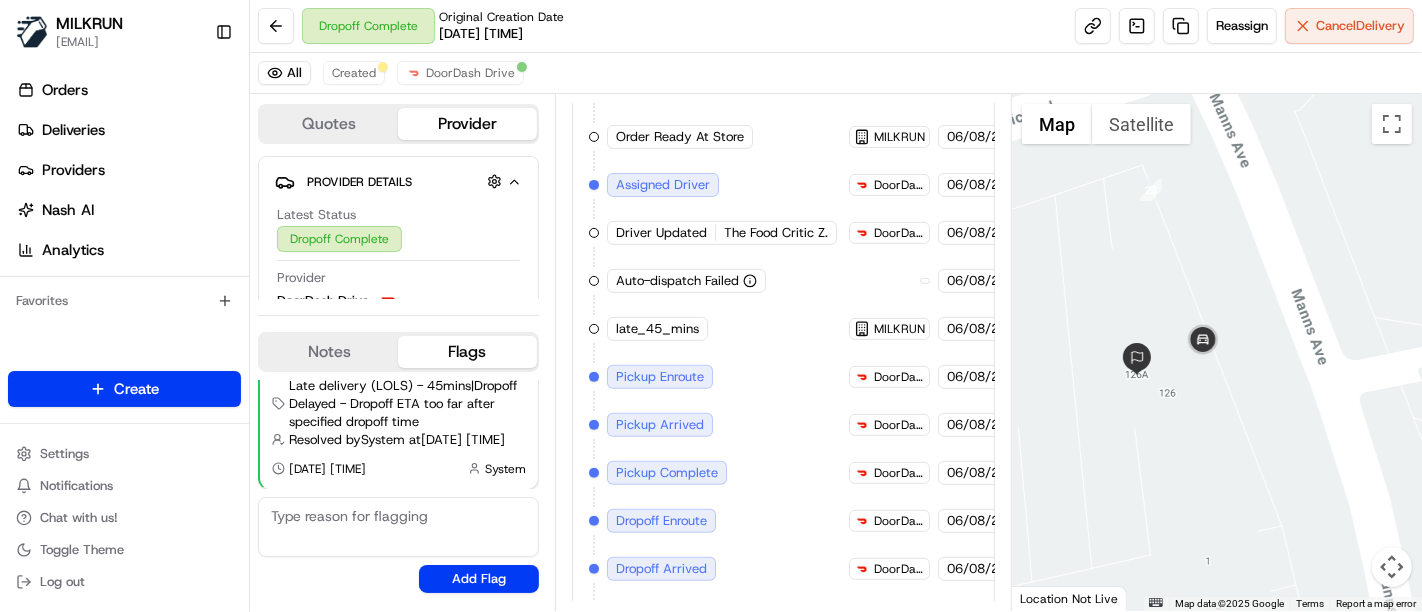 scroll, scrollTop: 725, scrollLeft: 0, axis: vertical 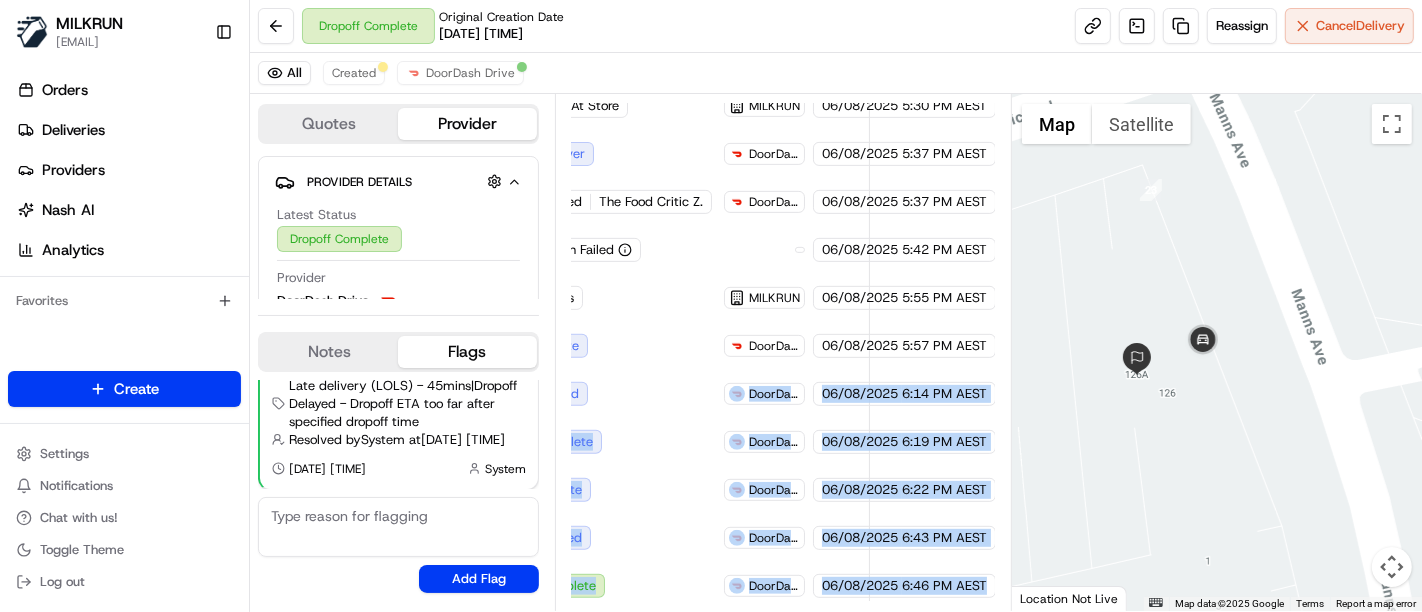 drag, startPoint x: 747, startPoint y: 389, endPoint x: 998, endPoint y: 421, distance: 253.03162 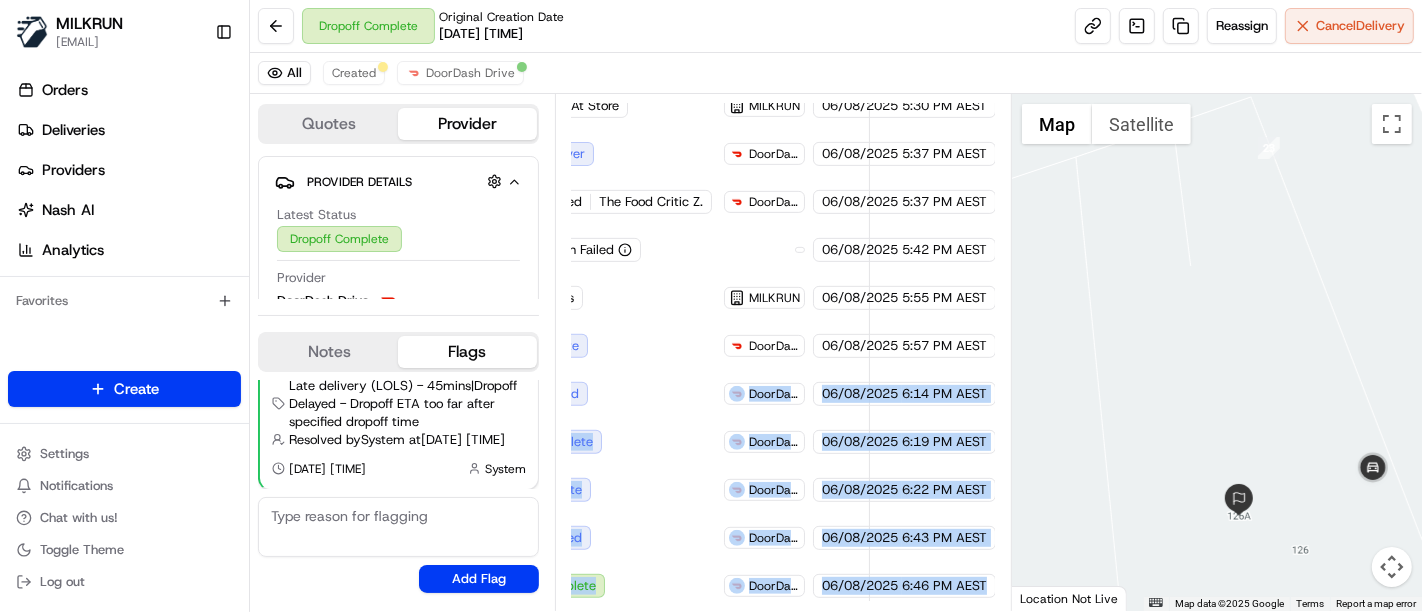 drag, startPoint x: 1153, startPoint y: 321, endPoint x: 1314, endPoint y: 488, distance: 231.96982 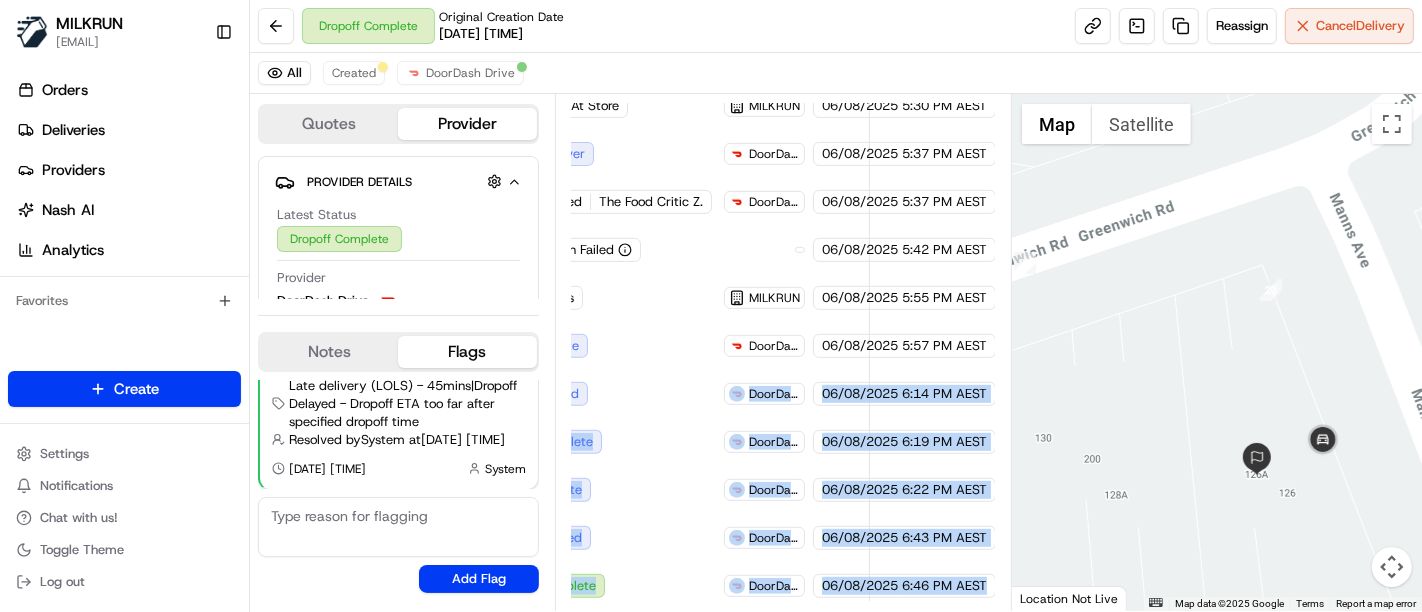 drag, startPoint x: 842, startPoint y: 371, endPoint x: 851, endPoint y: 366, distance: 10.29563 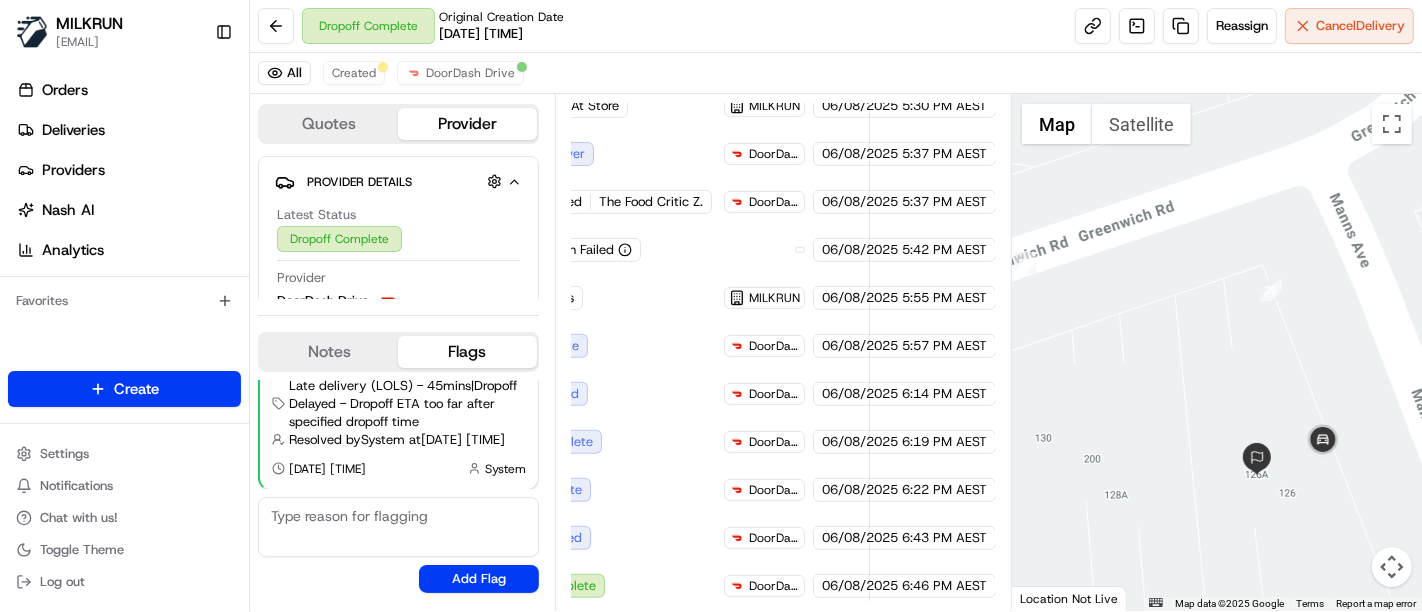 click on "Summary 1346895 Created:   06/08/2025 5:10 PM Strategy:   Dynamic - (DD + Uber) (dss_cPCnzd) 1   Pickup 1   Dropoff 4.9 km Created via Automation Related Deliveries   (1) delivery Package Details N/A AU$ 125.25 Items Details Package Items ( 18 ) Location Details Woolworths Supermarket AU - Neutral Bay Village Store Manager 1113 1-7 Rangers Rd, Neutral Bay, NSW 2089, AU 5:21 PM 06/08/2025  Abigail Royle 126A Greenwich Rd, Greenwich, NSW 2065, AU 5:41 PM 06/08/2025 Delivery Activity Add Event Created (Sent To Provider) DoorDash Drive 06/08/2025 5:10 PM AEST Not Assigned Driver DoorDash Drive 06/08/2025 5:10 PM AEST Order Ready At Store MILKRUN 06/08/2025 5:30 PM AEST Assigned Driver DoorDash Drive 06/08/2025 5:37 PM AEST Driver Updated The Food Critic Z. DoorDash Drive 06/08/2025 5:37 PM AEST Auto-dispatch Failed 06/08/2025 5:42 PM AEST late_45_mins MILKRUN 06/08/2025 5:55 PM AEST Pickup Enroute DoorDash Drive 06/08/2025 5:57 PM AEST Pickup Arrived DoorDash Drive 06/08/2025 6:14 PM AEST Pickup Complete" at bounding box center [783, 352] 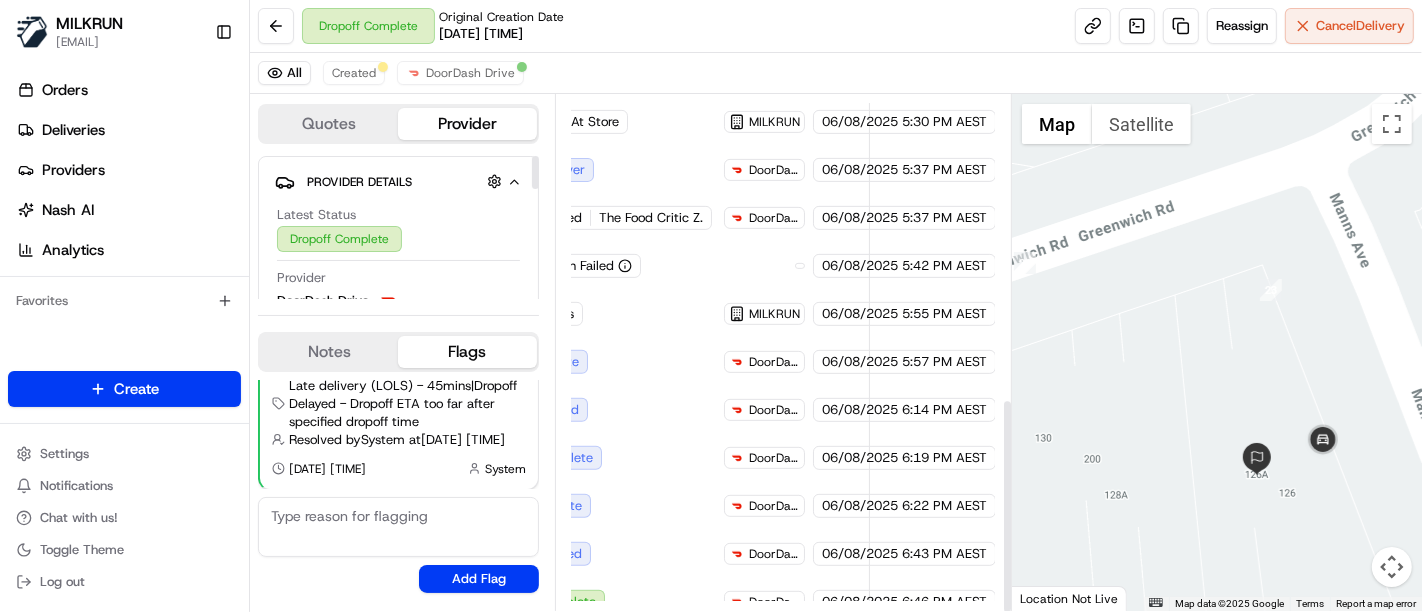 scroll, scrollTop: 725, scrollLeft: 125, axis: both 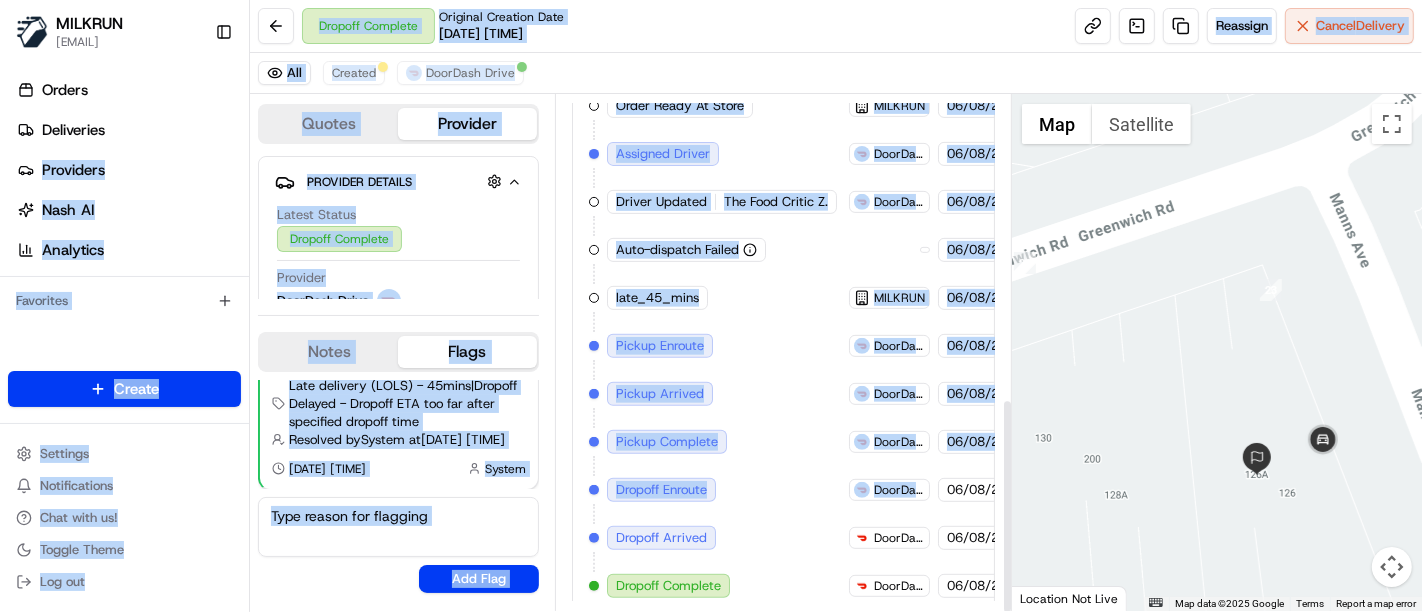 drag, startPoint x: 794, startPoint y: 461, endPoint x: 0, endPoint y: 3, distance: 916.62427 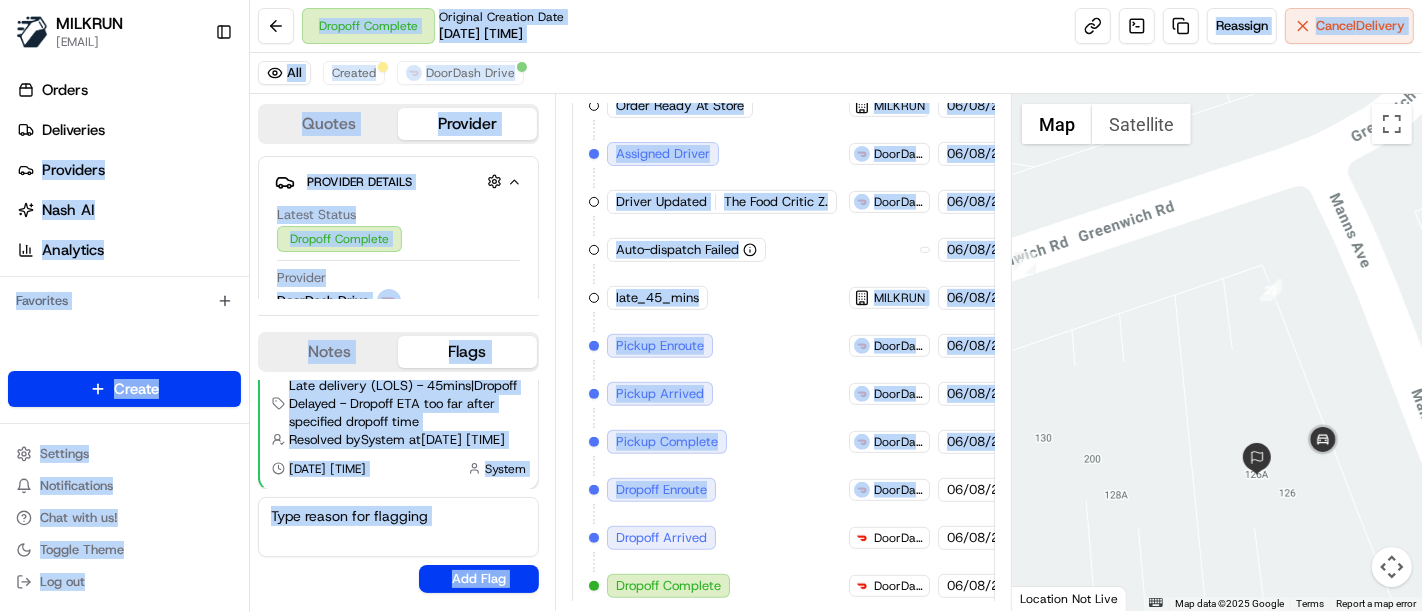 drag, startPoint x: 596, startPoint y: 249, endPoint x: 272, endPoint y: 1, distance: 408.0196 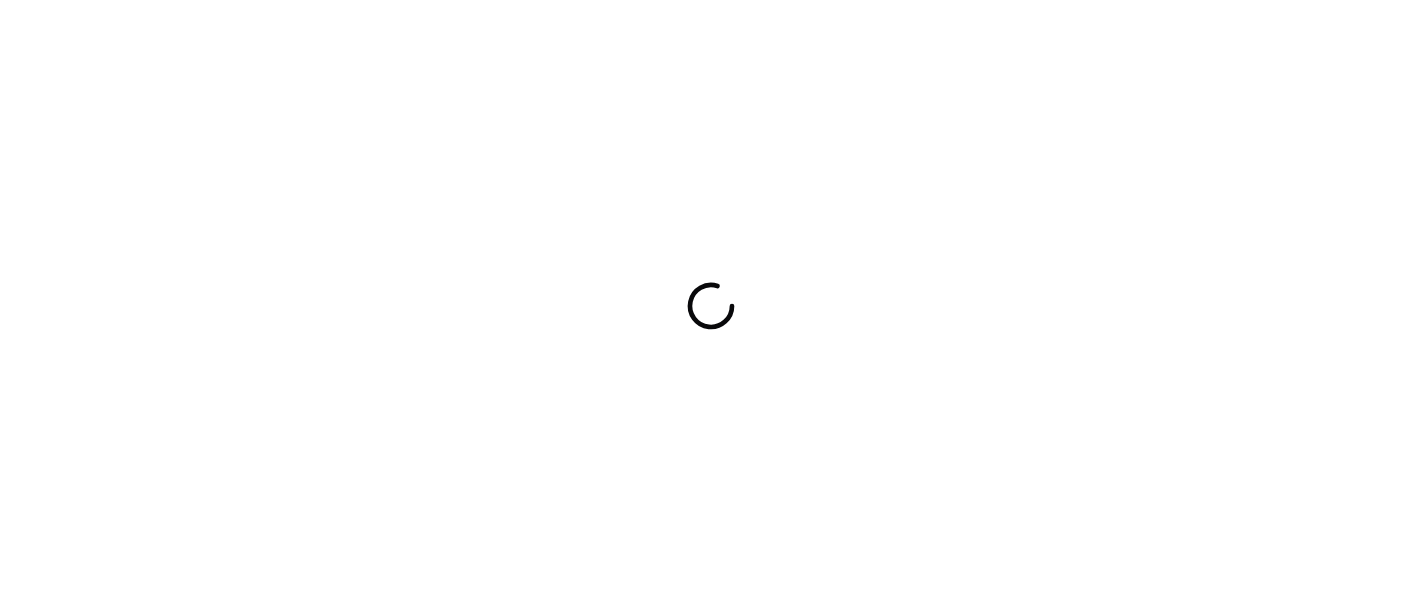 scroll, scrollTop: 0, scrollLeft: 0, axis: both 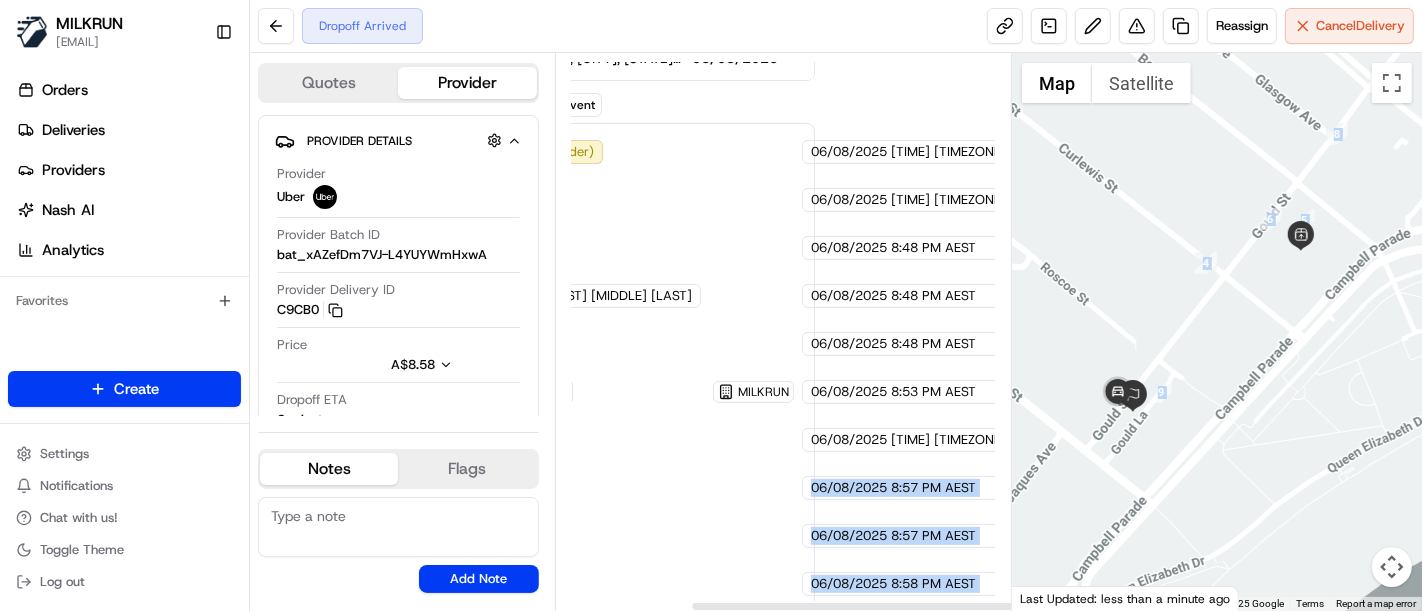 drag, startPoint x: 807, startPoint y: 494, endPoint x: 1121, endPoint y: 507, distance: 314.26898 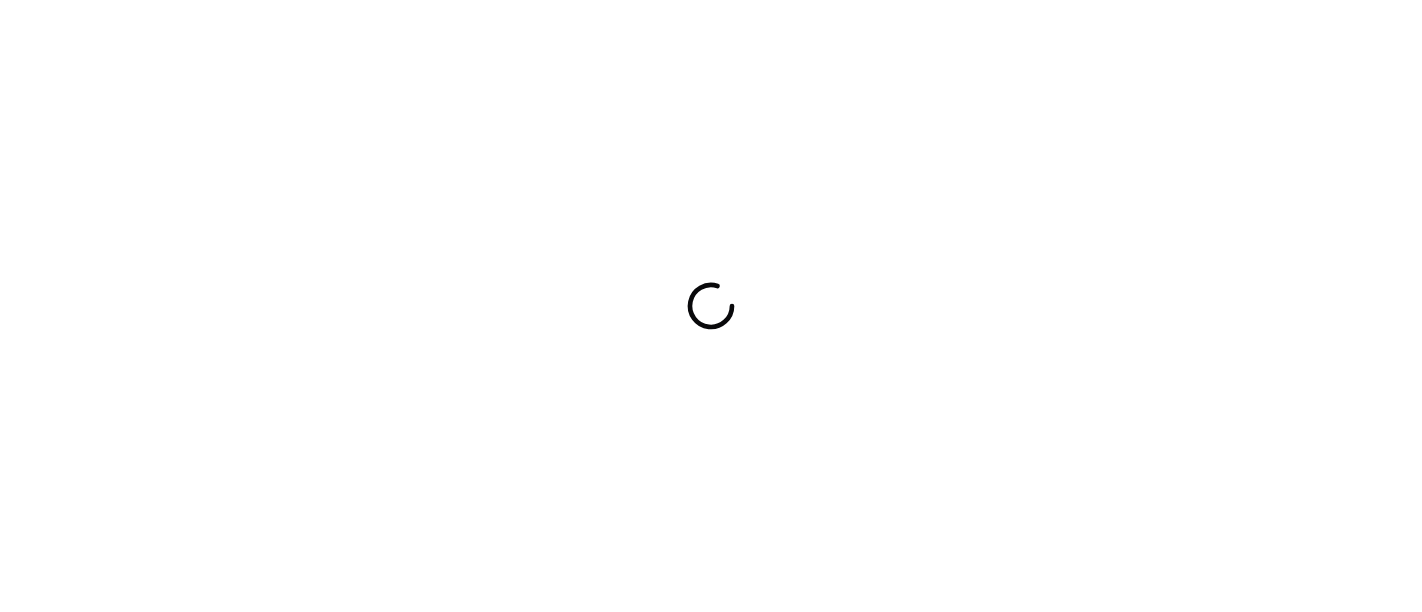 scroll, scrollTop: 0, scrollLeft: 0, axis: both 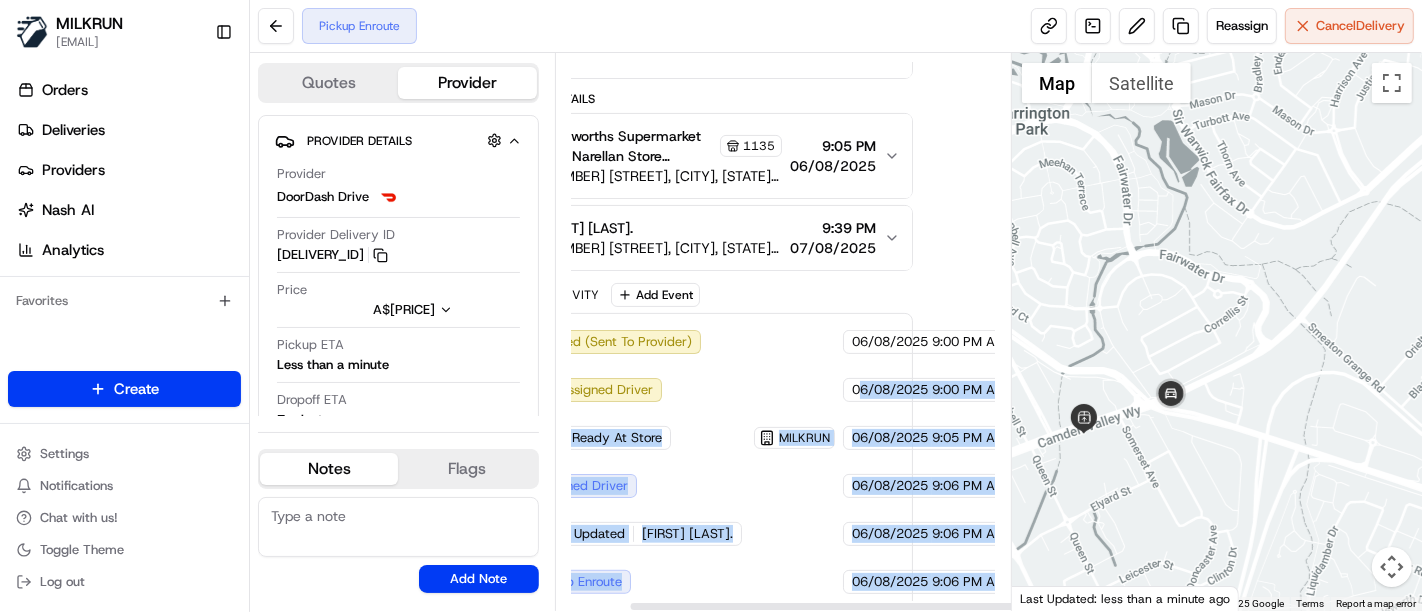 drag, startPoint x: 1031, startPoint y: 357, endPoint x: 1054, endPoint y: 356, distance: 23.021729 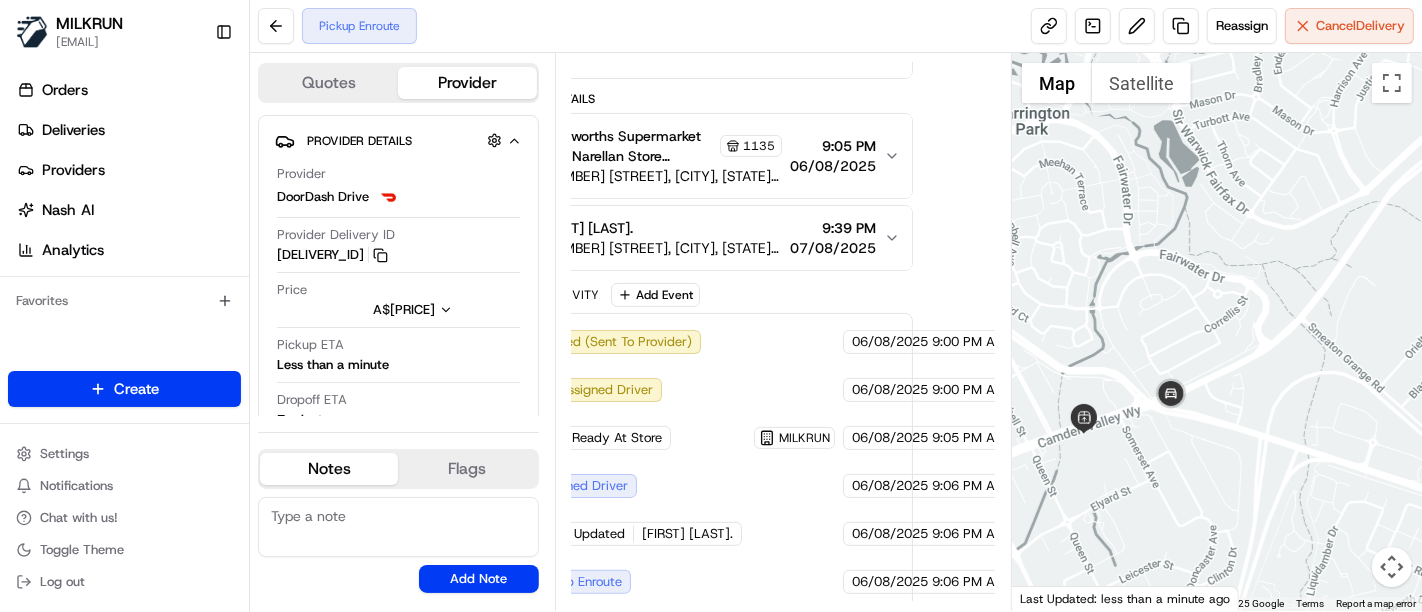 scroll, scrollTop: 352, scrollLeft: 81, axis: both 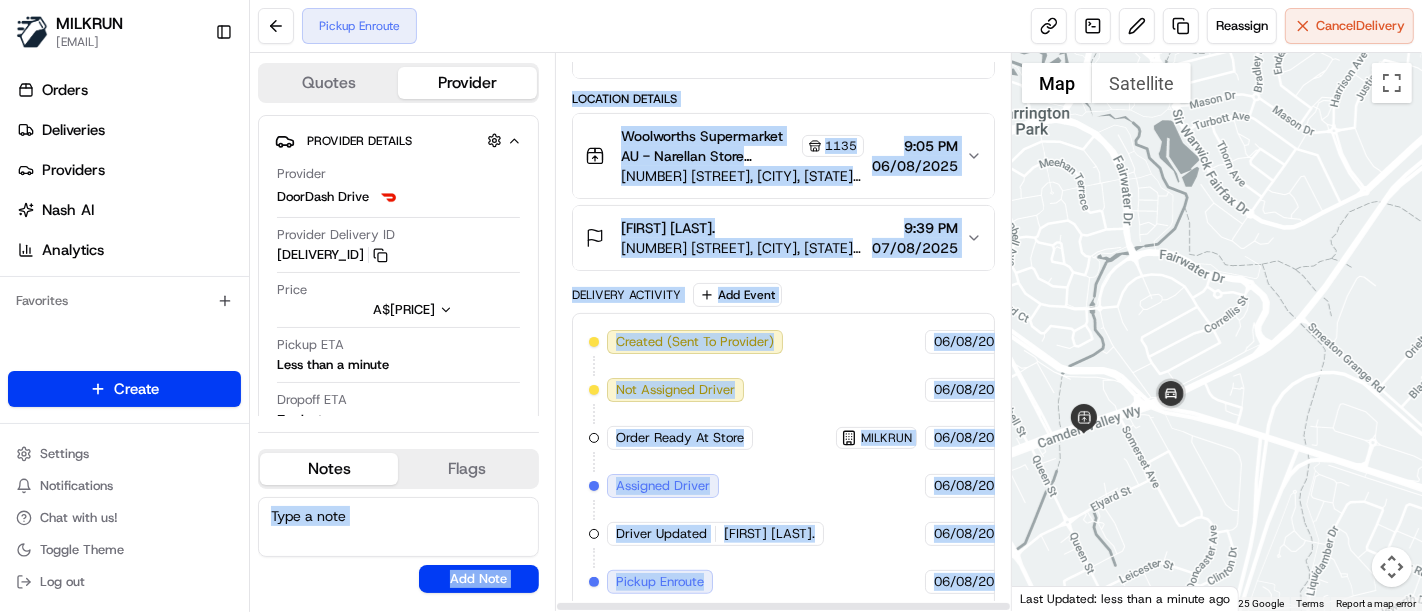 drag, startPoint x: 851, startPoint y: 538, endPoint x: 505, endPoint y: 475, distance: 351.68878 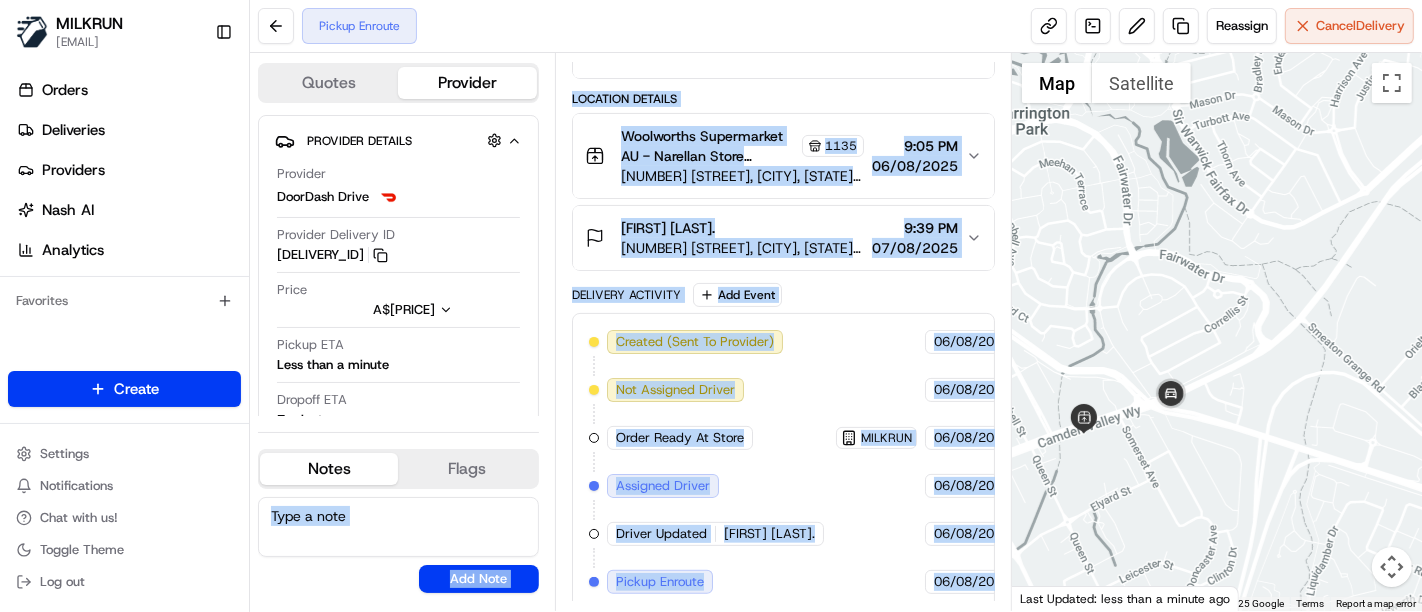 click on "Created (Sent To Provider) DoorDash Drive 06/08/2025 9:00 PM AEST Not Assigned Driver DoorDash Drive 06/08/2025 9:00 PM AEST Order Ready At Store MILKRUN 06/08/2025 9:05 PM AEST Assigned Driver DoorDash Drive 06/08/2025 9:06 PM AEST Driver Updated Matheu G. DoorDash Drive 06/08/2025 9:06 PM AEST Pickup Enroute DoorDash Drive 06/08/2025 9:06 PM AEST" at bounding box center (783, 462) 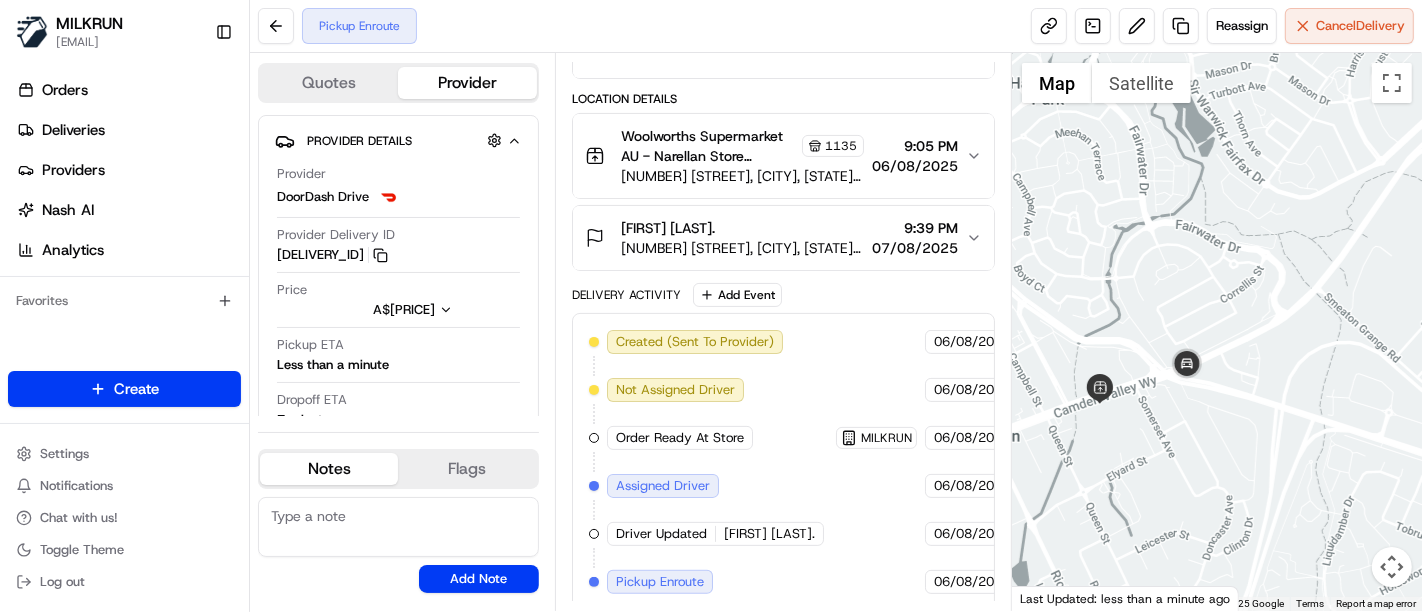 click at bounding box center [1217, 332] 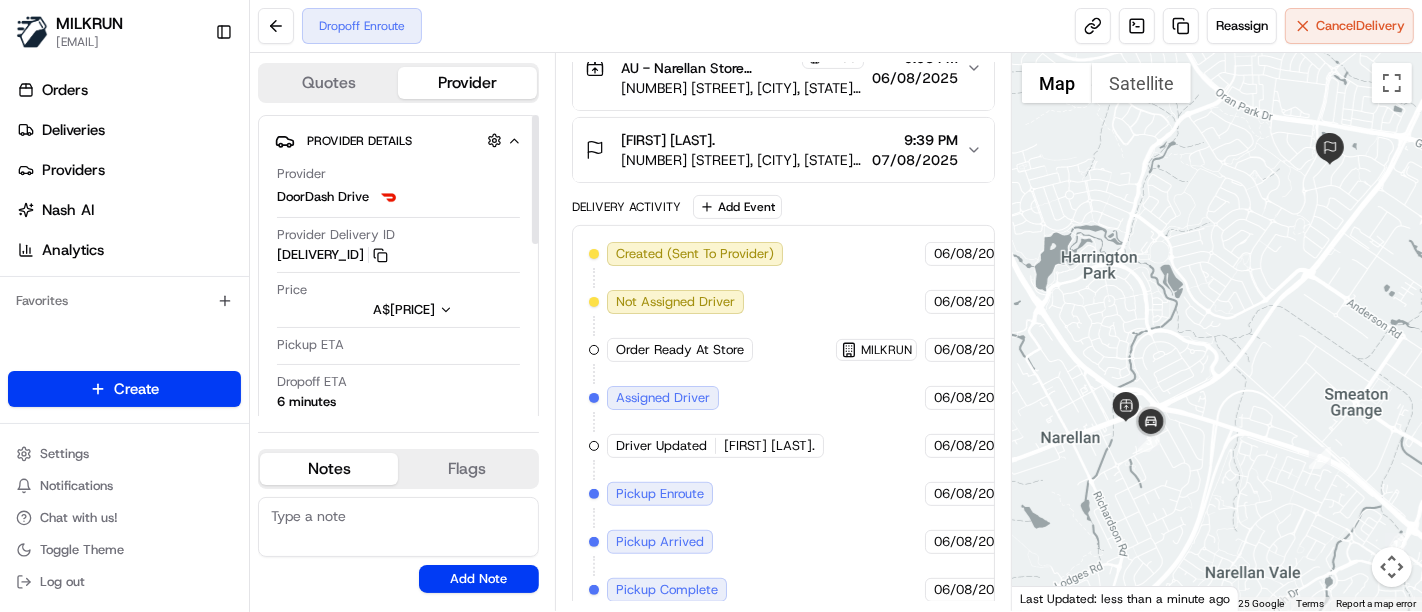 scroll, scrollTop: 495, scrollLeft: 0, axis: vertical 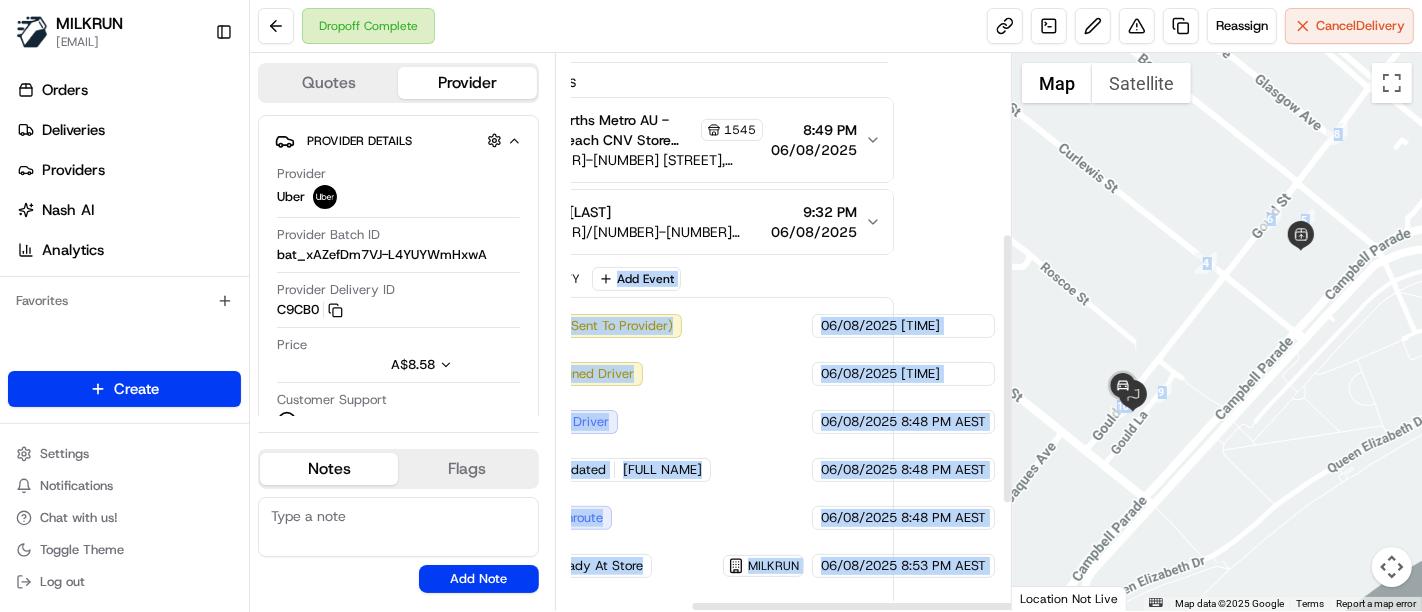 drag, startPoint x: 1068, startPoint y: 298, endPoint x: 910, endPoint y: 283, distance: 158.71043 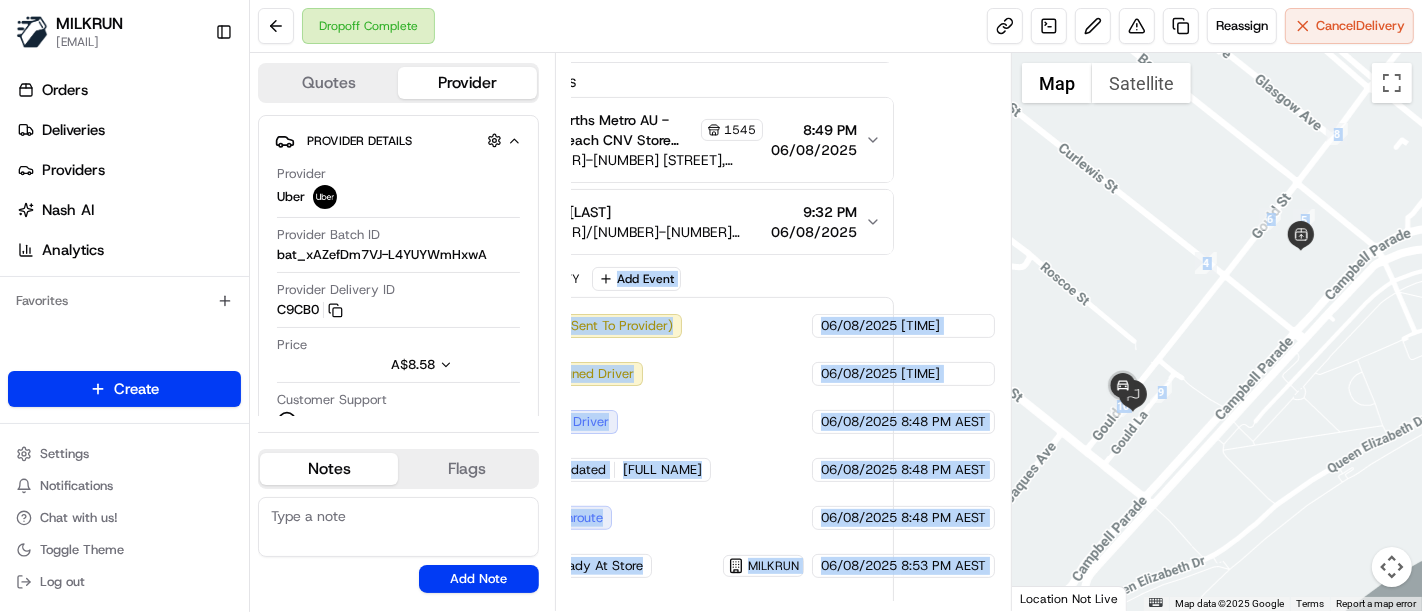 scroll, scrollTop: 590, scrollLeft: 180, axis: both 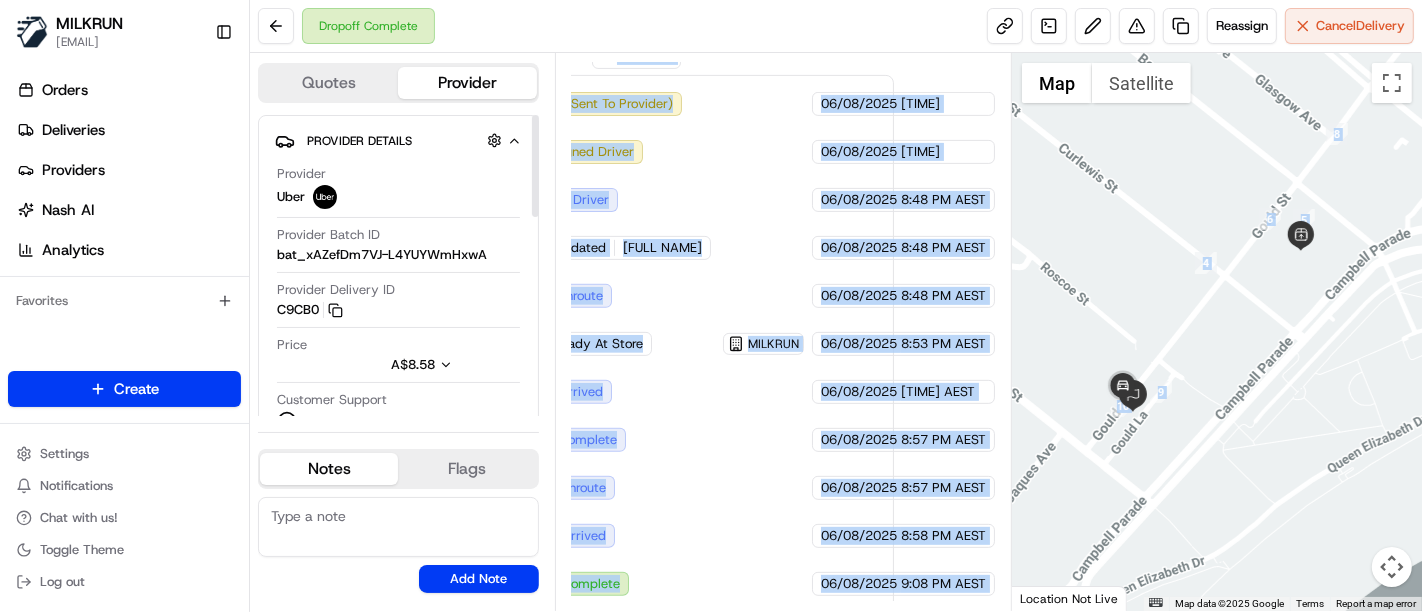 click on "Created (Sent To Provider) Uber 06/08/2025 8:46 PM AEST Not Assigned Driver Uber 06/08/2025 8:46 PM AEST Assigned Driver Uber 06/08/2025 8:48 PM AEST Driver Updated GERALD JEREMY TIGOR G. Uber 06/08/2025 8:48 PM AEST Pickup Enroute Uber 06/08/2025 8:48 PM AEST Order Ready At Store MILKRUN 06/08/2025 8:53 PM AEST Pickup Arrived Uber 06/08/2025 8:54 PM AEST Pickup Complete Uber 06/08/2025 8:57 PM AEST Dropoff Enroute Uber 06/08/2025 8:57 PM AEST Dropoff Arrived Uber 06/08/2025 8:58 PM AEST Dropoff Complete Uber 06/08/2025 9:08 PM AEST" at bounding box center (682, 344) 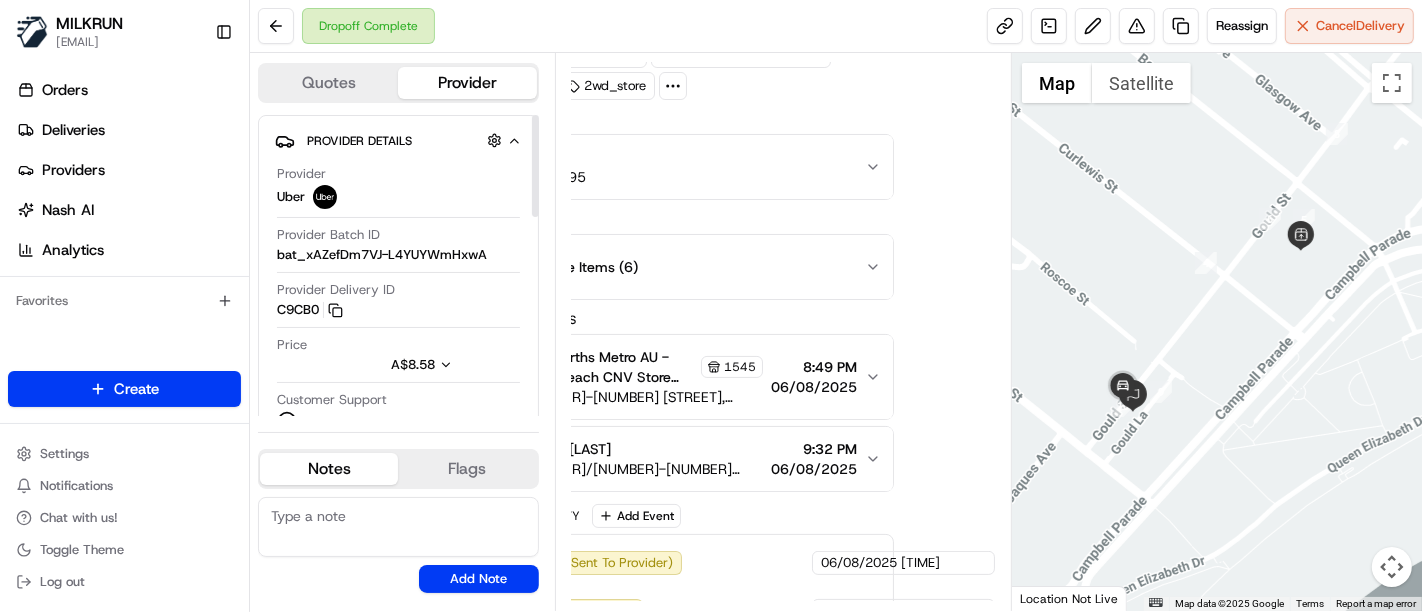 scroll, scrollTop: 0, scrollLeft: 180, axis: horizontal 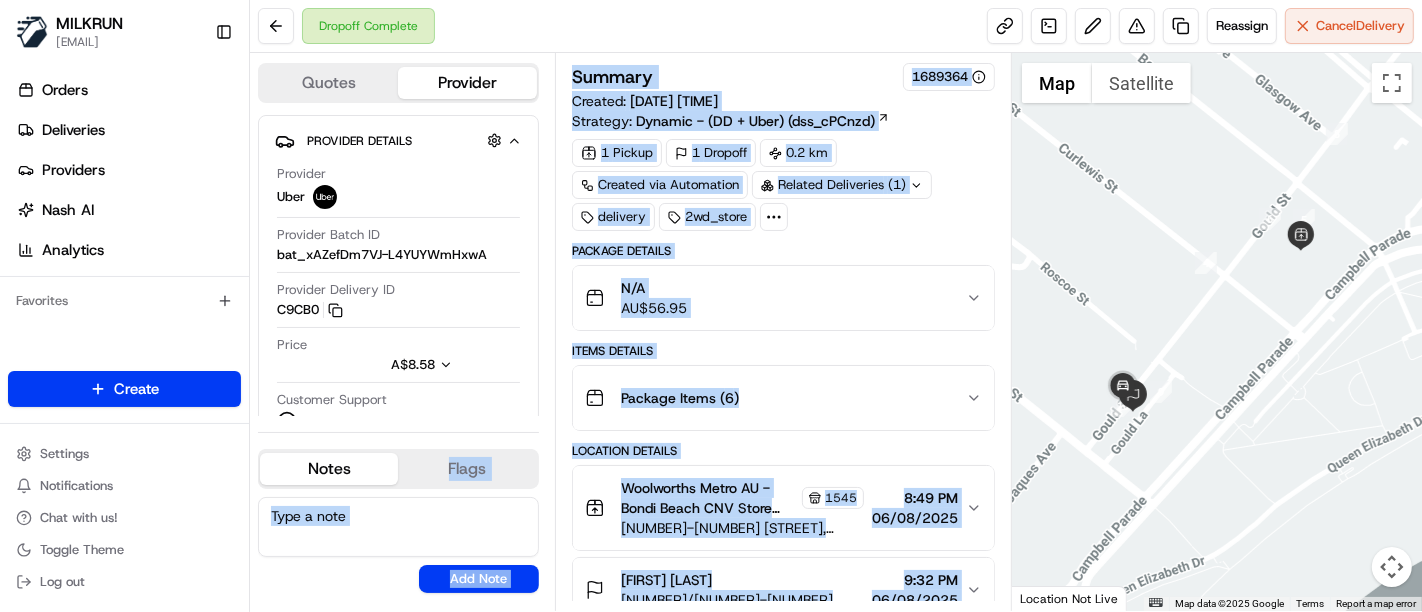 drag, startPoint x: 873, startPoint y: 462, endPoint x: 368, endPoint y: 478, distance: 505.2534 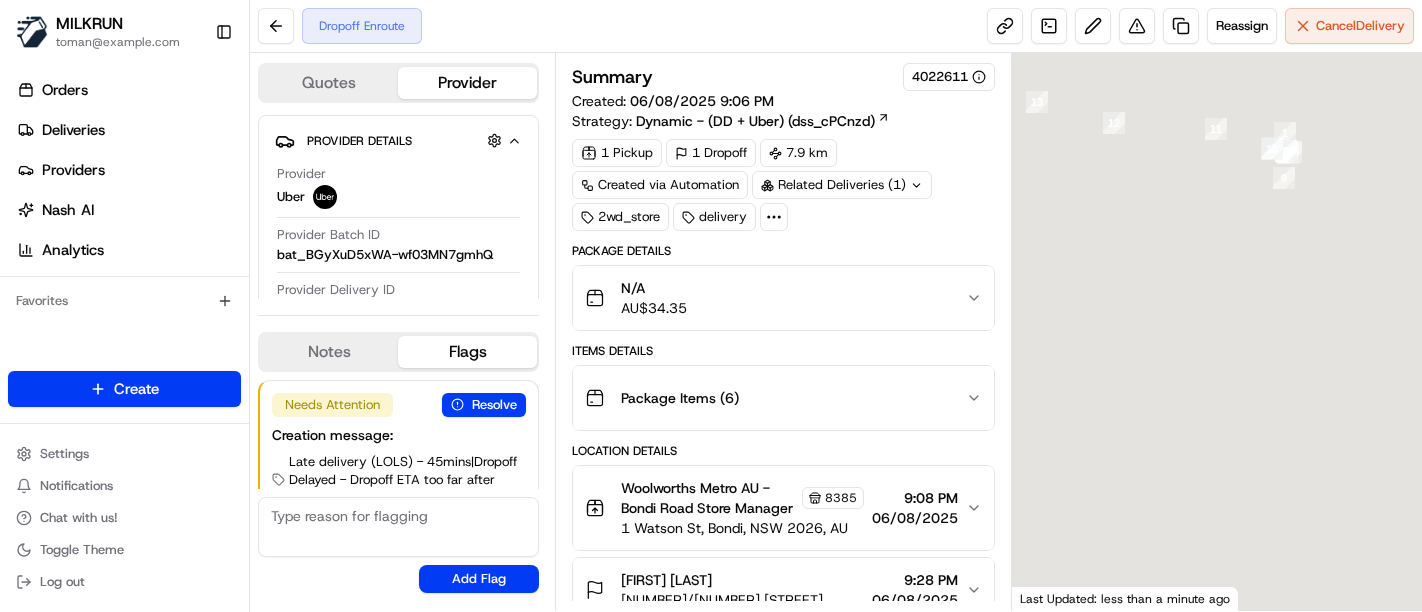 scroll, scrollTop: 0, scrollLeft: 0, axis: both 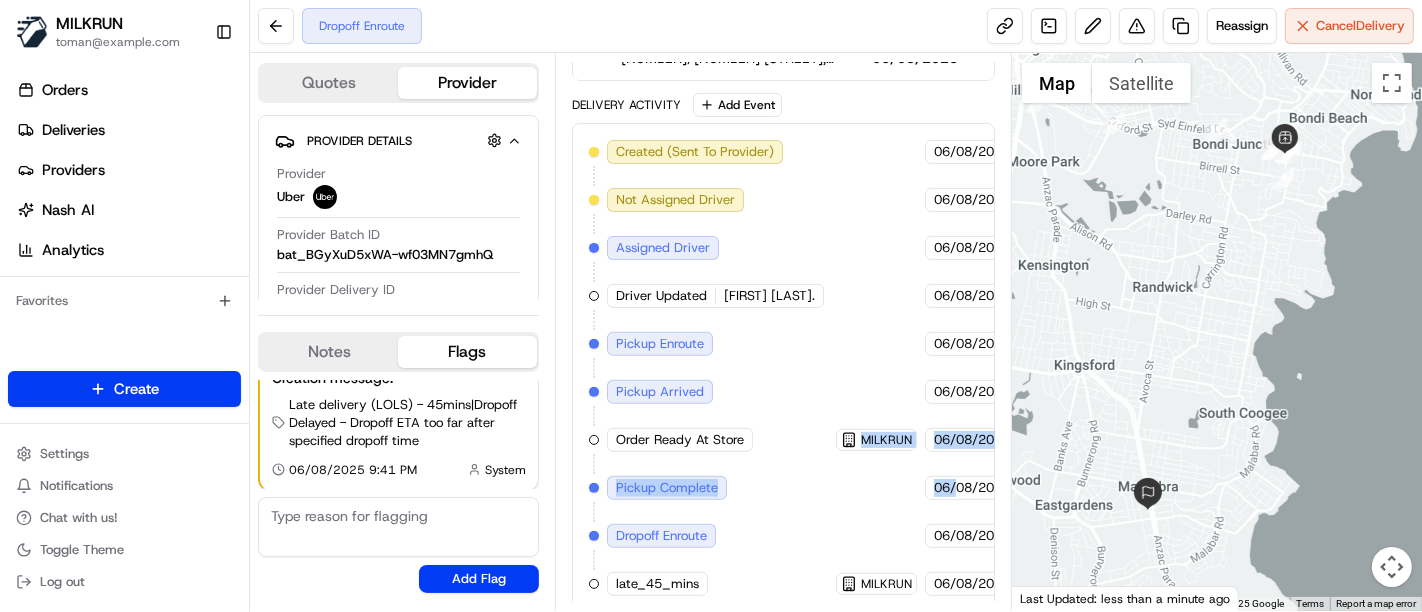 drag, startPoint x: 757, startPoint y: 468, endPoint x: 923, endPoint y: 467, distance: 166.003 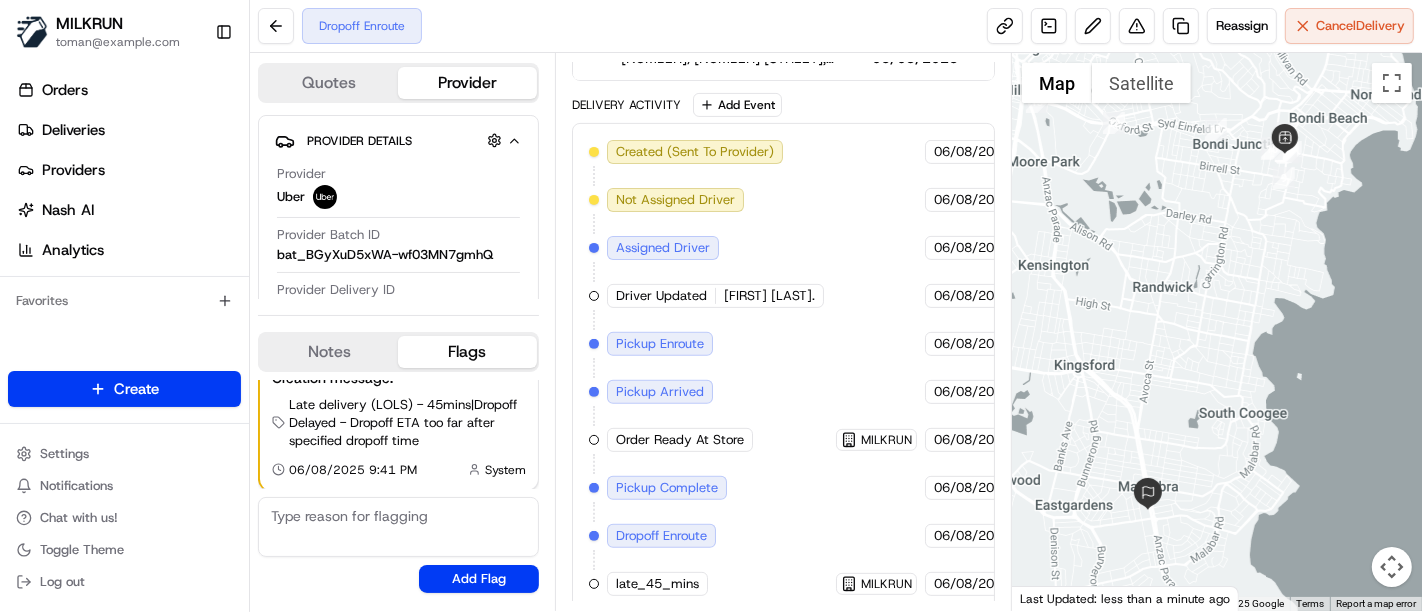 click on "Created (Sent To Provider) Uber 06/08/2025 9:06 PM AEST Not Assigned Driver Uber 06/08/2025 9:06 PM AEST Assigned Driver Uber 06/08/2025 9:06 PM AEST Driver Updated [FIRST] [LAST]. Uber 06/08/2025 9:06 PM AEST Pickup Enroute Uber 06/08/2025 9:06 PM AEST Pickup Arrived Uber 06/08/2025 9:10 PM AEST Order Ready At Store MILKRUN 06/08/2025 9:21 PM AEST Pickup Complete Uber 06/08/2025 9:21 PM AEST Dropoff Enroute Uber 06/" at bounding box center [783, 368] 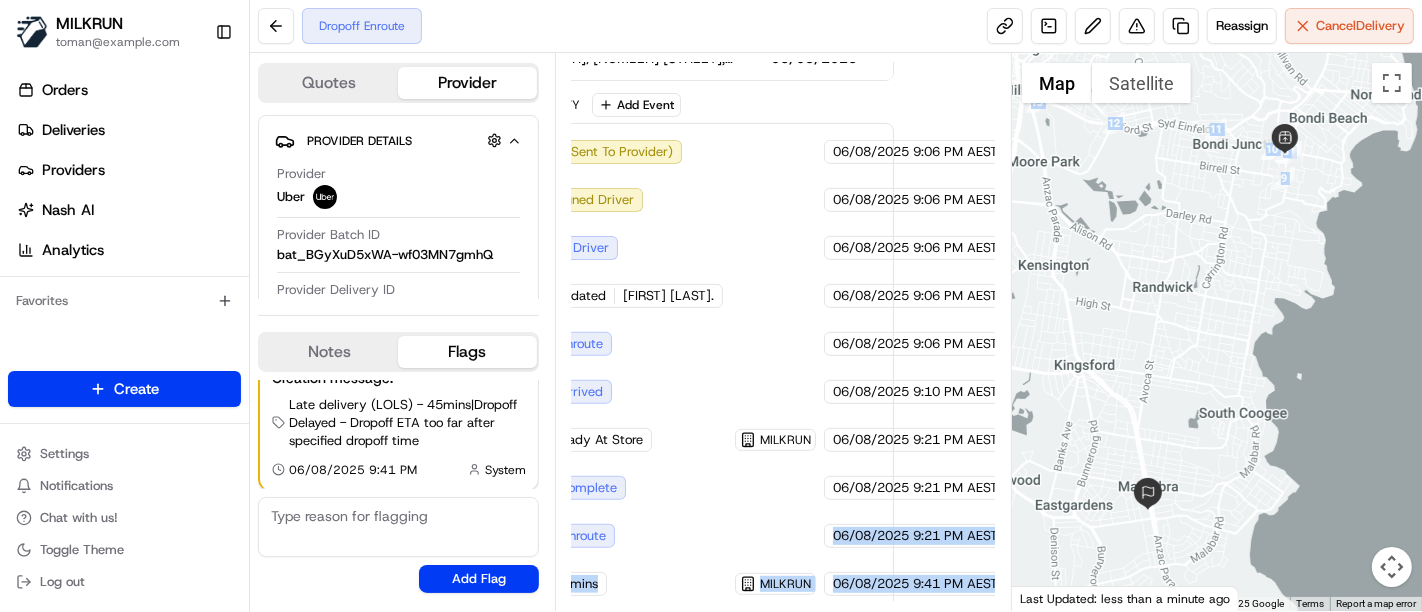 drag, startPoint x: 910, startPoint y: 512, endPoint x: 1028, endPoint y: 509, distance: 118.03813 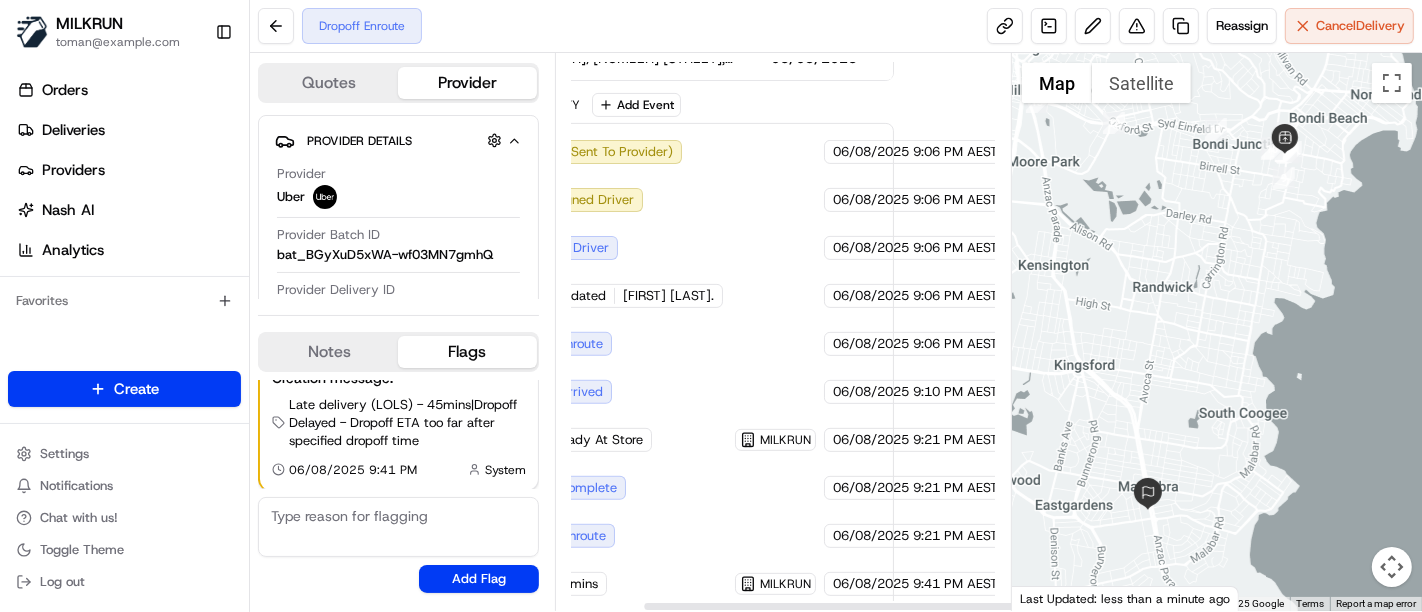 click on "Created (Sent To Provider) Uber 06/08/2025 9:06 PM AEST Not Assigned Driver Uber 06/08/2025 9:06 PM AEST Assigned Driver Uber 06/08/2025 9:06 PM AEST Driver Updated MOHAMED Z. Uber 06/08/2025 9:06 PM AEST Pickup Enroute Uber 06/08/2025 9:06 PM AEST Pickup Arrived Uber 06/08/2025 9:10 PM AEST Order Ready At Store MILKRUN 06/08/2025 9:21 PM AEST Pickup Complete Uber 06/08/2025 9:21 PM AEST Dropoff Enroute Uber 06/08/2025 9:21 PM AEST late_45_mins MILKRUN 06/08/2025 9:41 PM AEST" at bounding box center (682, 368) 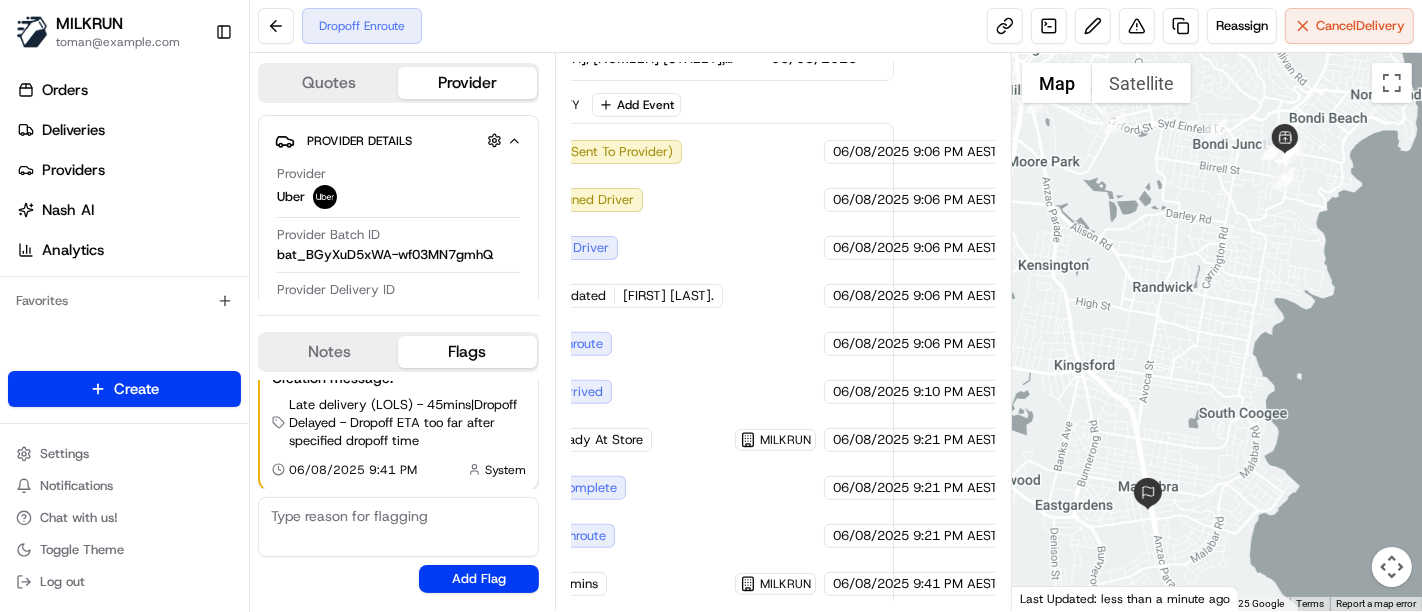 scroll, scrollTop: 542, scrollLeft: 100, axis: both 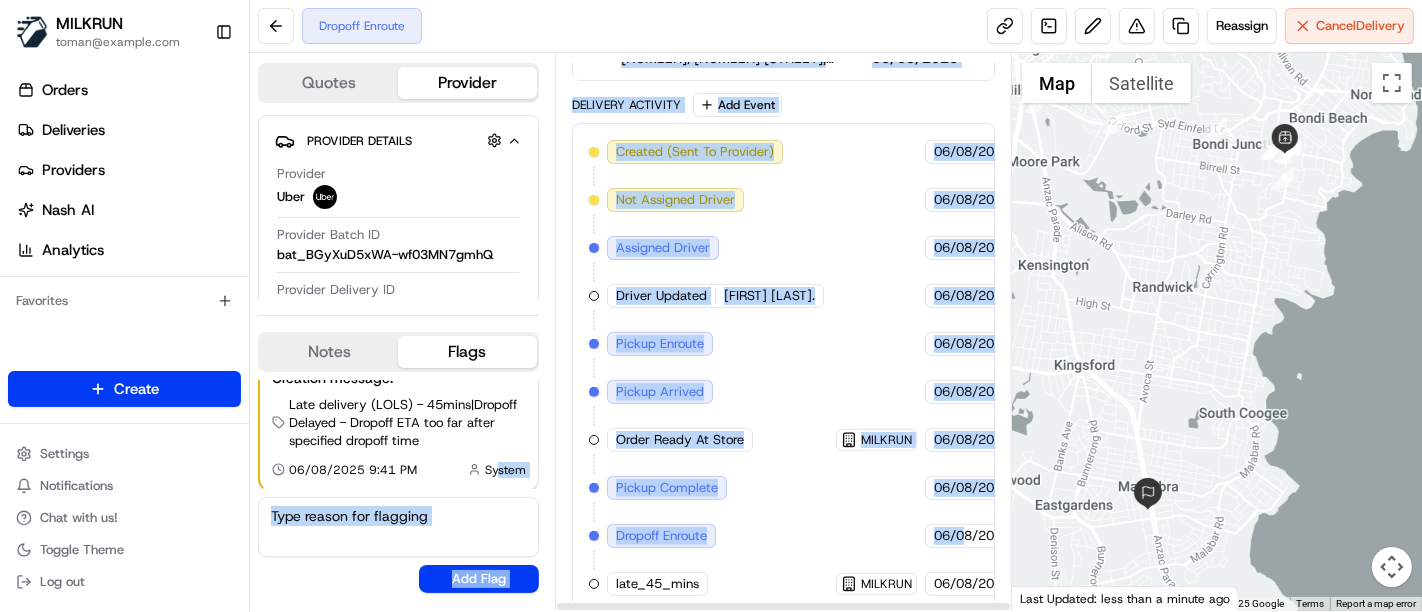drag, startPoint x: 522, startPoint y: 481, endPoint x: 1113, endPoint y: 451, distance: 591.7609 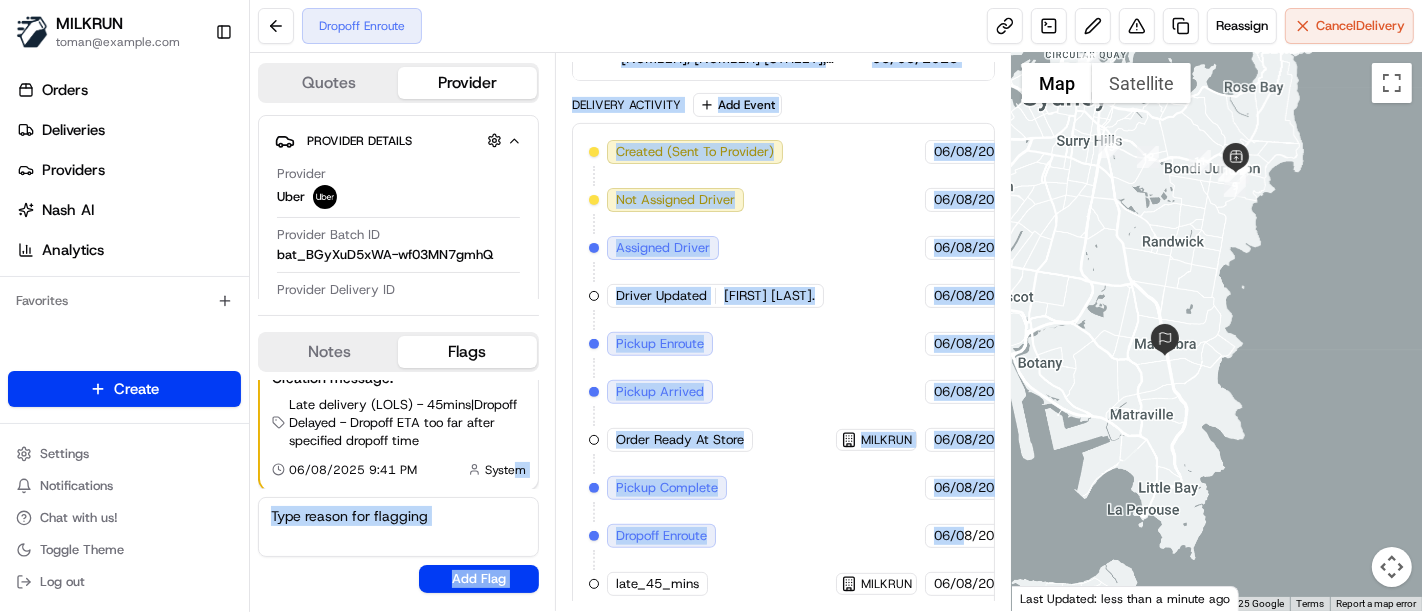 click on "Created (Sent To Provider) Uber 06/08/2025 9:06 PM AEST Not Assigned Driver Uber 06/08/2025 9:06 PM AEST Assigned Driver Uber 06/08/2025 9:06 PM AEST Driver Updated MOHAMED Z. Uber 06/08/2025 9:06 PM AEST Pickup Enroute Uber 06/08/2025 9:06 PM AEST Pickup Arrived Uber 06/08/2025 9:10 PM AEST Order Ready At Store MILKRUN 06/08/2025 9:21 PM AEST Pickup Complete Uber 06/08/2025 9:21 PM AEST Dropoff Enroute Uber 06/08/2025 9:21 PM AEST late_45_mins MILKRUN 06/08/2025 9:41 PM AEST" at bounding box center (783, 368) 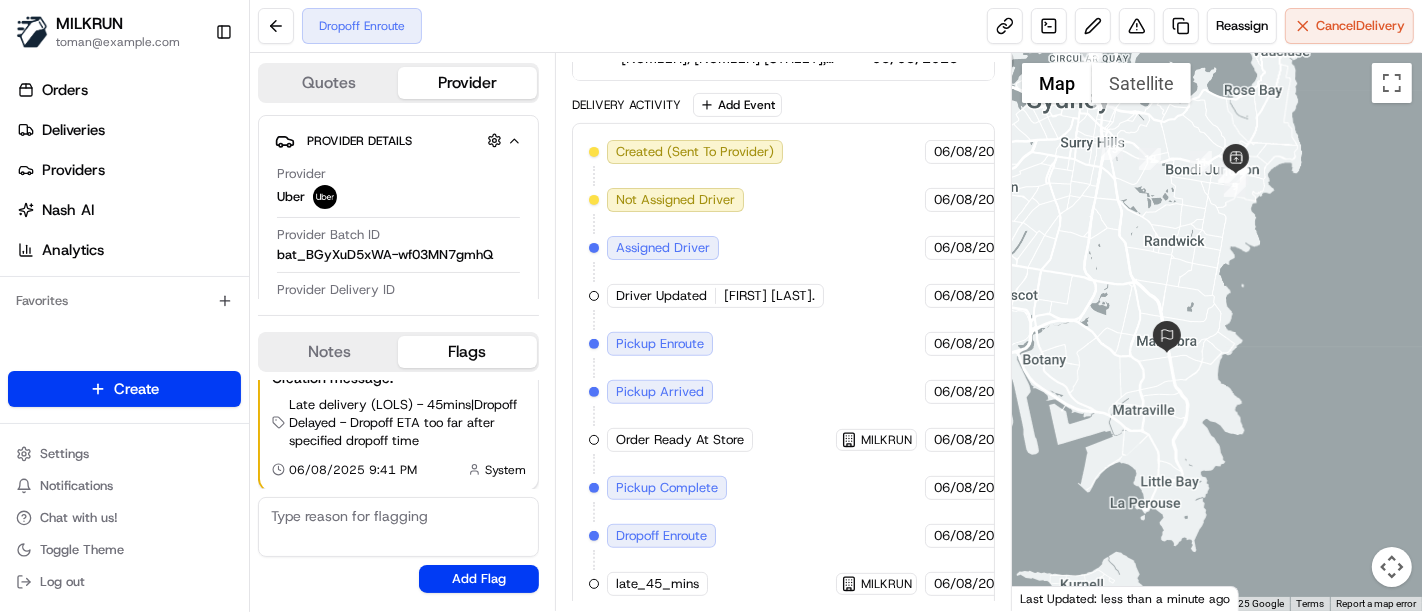 click on "Created (Sent To Provider) Uber 06/08/2025 9:06 PM AEST Not Assigned Driver Uber 06/08/2025 9:06 PM AEST Assigned Driver Uber 06/08/2025 9:06 PM AEST Driver Updated MOHAMED Z. Uber 06/08/2025 9:06 PM AEST Pickup Enroute Uber 06/08/2025 9:06 PM AEST Pickup Arrived Uber 06/08/2025 9:10 PM AEST Order Ready At Store MILKRUN 06/08/2025 9:21 PM AEST Pickup Complete Uber 06/08/2025 9:21 PM AEST Dropoff Enroute Uber 06/08/2025 9:21 PM AEST late_45_mins MILKRUN 06/08/2025 9:41 PM AEST" at bounding box center [783, 368] 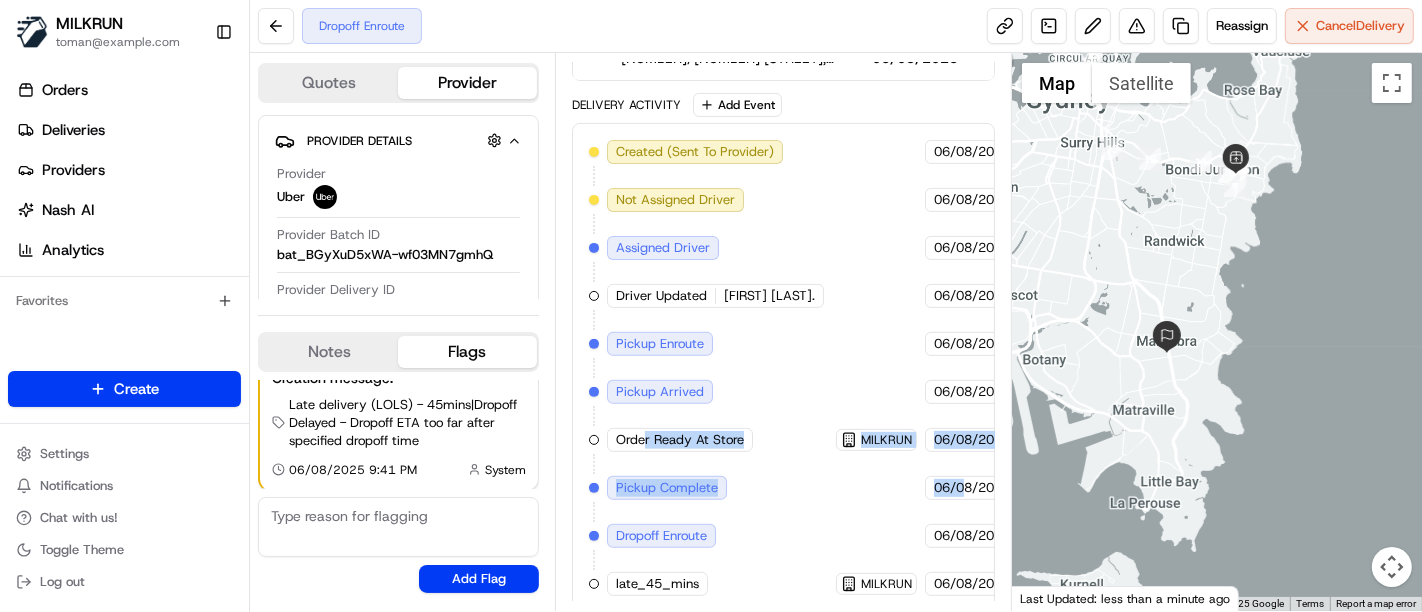 drag, startPoint x: 948, startPoint y: 501, endPoint x: 683, endPoint y: 461, distance: 268.00186 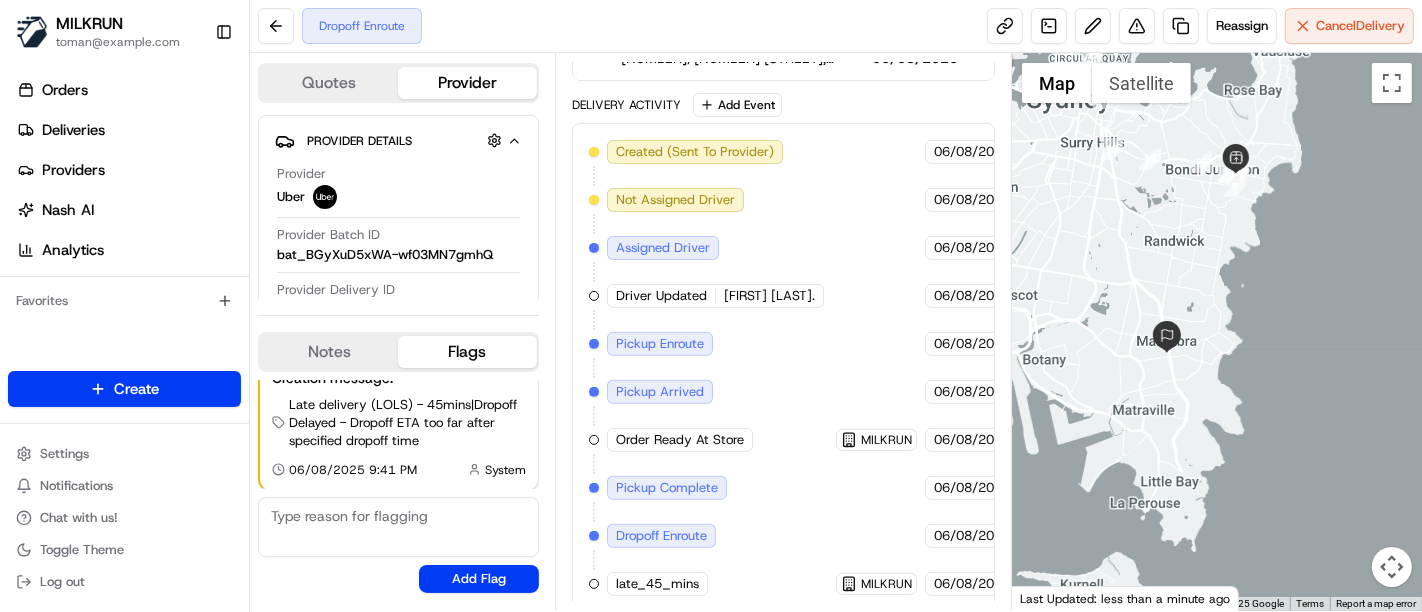 click on "Created (Sent To Provider) Uber 06/08/2025 9:06 PM AEST Not Assigned Driver Uber 06/08/2025 9:06 PM AEST Assigned Driver Uber 06/08/2025 9:06 PM AEST Driver Updated MOHAMED Z. Uber 06/08/2025 9:06 PM AEST Pickup Enroute Uber 06/08/2025 9:06 PM AEST Pickup Arrived Uber 06/08/2025 9:10 PM AEST Order Ready At Store MILKRUN 06/08/2025 9:21 PM AEST Pickup Complete Uber 06/08/2025 9:21 PM AEST Dropoff Enroute Uber 06/08/2025 9:21 PM AEST late_45_mins MILKRUN 06/08/2025 9:41 PM AEST" at bounding box center [783, 368] 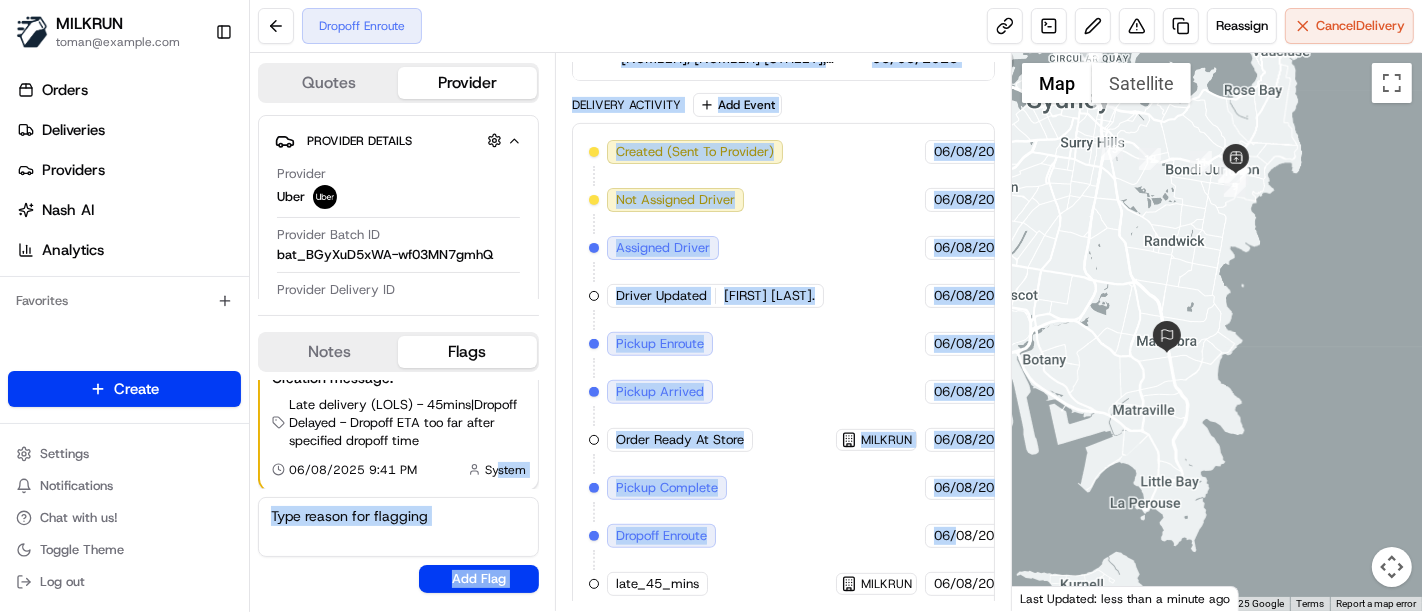 drag, startPoint x: 748, startPoint y: 504, endPoint x: 545, endPoint y: 474, distance: 205.20477 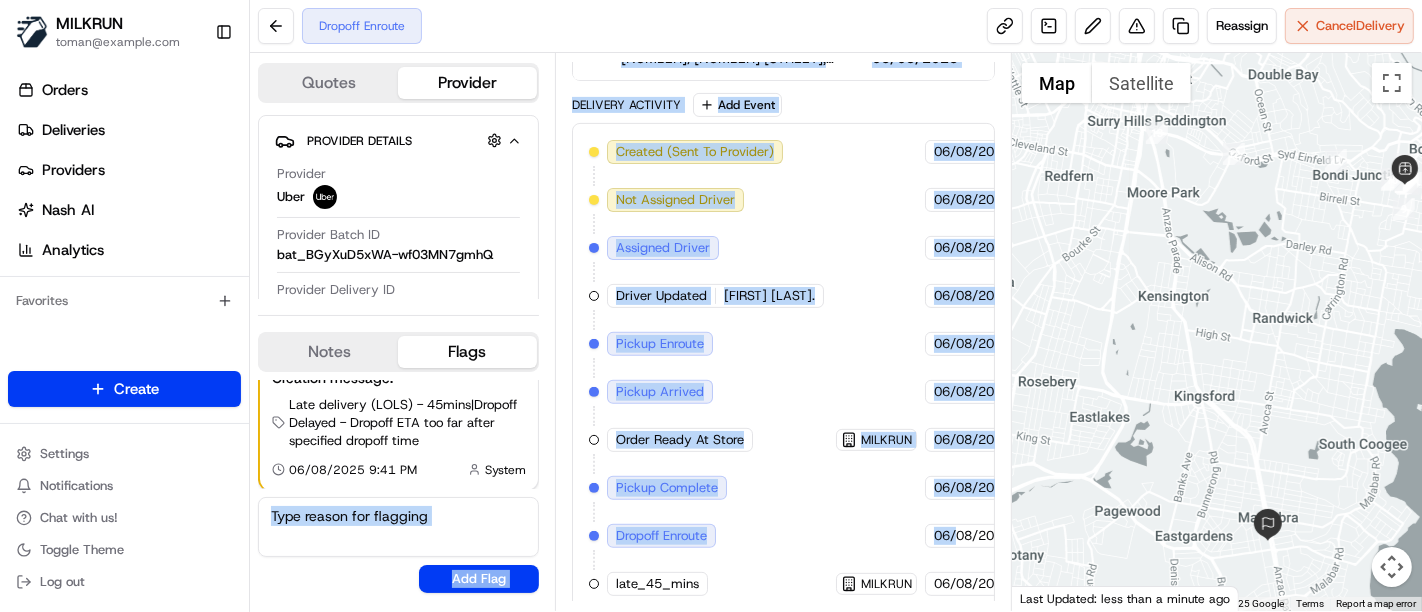 click on "Created (Sent To Provider) Uber 06/08/2025 9:06 PM AEST Not Assigned Driver Uber 06/08/2025 9:06 PM AEST Assigned Driver Uber 06/08/2025 9:06 PM AEST Driver Updated MOHAMED Z. Uber 06/08/2025 9:06 PM AEST Pickup Enroute Uber 06/08/2025 9:06 PM AEST Pickup Arrived Uber 06/08/2025 9:10 PM AEST Order Ready At Store MILKRUN 06/08/2025 9:21 PM AEST Pickup Complete Uber 06/08/2025 9:21 PM AEST Dropoff Enroute Uber 06/08/2025 9:21 PM AEST late_45_mins MILKRUN 06/08/2025 9:41 PM AEST" at bounding box center (783, 368) 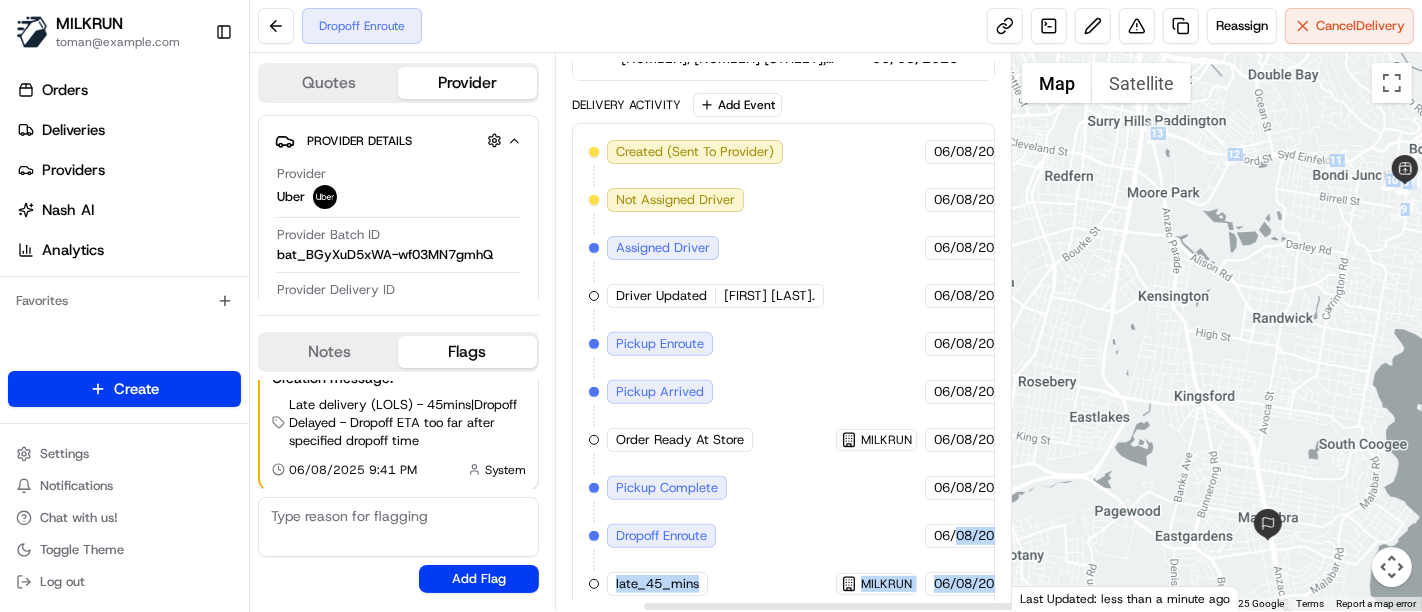 scroll, scrollTop: 542, scrollLeft: 101, axis: both 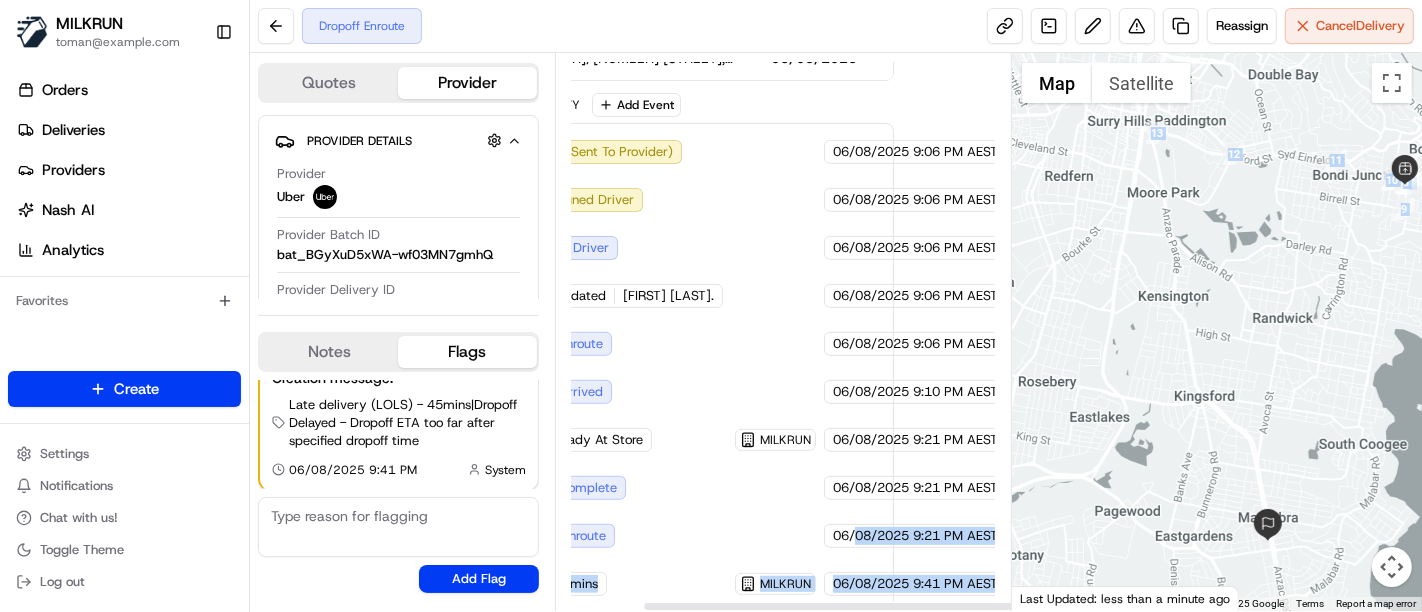 drag, startPoint x: 941, startPoint y: 523, endPoint x: 1085, endPoint y: 518, distance: 144.08678 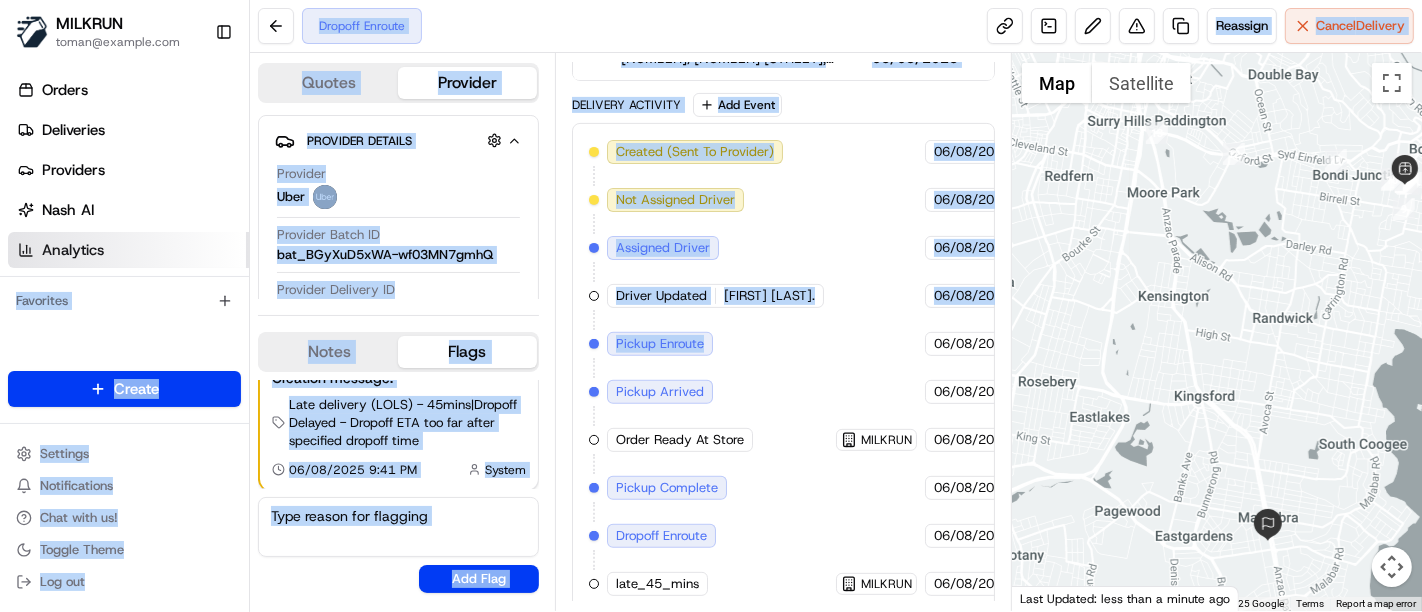 drag, startPoint x: 582, startPoint y: 315, endPoint x: 178, endPoint y: 258, distance: 408.00122 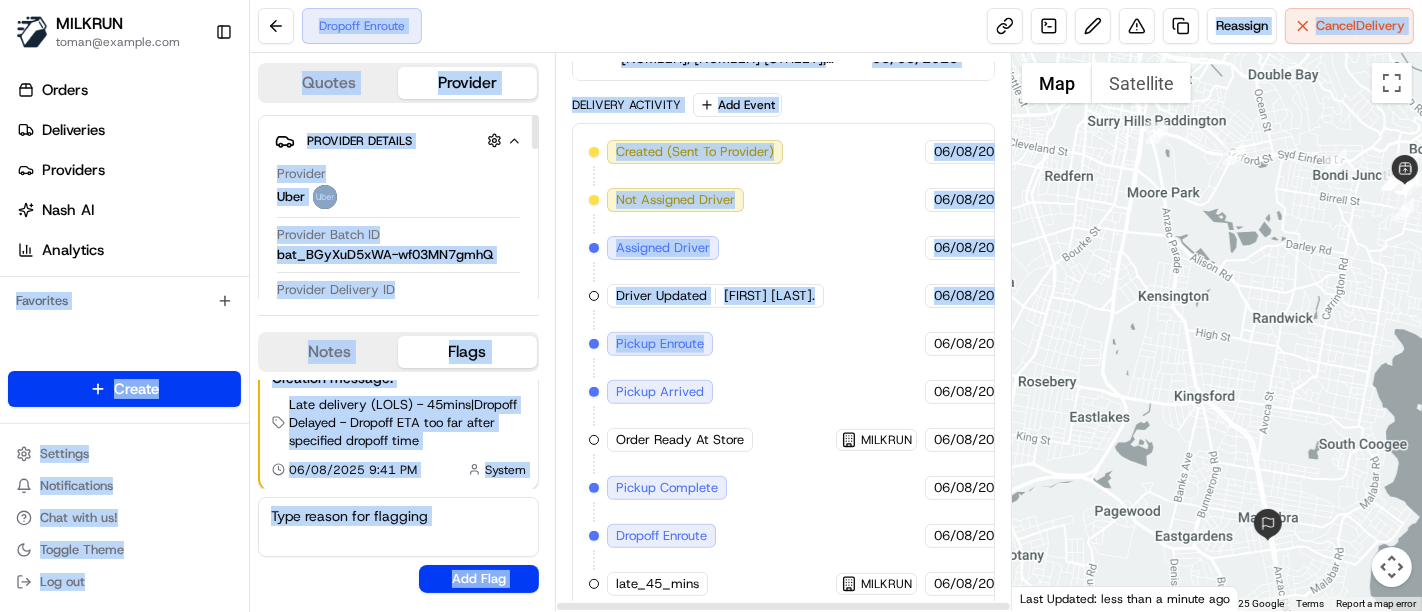 click on "Created (Sent To Provider) Uber 06/08/2025 9:06 PM AEST Not Assigned Driver Uber 06/08/2025 9:06 PM AEST Assigned Driver Uber 06/08/2025 9:06 PM AEST Driver Updated MOHAMED Z. Uber 06/08/2025 9:06 PM AEST Pickup Enroute Uber 06/08/2025 9:06 PM AEST Pickup Arrived Uber 06/08/2025 9:10 PM AEST Order Ready At Store MILKRUN 06/08/2025 9:21 PM AEST Pickup Complete Uber 06/08/2025 9:21 PM AEST Dropoff Enroute Uber 06/08/2025 9:21 PM AEST late_45_mins MILKRUN 06/08/2025 9:41 PM AEST" at bounding box center [783, 368] 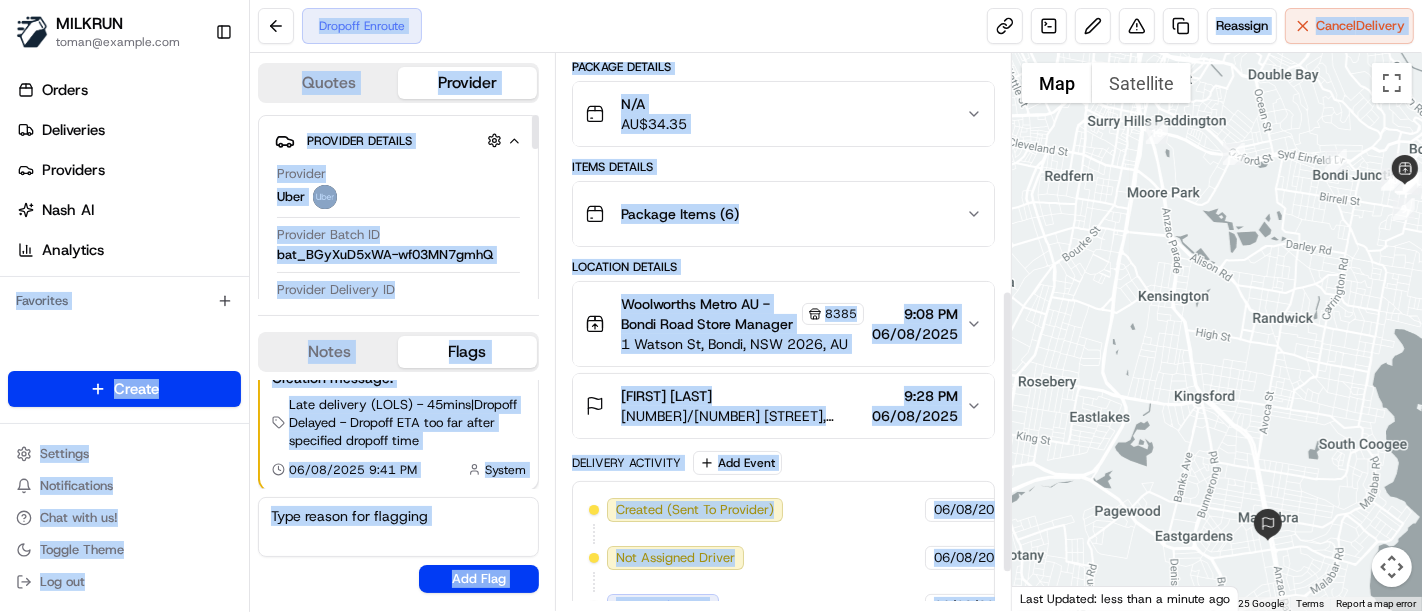 scroll, scrollTop: 0, scrollLeft: 0, axis: both 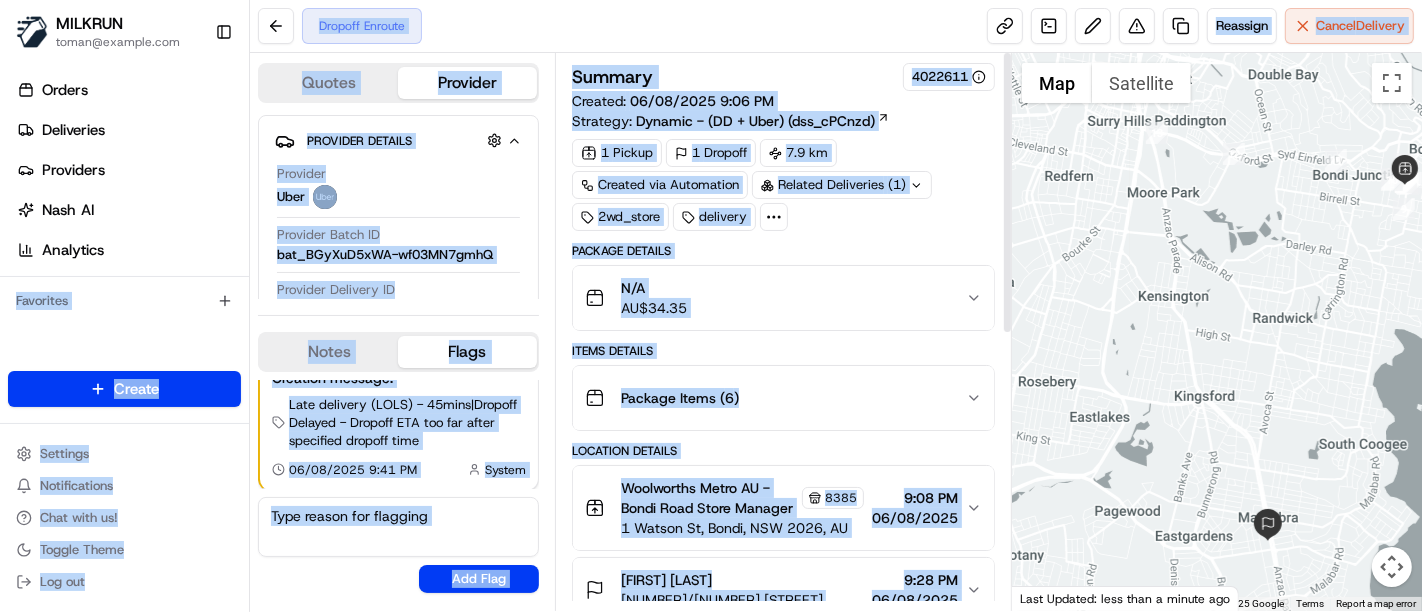 click on "Items Details" at bounding box center [783, 351] 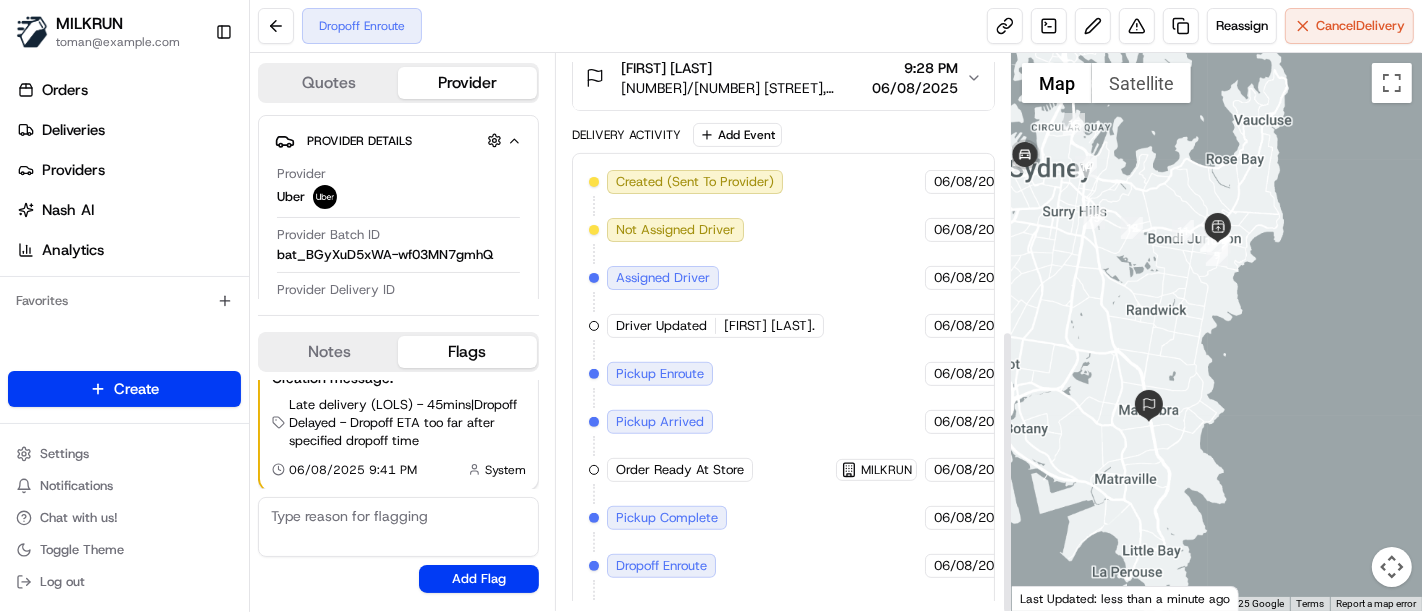 scroll, scrollTop: 542, scrollLeft: 0, axis: vertical 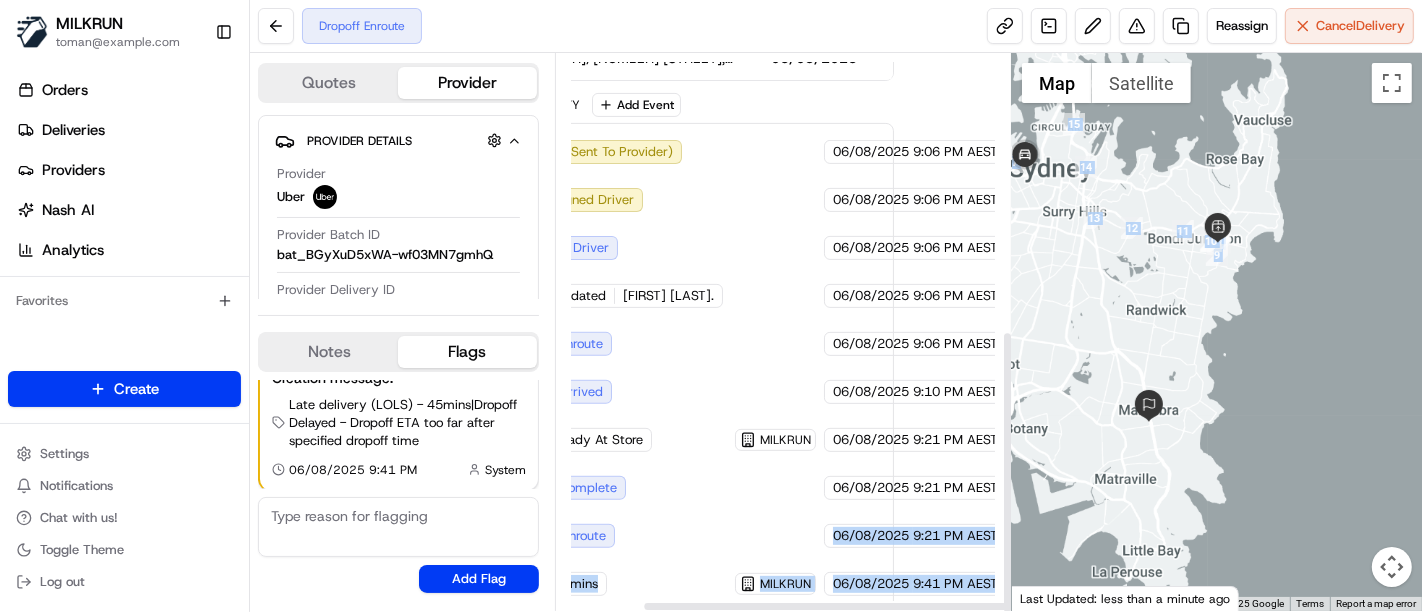 drag, startPoint x: 723, startPoint y: 516, endPoint x: 884, endPoint y: 510, distance: 161.11176 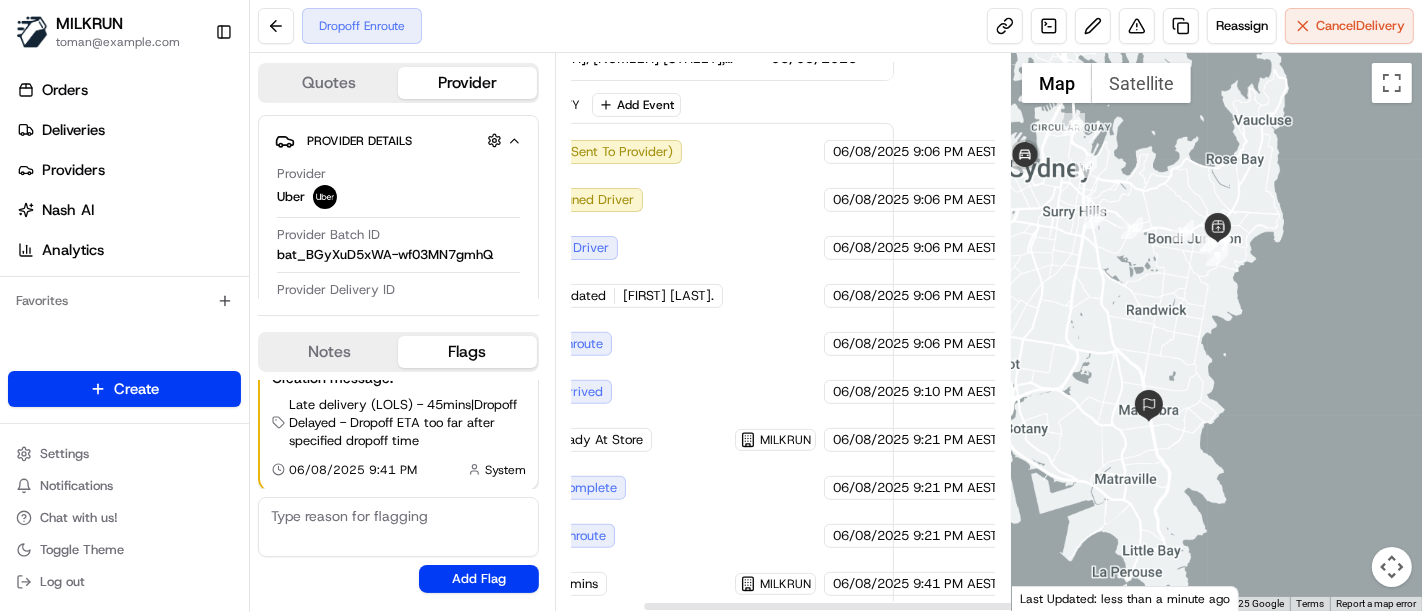 drag, startPoint x: 830, startPoint y: 334, endPoint x: 687, endPoint y: 297, distance: 147.70917 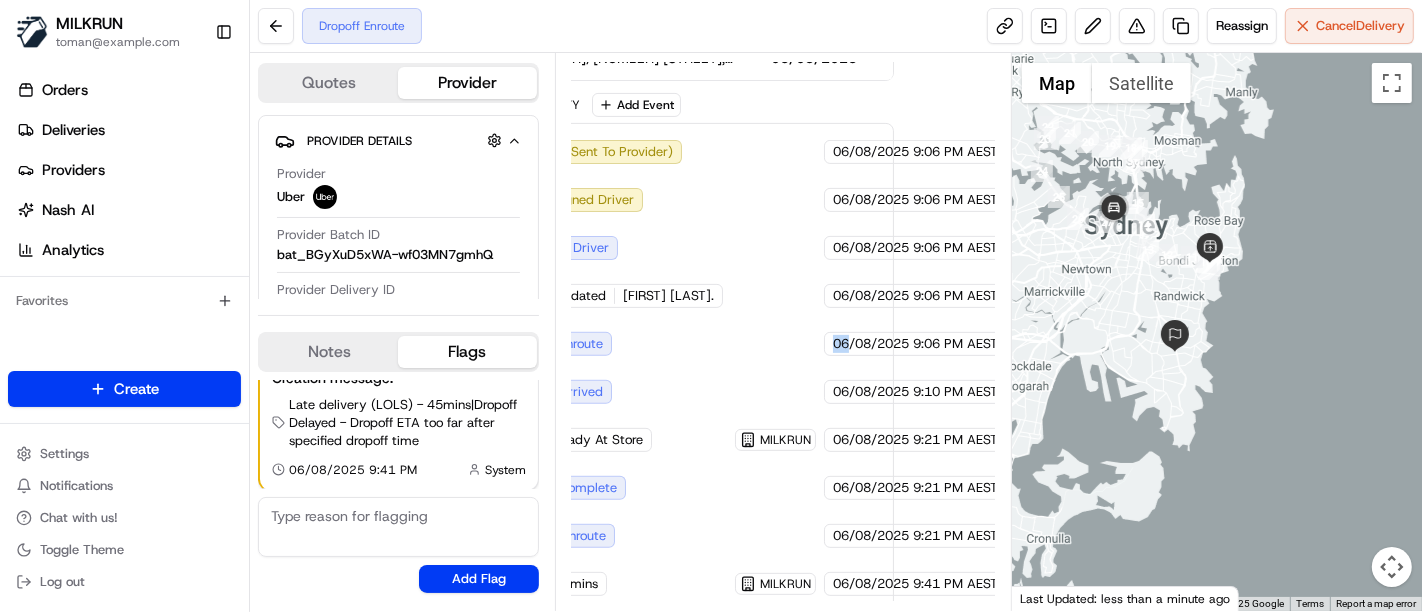 scroll, scrollTop: 542, scrollLeft: 100, axis: both 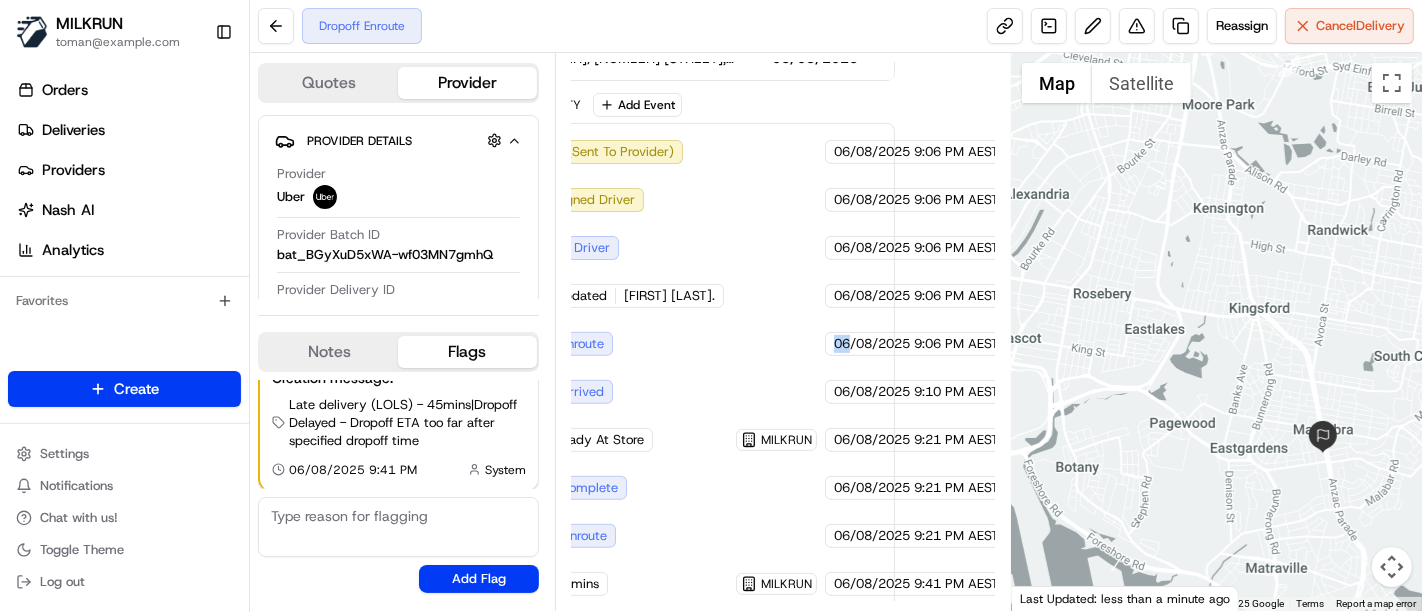 drag, startPoint x: 1139, startPoint y: 265, endPoint x: 1326, endPoint y: 258, distance: 187.13097 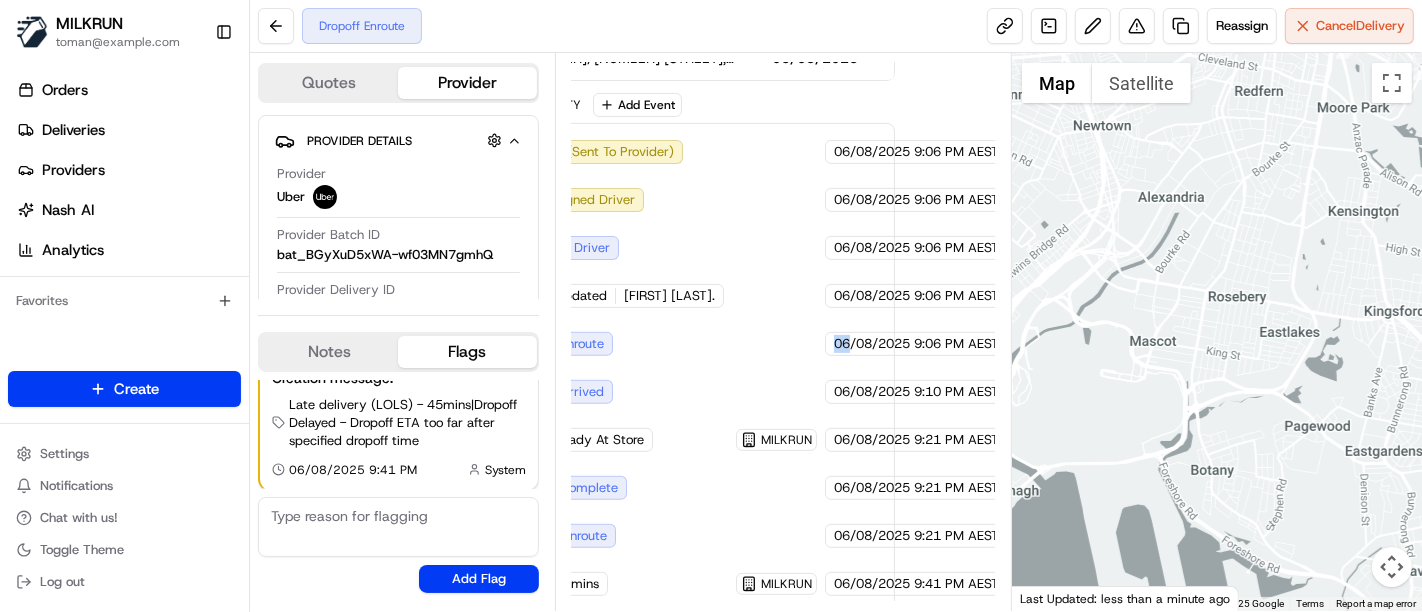 drag, startPoint x: 1332, startPoint y: 310, endPoint x: 1085, endPoint y: 452, distance: 284.90875 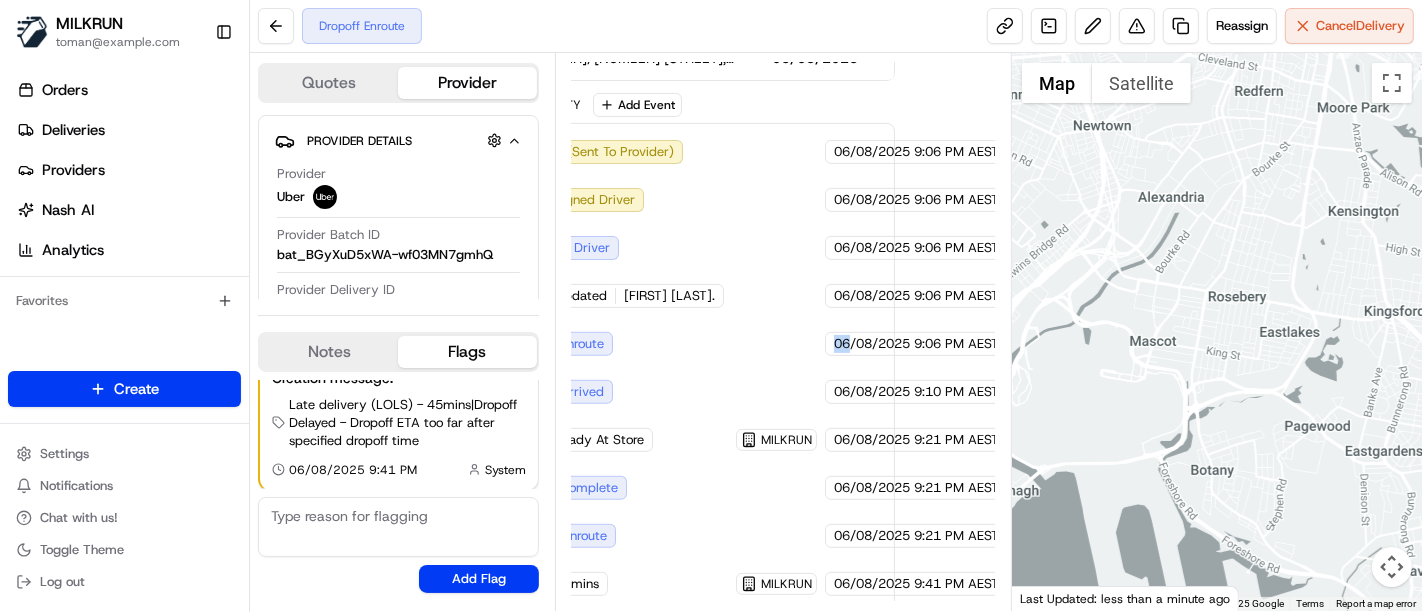click at bounding box center (1217, 332) 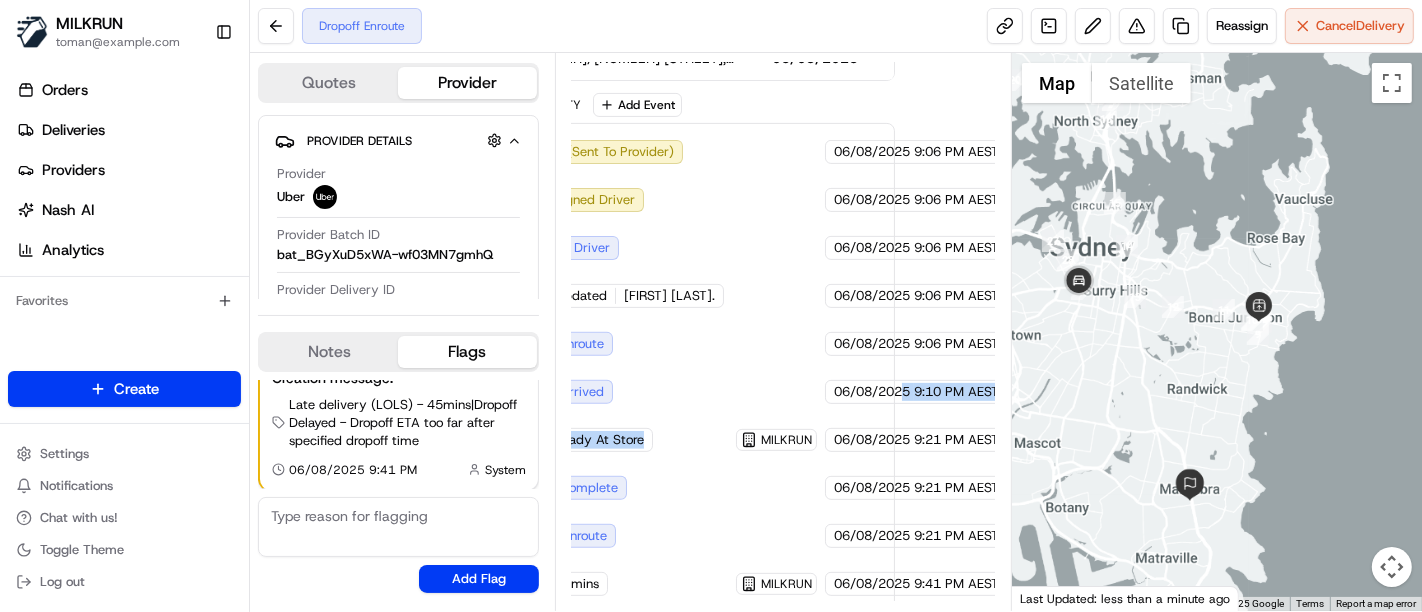 drag, startPoint x: 687, startPoint y: 449, endPoint x: 885, endPoint y: 343, distance: 224.58852 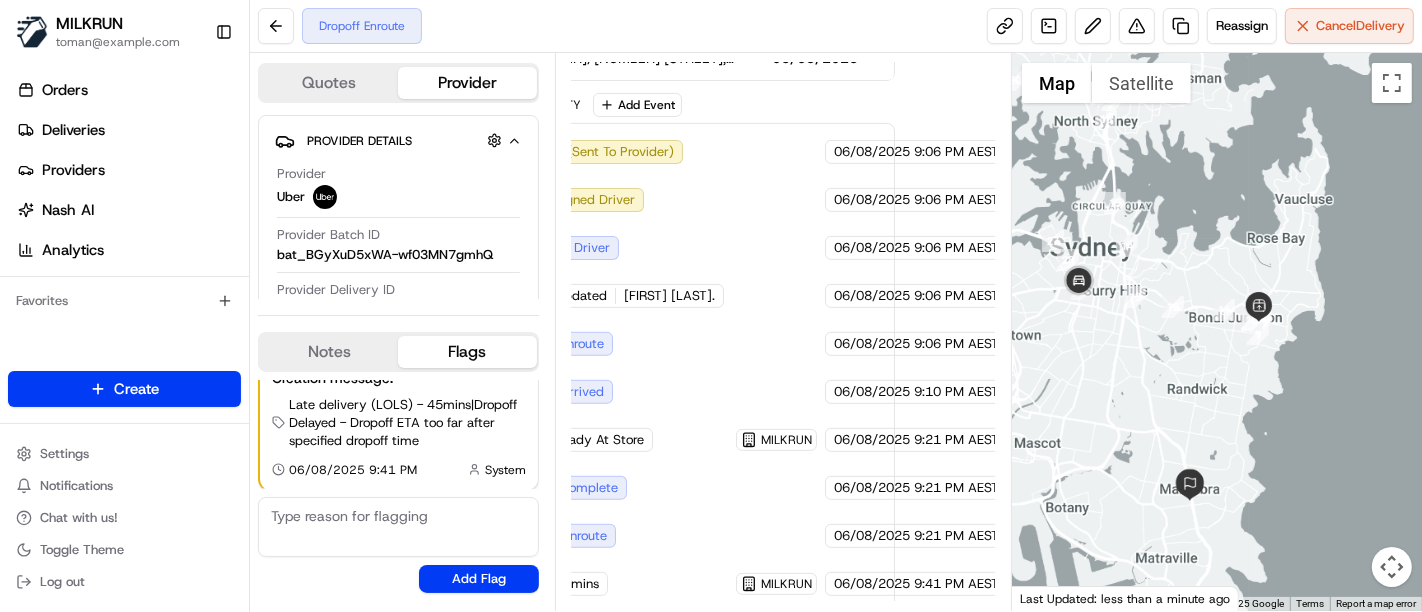 click on "06/08/2025" at bounding box center [872, 344] 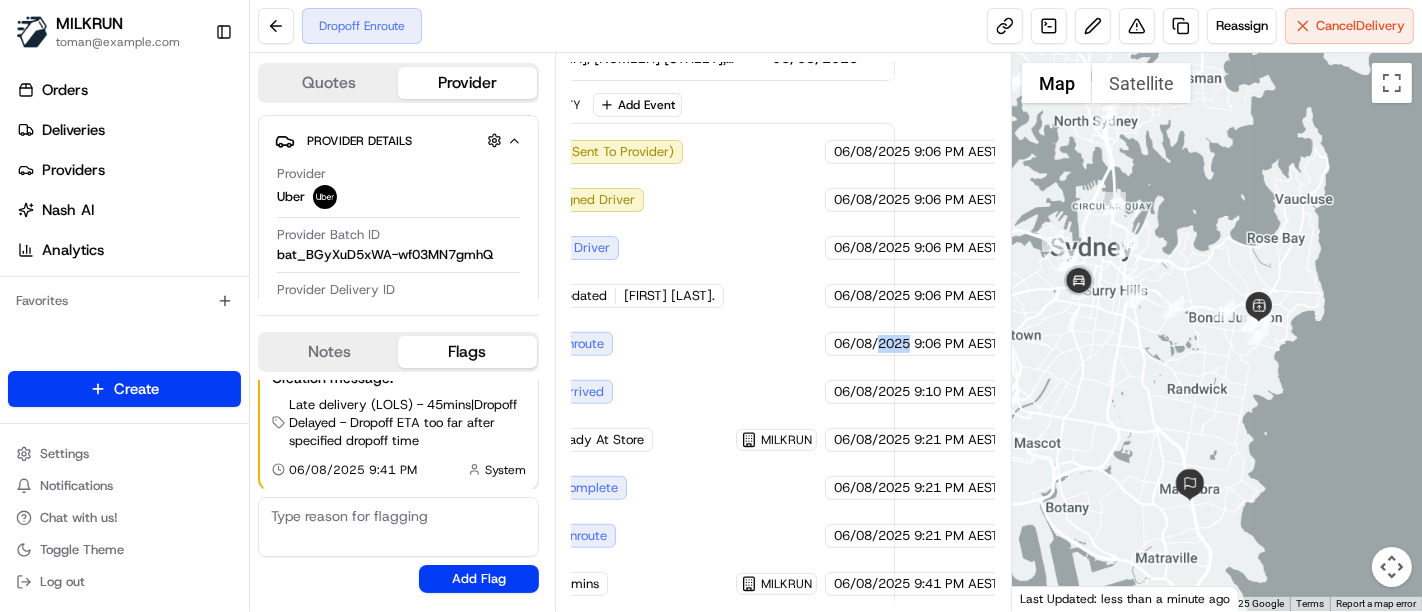 click on "06/08/2025" at bounding box center [872, 344] 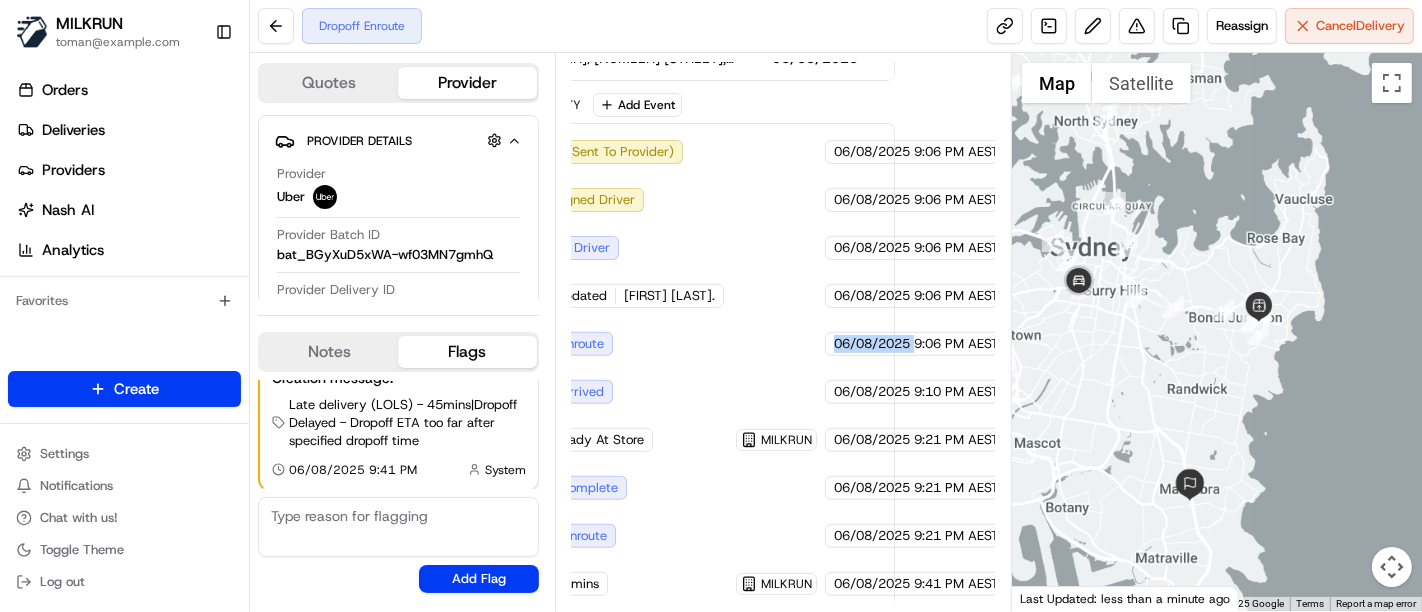 drag, startPoint x: 885, startPoint y: 343, endPoint x: 879, endPoint y: 355, distance: 13.416408 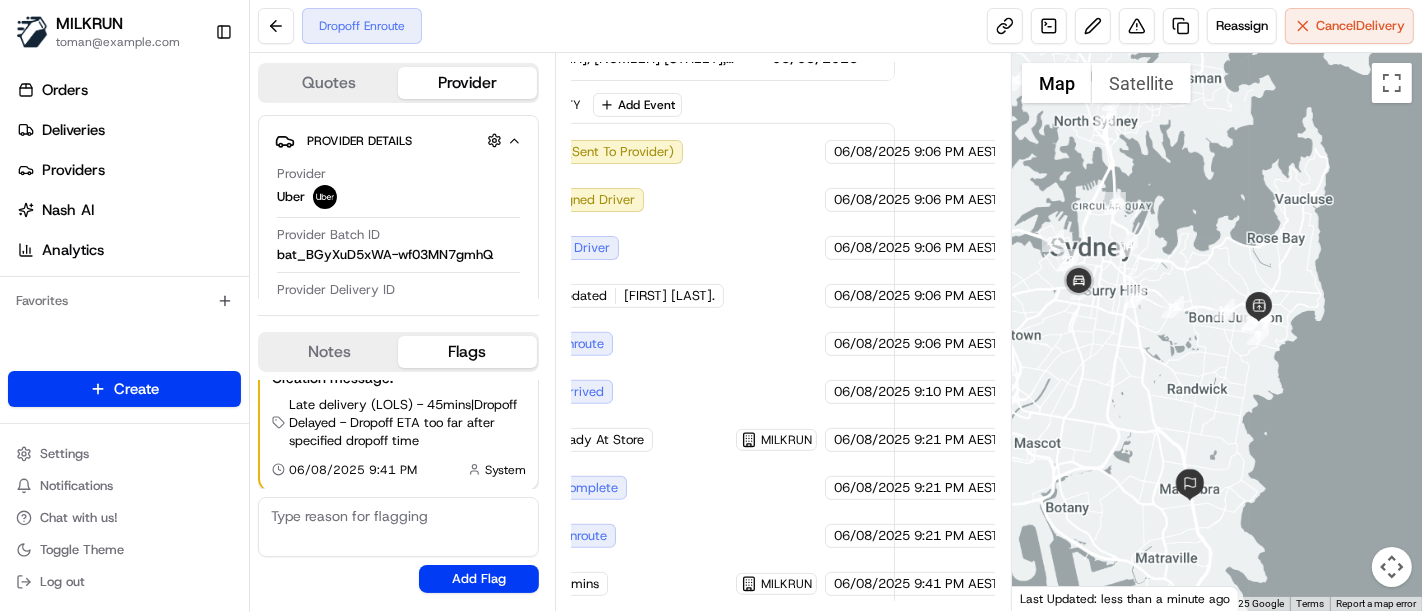drag, startPoint x: 832, startPoint y: 419, endPoint x: 868, endPoint y: 394, distance: 43.829212 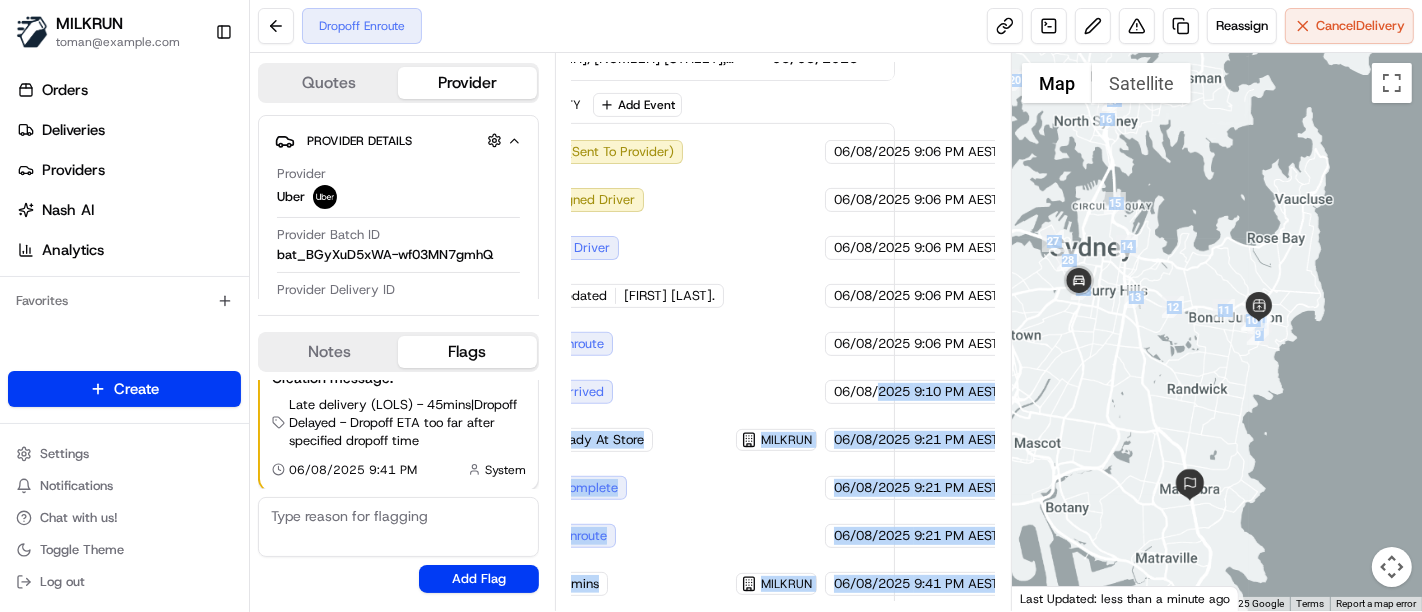 scroll, scrollTop: 542, scrollLeft: 101, axis: both 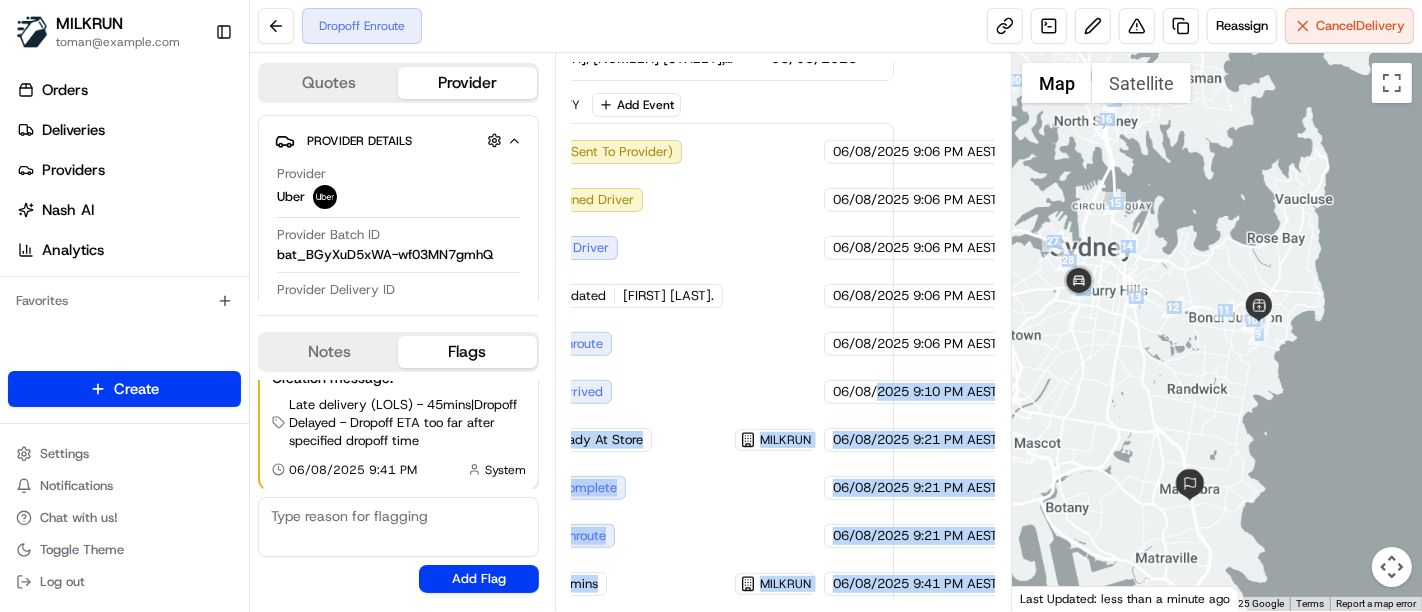 drag, startPoint x: 865, startPoint y: 372, endPoint x: 1112, endPoint y: 402, distance: 248.81519 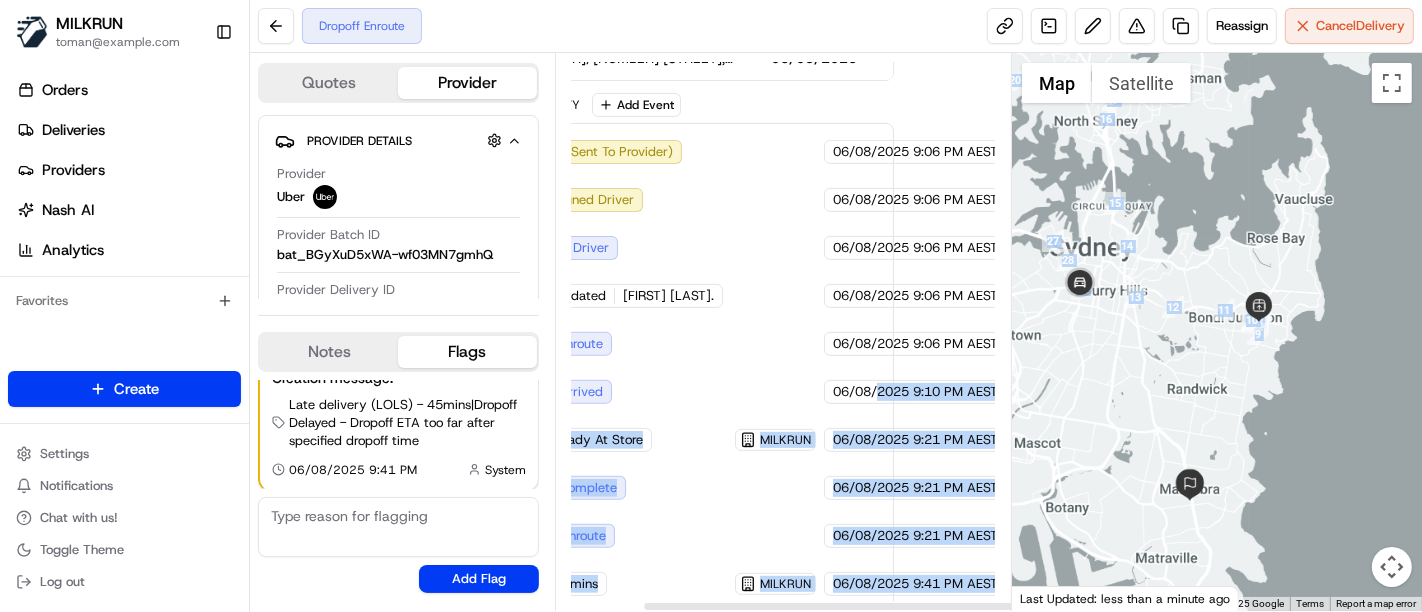 click on "9:10 PM AEST" at bounding box center (955, 392) 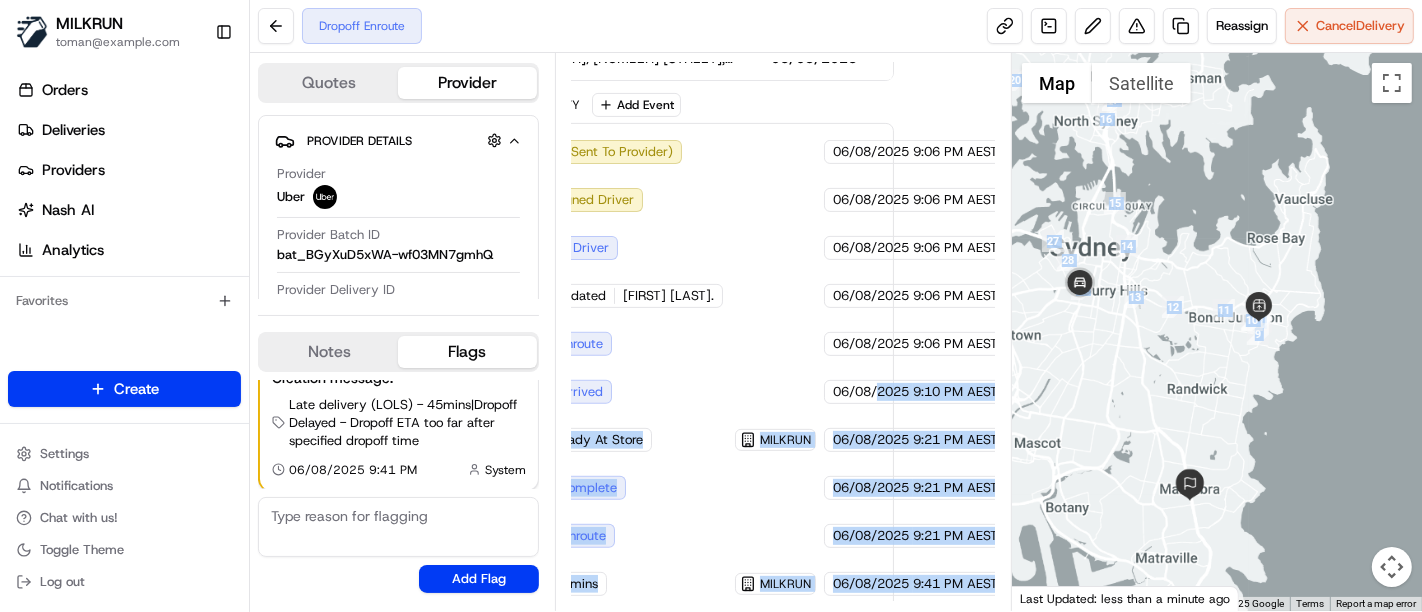 click on "06/08/2025" at bounding box center [871, 536] 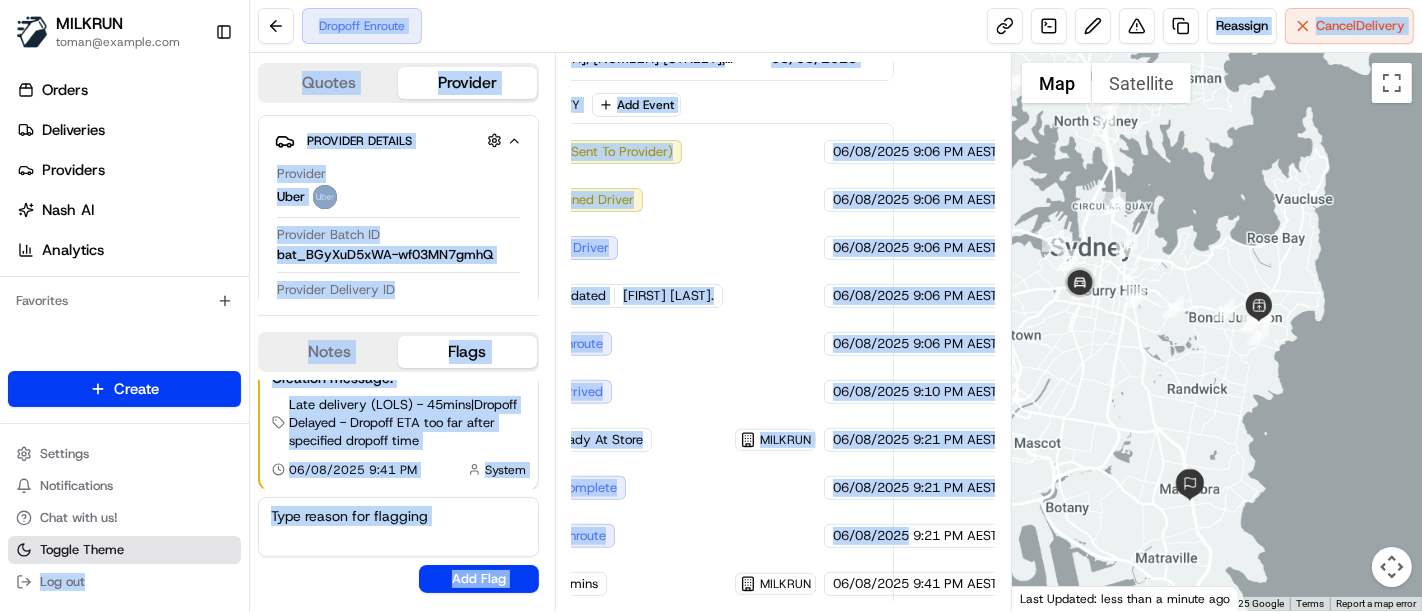 scroll, scrollTop: 542, scrollLeft: 0, axis: vertical 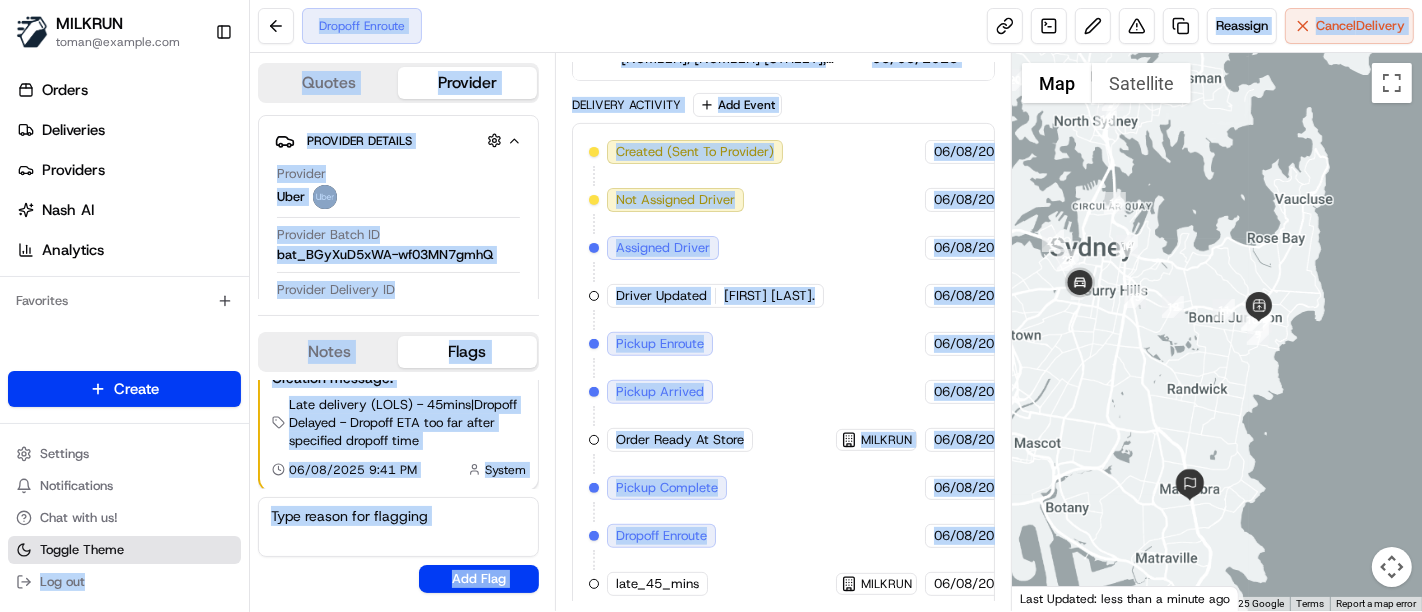 drag, startPoint x: 865, startPoint y: 524, endPoint x: 154, endPoint y: 554, distance: 711.6326 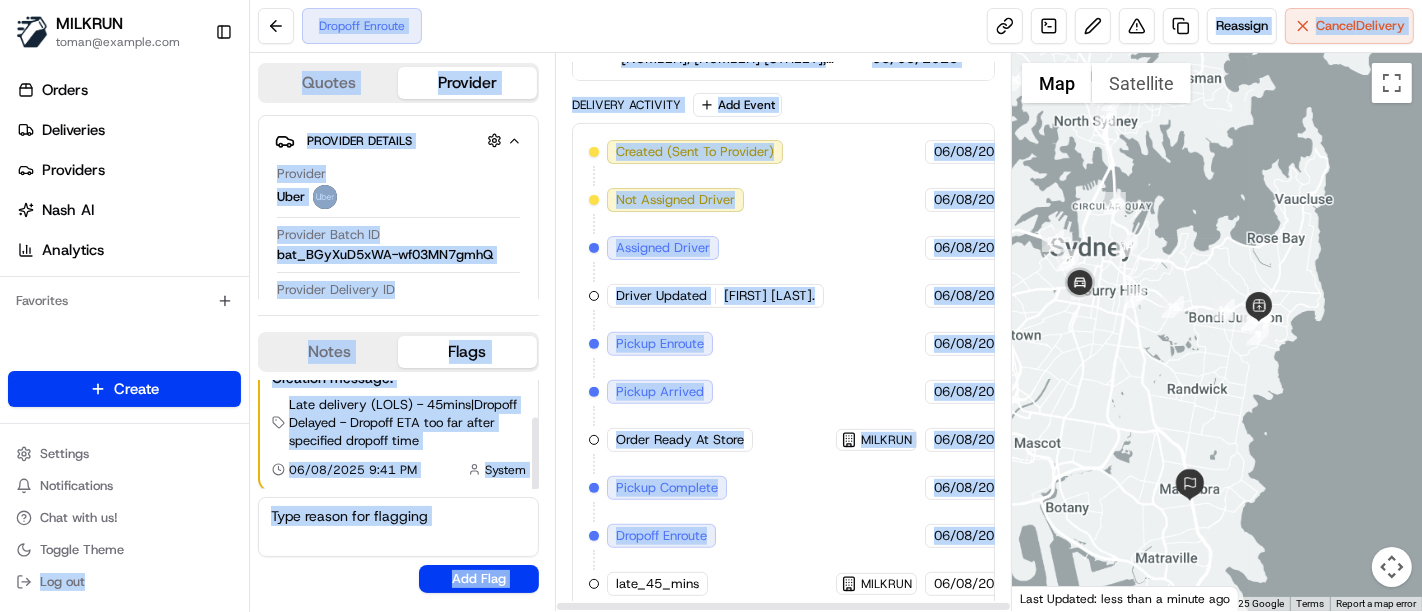 click on "Created (Sent To Provider) Uber 06/08/2025 9:06 PM AEST Not Assigned Driver Uber 06/08/2025 9:06 PM AEST Assigned Driver Uber 06/08/2025 9:06 PM AEST Driver Updated MOHAMED Z. Uber 06/08/2025 9:06 PM AEST Pickup Enroute Uber 06/08/2025 9:06 PM AEST Pickup Arrived Uber 06/08/2025 9:10 PM AEST Order Ready At Store MILKRUN 06/08/2025 9:21 PM AEST Pickup Complete Uber 06/08/2025 9:21 PM AEST Dropoff Enroute Uber 06/08/2025 9:21 PM AEST late_45_mins MILKRUN 06/08/2025 9:41 PM AEST" at bounding box center (783, 368) 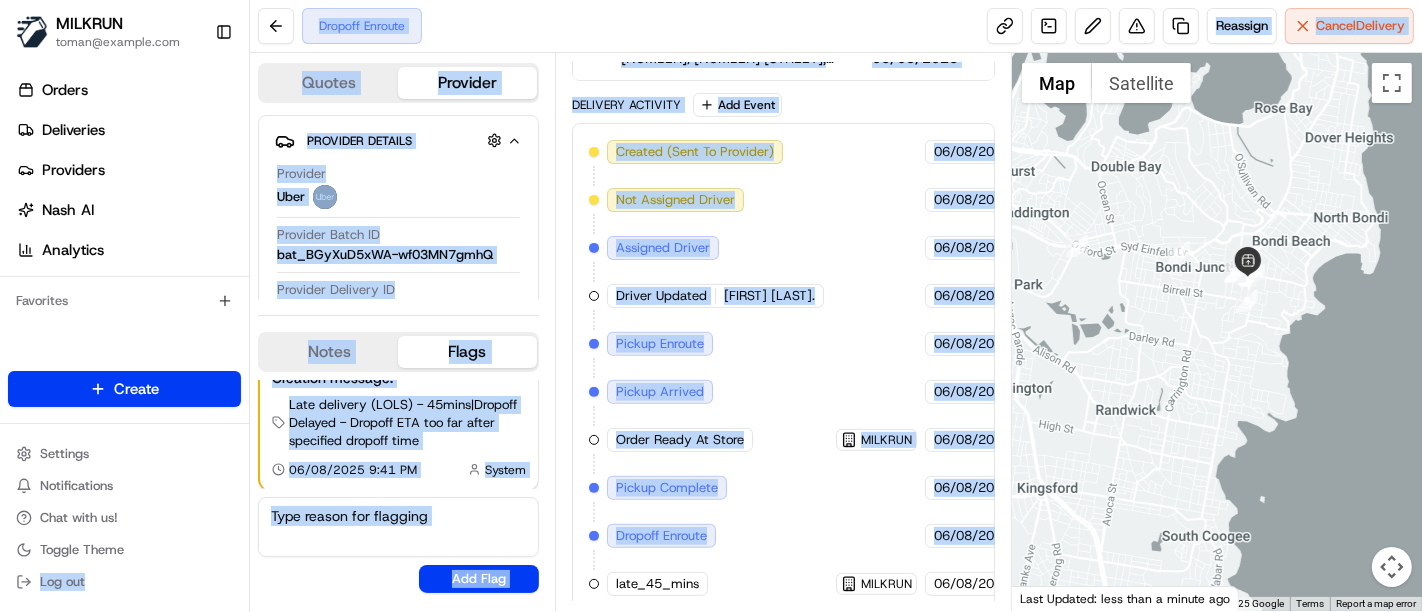 drag, startPoint x: 1393, startPoint y: 238, endPoint x: 1437, endPoint y: 190, distance: 65.11528 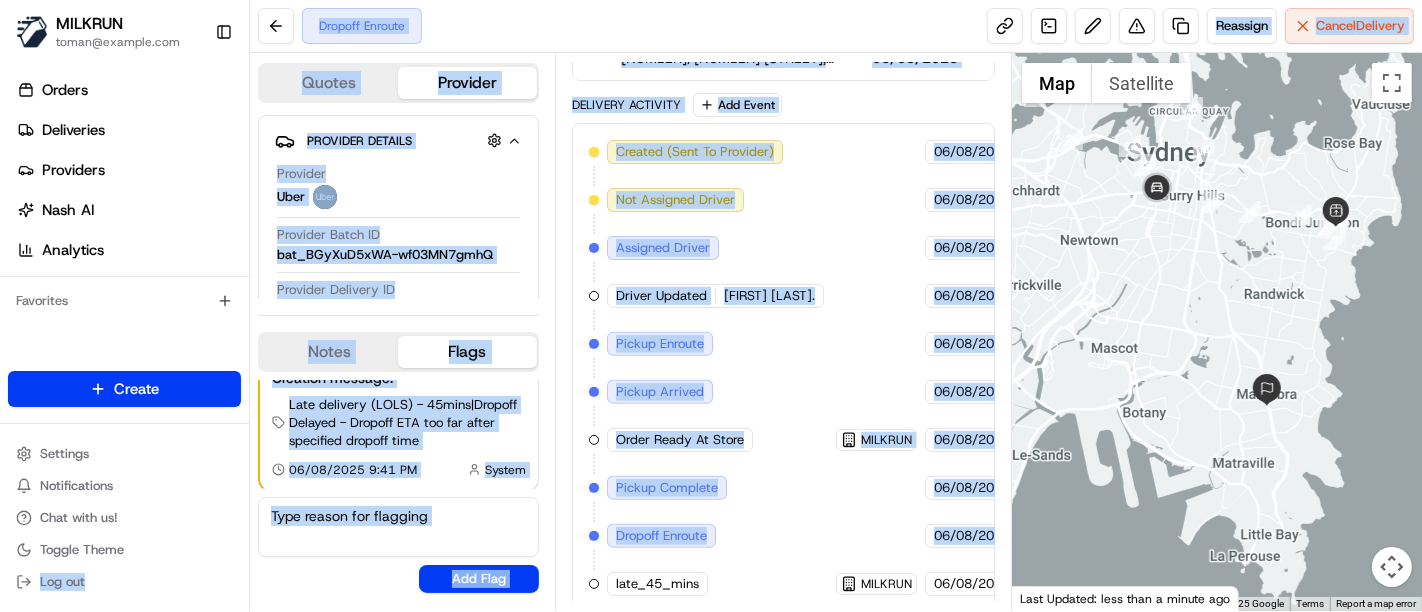 click on "Created (Sent To Provider) Uber 06/08/2025 9:06 PM AEST Not Assigned Driver Uber 06/08/2025 9:06 PM AEST Assigned Driver Uber 06/08/2025 9:06 PM AEST Driver Updated MOHAMED Z. Uber 06/08/2025 9:06 PM AEST Pickup Enroute Uber 06/08/2025 9:06 PM AEST Pickup Arrived Uber 06/08/2025 9:10 PM AEST Order Ready At Store MILKRUN 06/08/2025 9:21 PM AEST Pickup Complete Uber 06/08/2025 9:21 PM AEST Dropoff Enroute Uber 06/08/2025 9:21 PM AEST late_45_mins MILKRUN 06/08/2025 9:41 PM AEST" at bounding box center [783, 368] 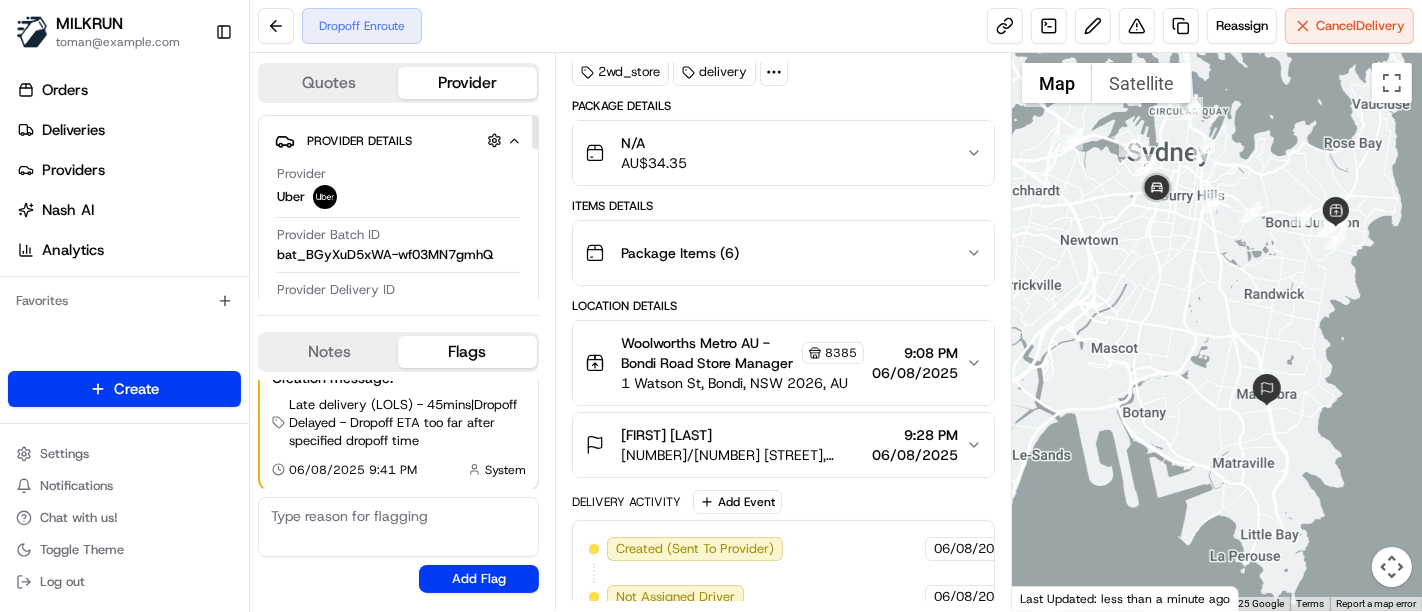 scroll, scrollTop: 98, scrollLeft: 0, axis: vertical 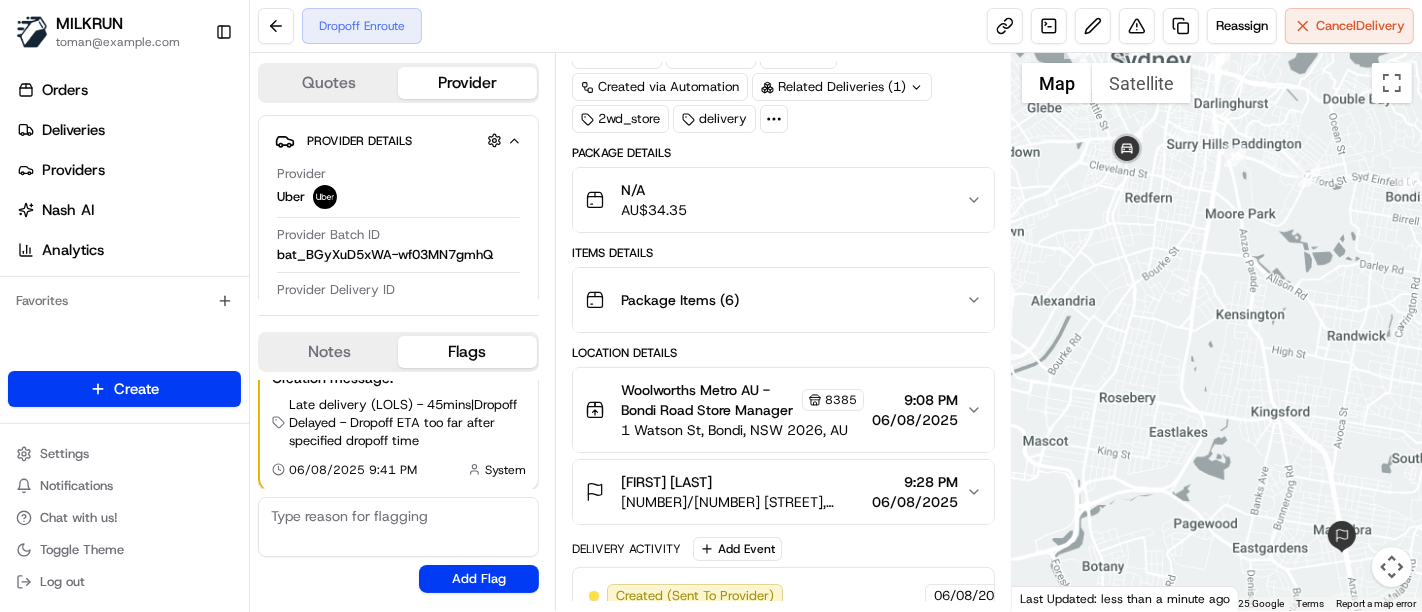 drag, startPoint x: 1183, startPoint y: 161, endPoint x: 1194, endPoint y: 286, distance: 125.48307 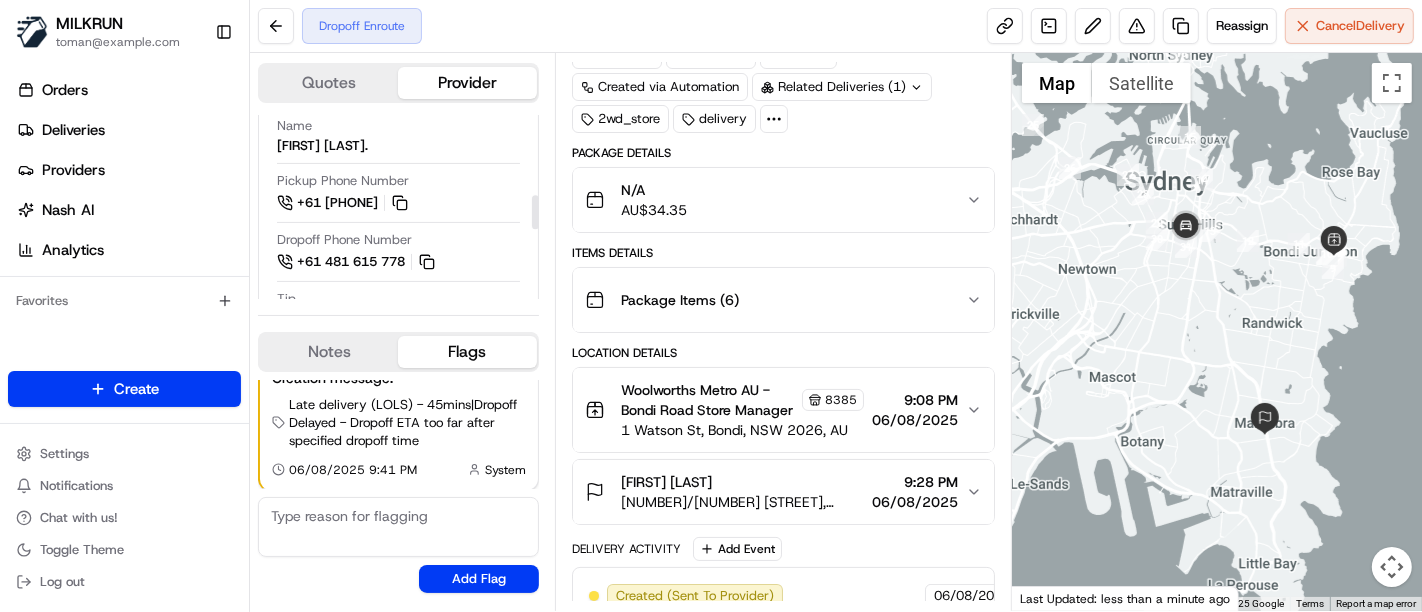 scroll, scrollTop: 333, scrollLeft: 0, axis: vertical 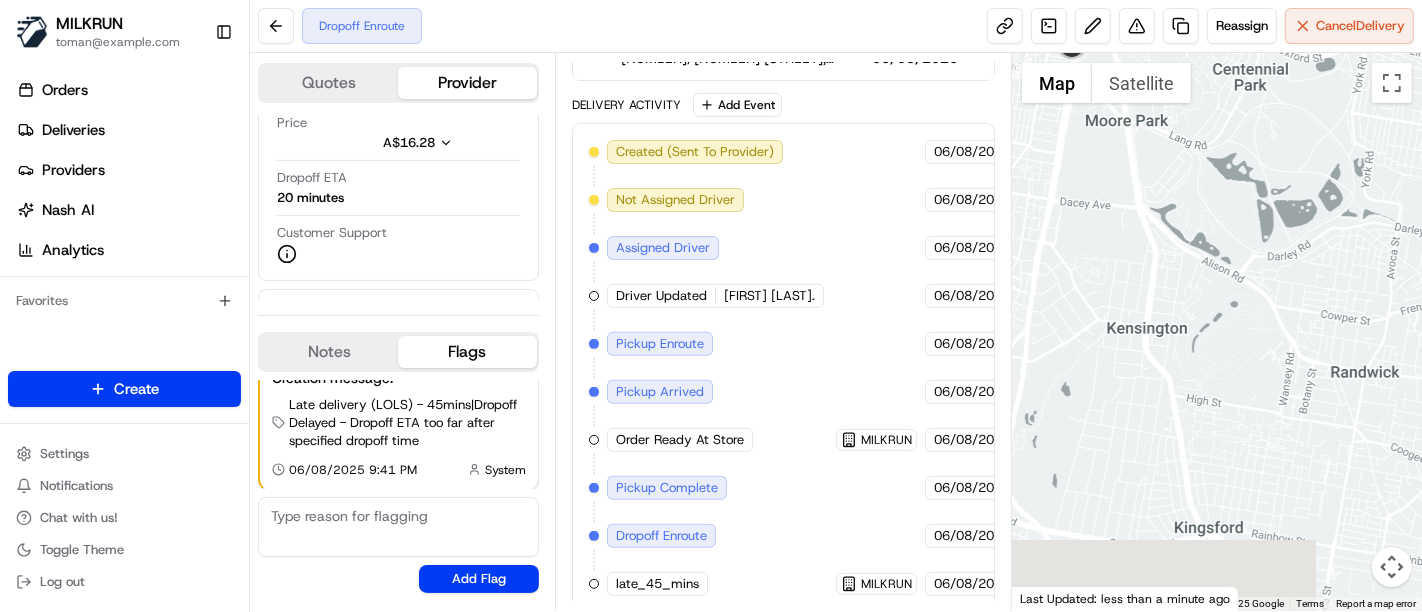 drag, startPoint x: 1111, startPoint y: 222, endPoint x: 999, endPoint y: 138, distance: 140 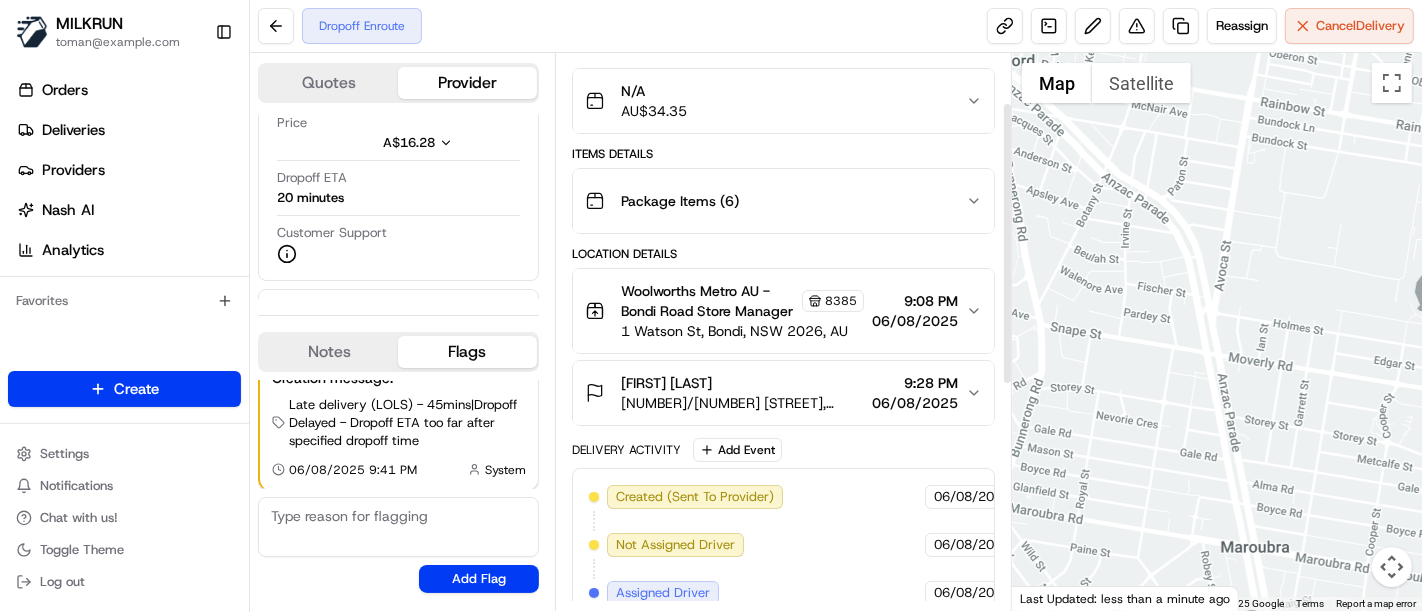 scroll, scrollTop: 98, scrollLeft: 0, axis: vertical 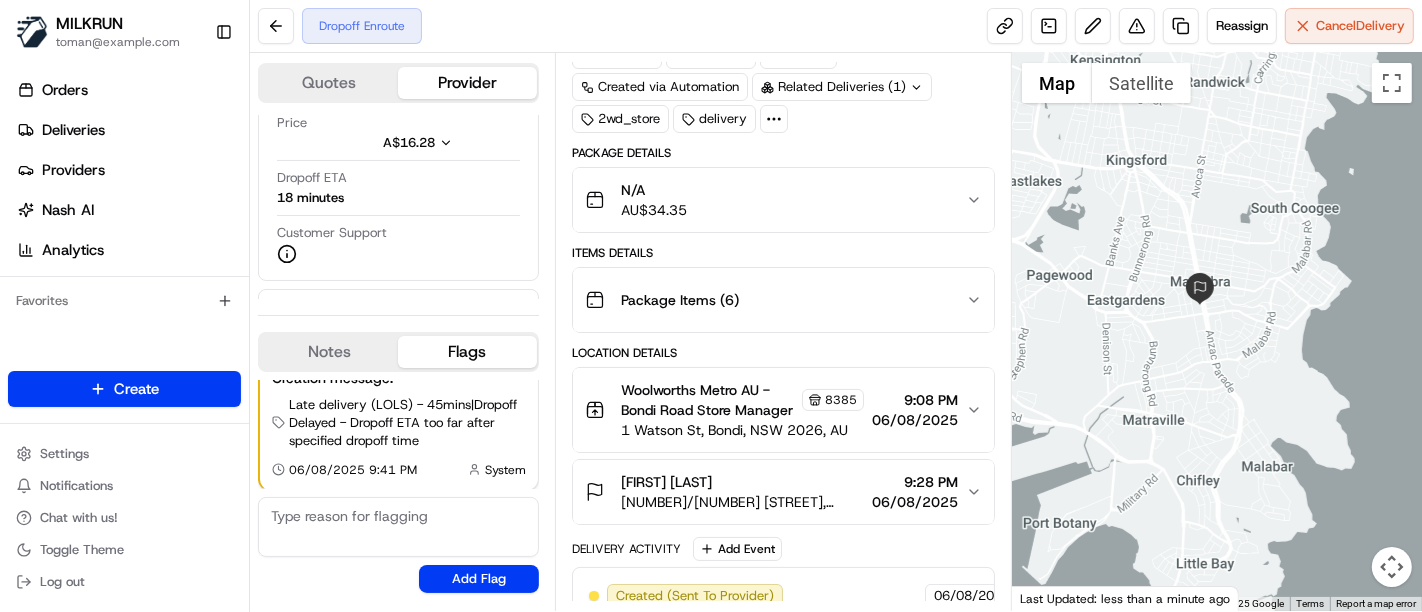 drag, startPoint x: 1331, startPoint y: 399, endPoint x: 1231, endPoint y: 330, distance: 121.49486 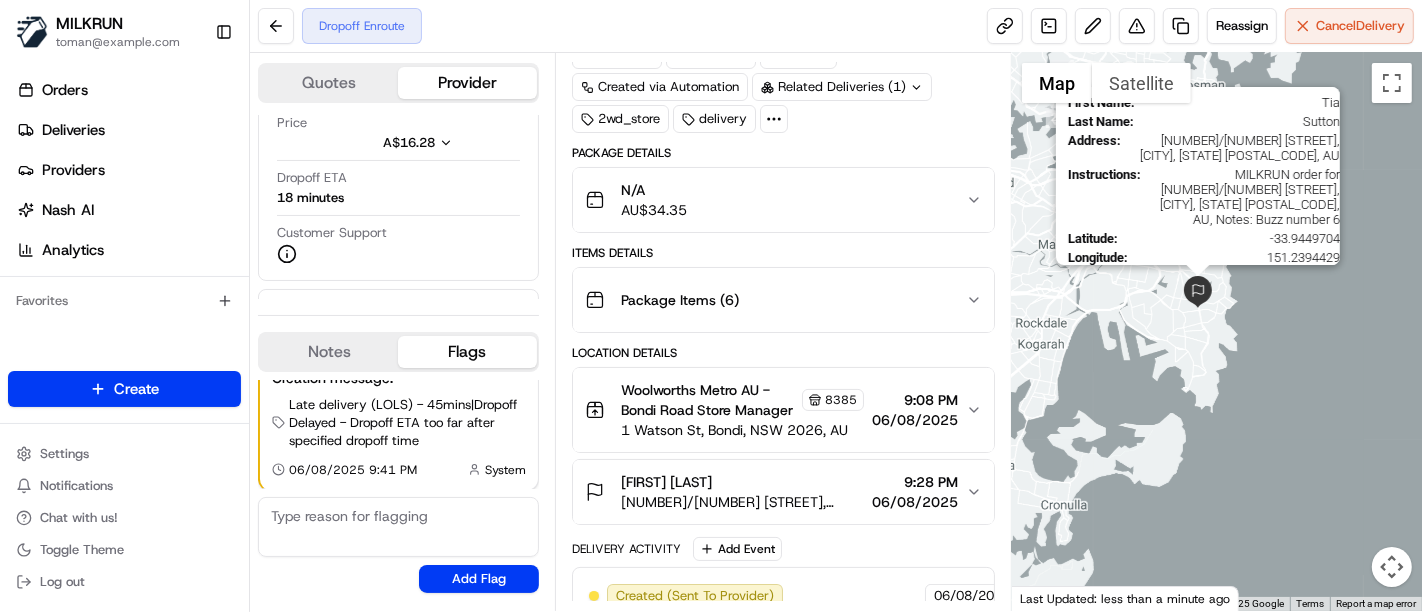 drag, startPoint x: 1185, startPoint y: 214, endPoint x: 1215, endPoint y: 349, distance: 138.29317 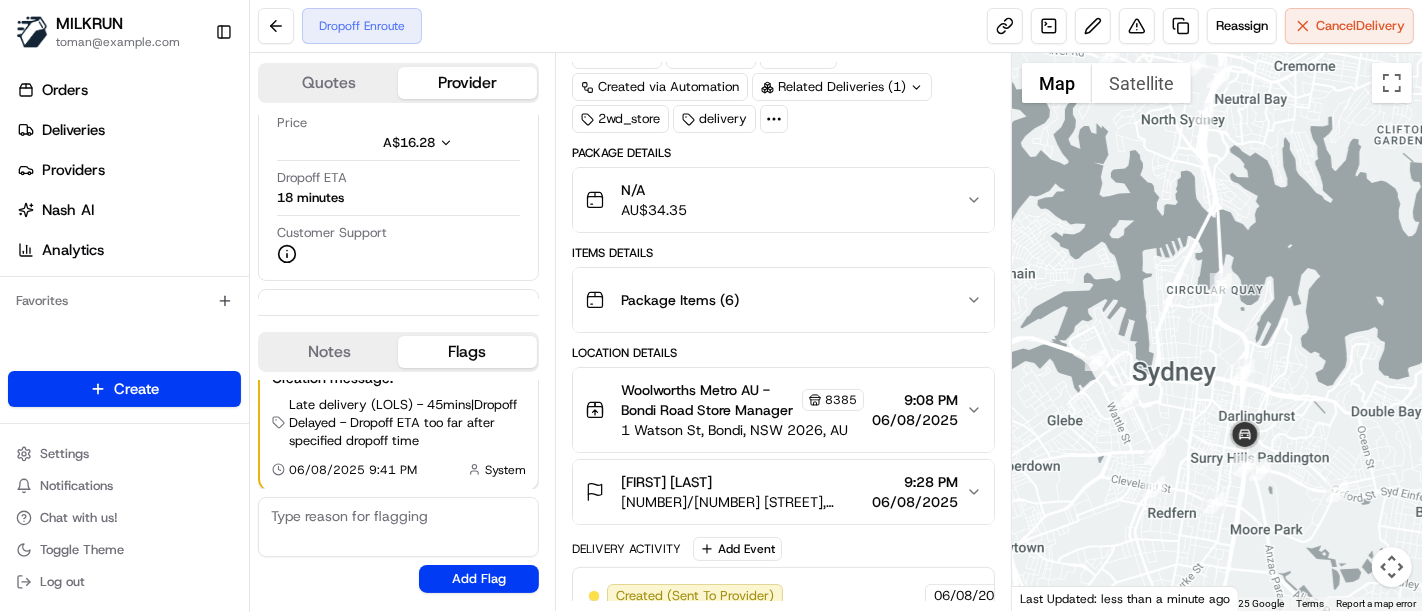 drag, startPoint x: 1234, startPoint y: 527, endPoint x: 1073, endPoint y: 223, distance: 344.00146 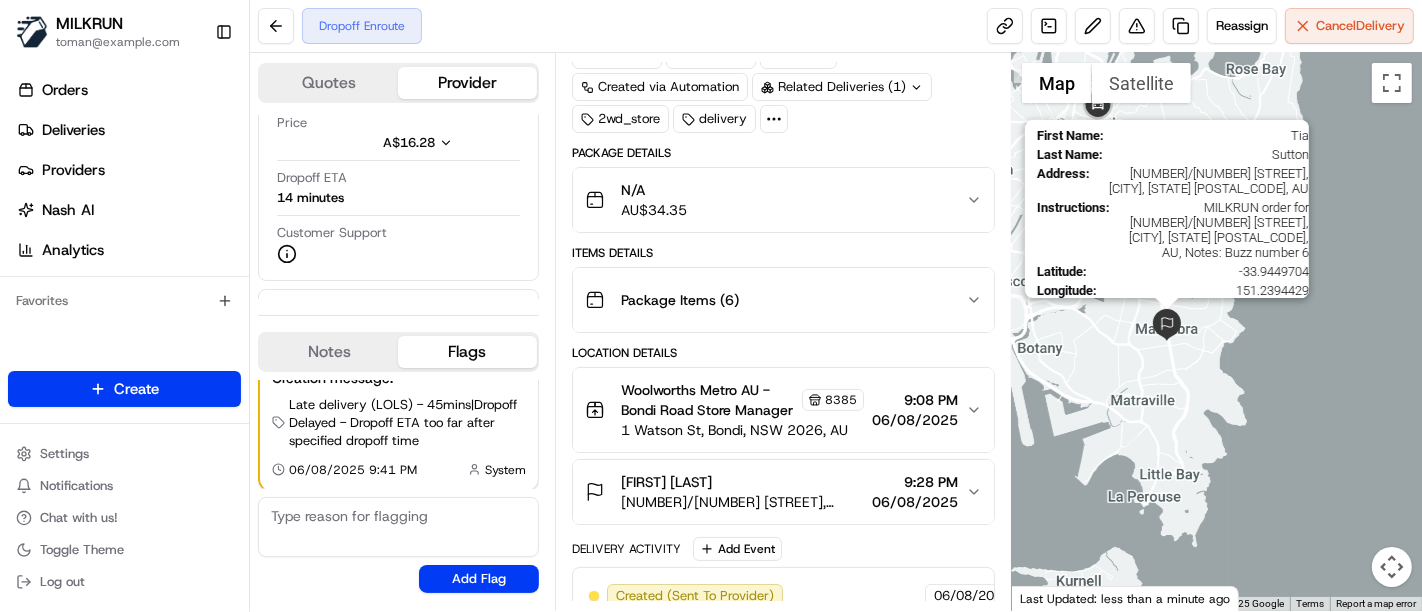drag, startPoint x: 1107, startPoint y: 311, endPoint x: 1182, endPoint y: 336, distance: 79.05694 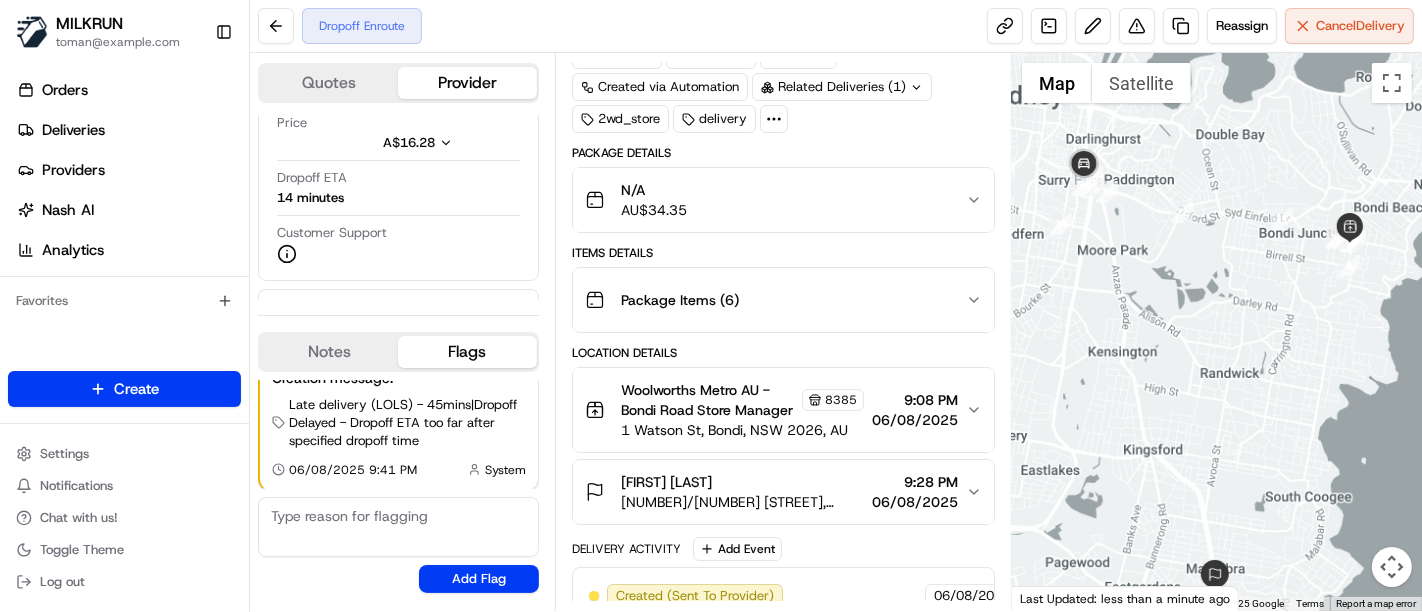 drag, startPoint x: 1105, startPoint y: 167, endPoint x: 1142, endPoint y: 381, distance: 217.17505 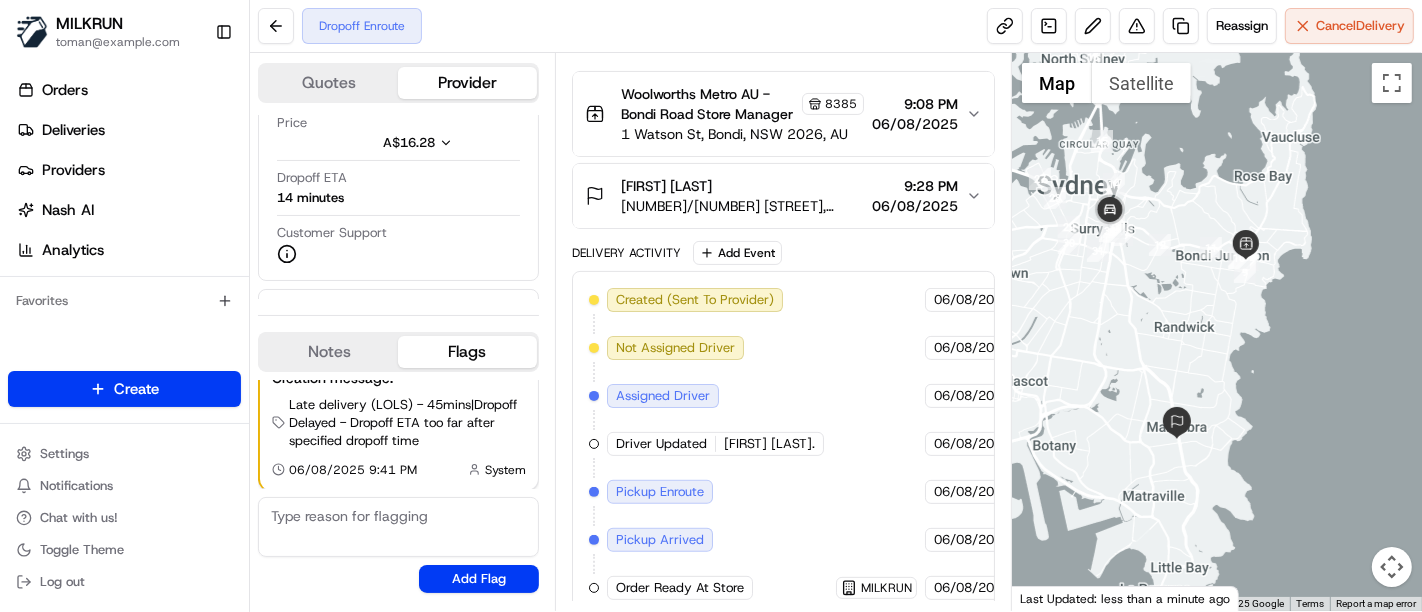 scroll, scrollTop: 542, scrollLeft: 0, axis: vertical 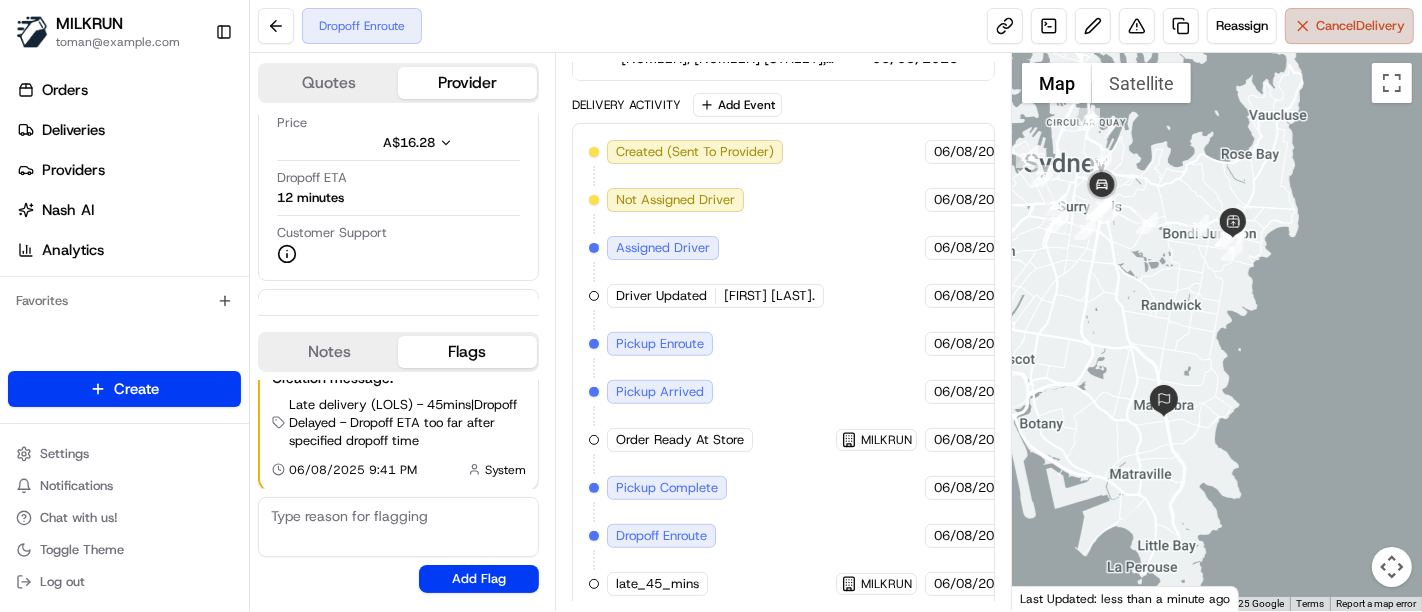 click on "Cancel  Delivery" at bounding box center (1349, 26) 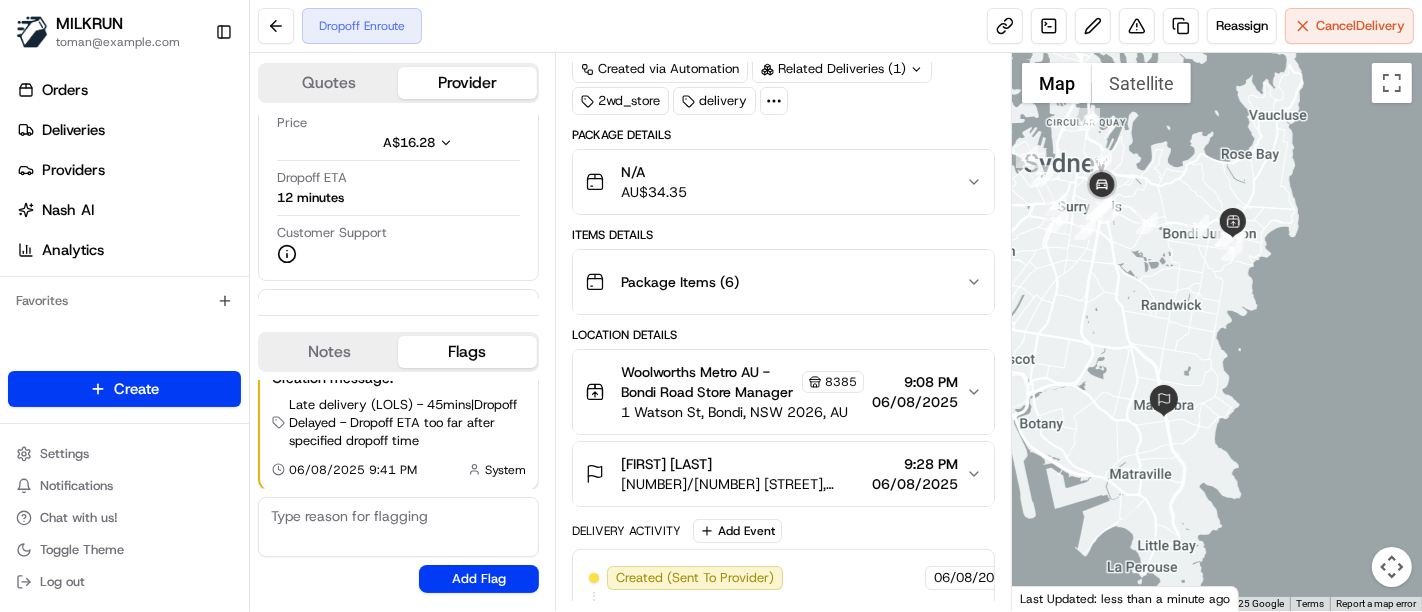 scroll, scrollTop: 0, scrollLeft: 0, axis: both 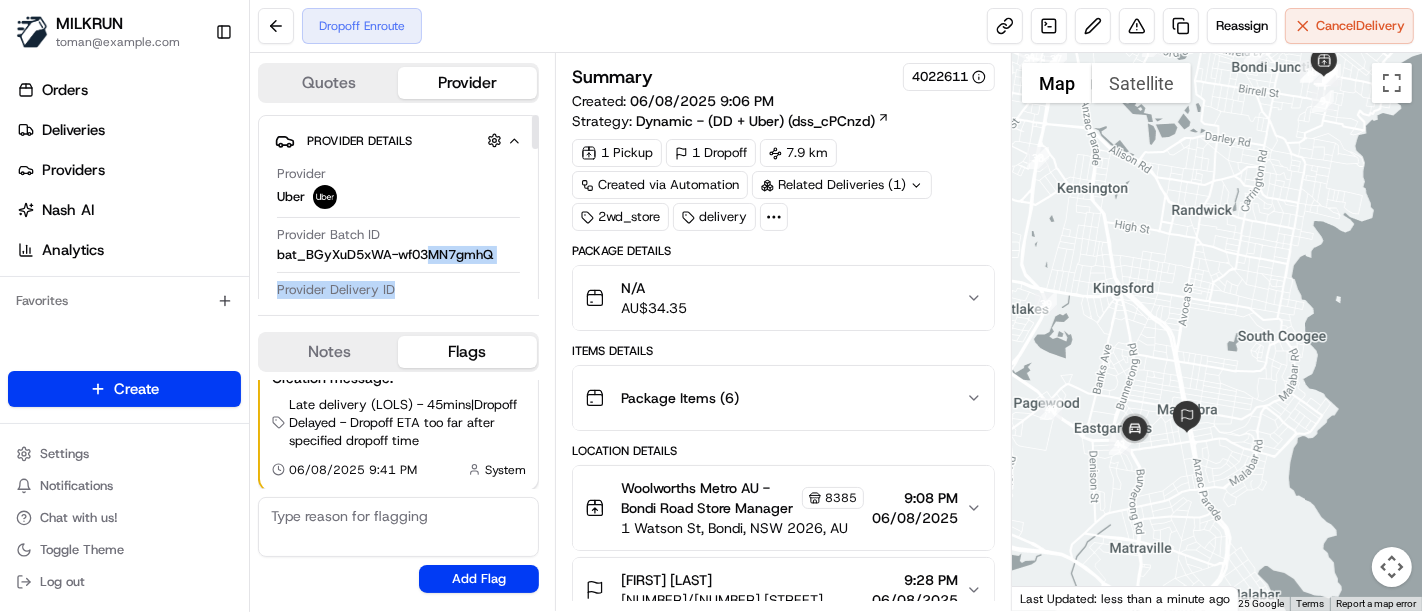 drag, startPoint x: 427, startPoint y: 232, endPoint x: 532, endPoint y: 247, distance: 106.06602 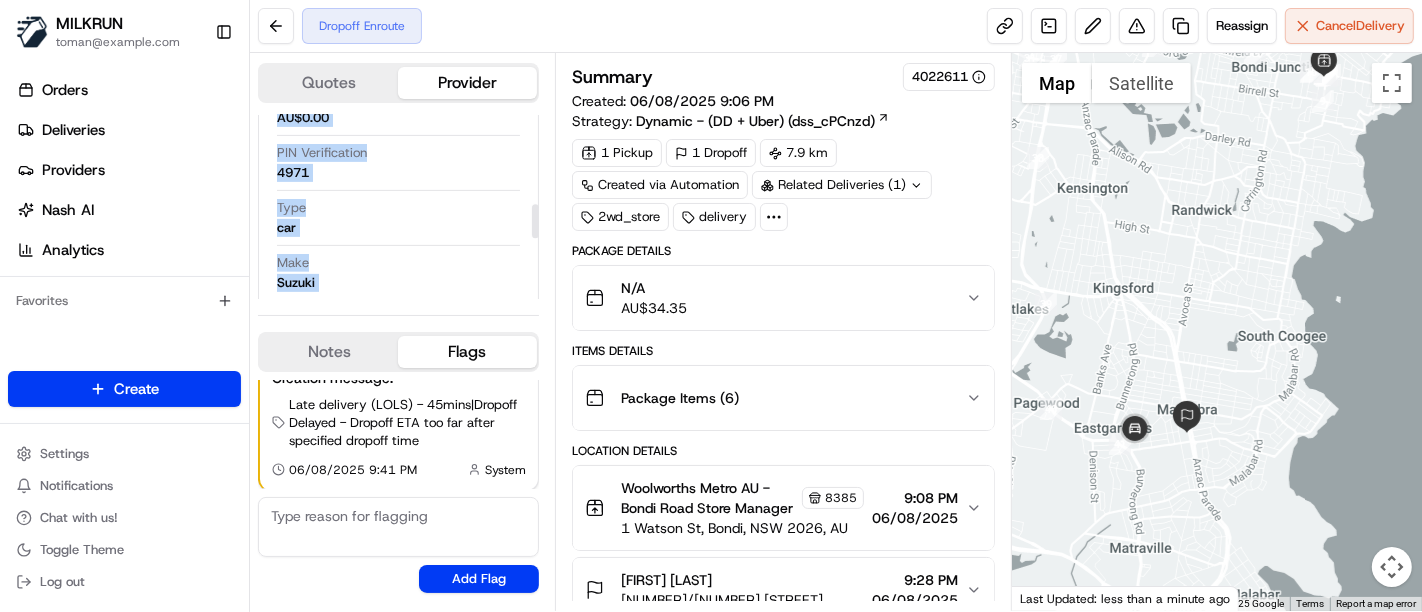 scroll, scrollTop: 487, scrollLeft: 0, axis: vertical 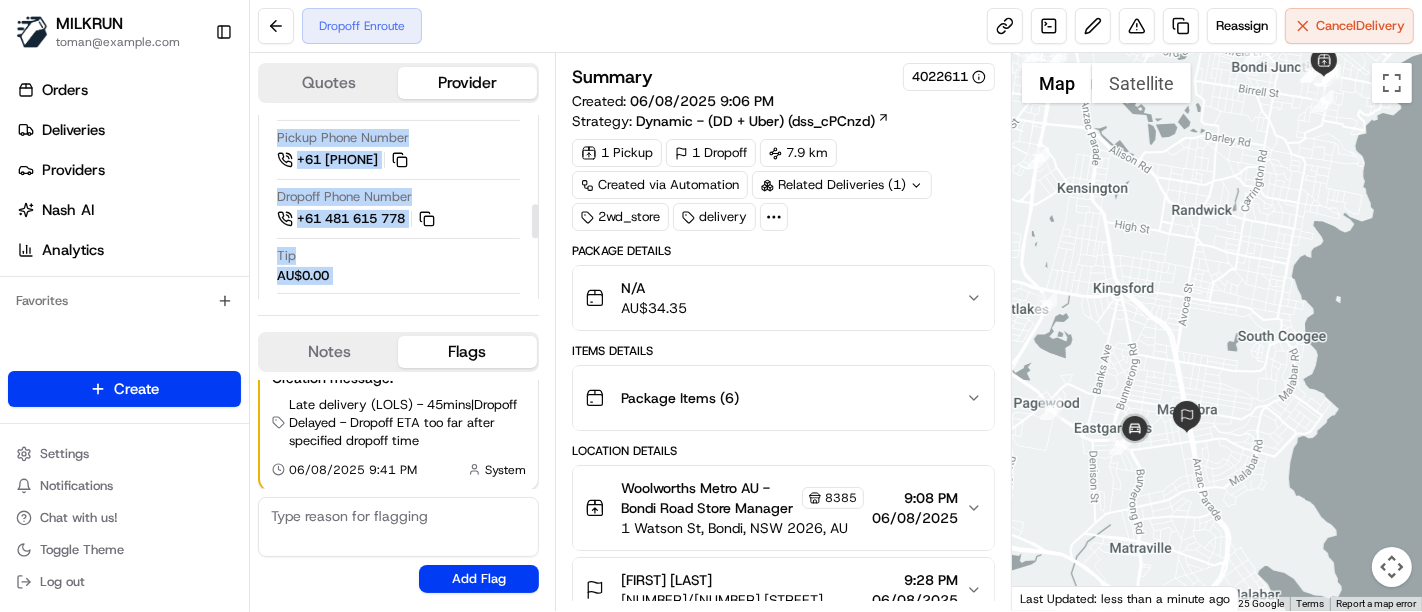 click on "Tip AU$0.00" at bounding box center (398, 266) 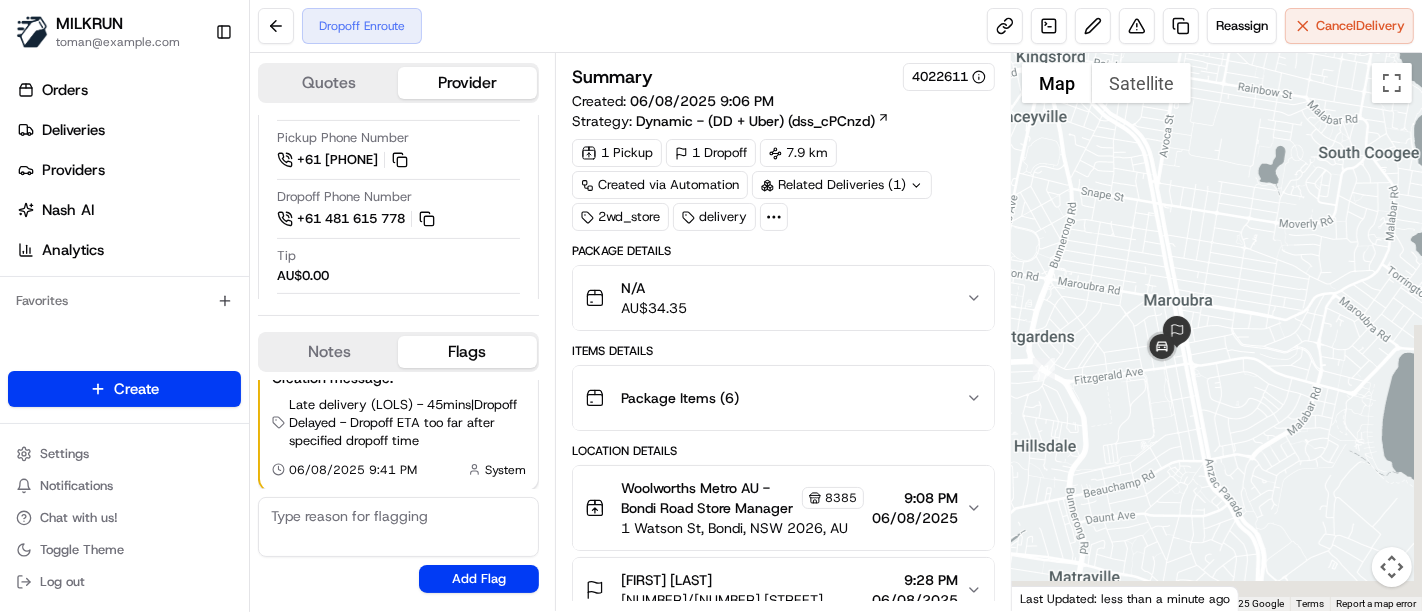 drag, startPoint x: 1139, startPoint y: 311, endPoint x: 1133, endPoint y: 293, distance: 18.973665 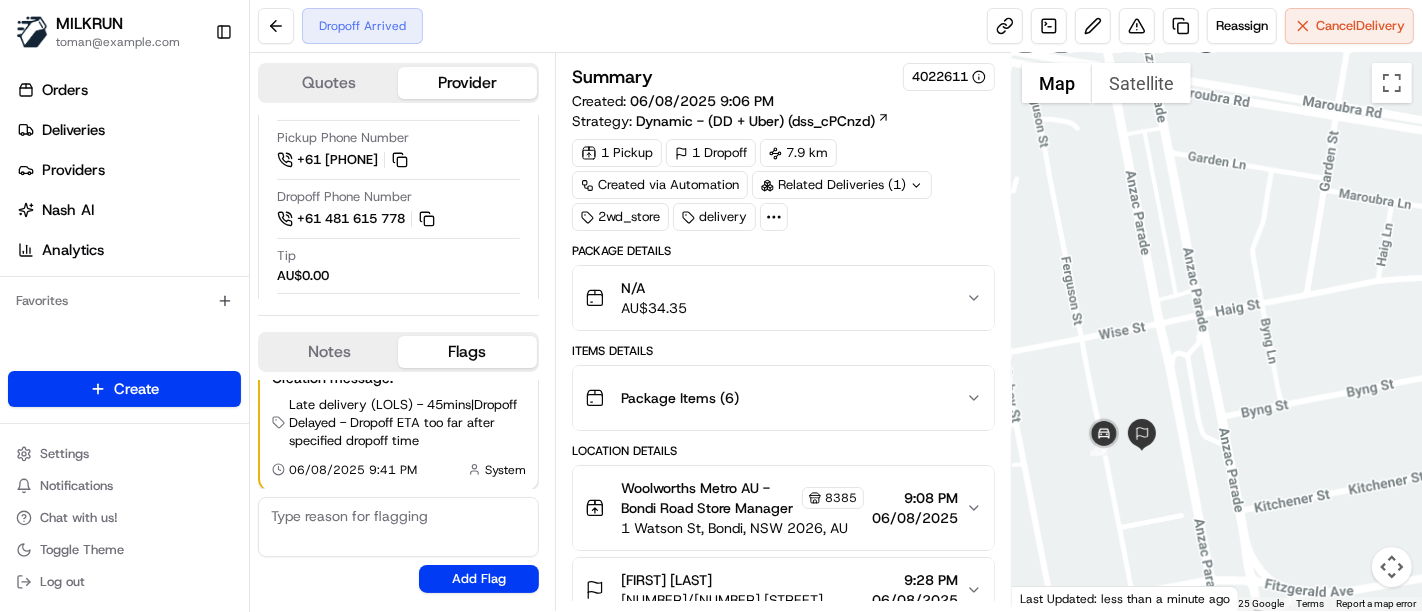 drag, startPoint x: 1174, startPoint y: 375, endPoint x: 1191, endPoint y: 373, distance: 17.117243 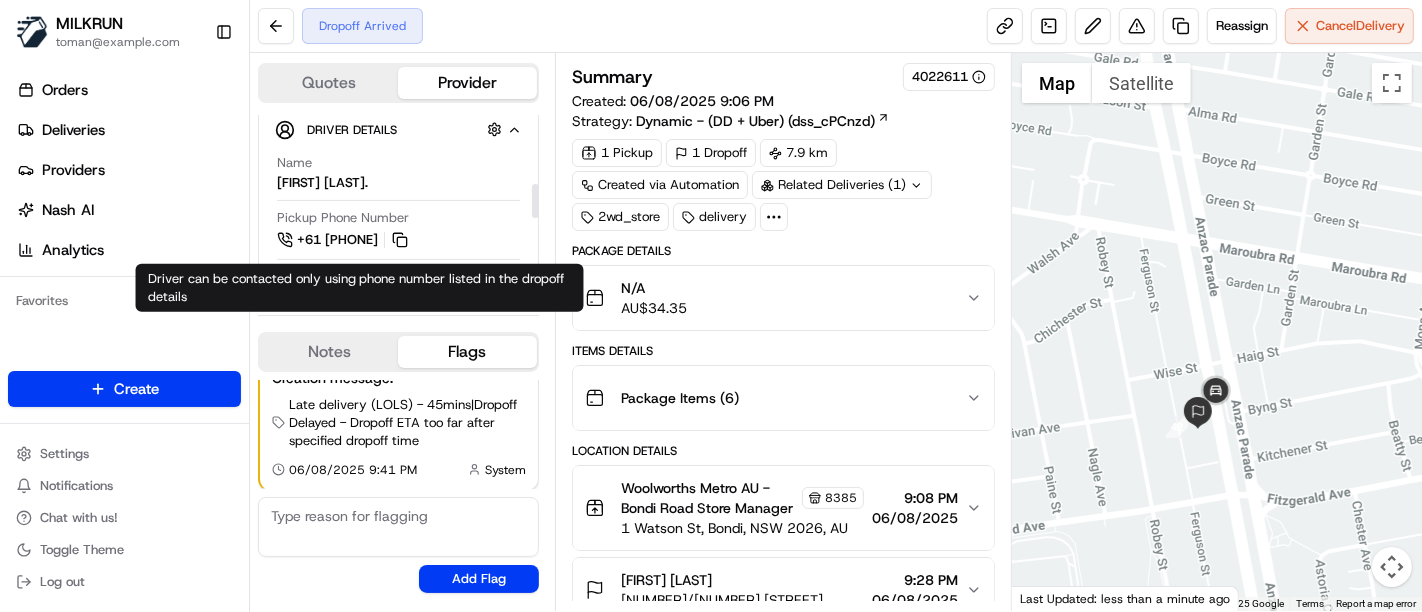 scroll, scrollTop: 376, scrollLeft: 0, axis: vertical 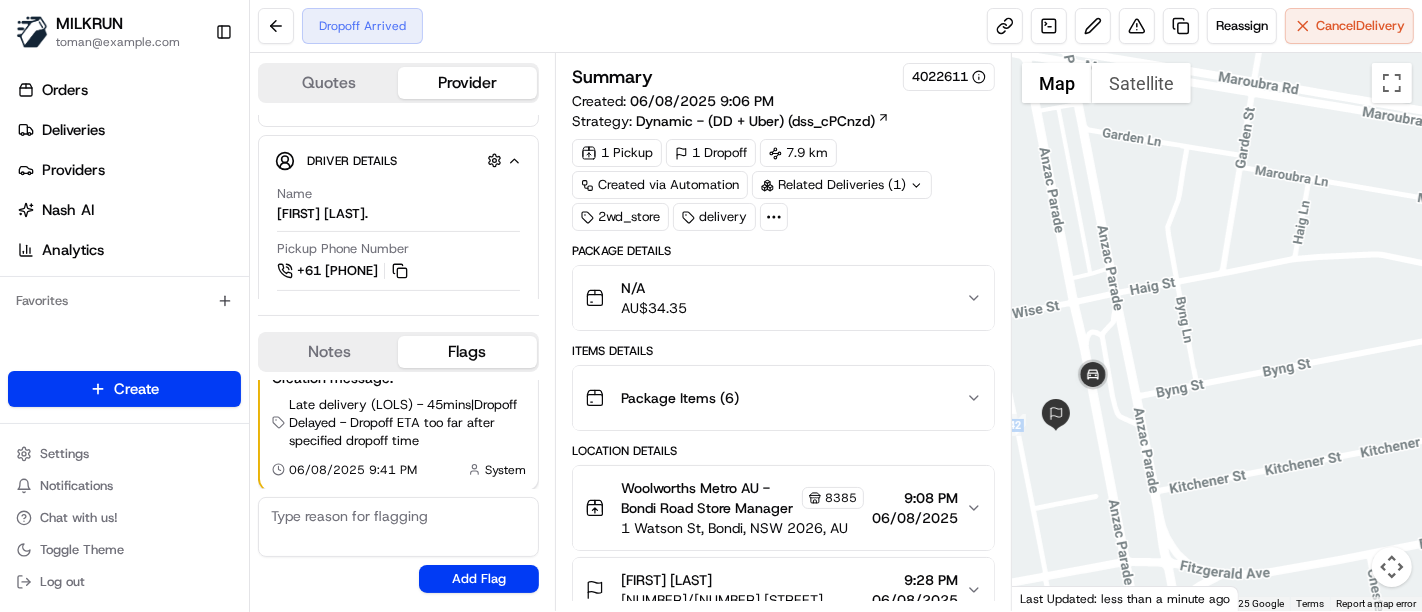 drag, startPoint x: 1005, startPoint y: 312, endPoint x: 1144, endPoint y: 315, distance: 139.03236 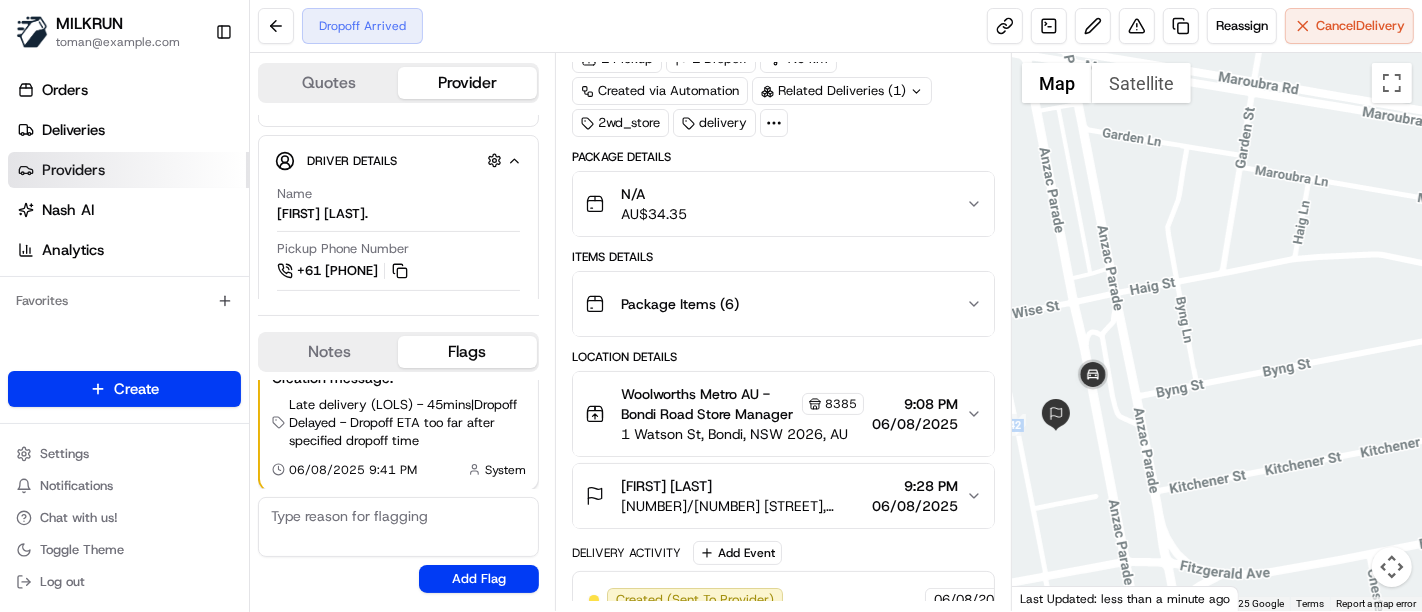 scroll, scrollTop: 222, scrollLeft: 0, axis: vertical 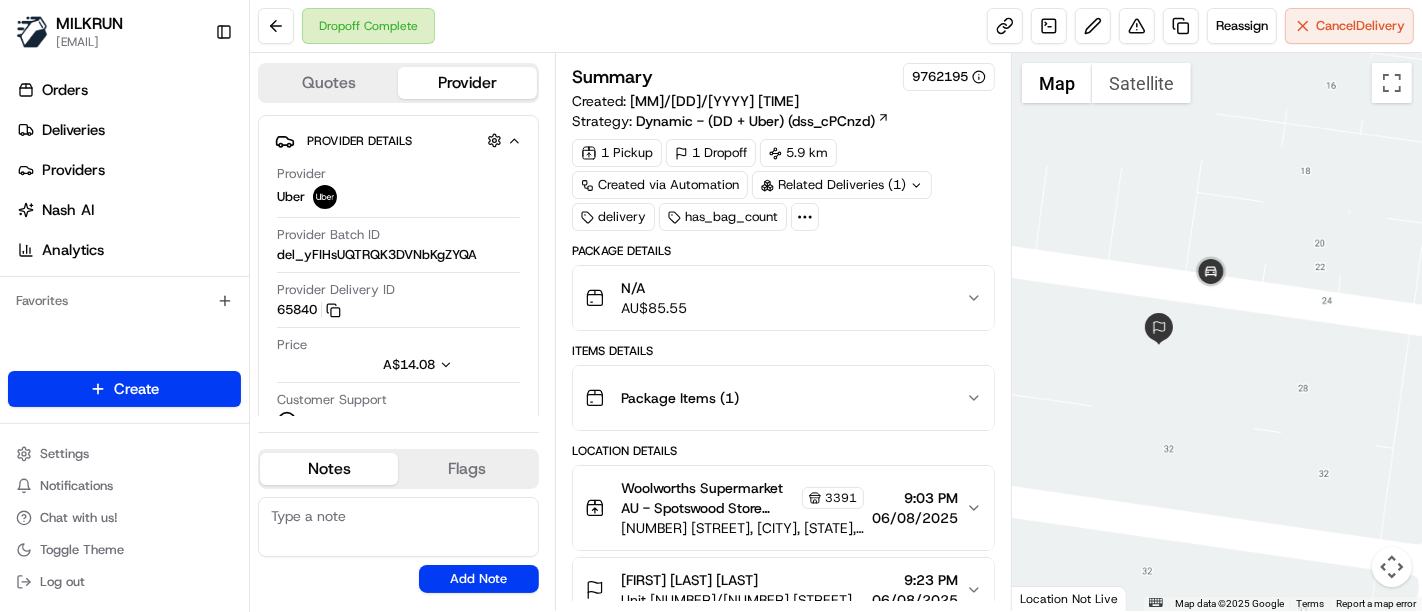 drag, startPoint x: 1127, startPoint y: 212, endPoint x: 1177, endPoint y: 380, distance: 175.28262 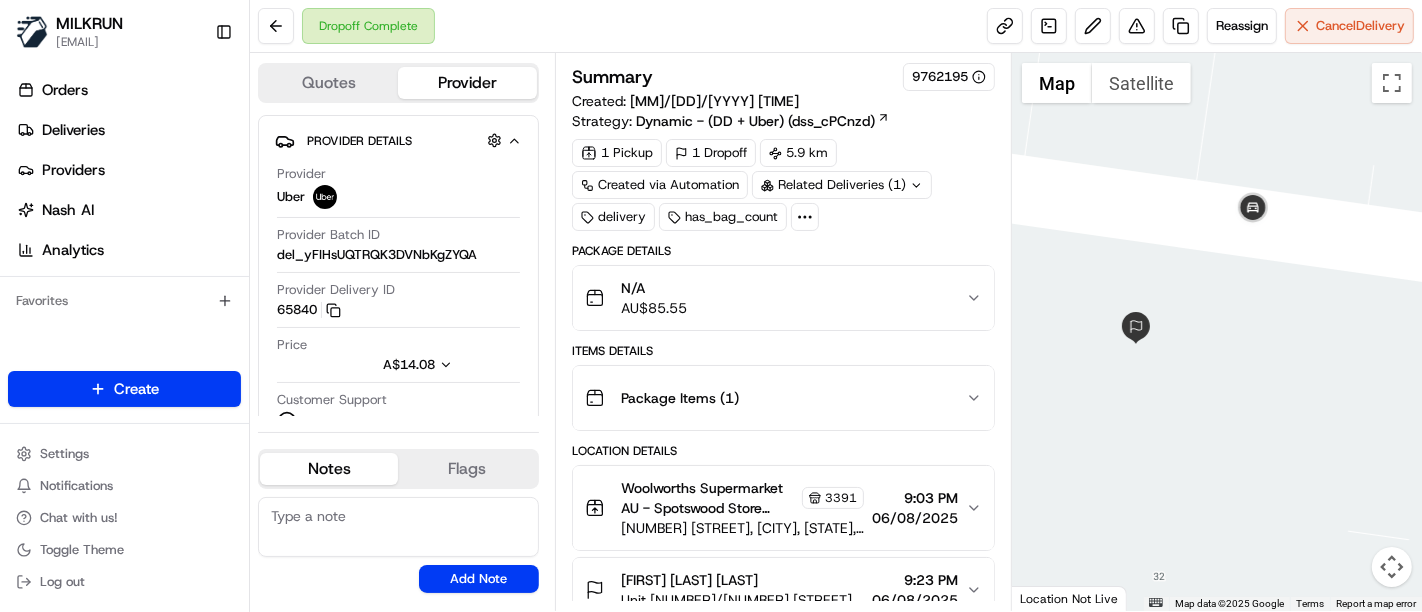 drag, startPoint x: 1264, startPoint y: 370, endPoint x: 1136, endPoint y: 381, distance: 128.47179 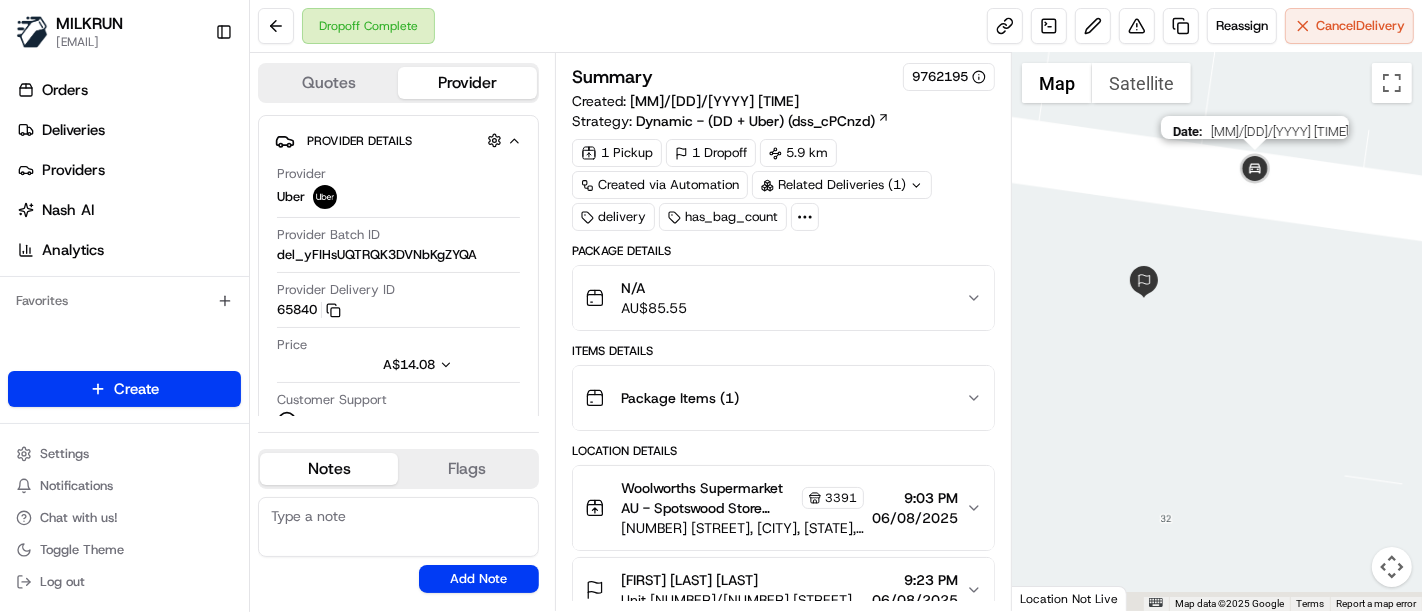 drag, startPoint x: 1080, startPoint y: 245, endPoint x: 1258, endPoint y: 175, distance: 191.26944 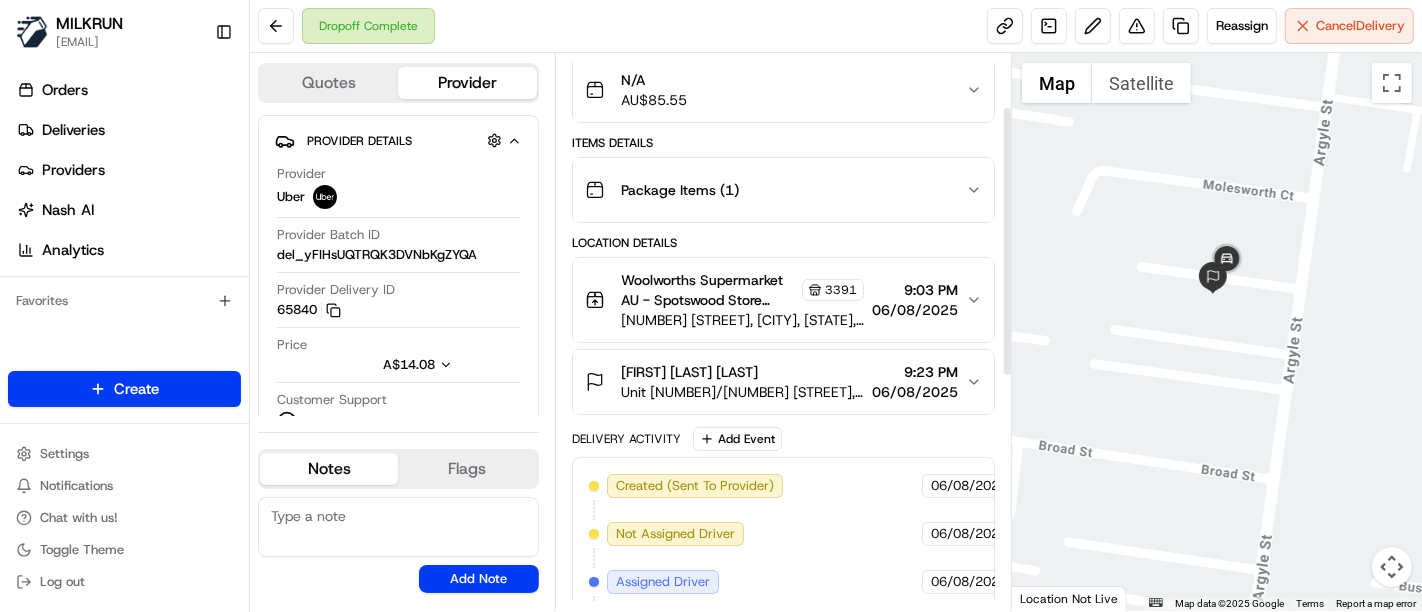 scroll, scrollTop: 111, scrollLeft: 0, axis: vertical 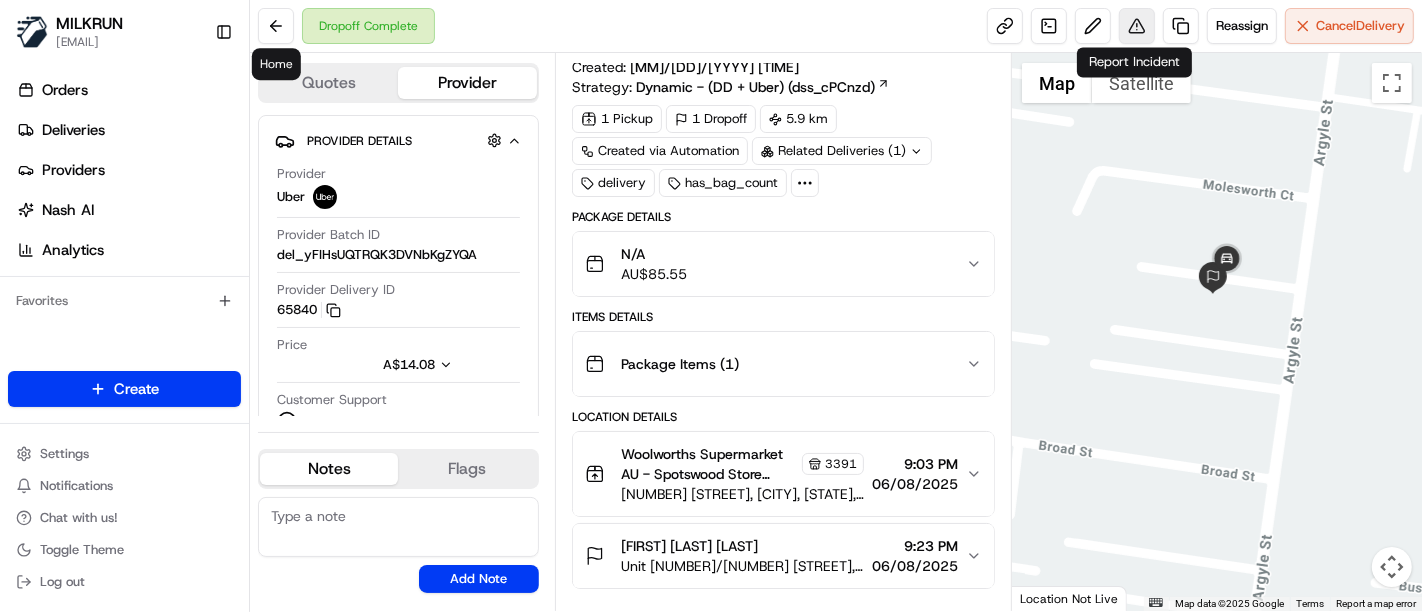 click at bounding box center (1137, 26) 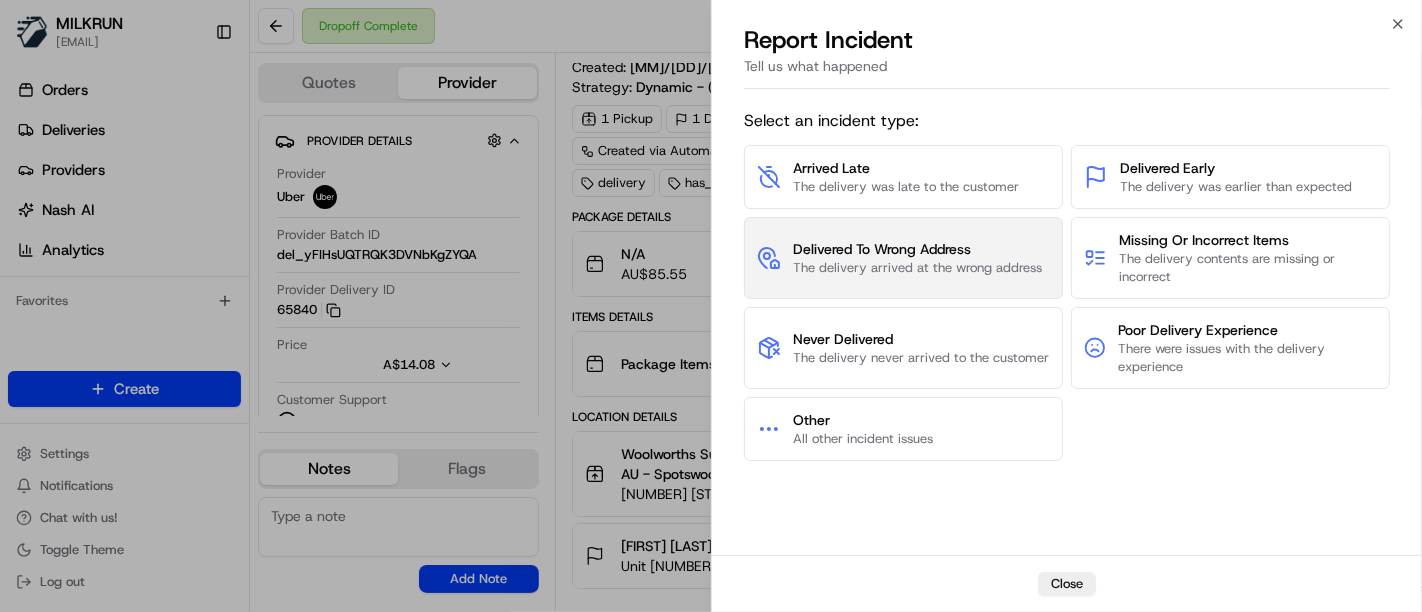 click on "The delivery arrived at the wrong address" at bounding box center (917, 268) 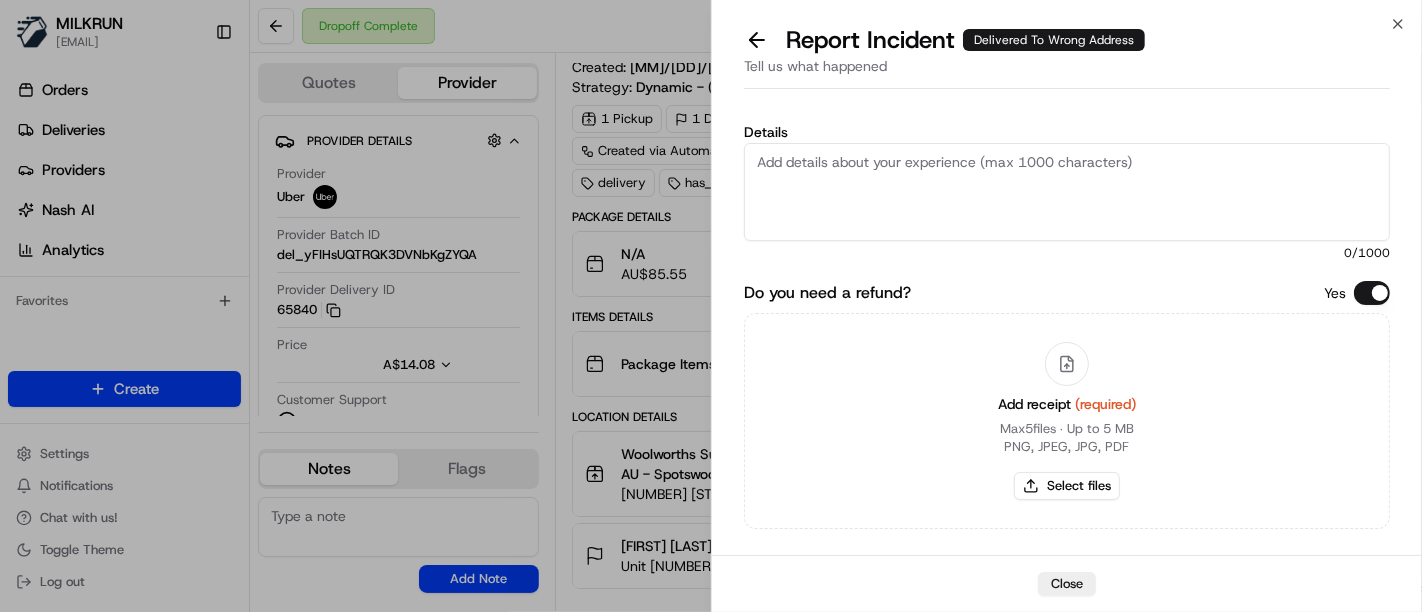 click on "Details" at bounding box center [1067, 192] 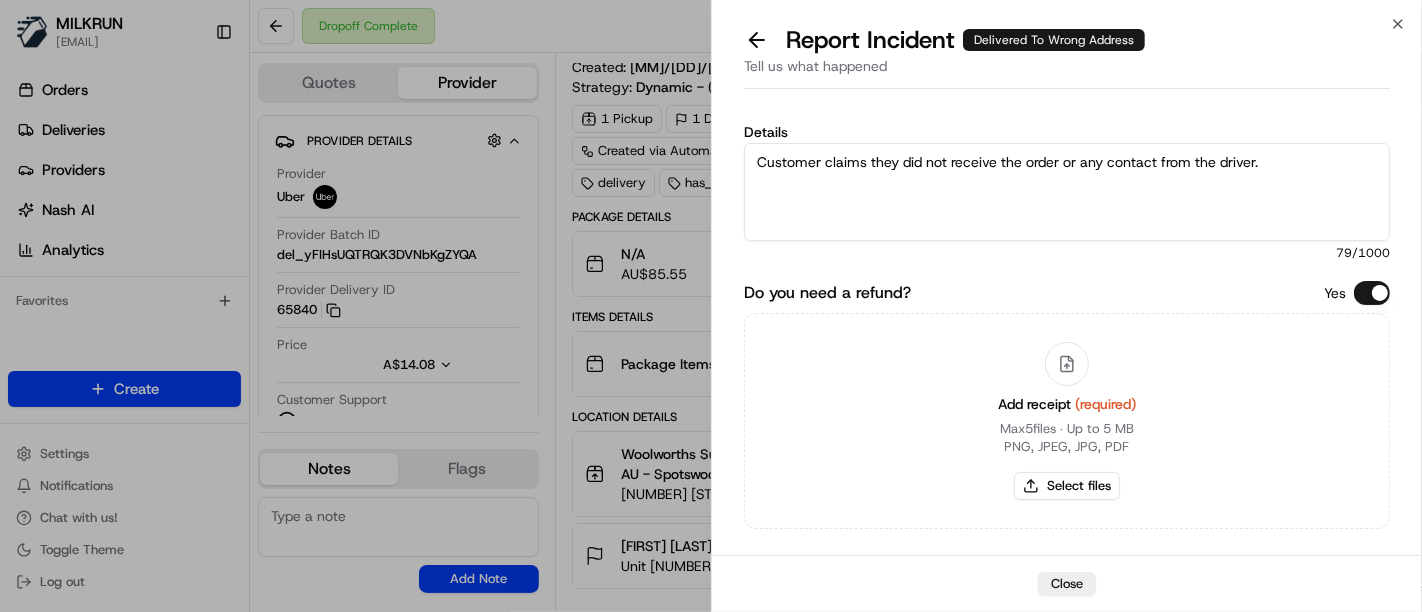 type on "Customer claims they did not receive the order or any contact from the driver." 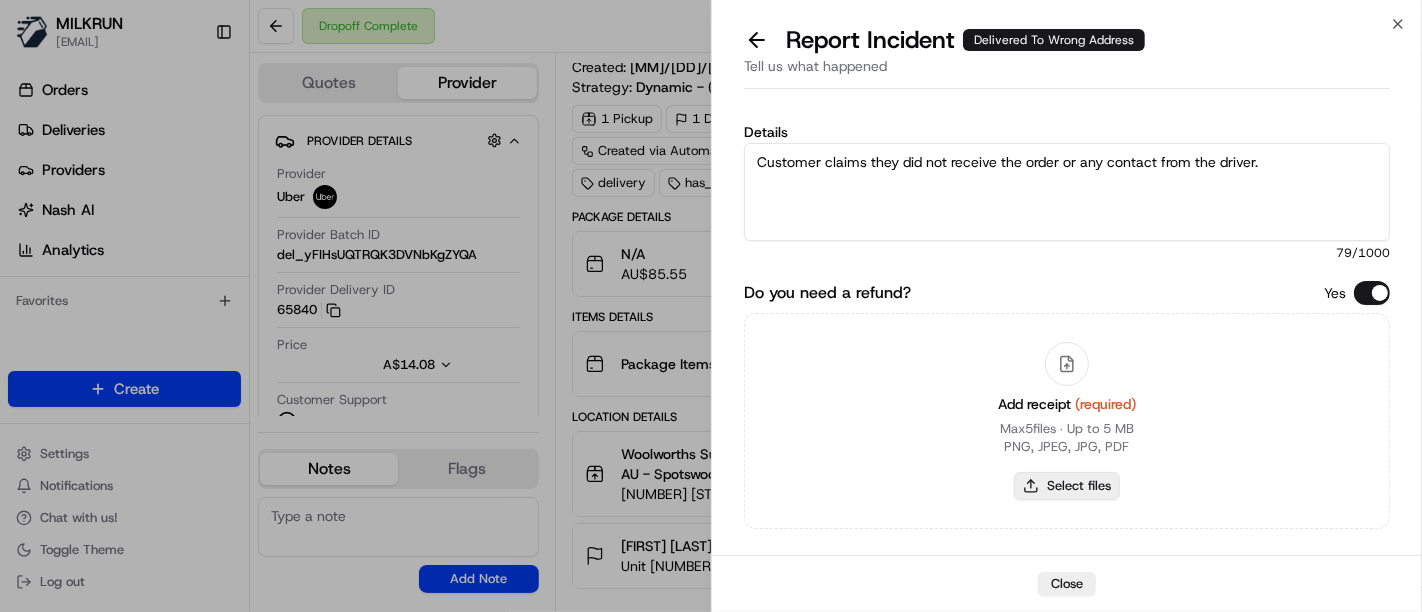 drag, startPoint x: 1088, startPoint y: 464, endPoint x: 1092, endPoint y: 484, distance: 20.396078 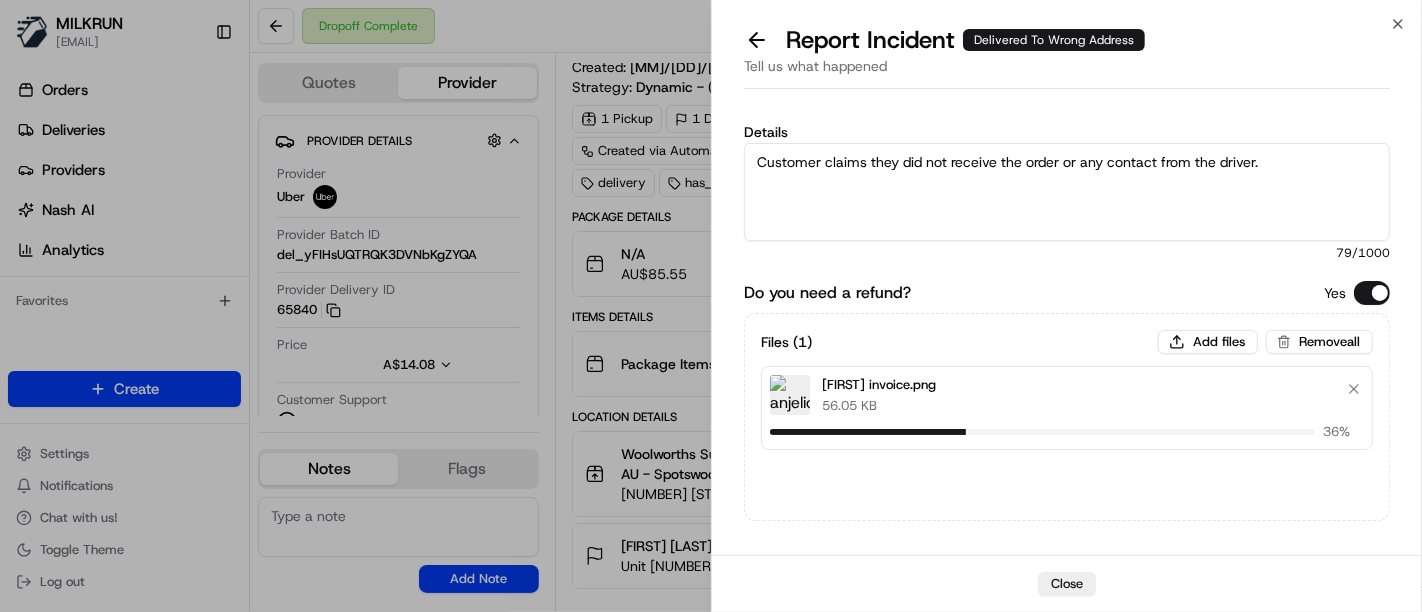 type 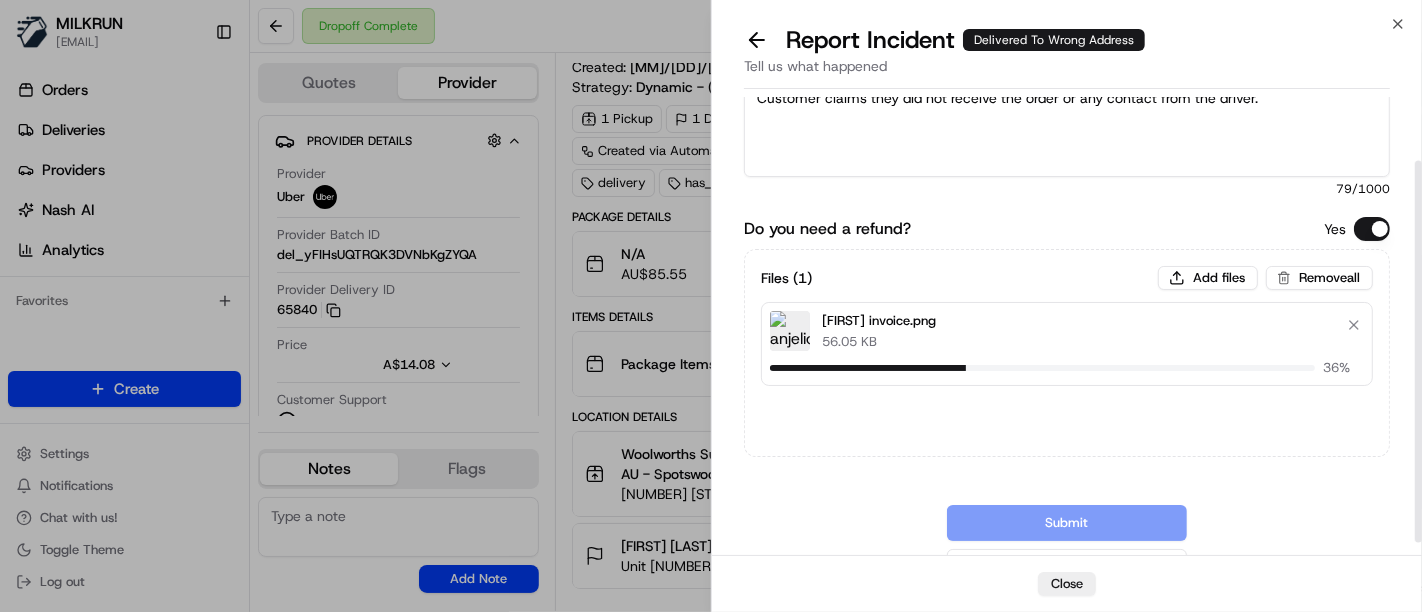 scroll, scrollTop: 91, scrollLeft: 0, axis: vertical 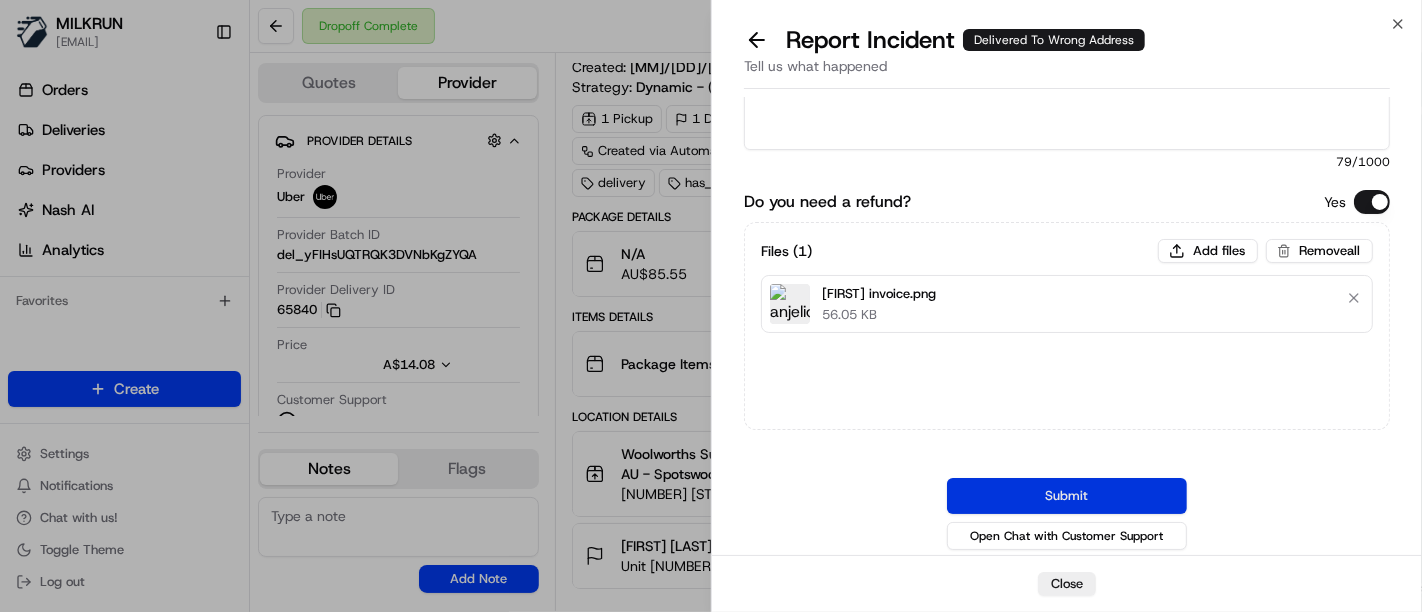 click on "Submit" at bounding box center [1067, 496] 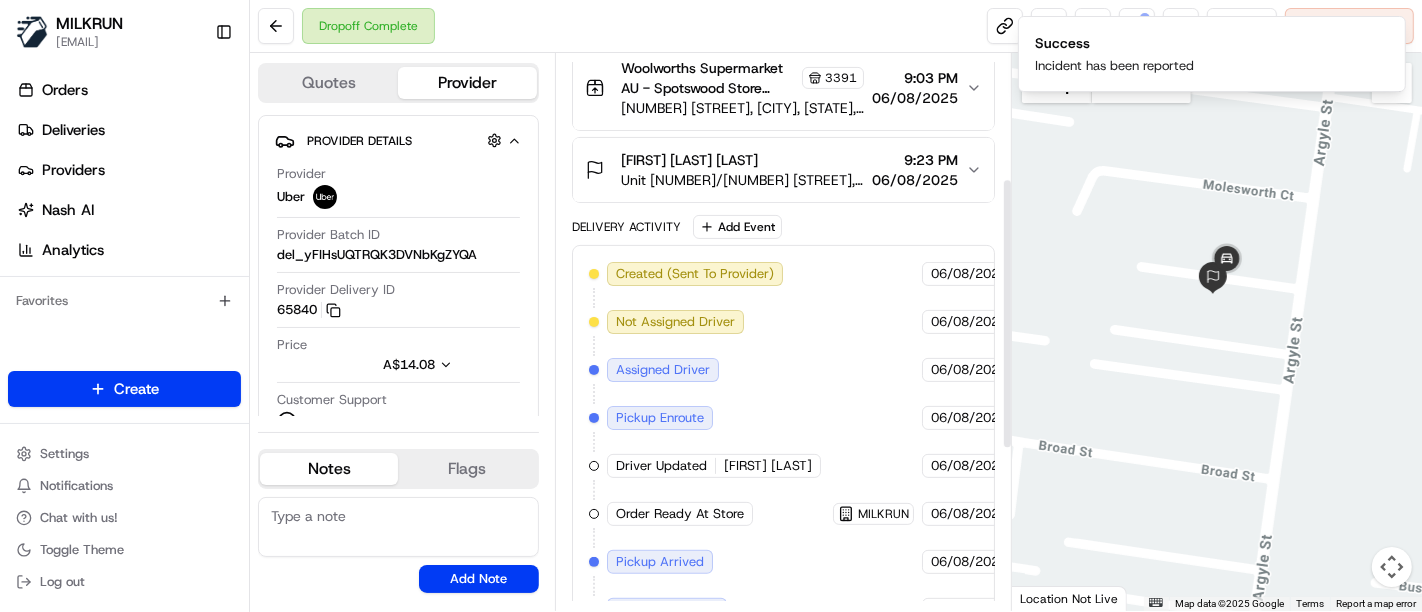 scroll, scrollTop: 257, scrollLeft: 0, axis: vertical 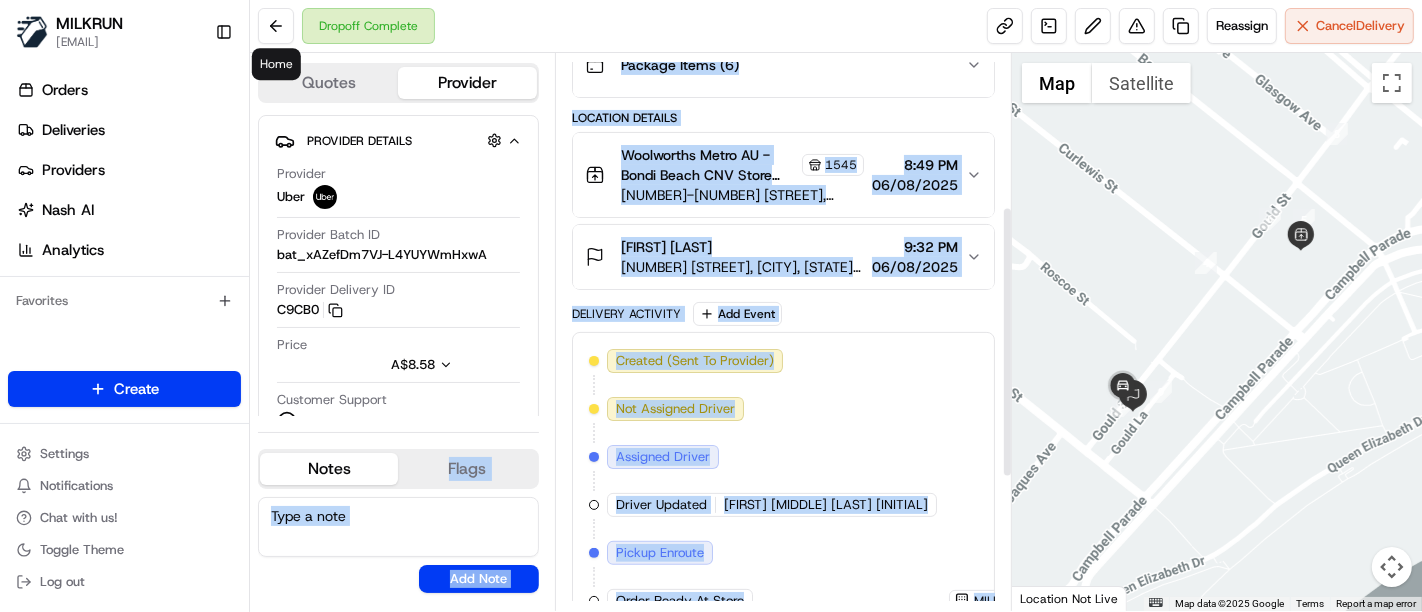 click on "Summary 1689364 Created:   [DATE] [TIME] Strategy:   Dynamic - (DD + Uber) (dss_cPCnzd) 1   Pickup 1   Dropoff 0.2 km Created via Automation Related Deliveries   (1) delivery 2wd_store Package Details N/A AU$ 56.95 Items Details Package Items ( 6 ) Location Details Woolworths Metro AU - Bondi Beach CNV Store Manager 1545 [NUMBER]-[NUMBER] [STREET], [CITY], [STATE] [POSTAL_CODE], [COUNTRY] [TIME] [DATE]  [FIRST] [LAST] [STREET], [CITY], [STATE] [POSTAL_CODE], [COUNTRY] [TIME] [DATE]  Delivery Activity Add Event Created (Sent To Provider) Uber [DATE] [TIME] [TIMEZONE] Not Assigned Driver Uber [DATE] [TIME] [TIMEZONE] Assigned Driver Uber [DATE] [TIME] [TIMEZONE] Driver Updated [FIRST] [MIDDLE] [LAST] [INITIAL] Uber [DATE] [TIME] [TIMEZONE] Pickup Enroute Uber [DATE] [TIME] [TIMEZONE] Order Ready At Store MILKRUN [DATE] [TIME] [TIMEZONE] Pickup Arrived Uber [DATE] [TIME] [TIMEZONE] Pickup Complete Uber [DATE] [TIME] [TIMEZONE] Dropoff Enroute Uber [DATE] [TIME] [TIMEZONE] Dropoff Arrived Uber [DATE] [TIME] [TIMEZONE] Dropoff Complete Uber" at bounding box center [783, 332] 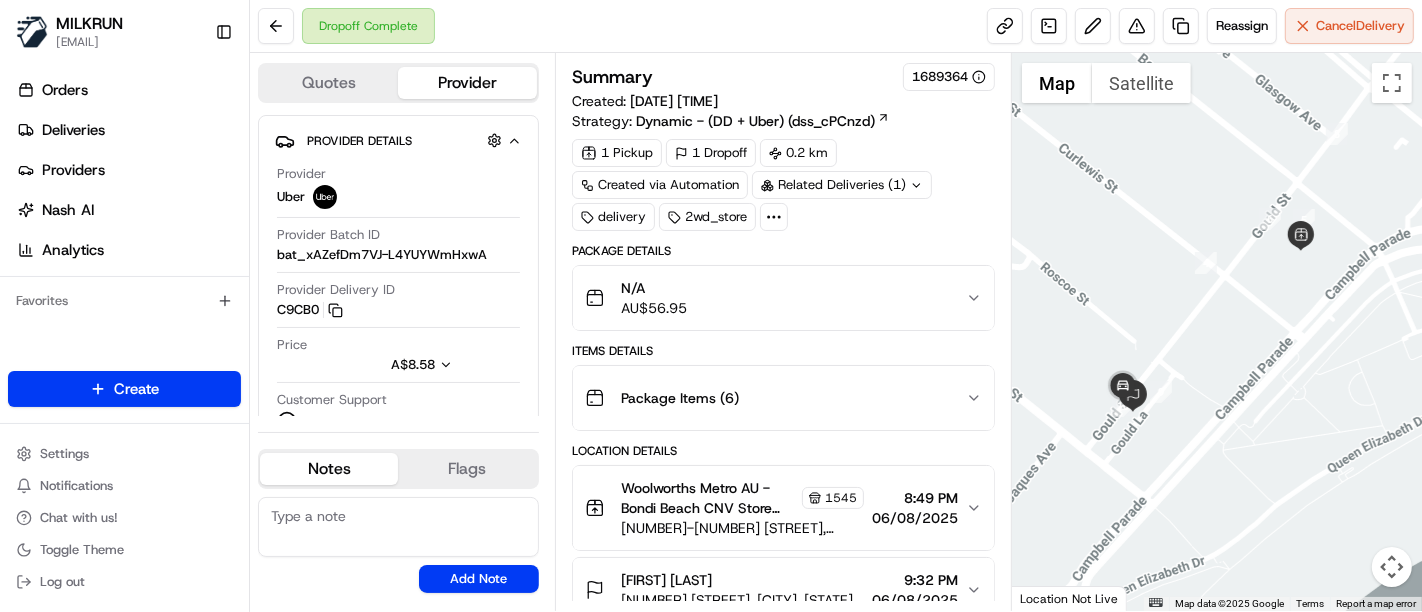 scroll, scrollTop: 444, scrollLeft: 0, axis: vertical 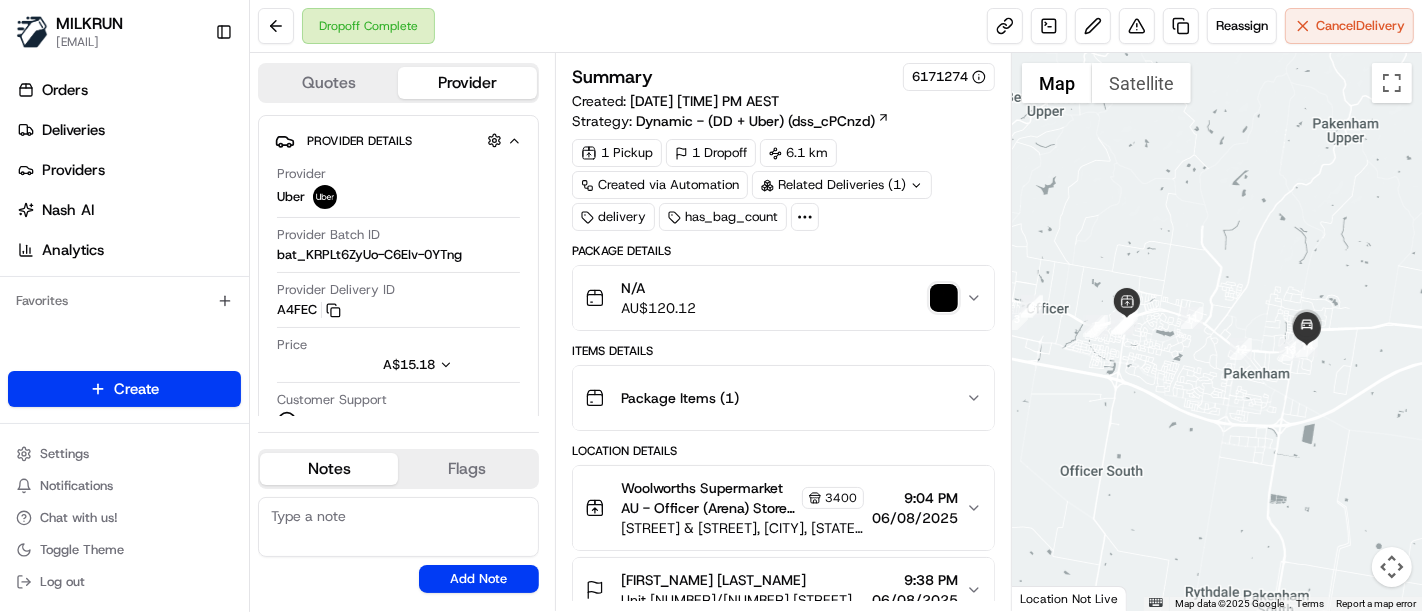 click on "N/A AU$ 120.12" at bounding box center (775, 298) 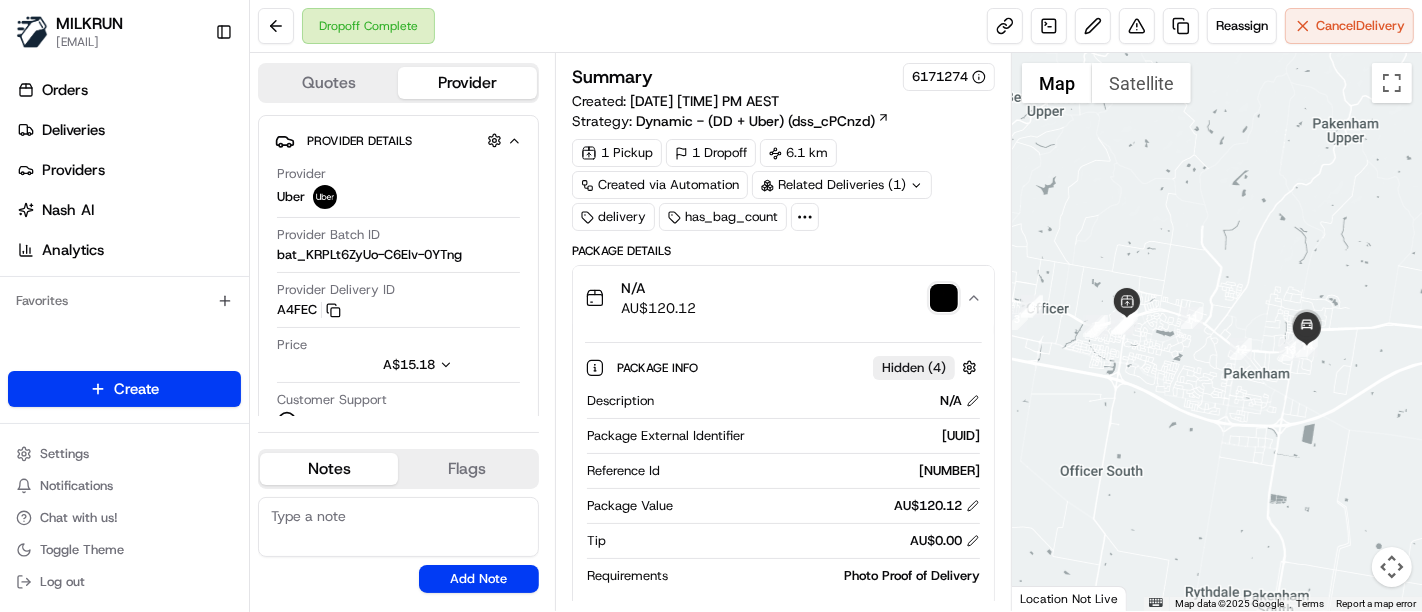 click at bounding box center [944, 298] 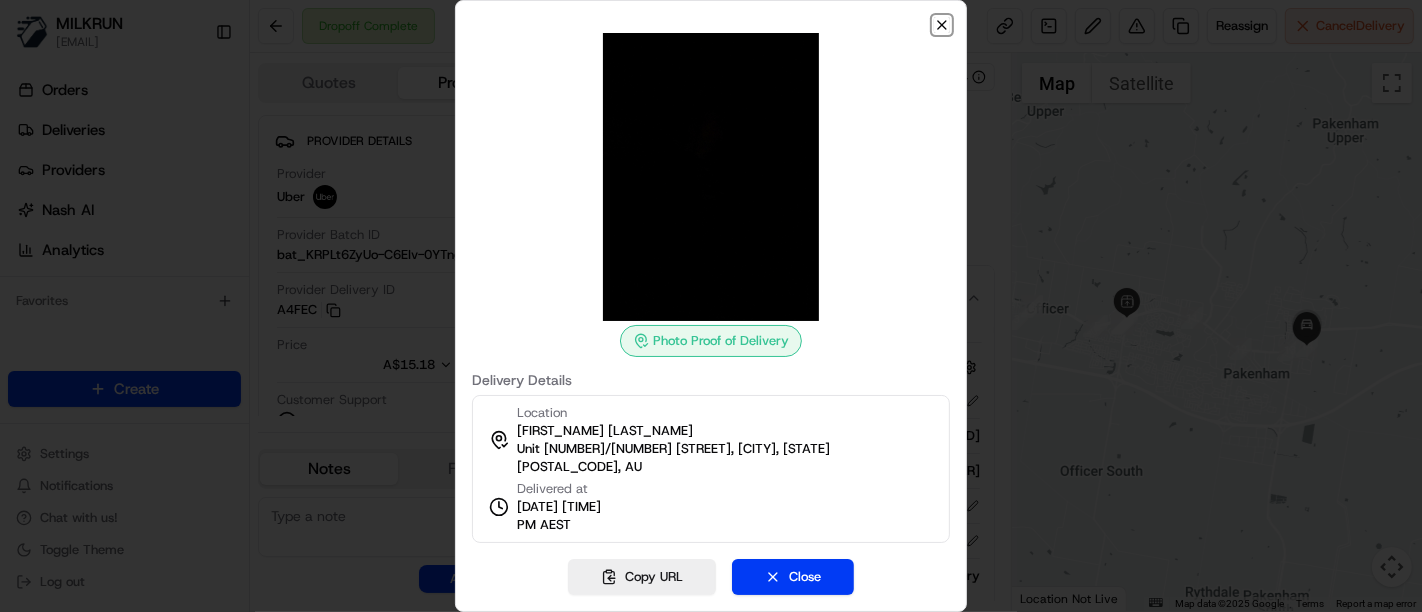click 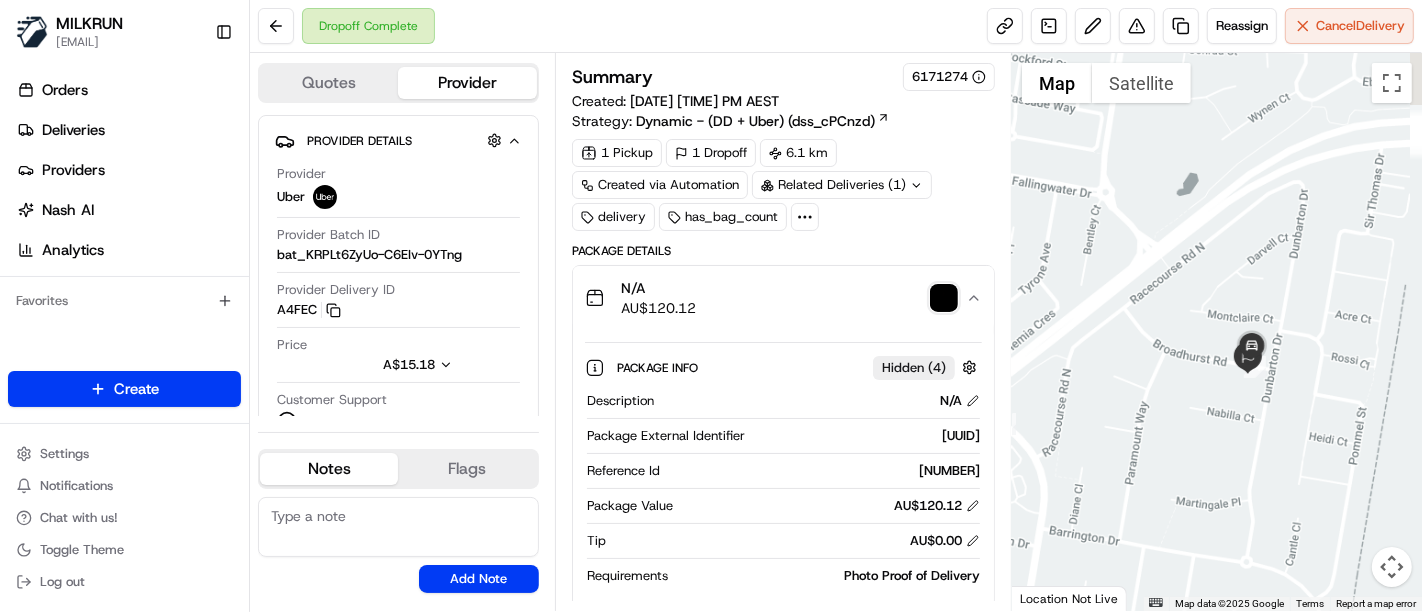 drag, startPoint x: 1380, startPoint y: 372, endPoint x: 1163, endPoint y: 335, distance: 220.13177 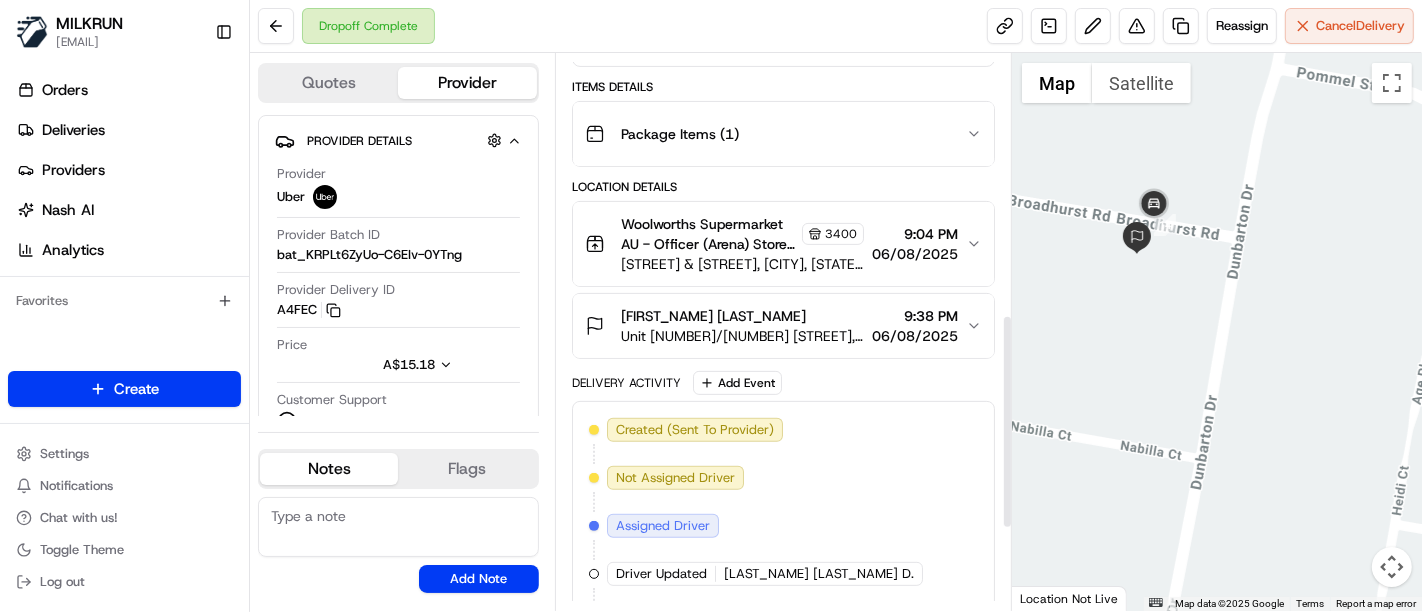 scroll, scrollTop: 898, scrollLeft: 0, axis: vertical 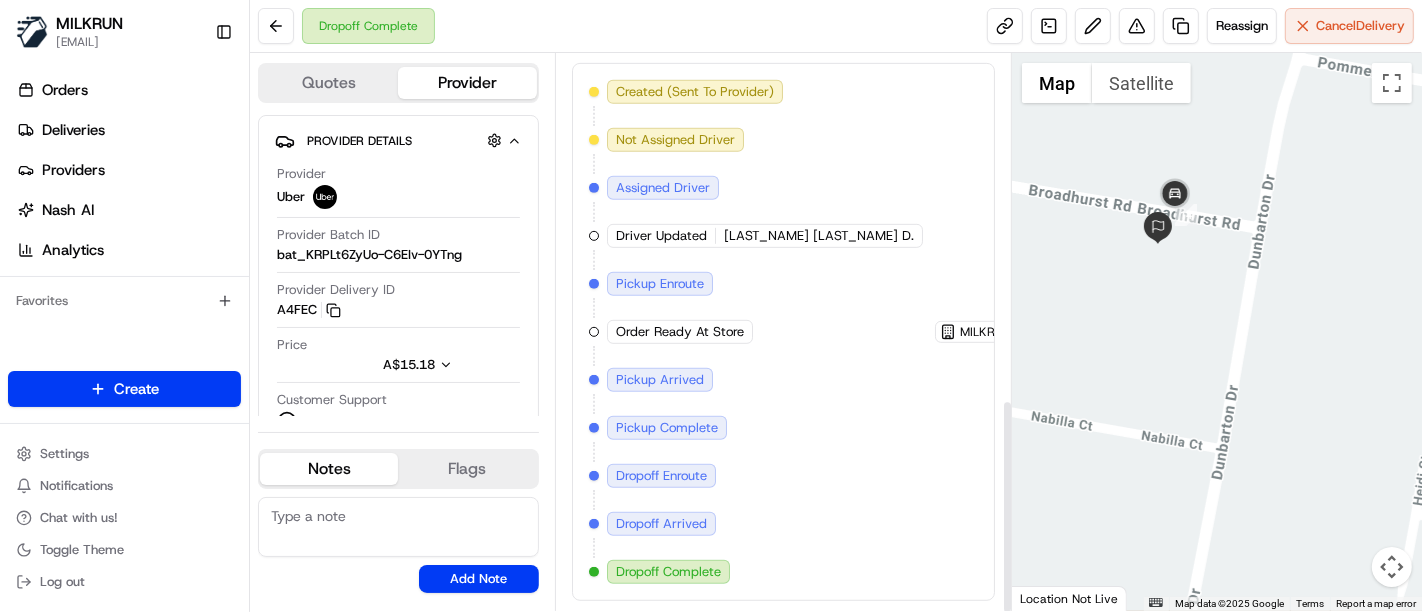 drag, startPoint x: 1187, startPoint y: 304, endPoint x: 1197, endPoint y: 272, distance: 33.526108 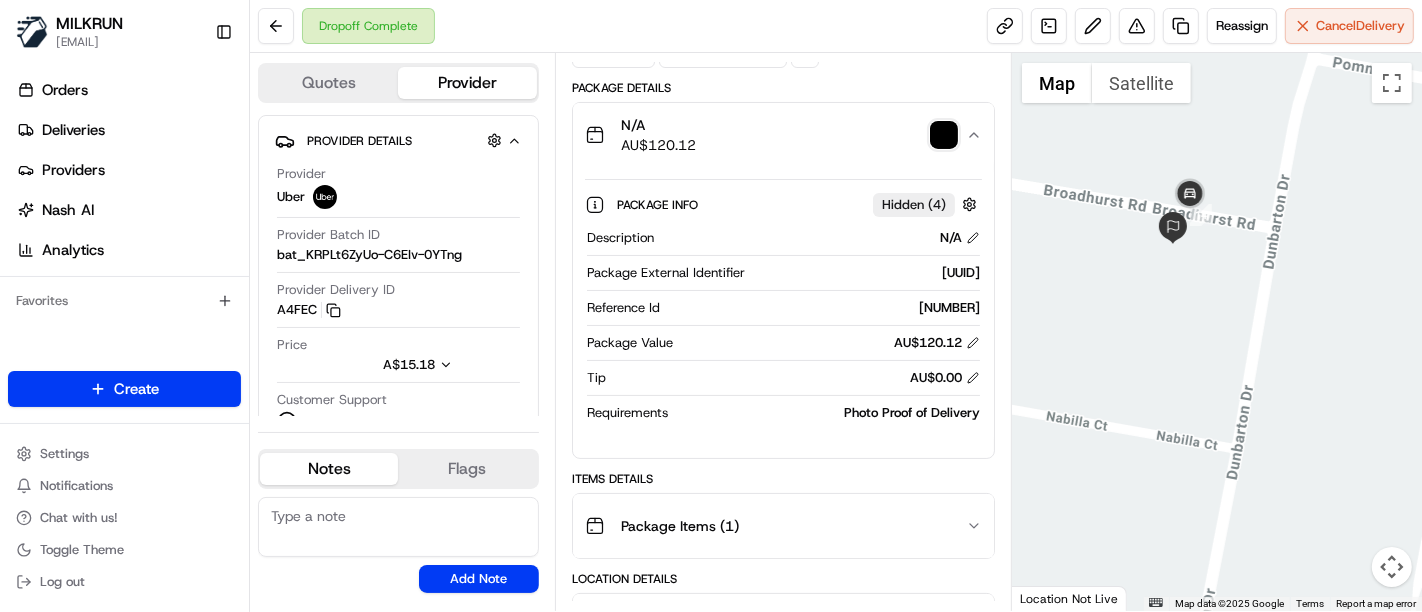 scroll, scrollTop: 120, scrollLeft: 0, axis: vertical 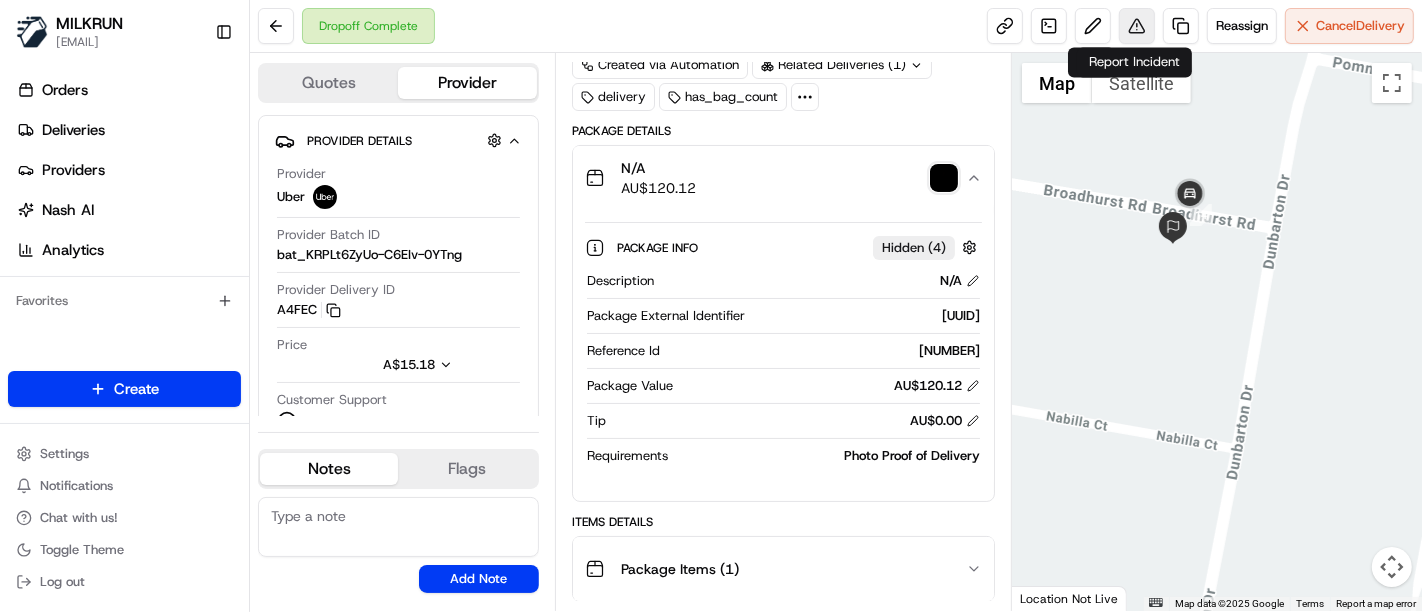 click at bounding box center (1137, 26) 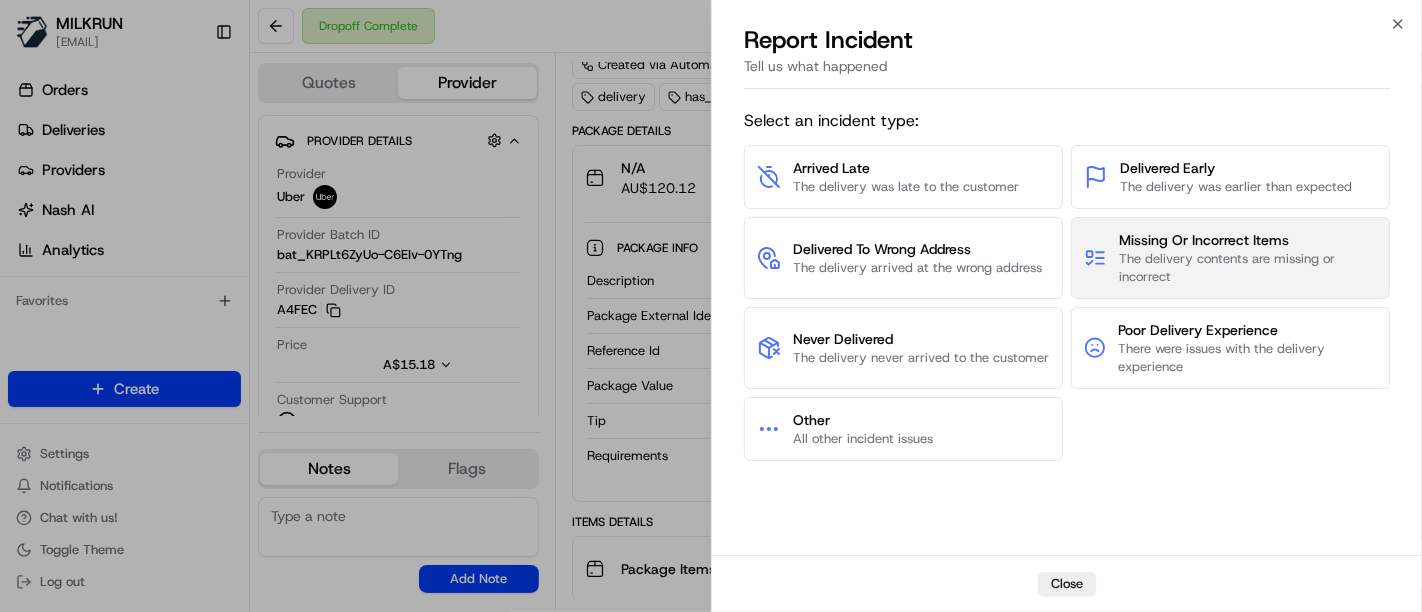 click on "The delivery contents are missing or incorrect" at bounding box center [1248, 268] 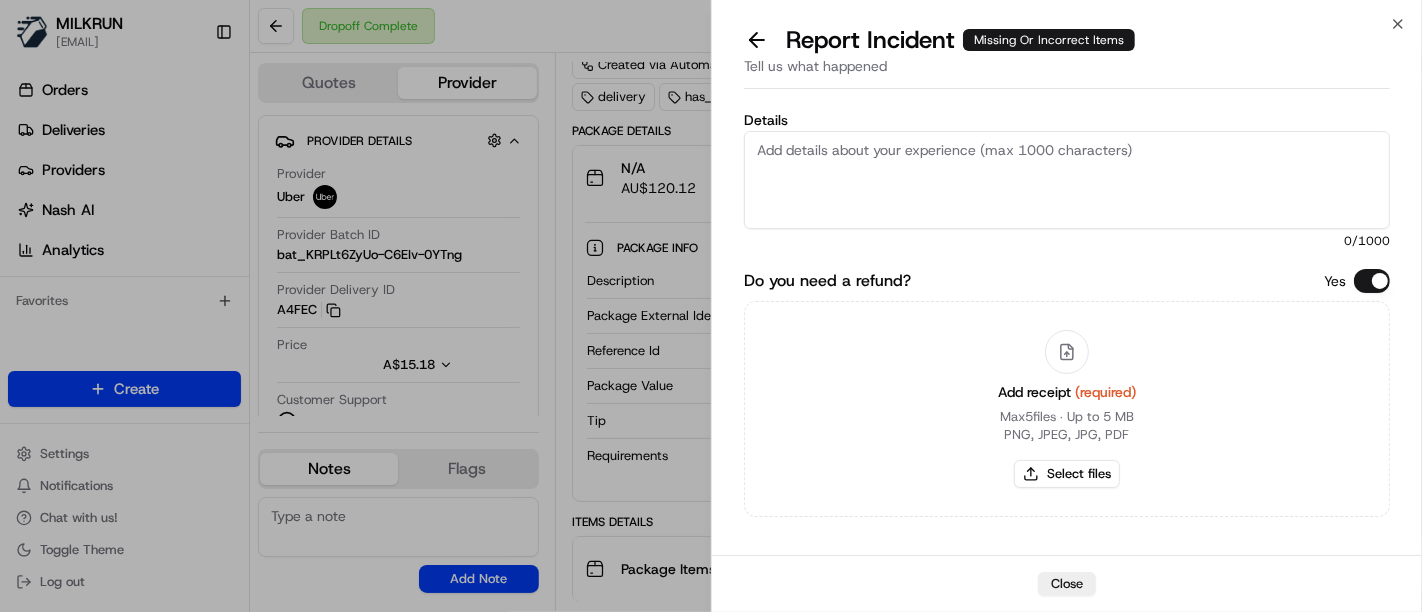 click on "Details" at bounding box center [1067, 180] 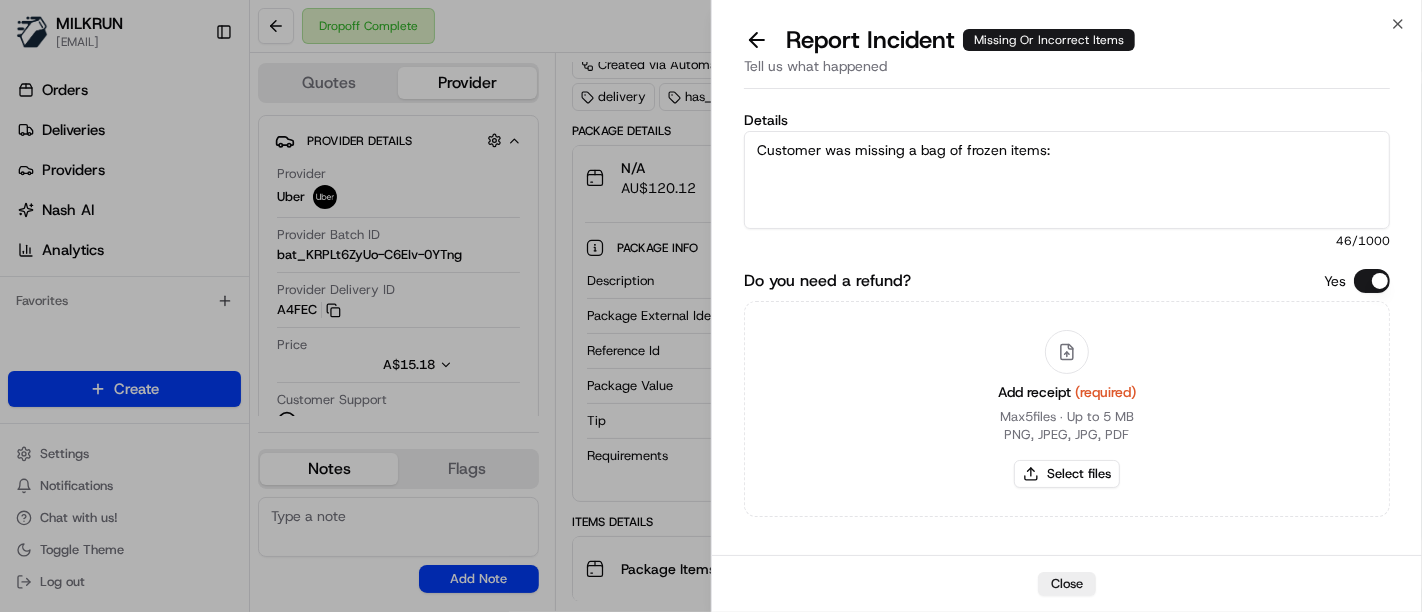 click on "Customer was missing a bag of frozen items:" at bounding box center (1067, 180) 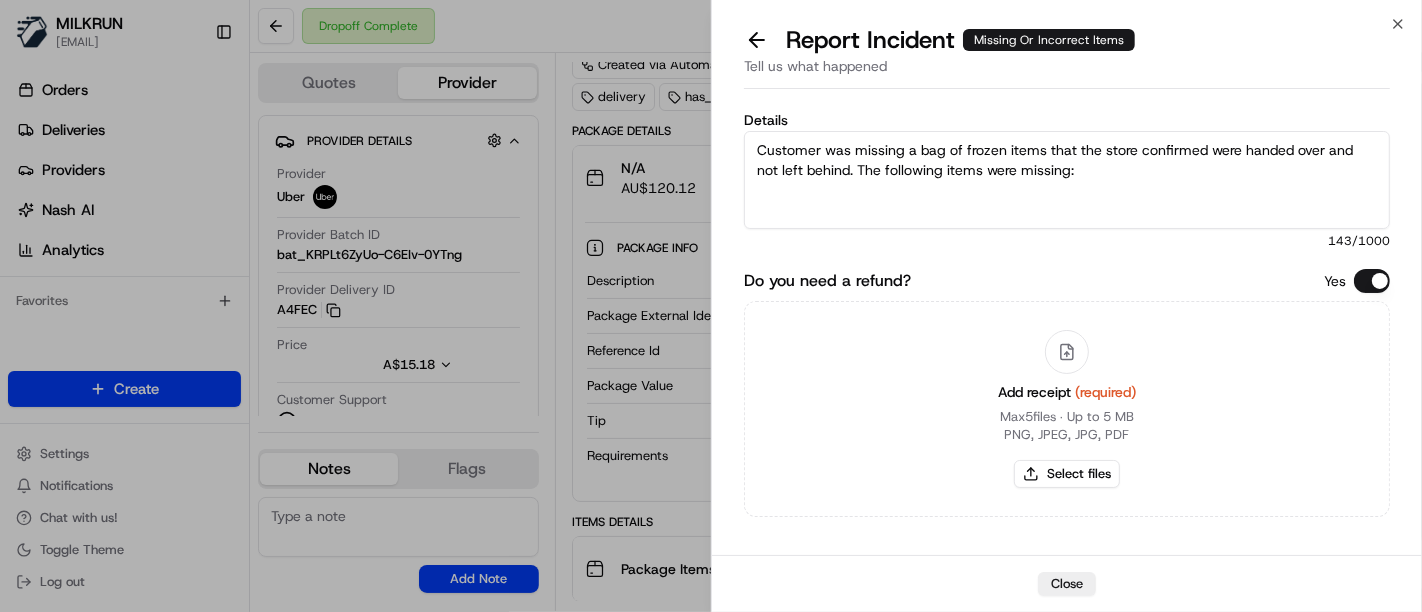 click on "Customer was missing a bag of frozen items that the store confirmed were handed over and not left behind. The following items were missing:" at bounding box center (1067, 180) 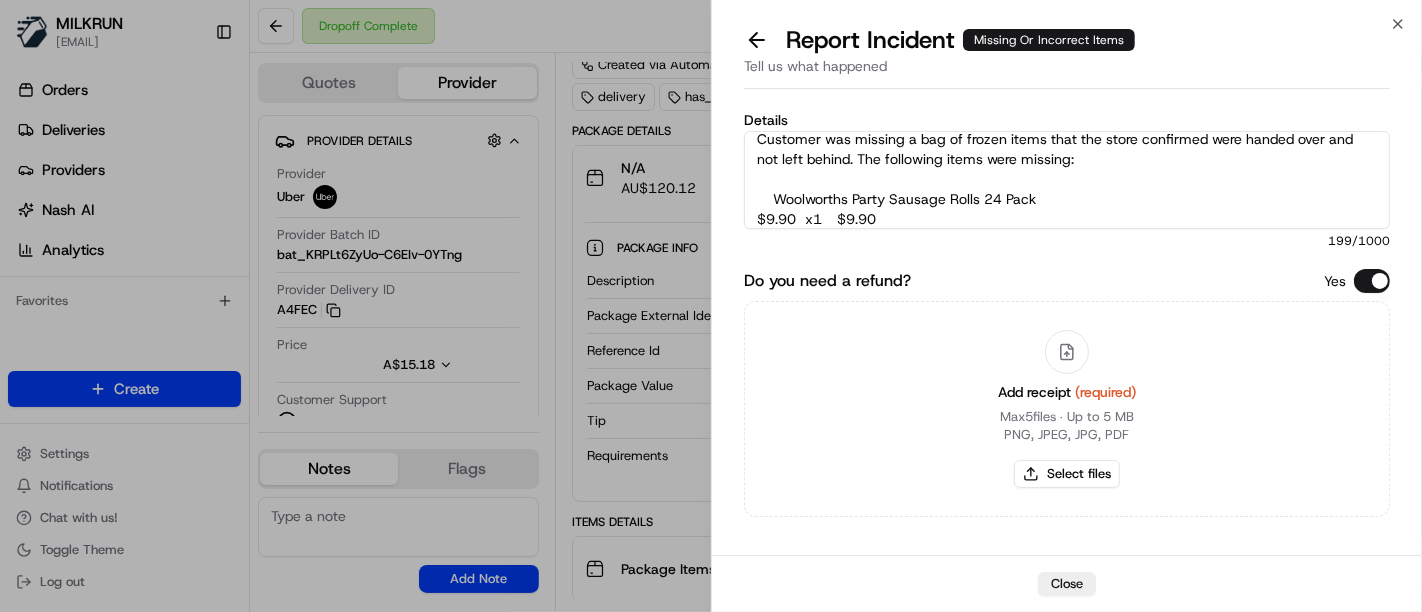 scroll, scrollTop: 31, scrollLeft: 0, axis: vertical 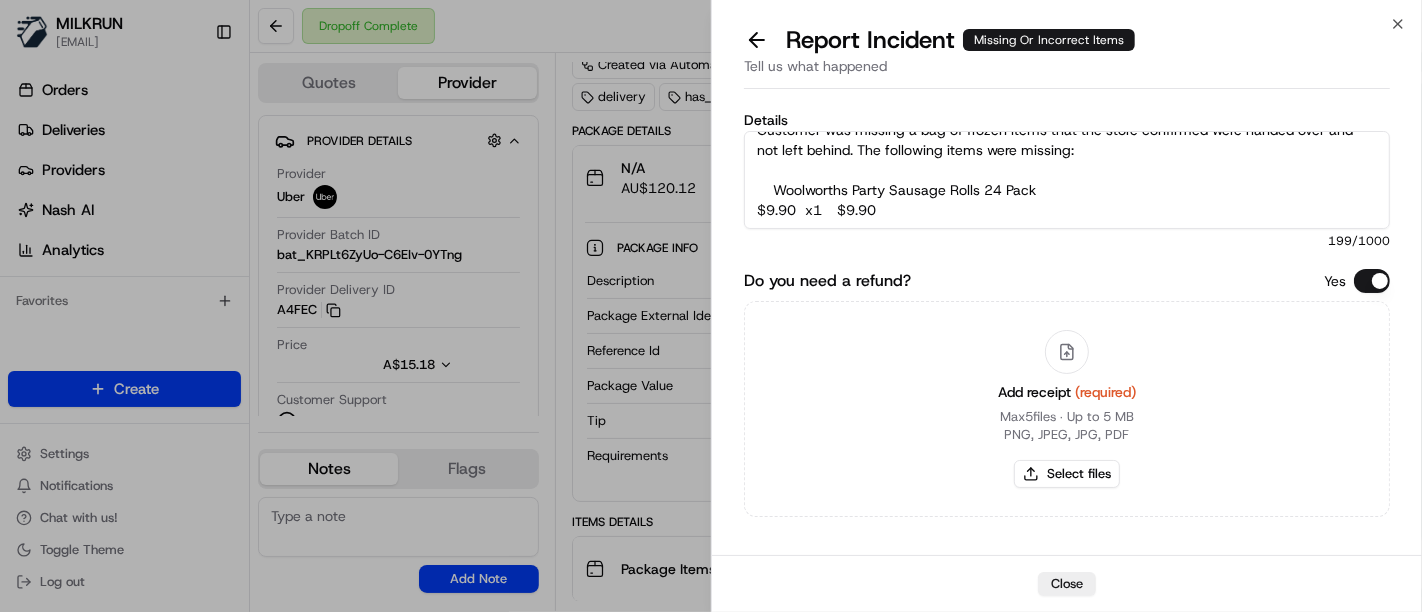 click on "Customer was missing a bag of frozen items that the store confirmed were handed over and not left behind. The following items were missing:
Woolworths Party Sausage Rolls 24 Pack
$9.90	x1	$9.90" at bounding box center (1067, 180) 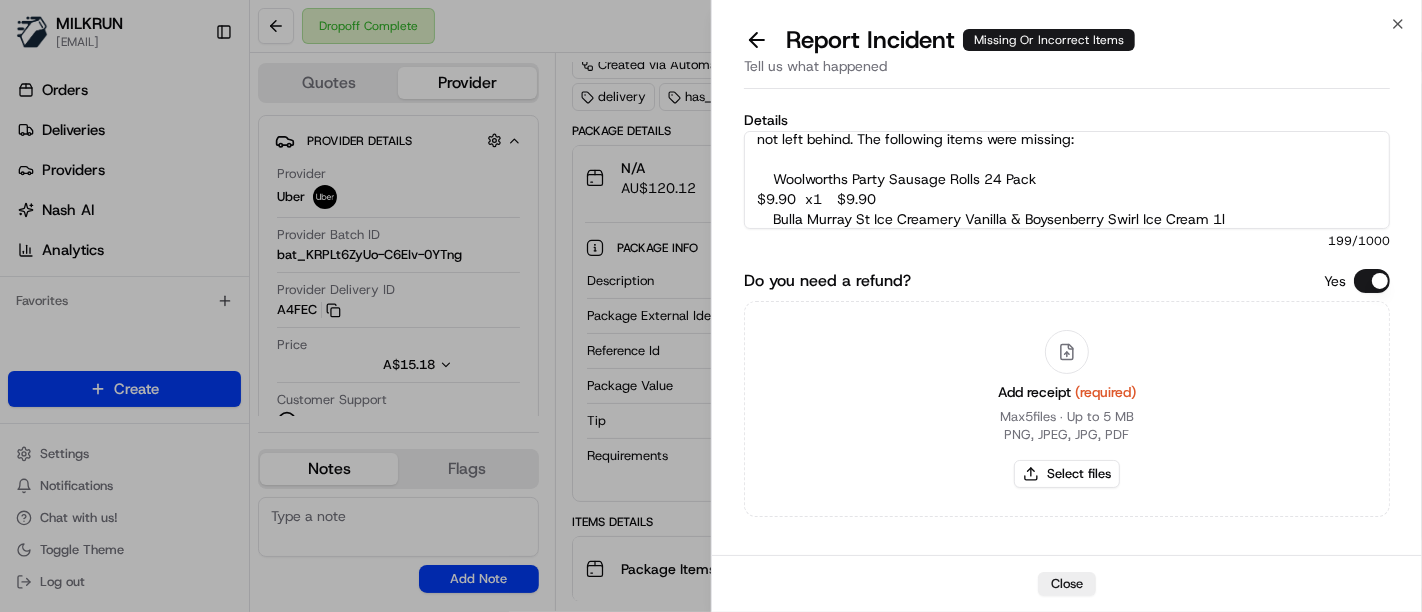 scroll, scrollTop: 91, scrollLeft: 0, axis: vertical 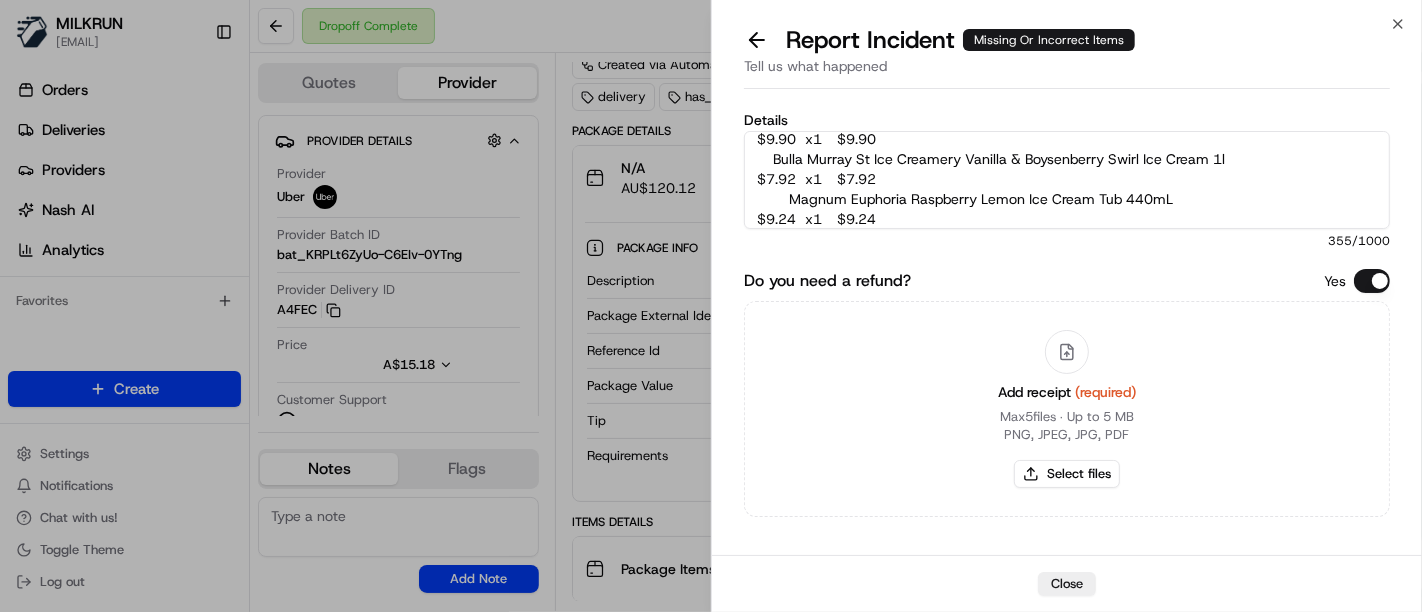 click on "Customer was missing a bag of frozen items that the store confirmed were handed over and not left behind. The following items were missing:
Woolworths Party Sausage Rolls 24 Pack
$9.90	x1	$9.90
Bulla Murray St Ice Creamery Vanilla & Boysenberry Swirl Ice Cream 1l
$7.92	x1	$7.92
Magnum Euphoria Raspberry Lemon Ice Cream Tub 440mL
$9.24	x1	$9.24" at bounding box center [1067, 180] 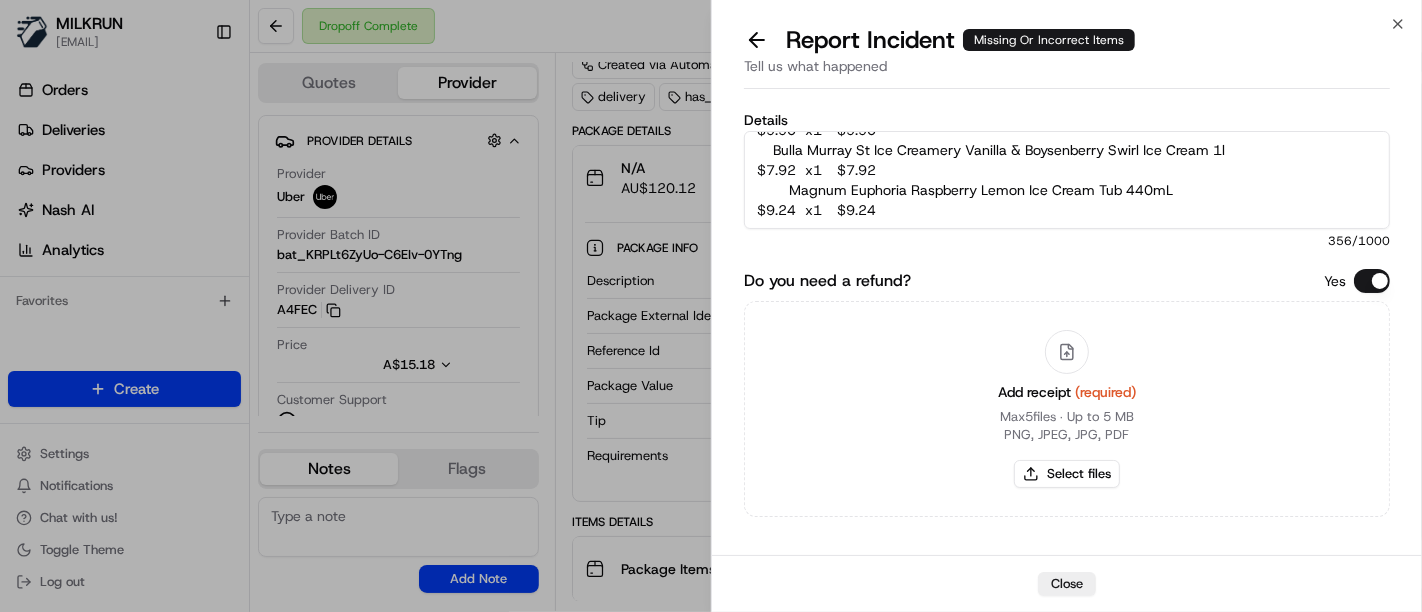 paste on "*Woolworths COOK Chicken Wing Nibbles Sweet Chilli Jam 1kg
$10.00	x1	$10.00" 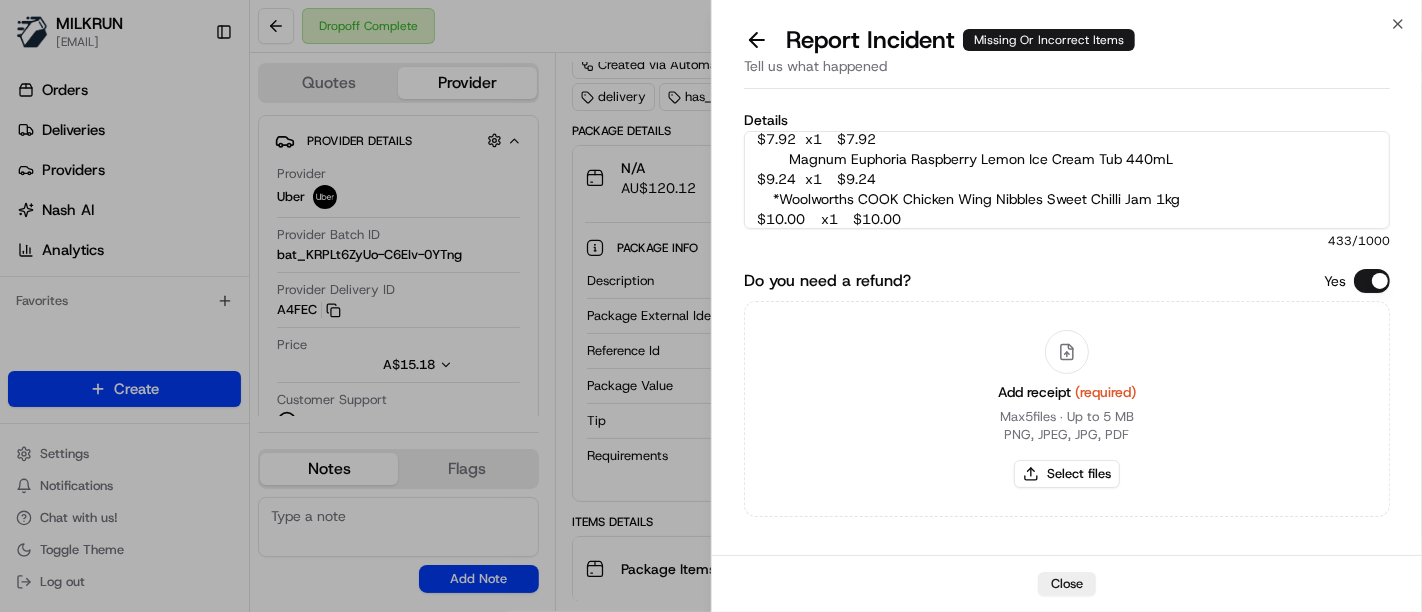 scroll, scrollTop: 151, scrollLeft: 0, axis: vertical 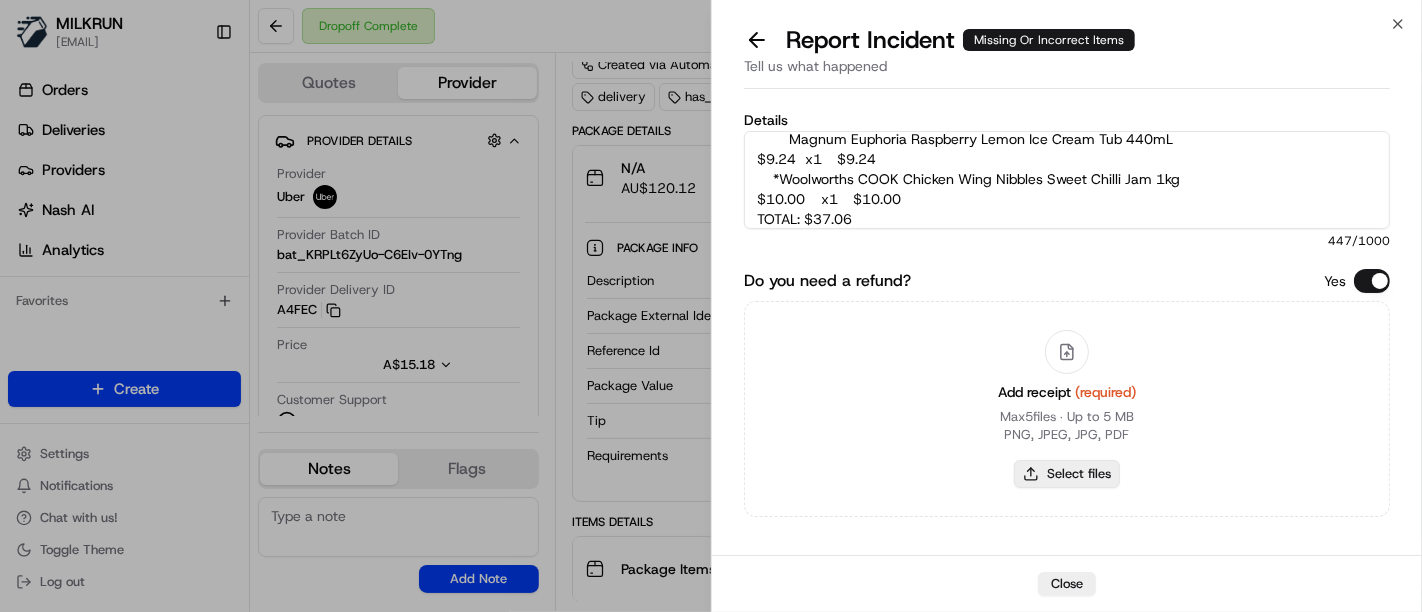 type on "Customer was missing a bag of frozen items that the store confirmed were handed over and not left behind. The following items were missing:
Woolworths Party Sausage Rolls 24 Pack
$9.90	x1	$9.90
Bulla Murray St Ice Creamery Vanilla & Boysenberry Swirl Ice Cream 1l
$7.92	x1	$7.92
Magnum Euphoria Raspberry Lemon Ice Cream Tub 440mL
$9.24	x1	$9.24
*Woolworths COOK Chicken Wing Nibbles Sweet Chilli Jam 1kg
$10.00	x1	$10.00
TOTAL: $37.06" 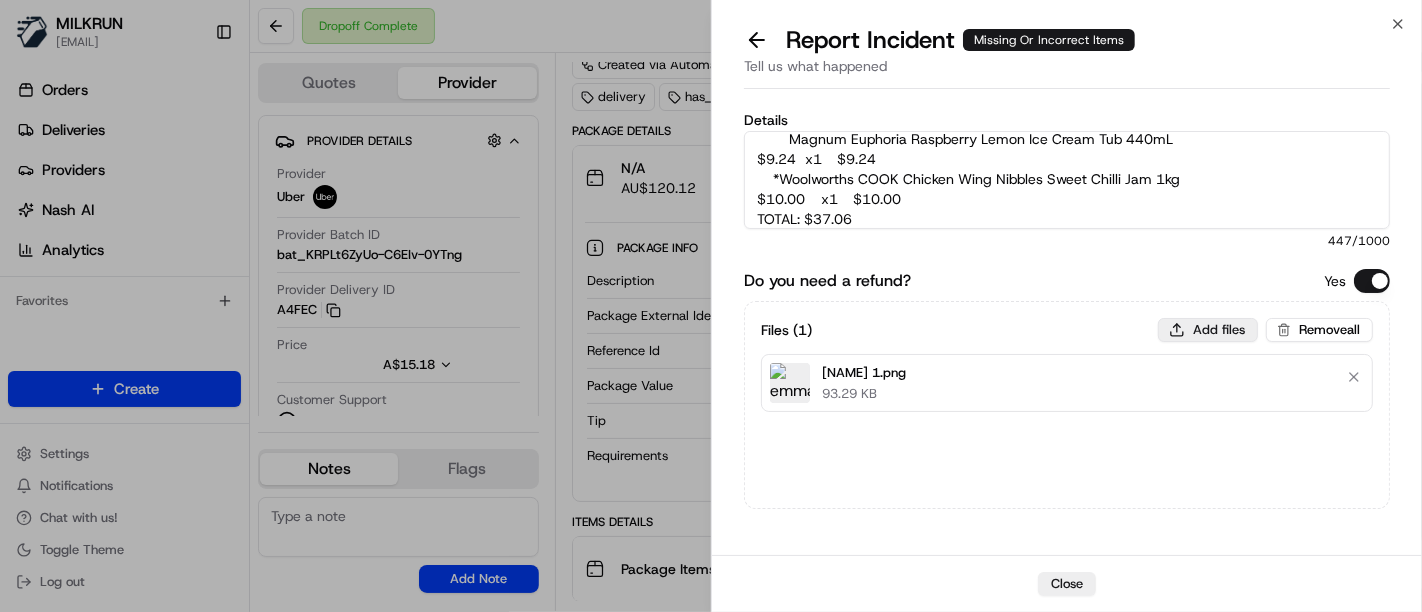 click on "Add files" at bounding box center [1208, 330] 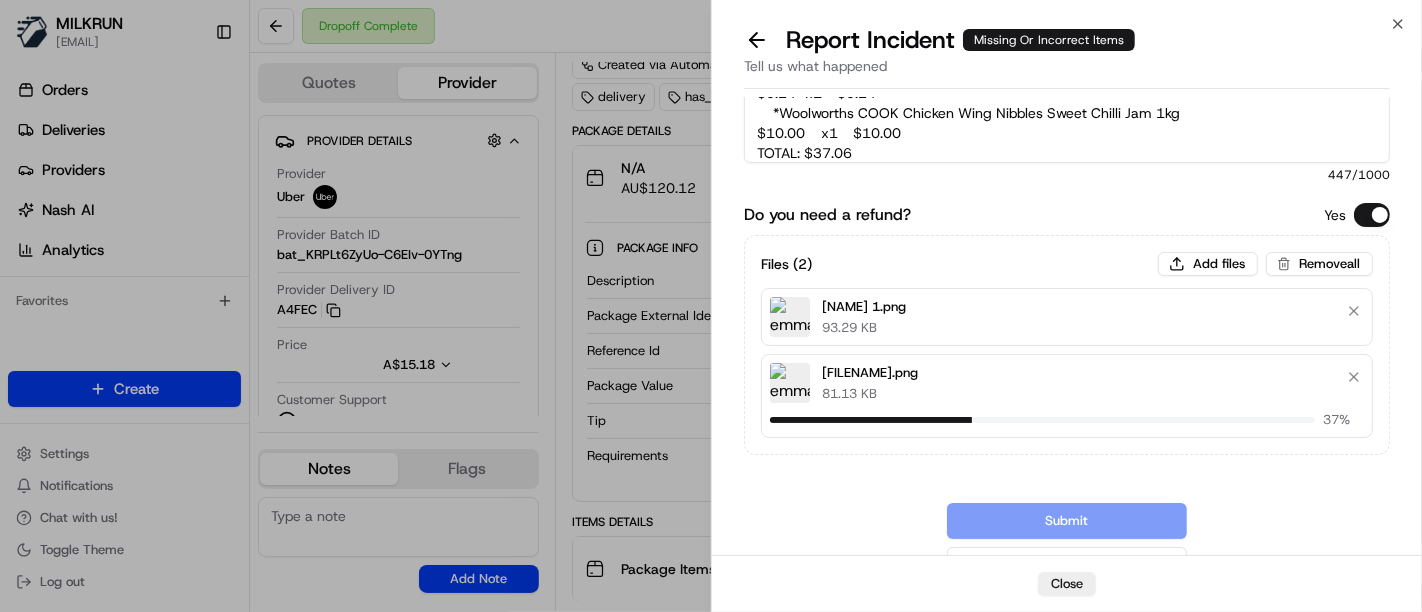type 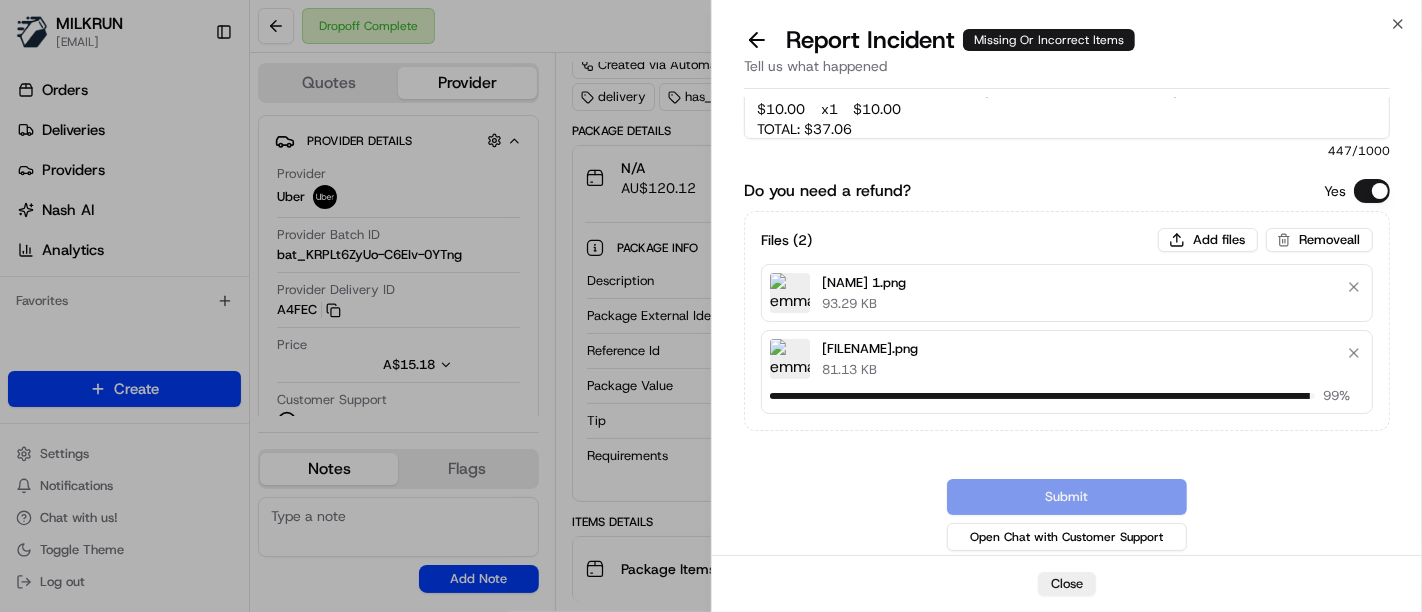 scroll, scrollTop: 80, scrollLeft: 0, axis: vertical 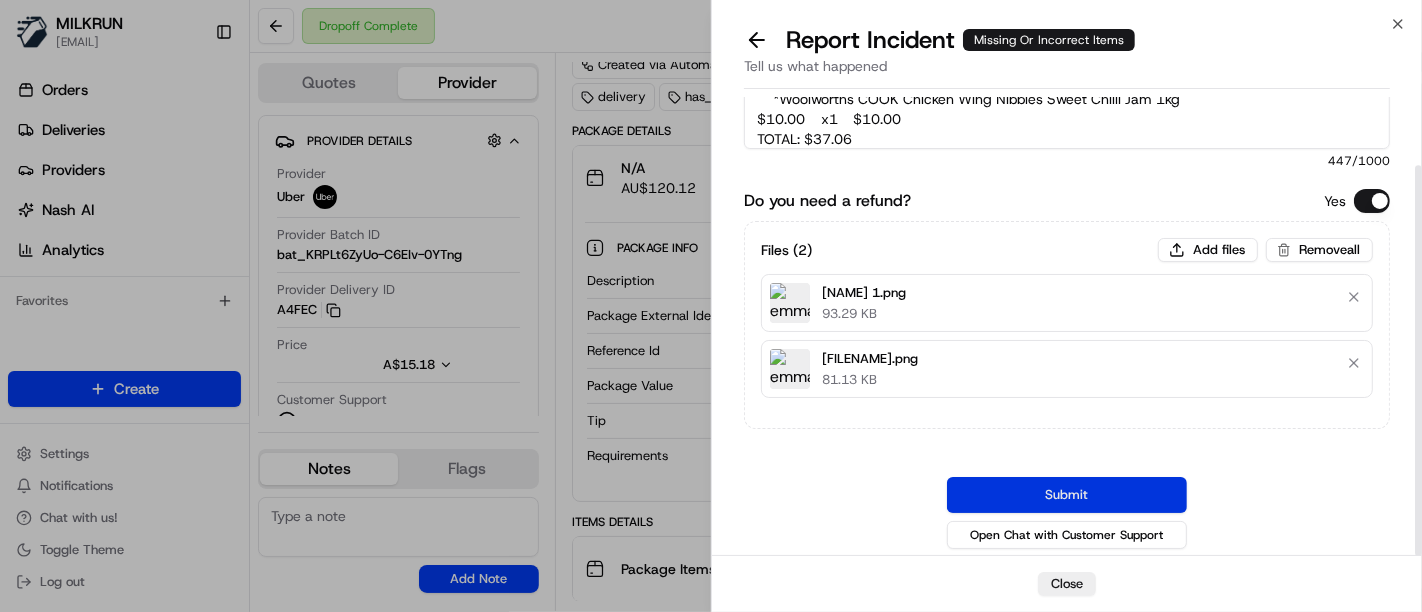 click on "Submit" at bounding box center (1067, 495) 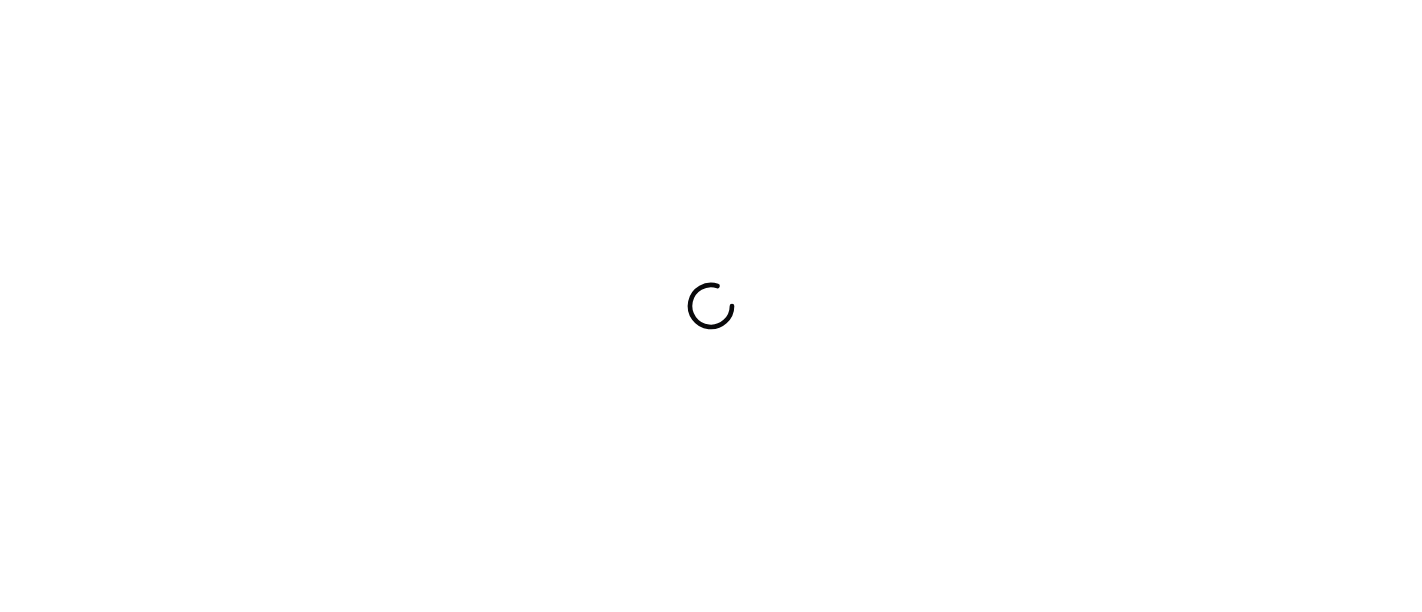 scroll, scrollTop: 0, scrollLeft: 0, axis: both 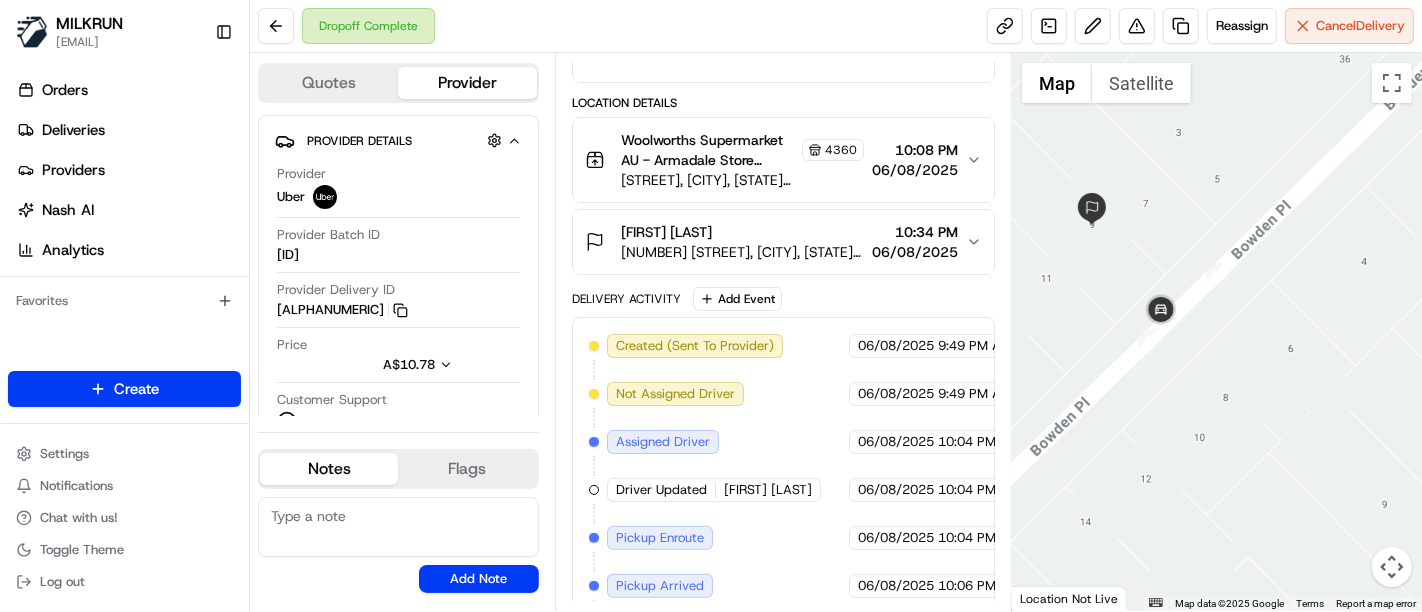 drag, startPoint x: 1213, startPoint y: 407, endPoint x: 1156, endPoint y: 127, distance: 285.7429 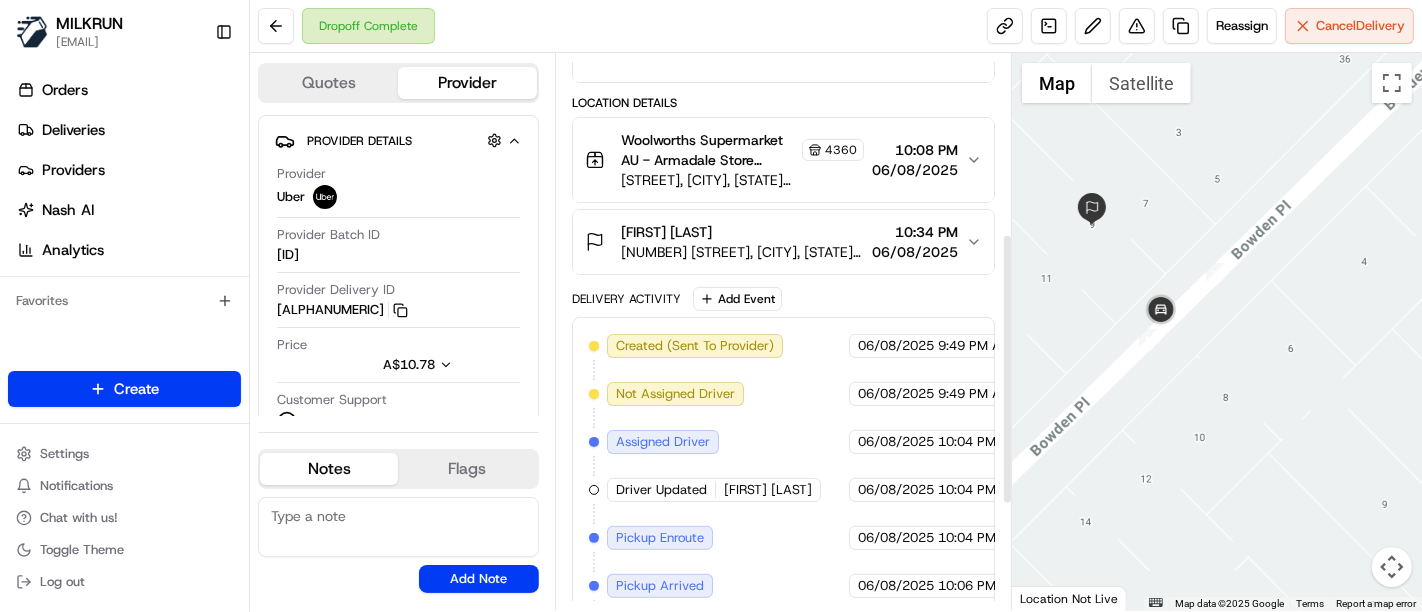 scroll, scrollTop: 590, scrollLeft: 0, axis: vertical 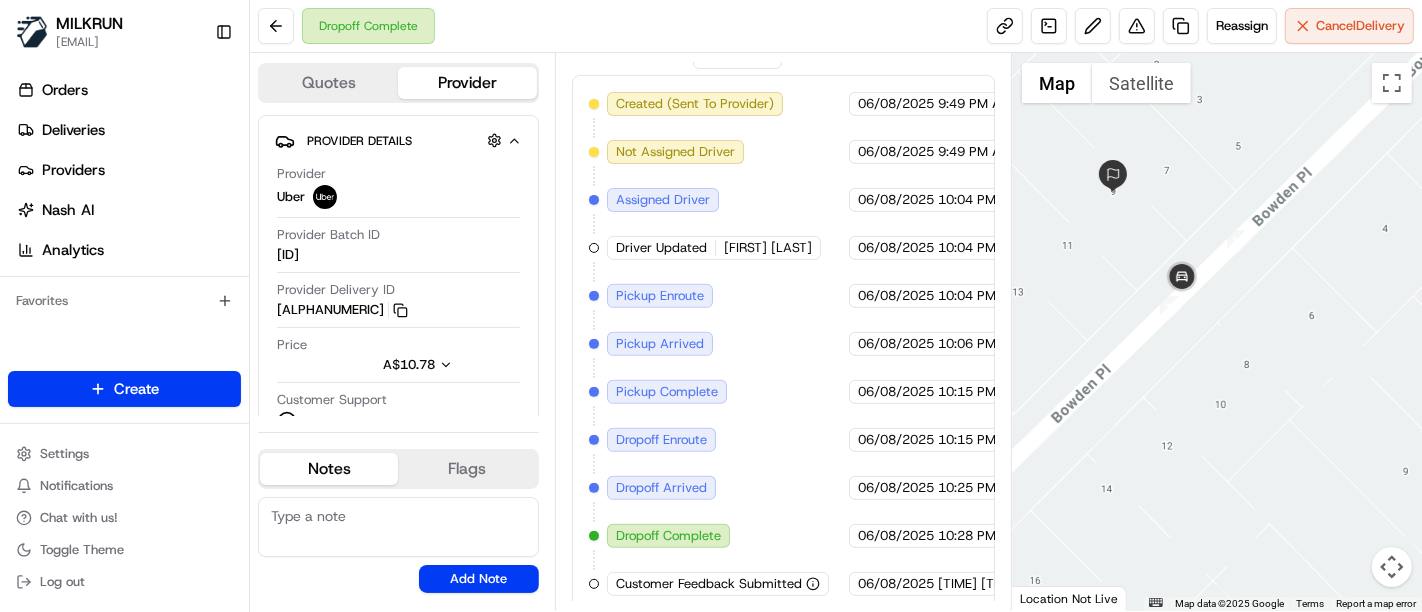 drag, startPoint x: 1097, startPoint y: 299, endPoint x: 1120, endPoint y: 261, distance: 44.418465 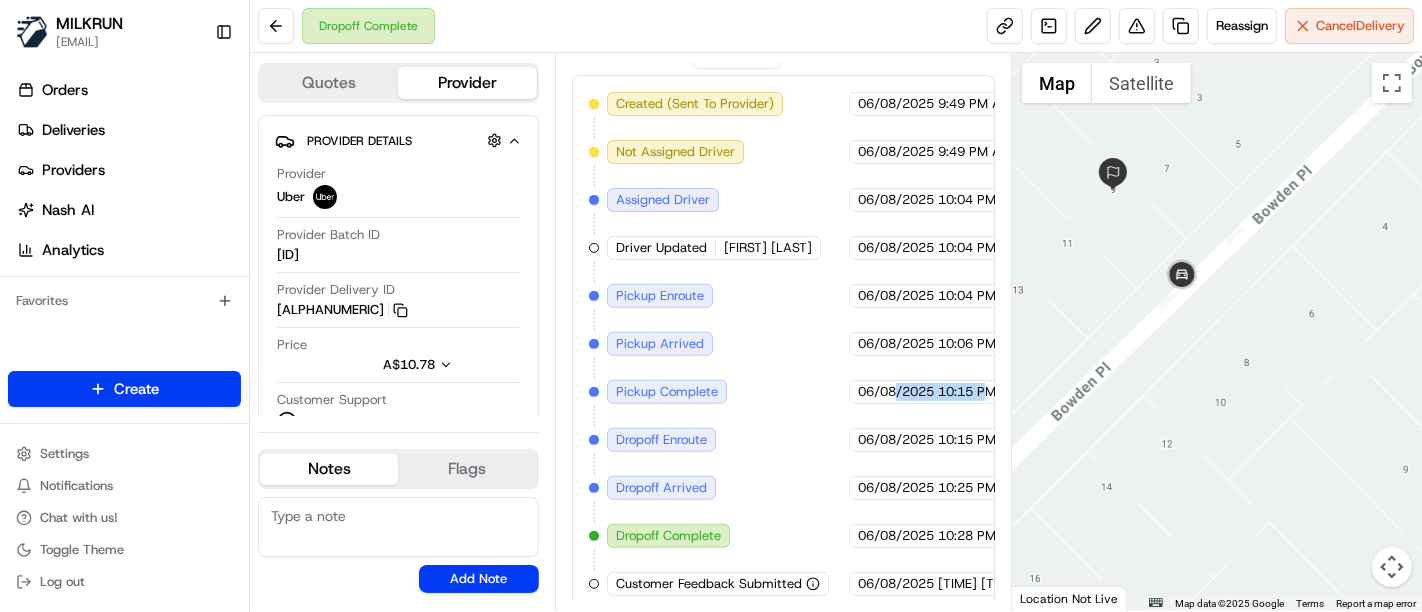 scroll, scrollTop: 590, scrollLeft: 45, axis: both 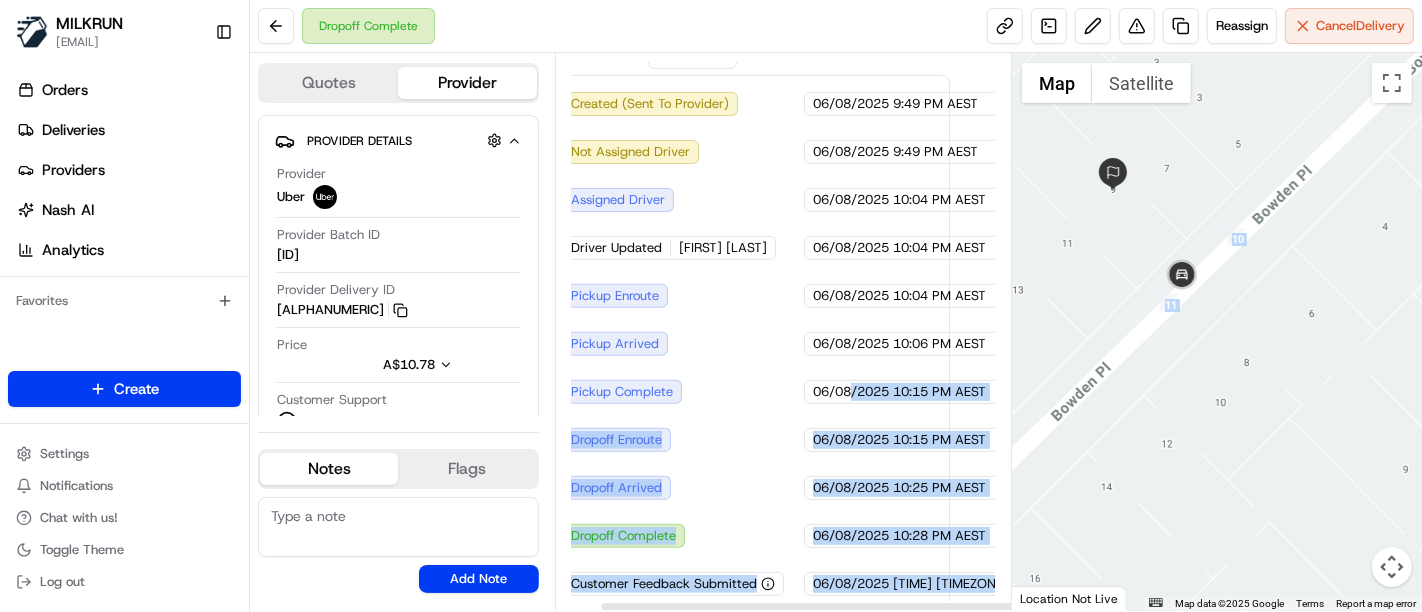 drag, startPoint x: 897, startPoint y: 381, endPoint x: 907, endPoint y: 325, distance: 56.88585 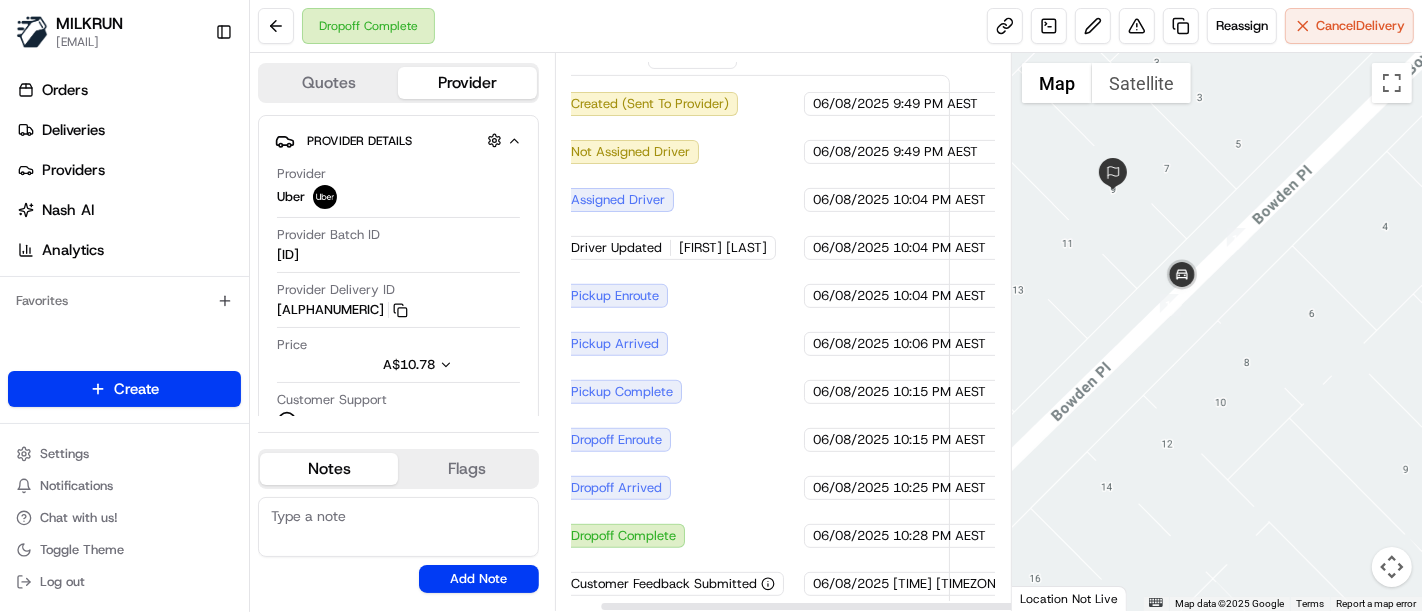click on "06/08/2025 10:06 PM AEST" at bounding box center [910, 344] 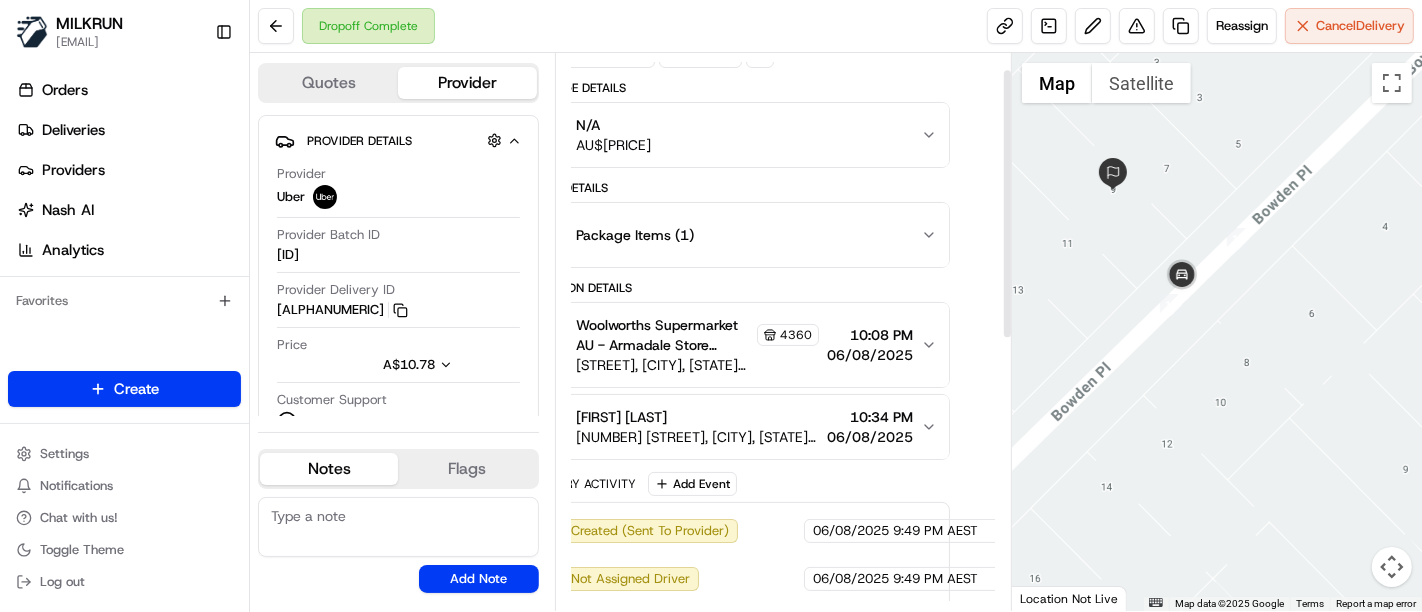 scroll, scrollTop: 34, scrollLeft: 45, axis: both 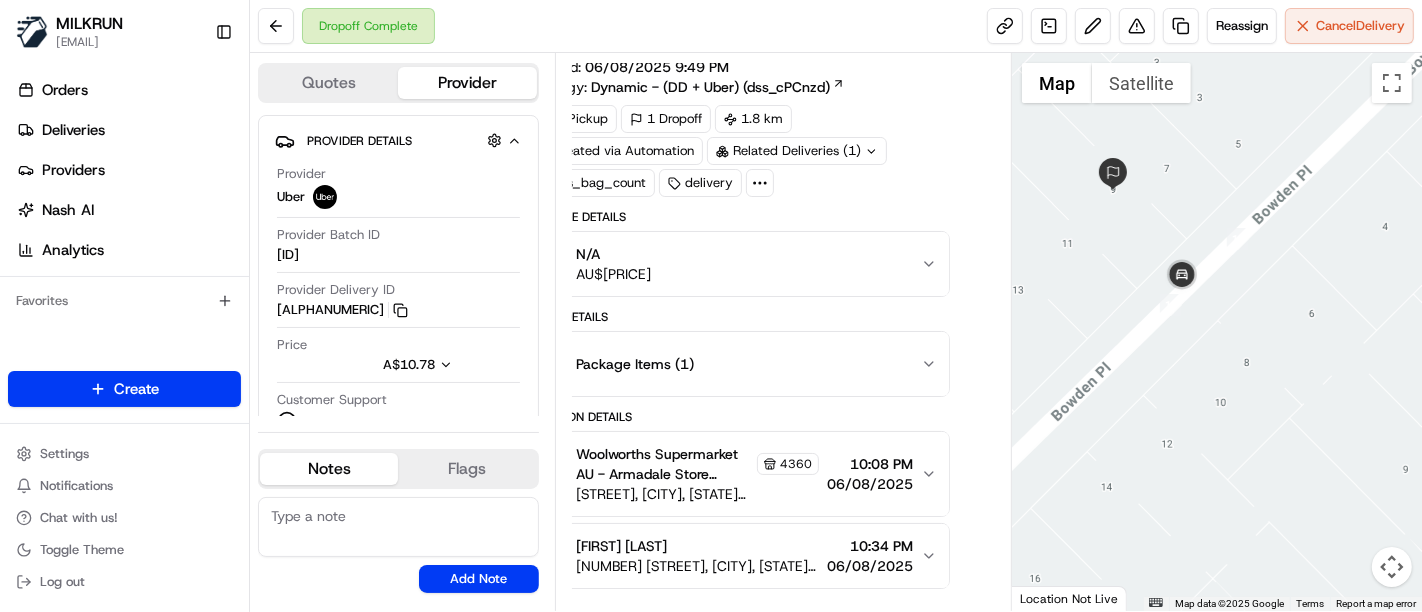 drag, startPoint x: 762, startPoint y: 385, endPoint x: 701, endPoint y: 387, distance: 61.03278 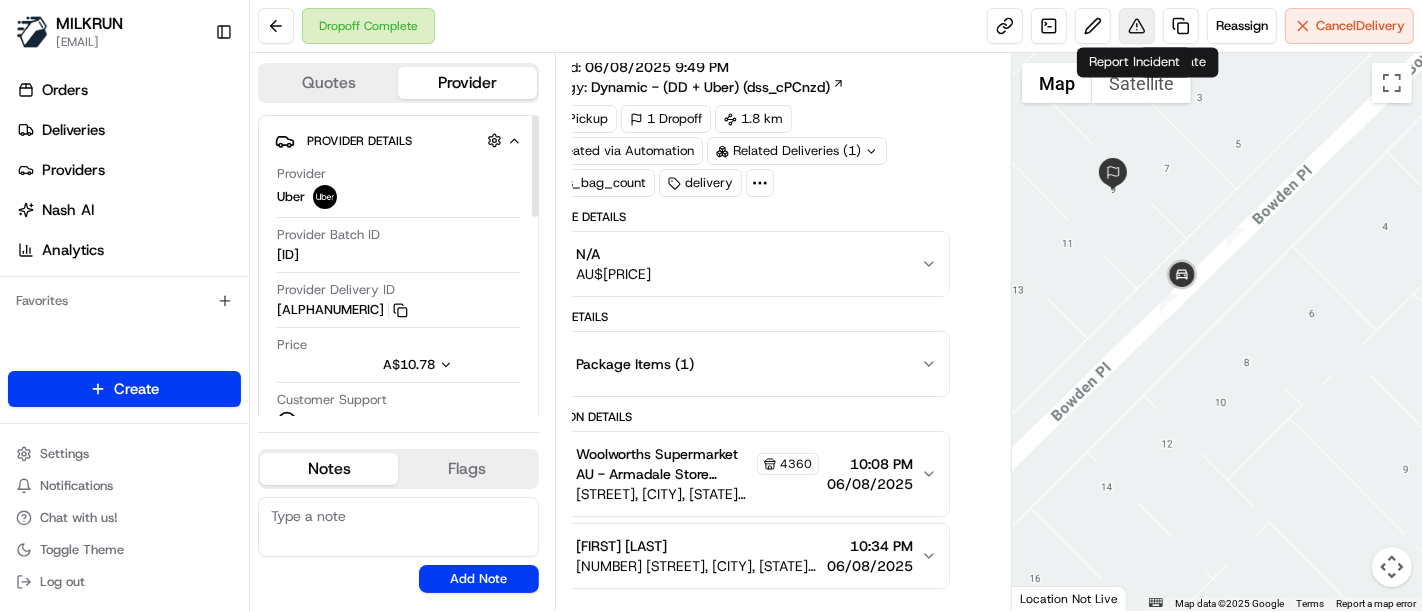 click at bounding box center (1137, 26) 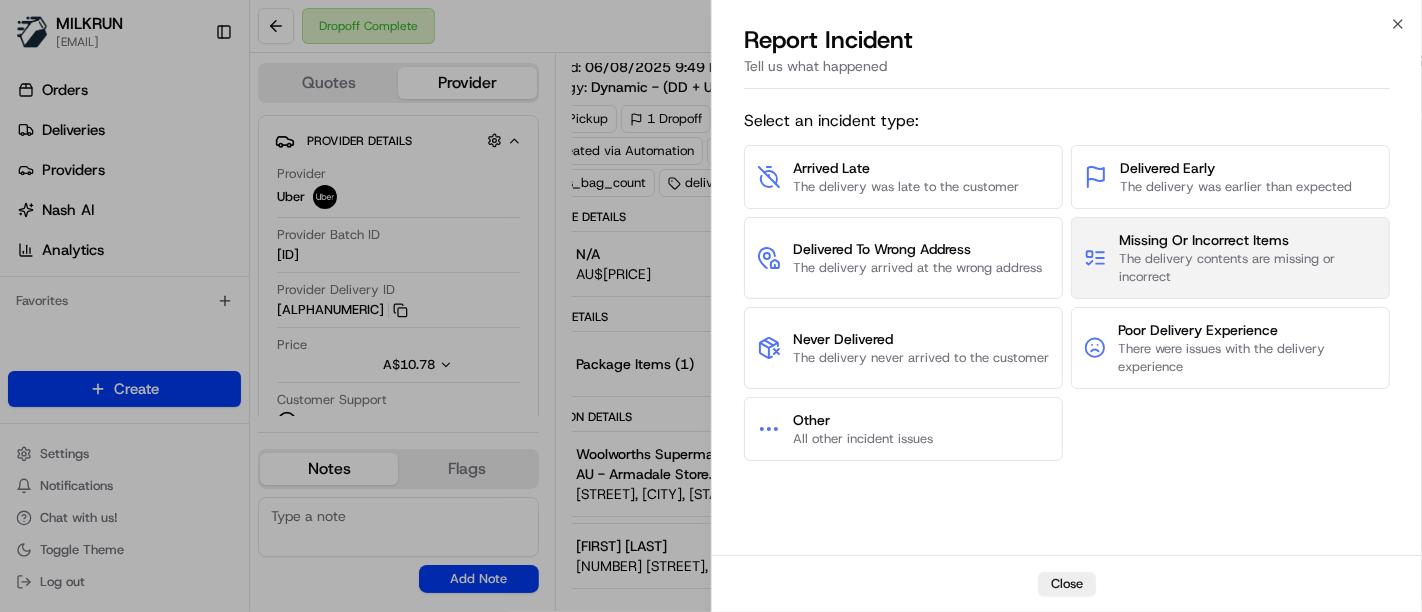 click on "Missing Or Incorrect Items" at bounding box center (1248, 240) 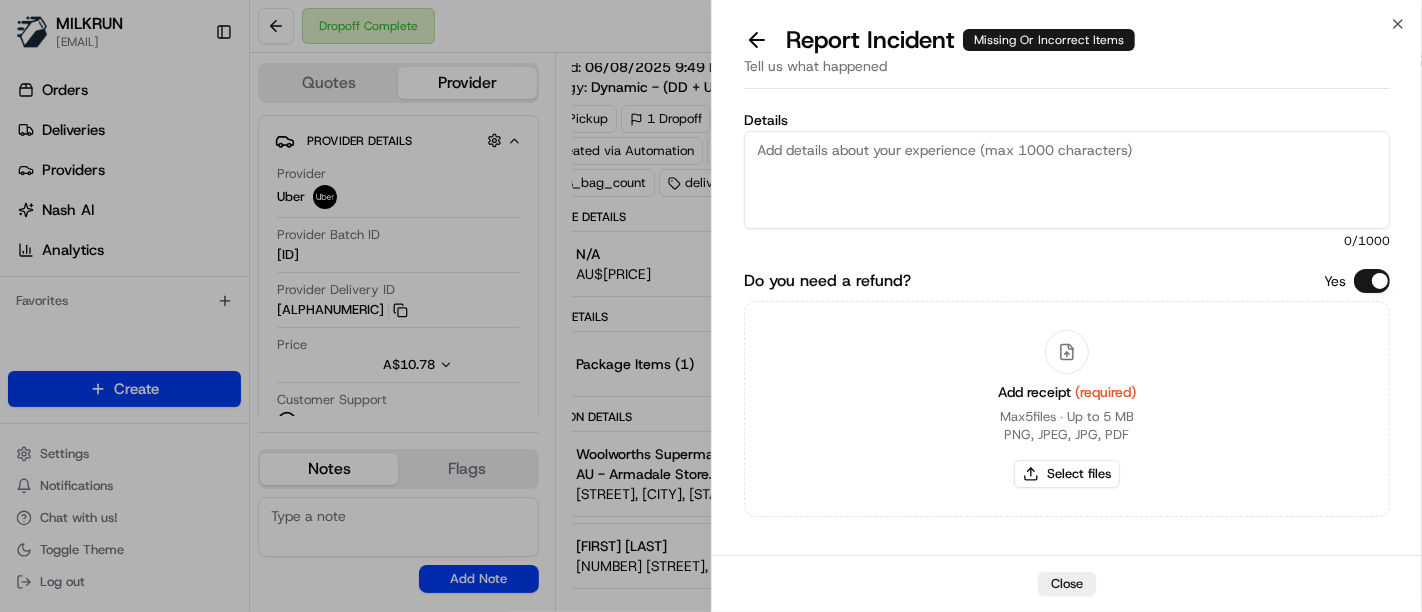 click on "Details" at bounding box center [1067, 180] 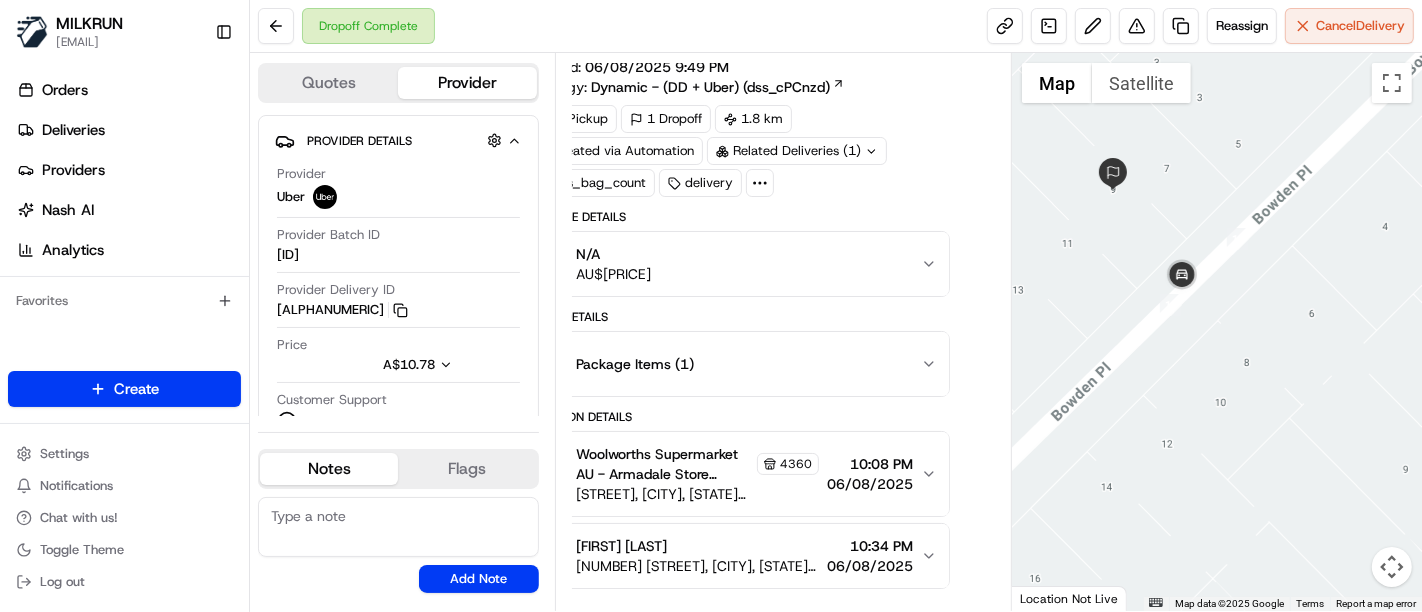 click on "has_bag_count" at bounding box center [591, 183] 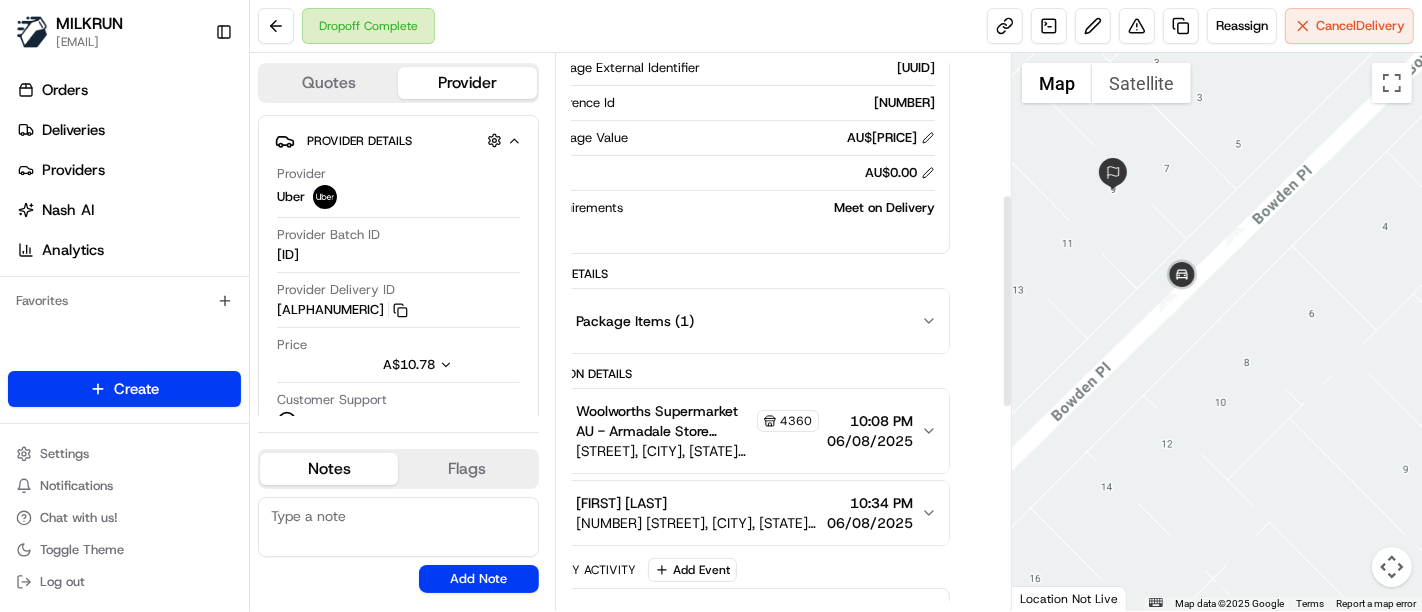 click on "AU$ 0.00" at bounding box center [752, 173] 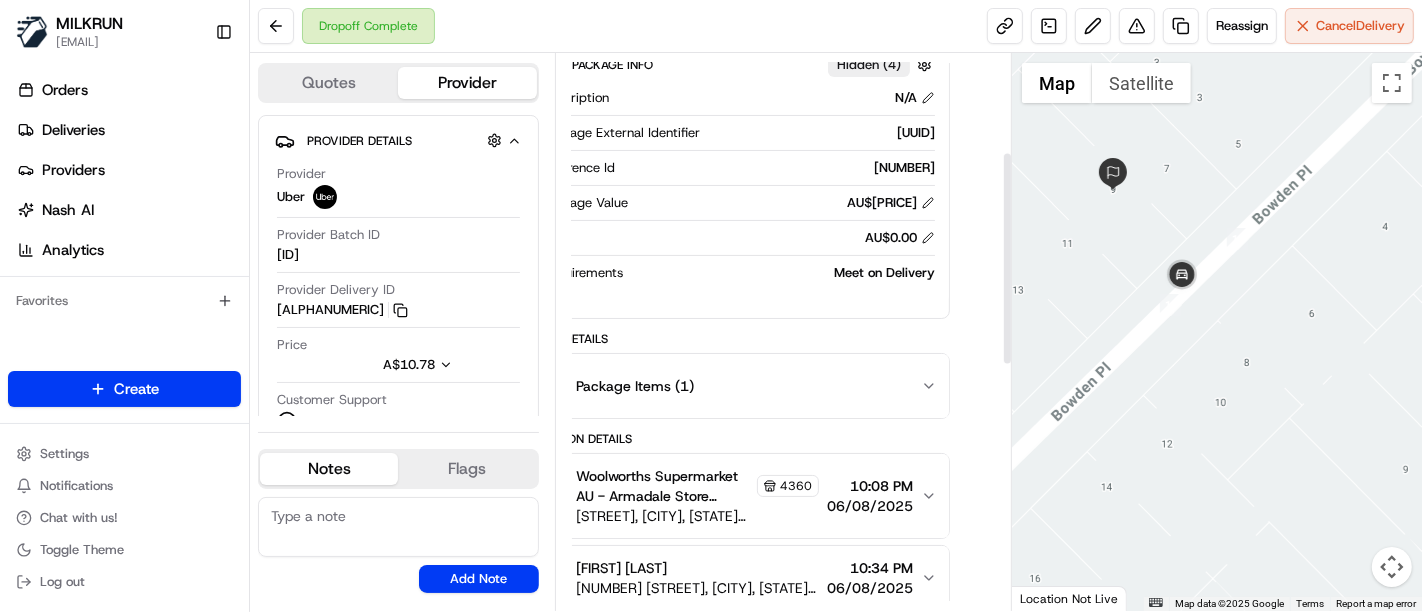 scroll, scrollTop: 257, scrollLeft: 45, axis: both 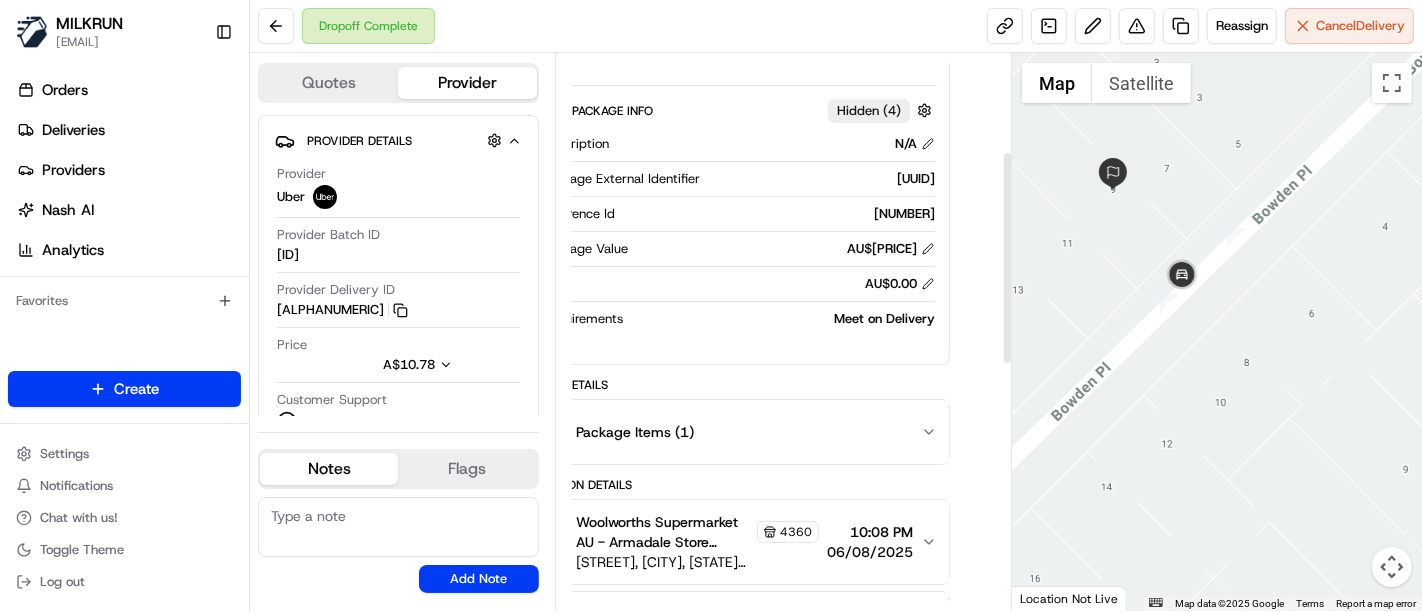 drag, startPoint x: 842, startPoint y: 194, endPoint x: 613, endPoint y: 208, distance: 229.42755 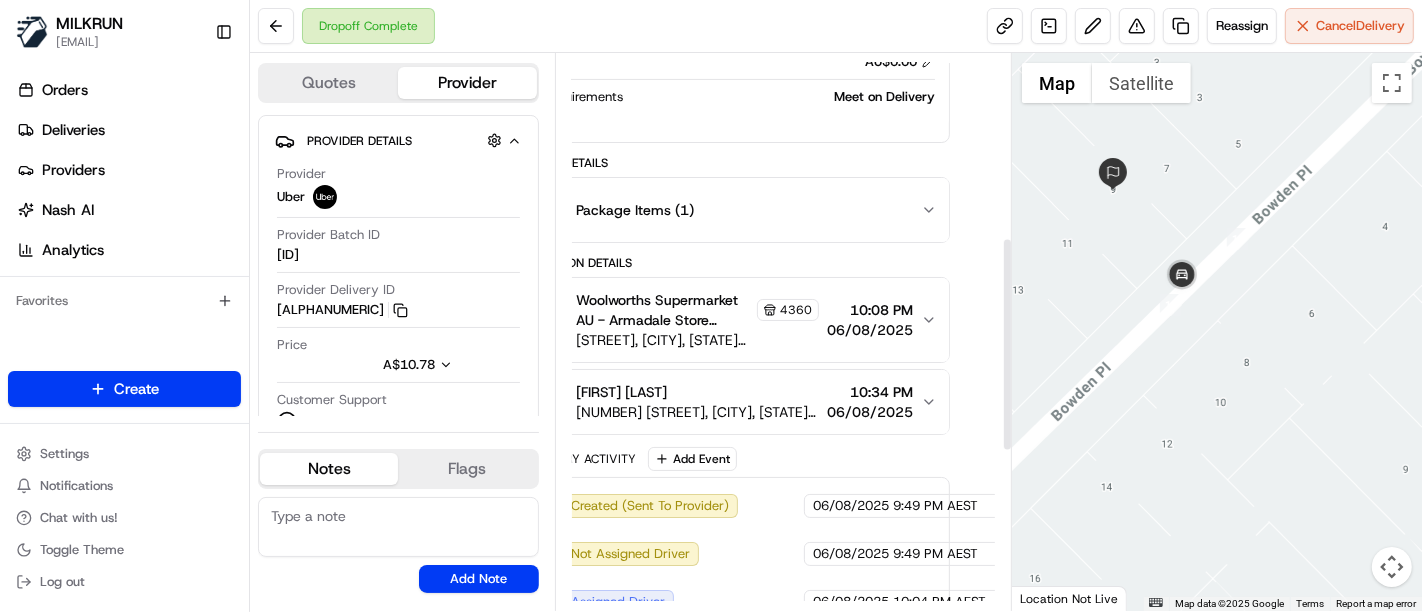 click on "Package Items ( 1 )" at bounding box center (730, 210) 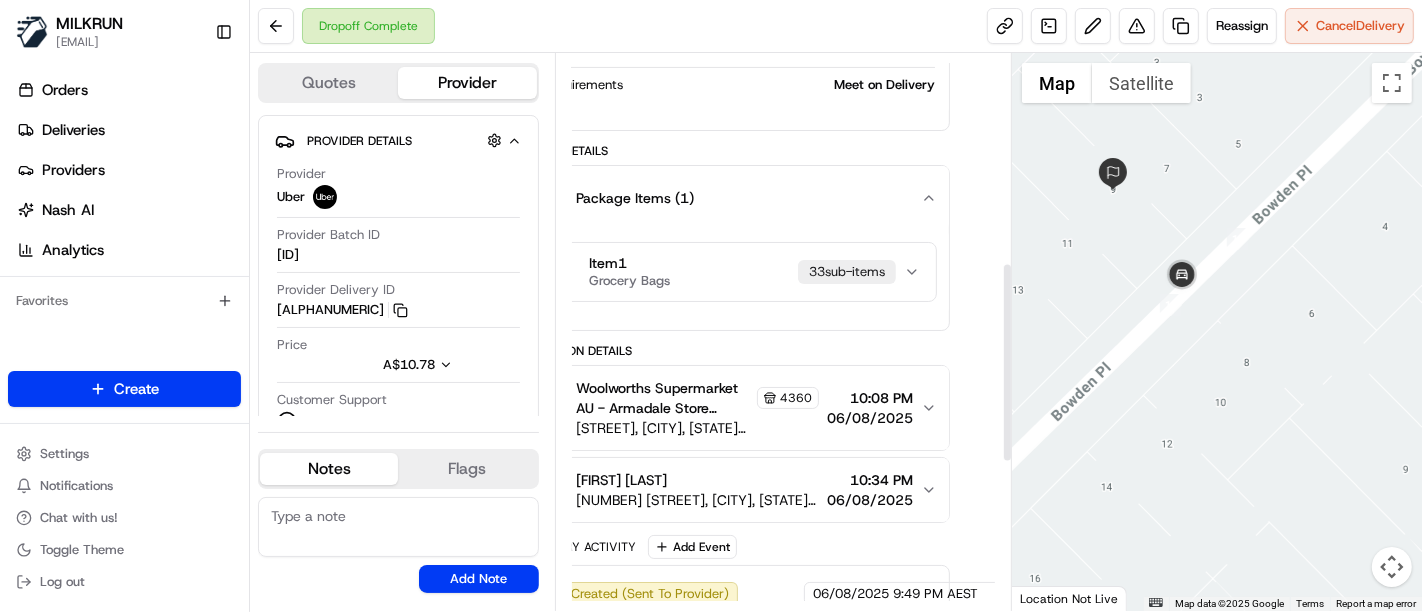 scroll, scrollTop: 479, scrollLeft: 45, axis: both 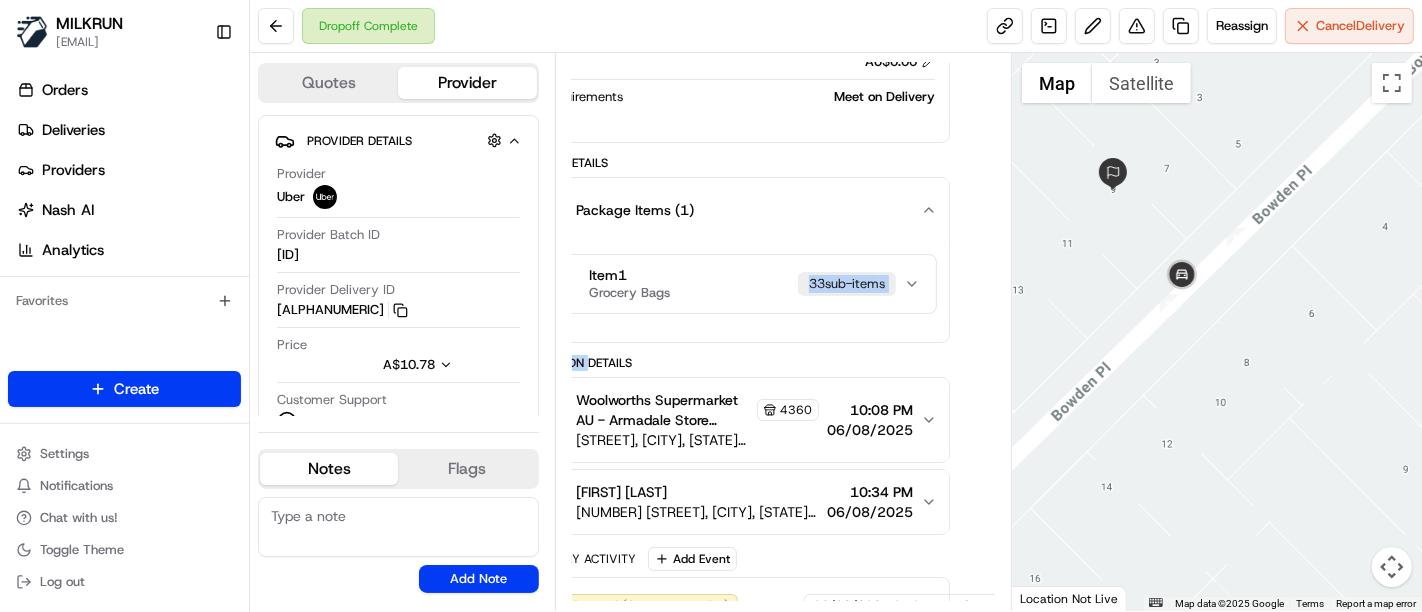 drag, startPoint x: 652, startPoint y: 370, endPoint x: 590, endPoint y: 382, distance: 63.15061 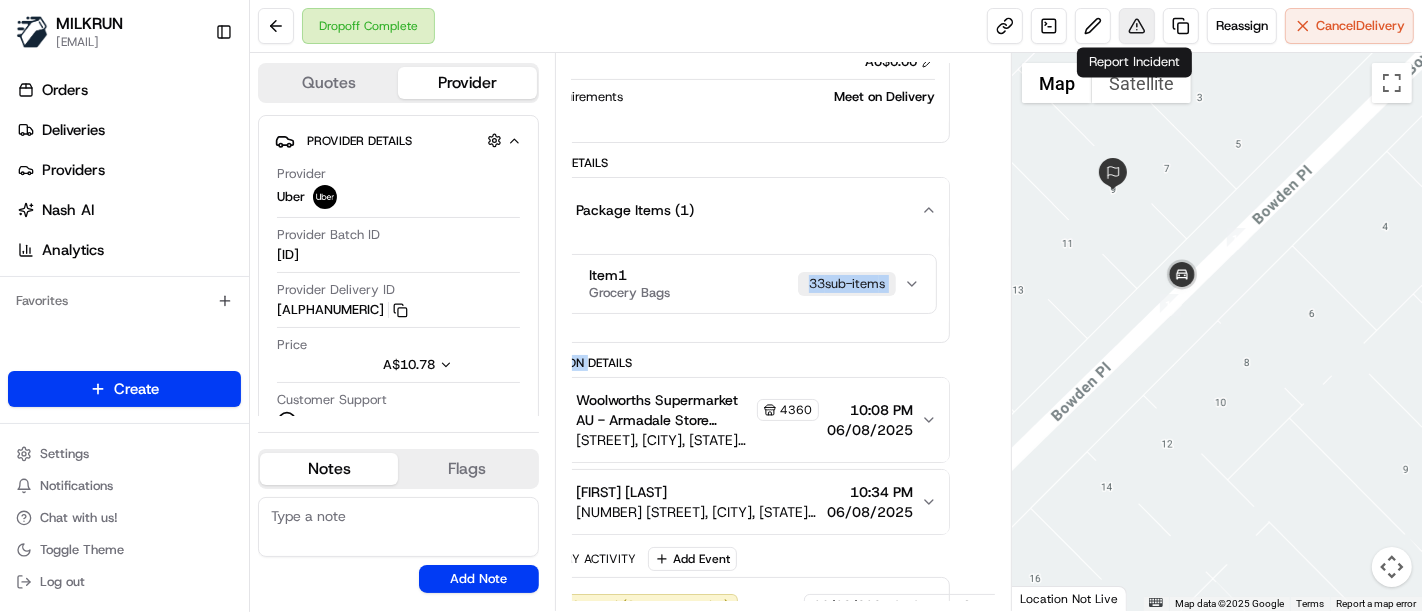click at bounding box center [1137, 26] 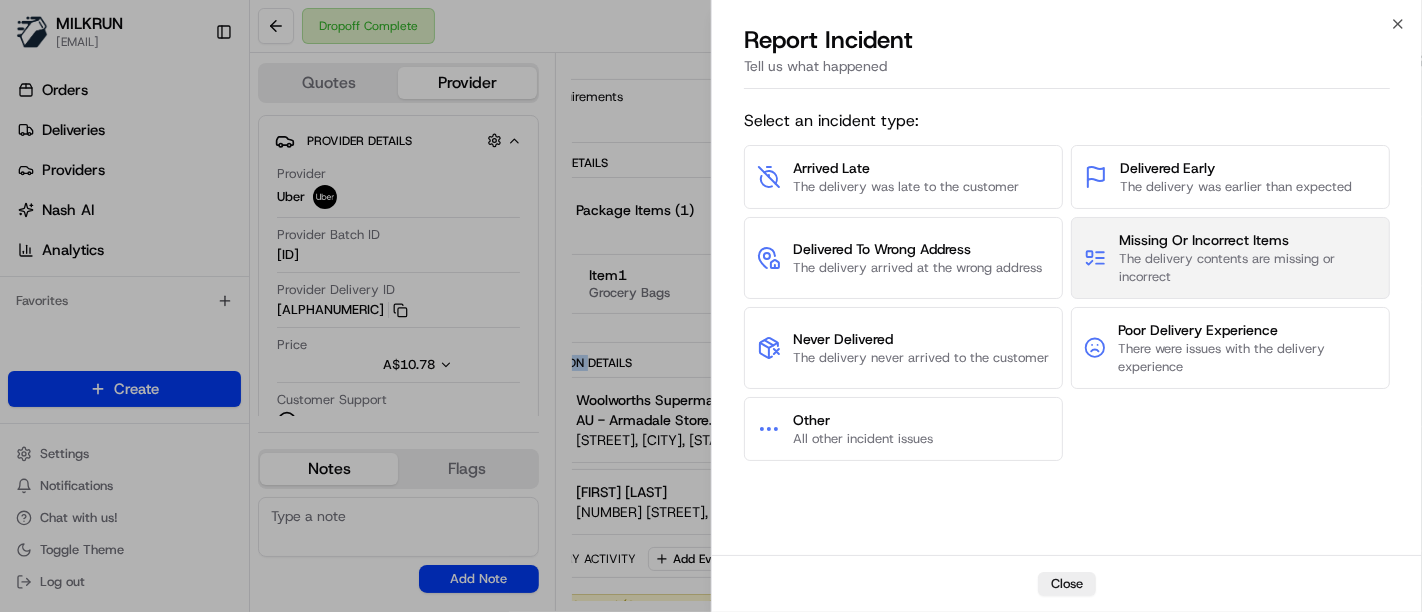 click on "The delivery contents are missing or incorrect" at bounding box center [1248, 268] 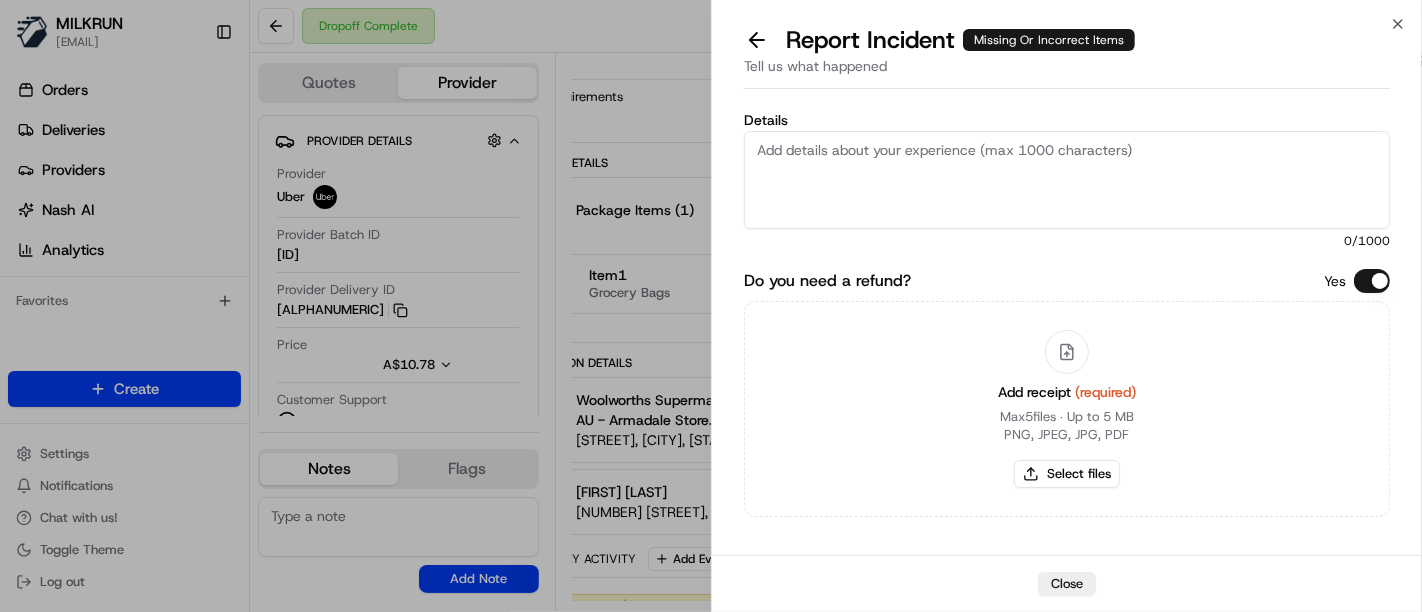 click on "Details" at bounding box center [1067, 180] 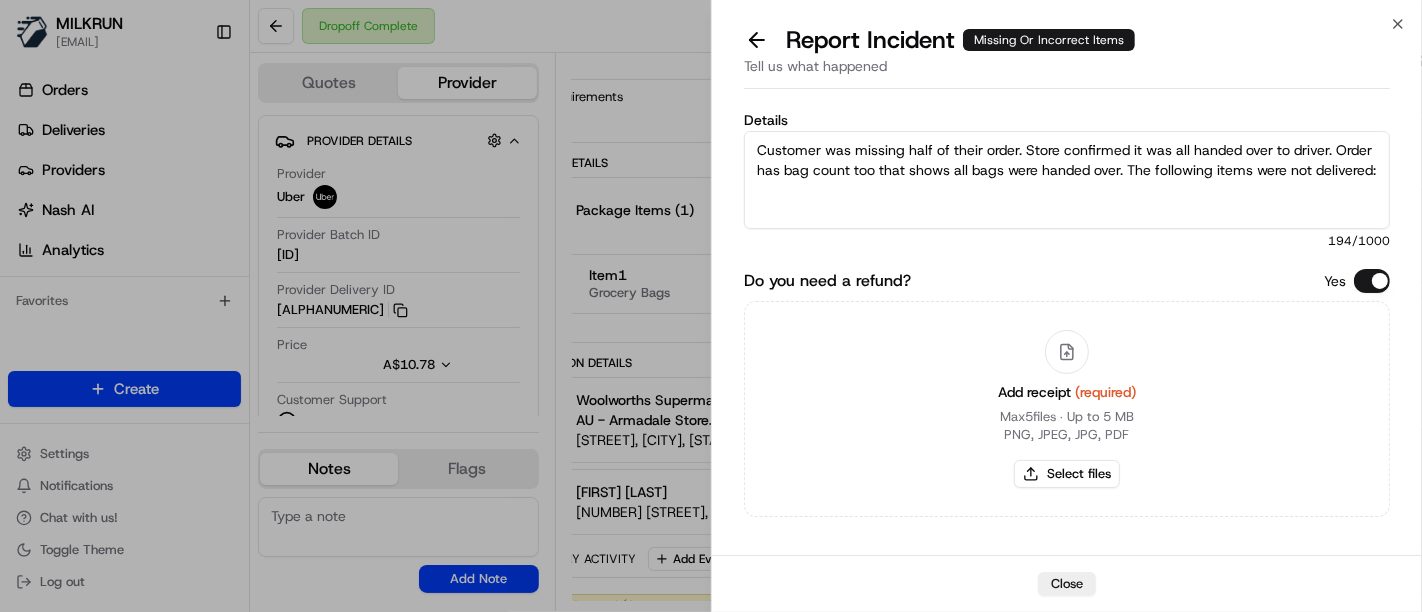 paste on "[EMAIL]" 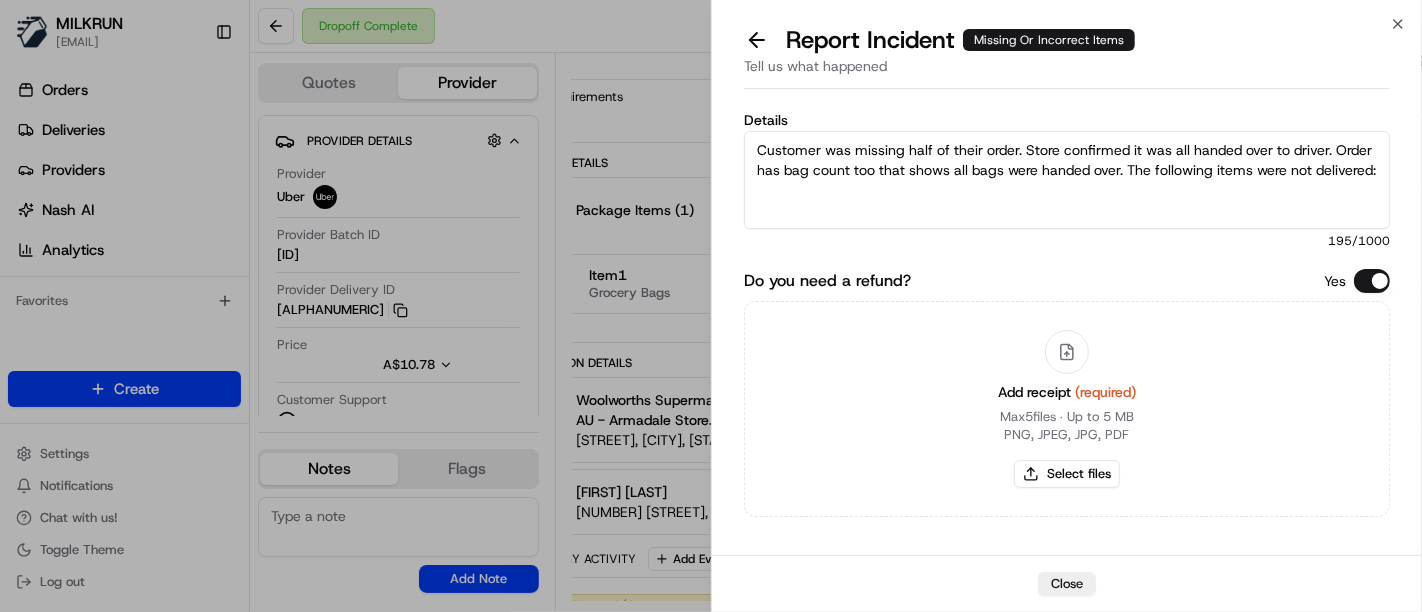 click on "Customer was missing half of their order. Store confirmed it was all handed over to driver. Order has bag count too that shows all bags were handed over. The following items were not delivered:" at bounding box center [1067, 180] 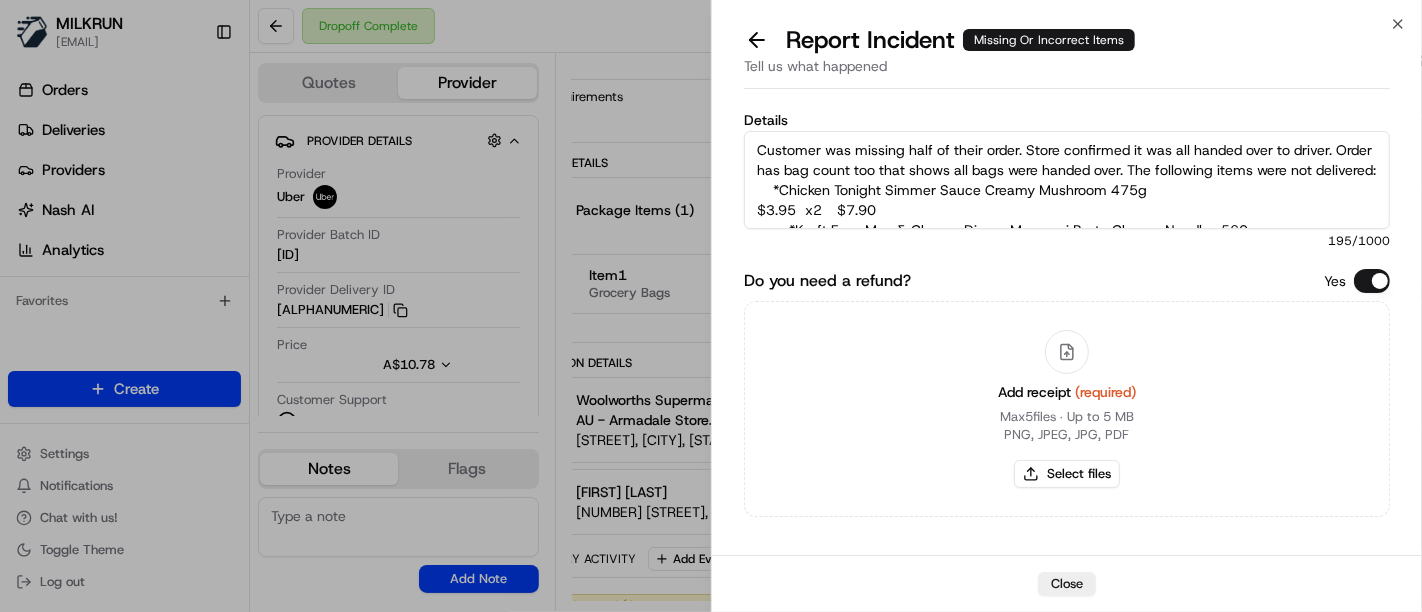 scroll, scrollTop: 331, scrollLeft: 0, axis: vertical 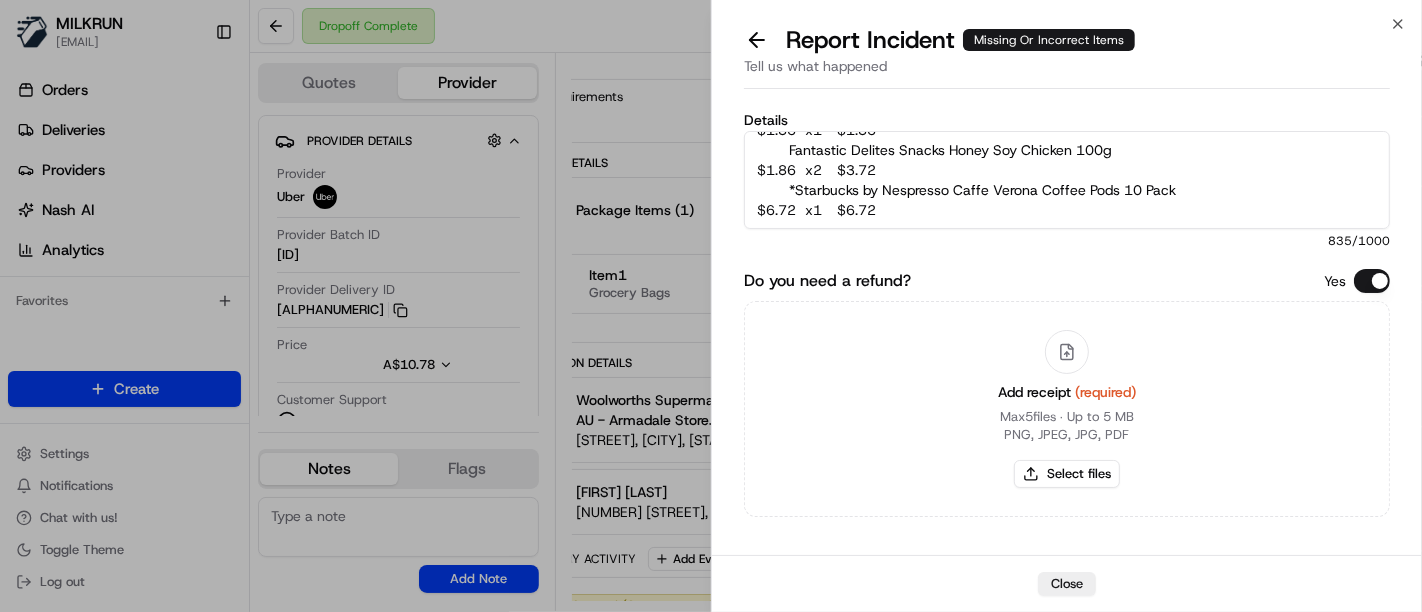 click on "Customer was missing half of their order. Store confirmed it was all handed over to driver. Order has bag count too that shows all bags were handed over. The following items were not delivered:
*Chicken Tonight Simmer Sauce Creamy Mushroom 475g
$3.95	x2	$7.90
*Kraft Easy Mac & Cheese Dinner Macaroni Pasta Cheese Noodles 560g
$8.70	x1	$8.70
*Woolworths 12 Extra Large Cage Free Eggs 700g
$6.50	x1	$6.50
Mother Earth Chewy Muesli Bars Berry Smoothie 165g
$3.30	x1	$3.30
Mother Earth Chewy Muesli Bars Choc Chip 180g
$3.30	x1	$3.30
*Sanitarium So Good Barista Almond Long Life Milk UHT 1L
$4.40	x1	$4.40
Fantastic Delites Snacks Sweet Chilli & Sour Cream 100g
$1.86	x1	$1.86
Fantastic Delites Snacks Honey Soy Chicken 100g
$1.86	x2	$3.72
*Starbucks by Nespresso Caffe Verona Coffee Pods 10 Pack
$6.72	x1	$6.72" at bounding box center (1067, 180) 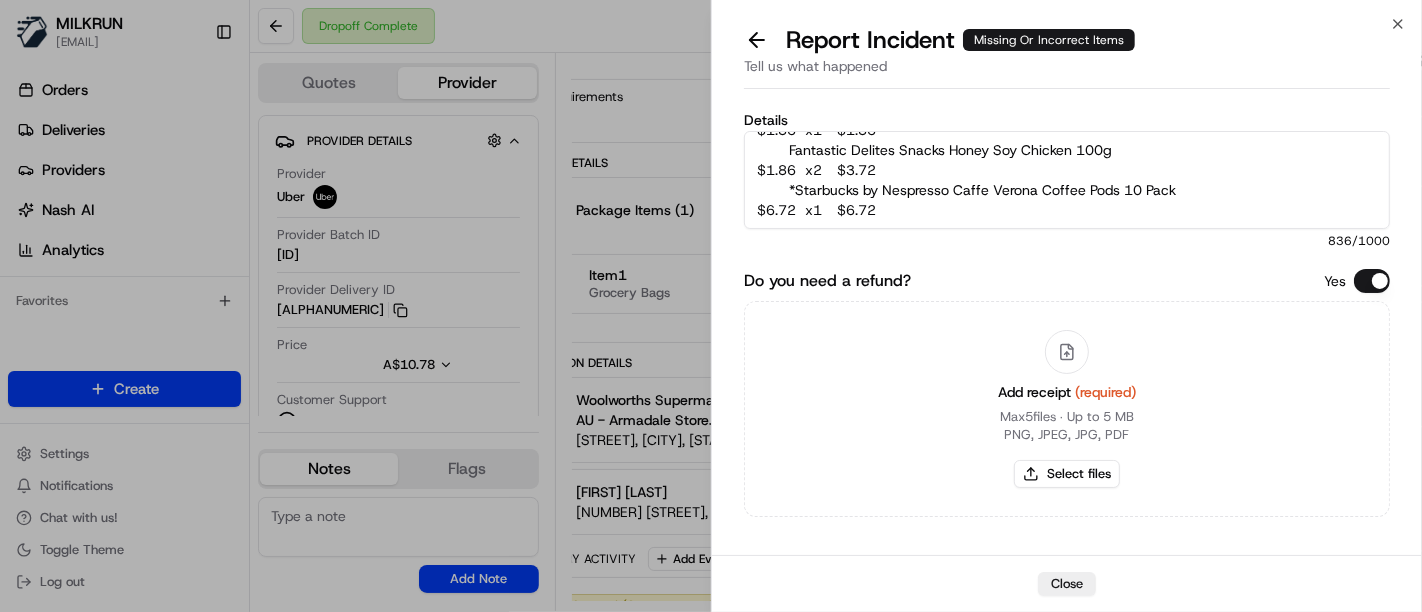 paste on "*Starbucks by Nespresso House Blend Lungo Coffee Pods 10 Pack
$6.72	x1	$6.72" 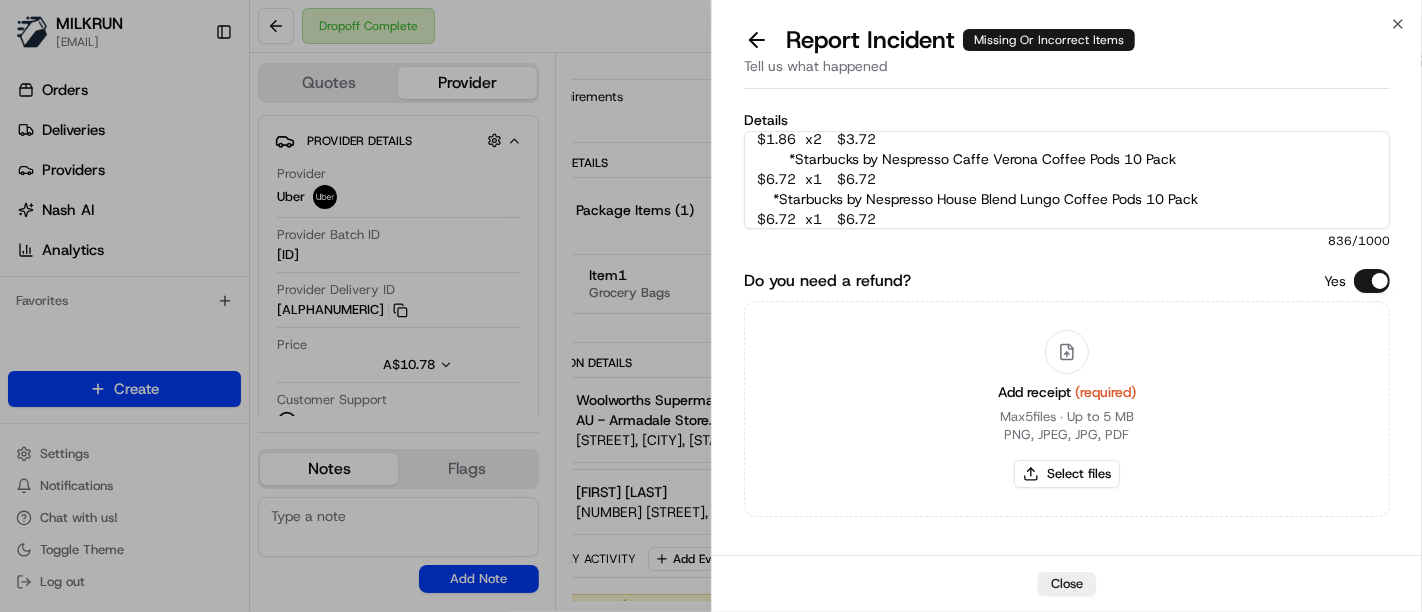 scroll, scrollTop: 371, scrollLeft: 0, axis: vertical 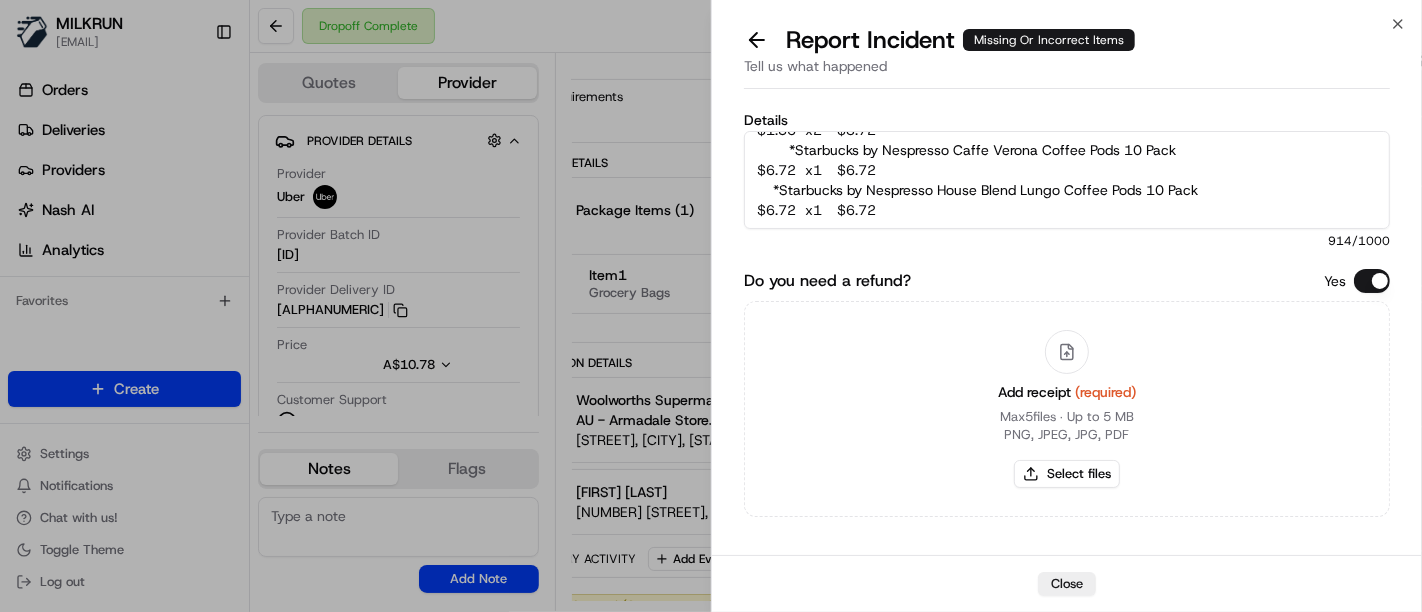 click on "Customer was missing half of their order. Store confirmed it was all handed over to driver. Order has bag count too that shows all bags were handed over. The following items were not delivered:
*Chicken Tonight Simmer Sauce Creamy Mushroom 475g
$3.95	x2	$7.90
*Kraft Easy Mac & Cheese Dinner Macaroni Pasta Cheese Noodles 560g
$8.70	x1	$8.70
*Woolworths 12 Extra Large Cage Free Eggs 700g
$6.50	x1	$6.50
Mother Earth Chewy Muesli Bars Berry Smoothie 165g
$3.30	x1	$3.30
Mother Earth Chewy Muesli Bars Choc Chip 180g
$3.30	x1	$3.30
*Sanitarium So Good Barista Almond Long Life Milk UHT 1L
$4.40	x1	$4.40
Fantastic Delites Snacks Sweet Chilli & Sour Cream 100g
$1.86	x1	$1.86
Fantastic Delites Snacks Honey Soy Chicken 100g
$1.86	x2	$3.72
*Starbucks by Nespresso Caffe Verona Coffee Pods 10 Pack
$6.72	x1	$6.72
*Starbucks by Nespresso House Blend Lungo Coffee Pods 10 Pack
$6.72	x1	$6.72" at bounding box center (1067, 180) 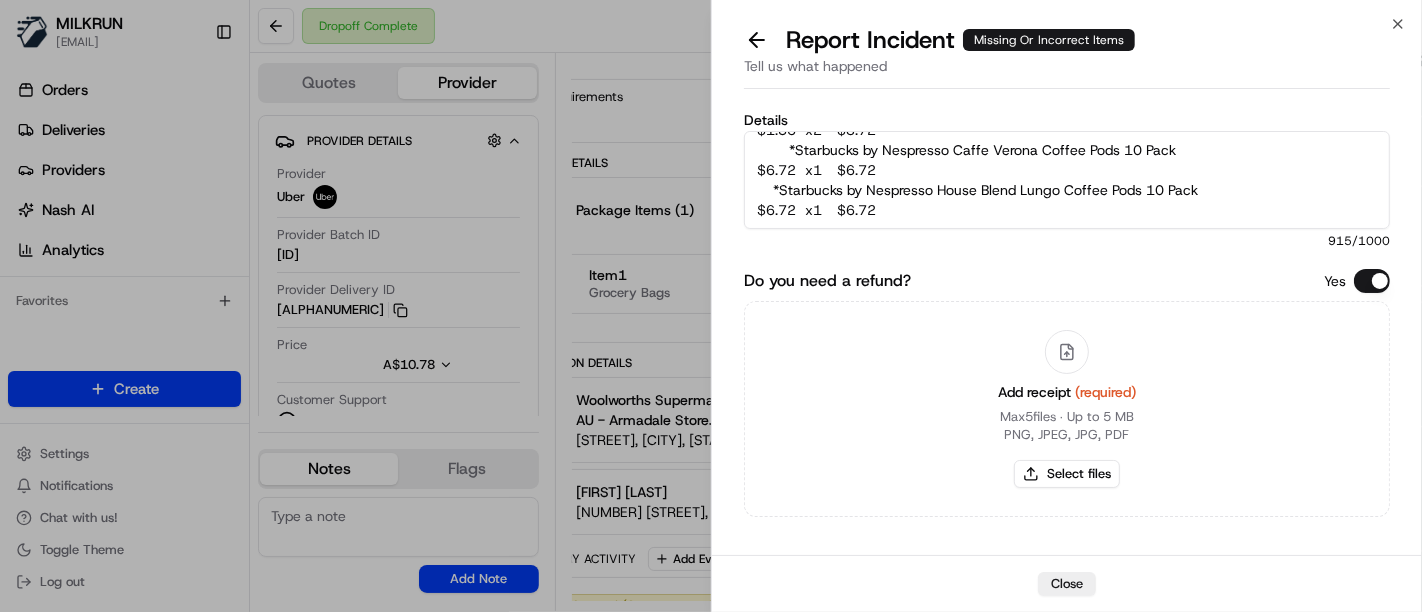 paste on "*Tip Top English Muffins Fruit Bakery 6 pack
$6.85	x1	$6.85
*Woolworths Full Crea" 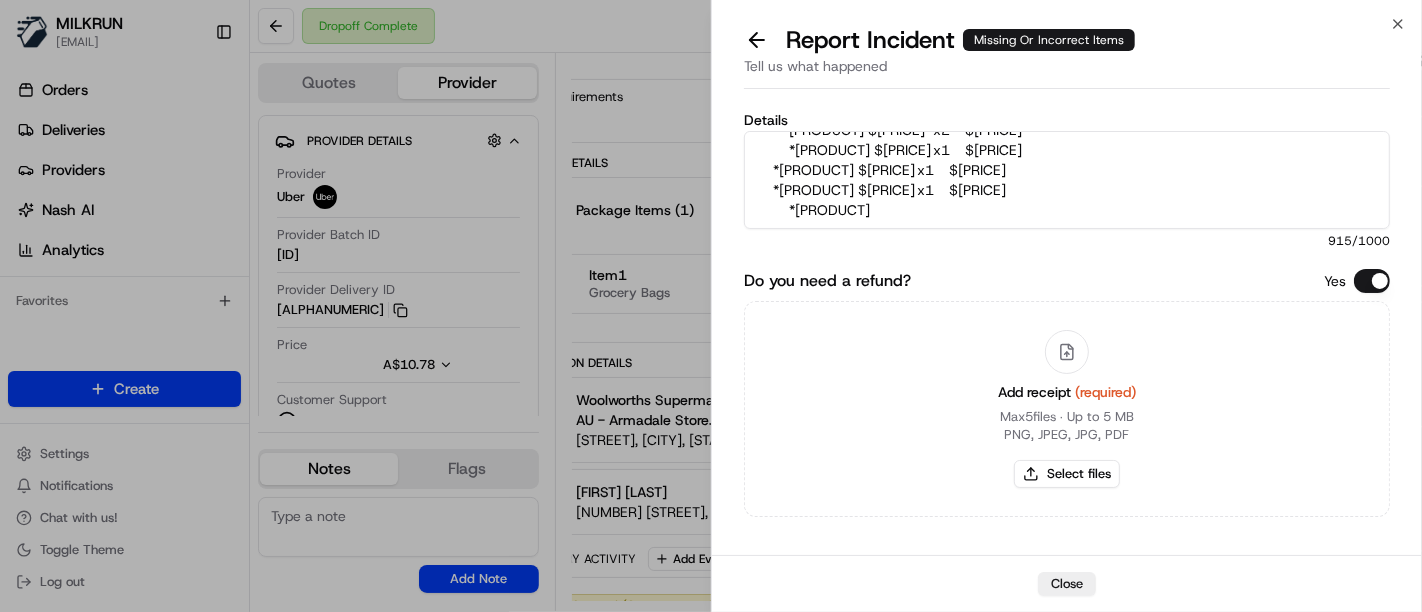 scroll, scrollTop: 431, scrollLeft: 0, axis: vertical 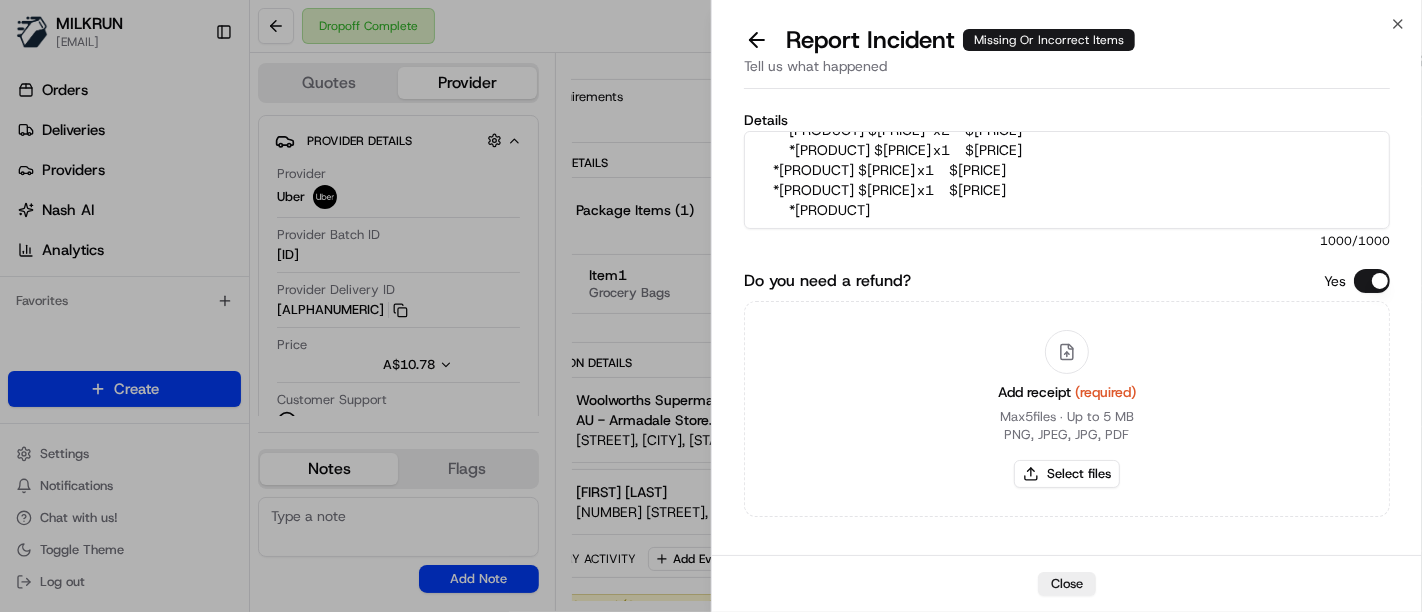 click on "Customer was missing half of their order. Store confirmed it was all handed over to driver. Order has bag count too that shows all bags were handed over. The following items were not delivered:
*[PRODUCT] $[PRICE]	x2	$[PRICE]
*[PRODUCT] $[PRICE]	x1	$[PRICE]
*[PRODUCT] $[PRICE]	x1	$[PRICE]
[PRODUCT] $[PRICE]	x1	$[PRICE]
[PRODUCT] $[PRICE]	x1	$[PRICE]
*[PRODUCT] $[PRICE]	x1	$[PRICE]
[PRODUCT] $[PRICE]	x1	$[PRICE]
[PRODUCT] $[PRICE]	x2	$[PRICE]
*[PRODUCT] $[PRICE]	x1	$[PRICE]
*[PRODUCT] $[PRICE]	x1	$[PRICE]
*[PRODUCT] $[PRICE]	x1	$[PRICE]
*[PRODUCT]" at bounding box center [1067, 180] 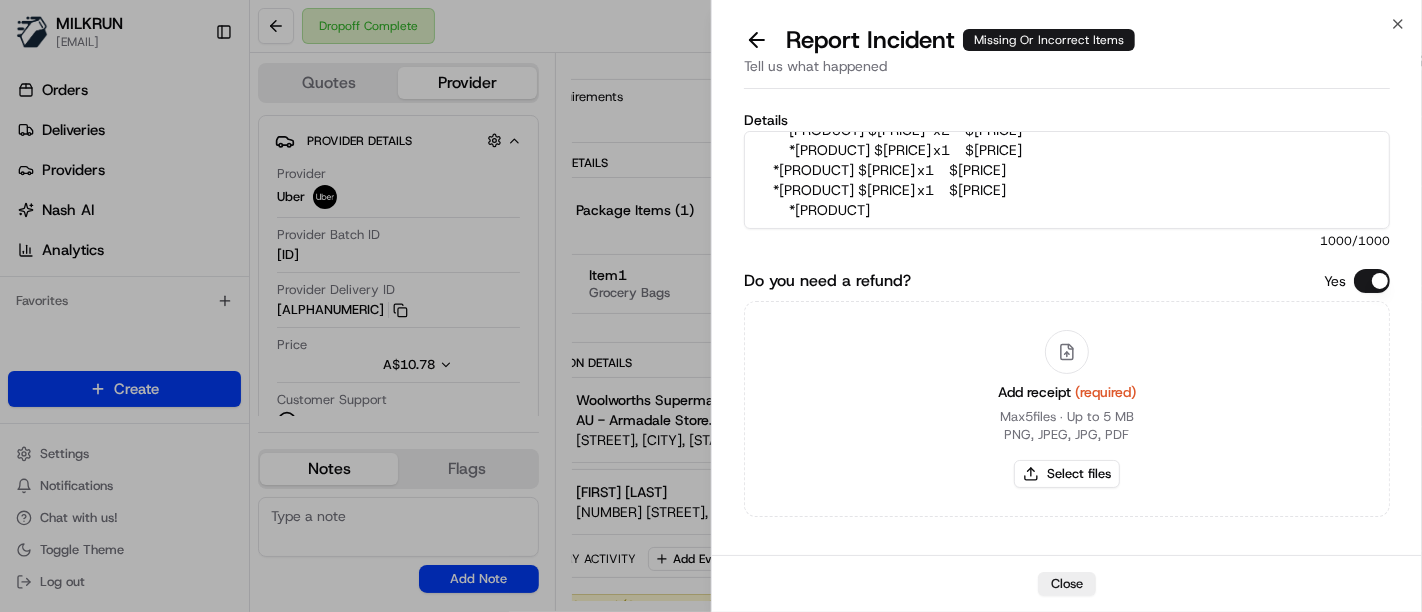 scroll, scrollTop: 440, scrollLeft: 0, axis: vertical 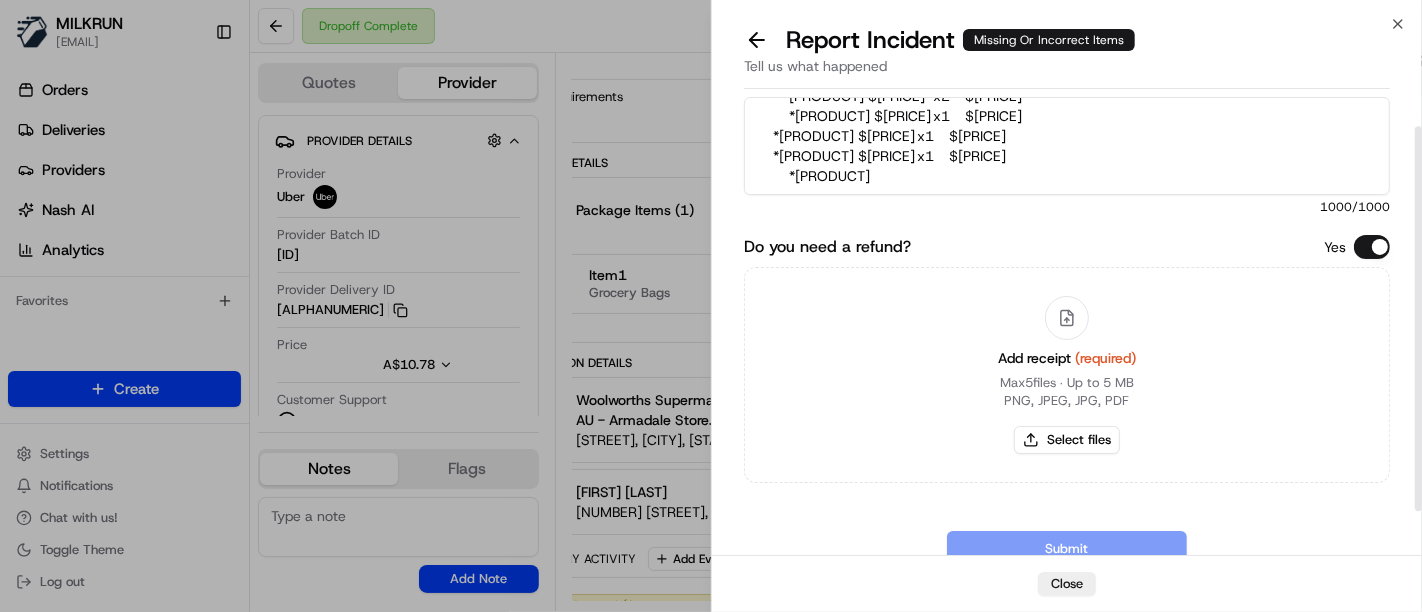 drag, startPoint x: 979, startPoint y: 138, endPoint x: 734, endPoint y: 161, distance: 246.07722 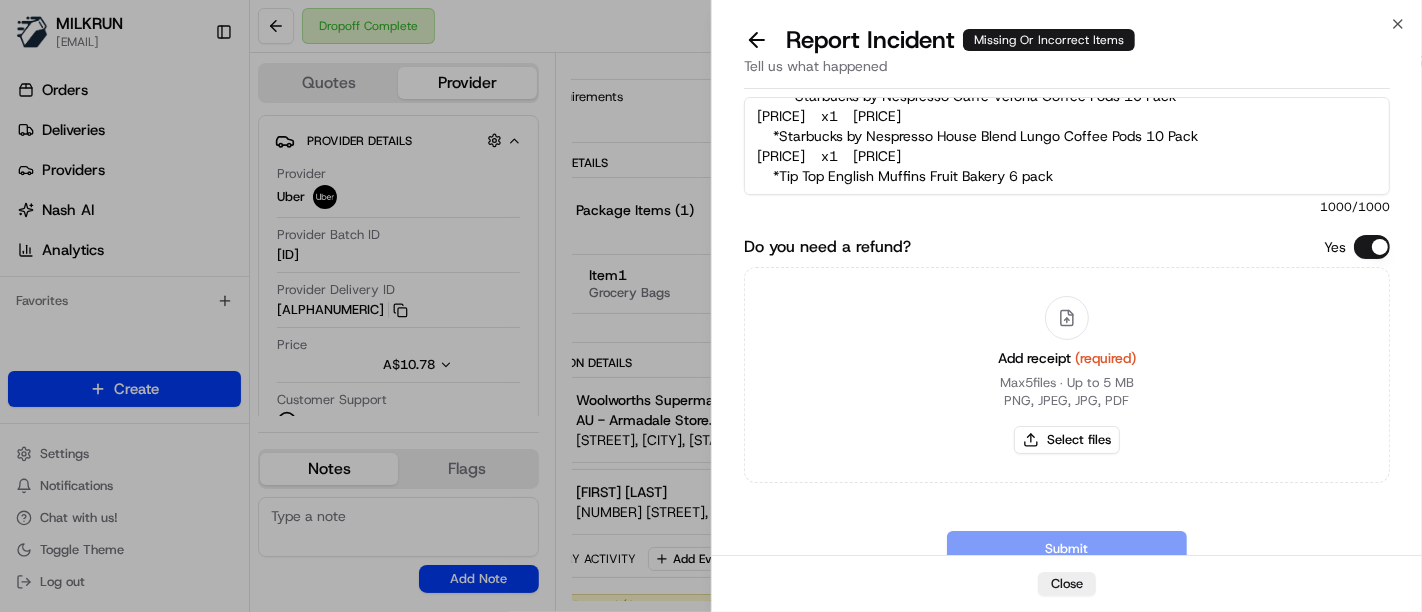 scroll, scrollTop: 420, scrollLeft: 0, axis: vertical 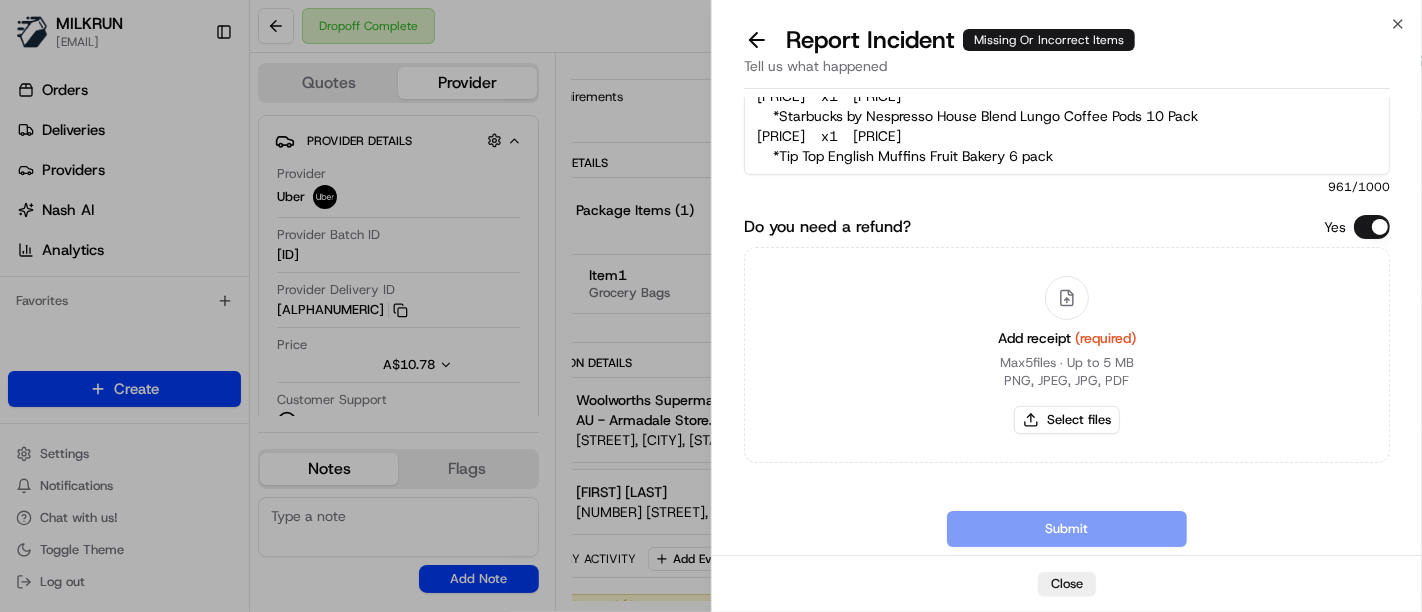 click on "Customer was missing half of their order. Store confirmed it was all handed over to driver. Order has bag count too that shows all bags were handed over. The following items were not delivered:
*Chicken Tonight Simmer Sauce Creamy Mushroom 475g
[PRICE]	x2	[PRICE]
*Kraft Easy Mac & Cheese Dinner Macaroni Pasta Cheese Noodles 560g
[PRICE]	x1	[PRICE]
*Woolworths 12 Extra Large Cage Free Eggs 700g
[PRICE]	x1	[PRICE]
Mother Earth Chewy Muesli Bars Berry Smoothie 165g
[PRICE]	x1	[PRICE]
Mother Earth Chewy Muesli Bars Choc Chip 180g
[PRICE]	x1	[PRICE]
*Sanitarium So Good Barista Almond Long Life Milk UHT 1L
[PRICE]	x1	[PRICE]
Fantastic Delites Snacks Sweet Chilli & Sour Cream 100g
[PRICE]	x1	[PRICE]
Fantastic Delites Snacks Honey Soy Chicken 100g
[PRICE]	x2	[PRICE]
*Starbucks by Nespresso Caffe Verona Coffee Pods 10 Pack
[PRICE]	x1	[PRICE]
*Starbucks by Nespresso House Blend Lungo Coffee Pods 10 Pack
[PRICE]	x1	[PRICE]
*Tip Top English Muffins Fruit Bakery 6 pack" at bounding box center [1067, 126] 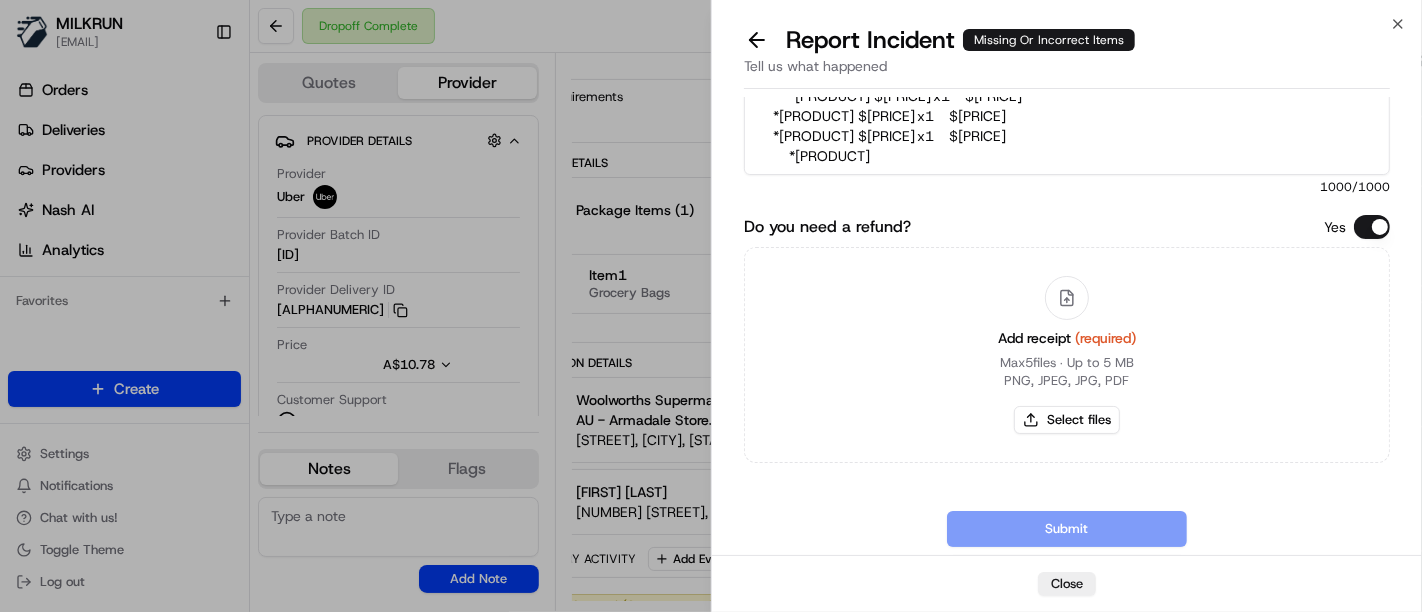 scroll, scrollTop: 440, scrollLeft: 0, axis: vertical 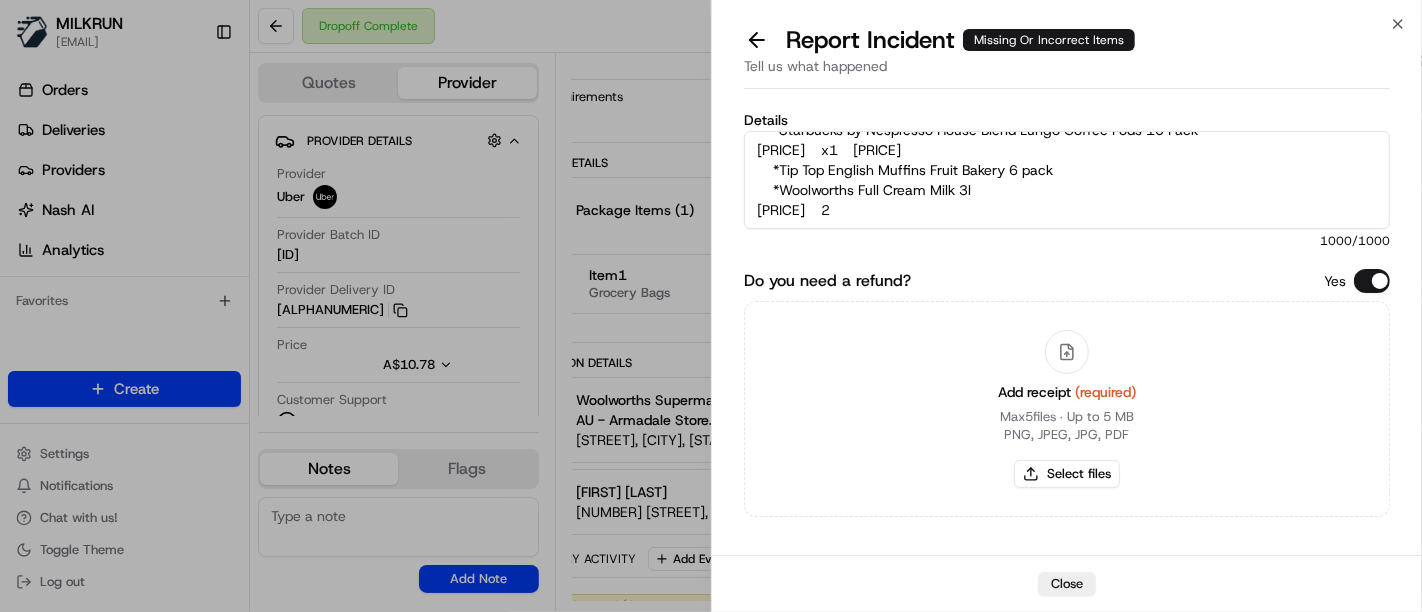click on "Customer was missing half of their order. Store confirmed it was all handed over to driver. Order has bag count too that shows all bags were handed over. The following items were not delivered:
*Chicken Tonight Simmer Sauce Creamy Mushroom 475g
[PRICE]	x2	[PRICE]
*Kraft Easy Mac & Cheese Dinner Macaroni Pasta Cheese Noodles 560g
[PRICE]	x1	[PRICE]
*Woolworths 12 Extra Large Cage Free Eggs 700g
[PRICE]	x1	[PRICE]
Mother Earth Chewy Muesli Bars Berry Smoothie 165g
[PRICE]	x1	[PRICE]
Mother Earth Chewy Muesli Bars Choc Chip 180g
[PRICE]	x1	[PRICE]
*Sanitarium So Good Barista Almond Long Life Milk UHT 1L
[PRICE]	x1	[PRICE]
Fantastic Delites Snacks Sweet Chilli & Sour Cream 100g
[PRICE]	x1	[PRICE]
Fantastic Delites Snacks Honey Soy Chicken 100g
[PRICE]	x2	[PRICE]
*Starbucks by Nespresso Caffe Verona Coffee Pods 10 Pack
[PRICE]	x1	[PRICE]
*Starbucks by Nespresso House Blend Lungo Coffee Pods 10 Pack
[PRICE]	x1	[PRICE]
*Tip Top English Muffins Fruit Bakery 6 pack
*Woolworths Full Cream Milk 3l
[PRICE]	2" at bounding box center (1067, 180) 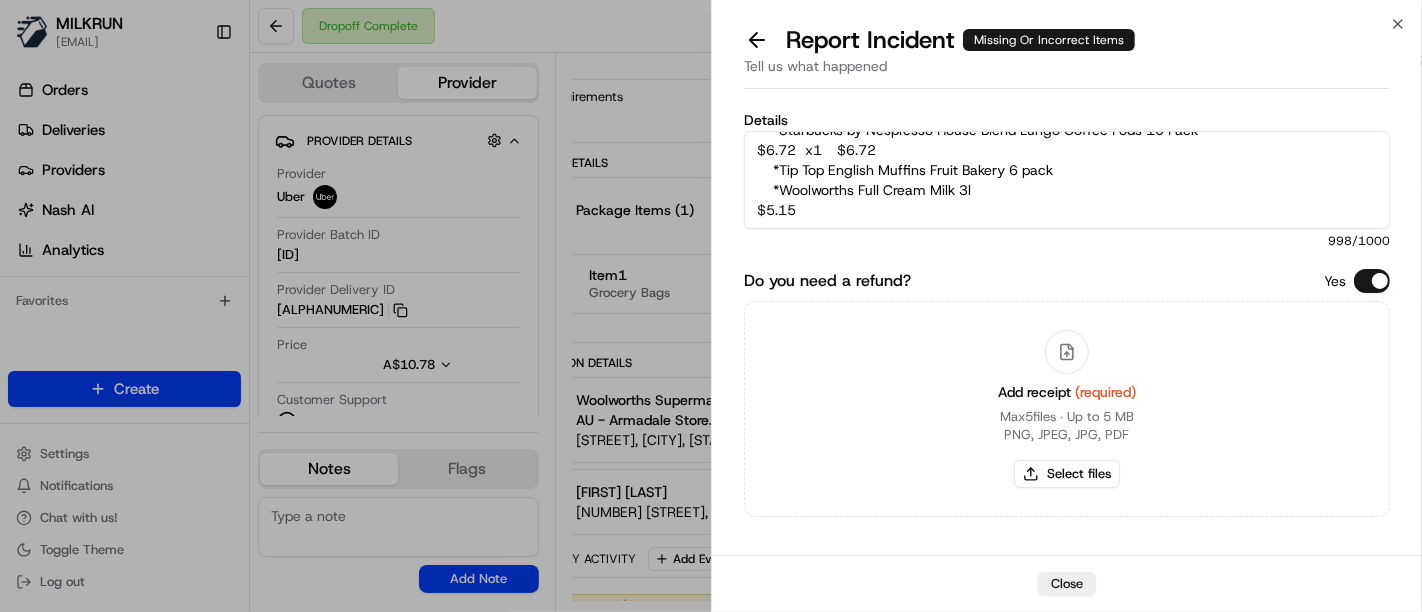 scroll, scrollTop: 0, scrollLeft: 0, axis: both 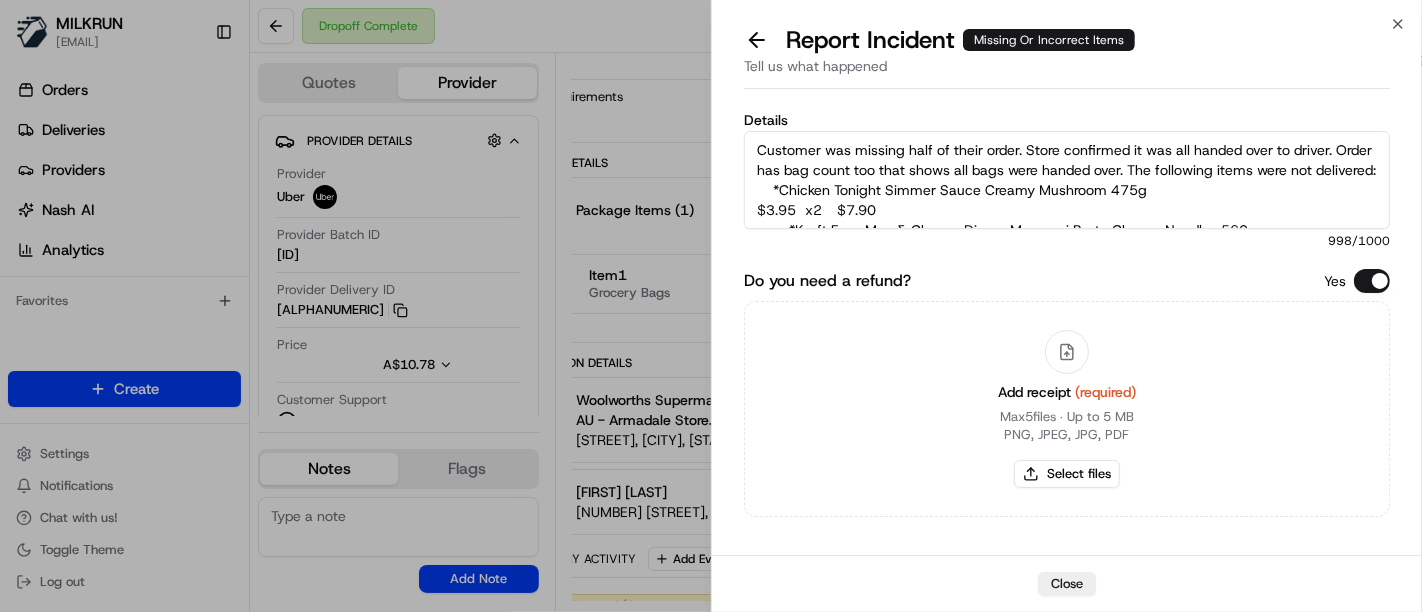 drag, startPoint x: 872, startPoint y: 214, endPoint x: 759, endPoint y: 202, distance: 113.63538 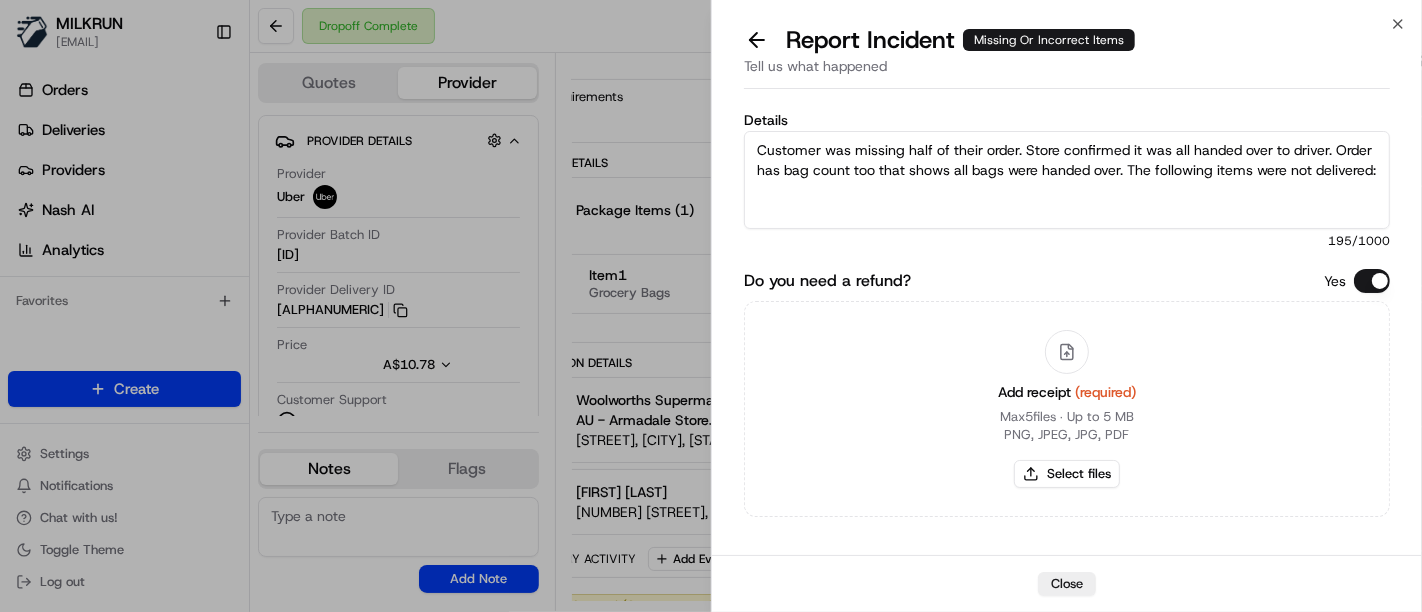 click on "Customer was missing half of their order. Store confirmed it was all handed over to driver. Order has bag count too that shows all bags were handed over. The following items were not delivered:" at bounding box center [1067, 180] 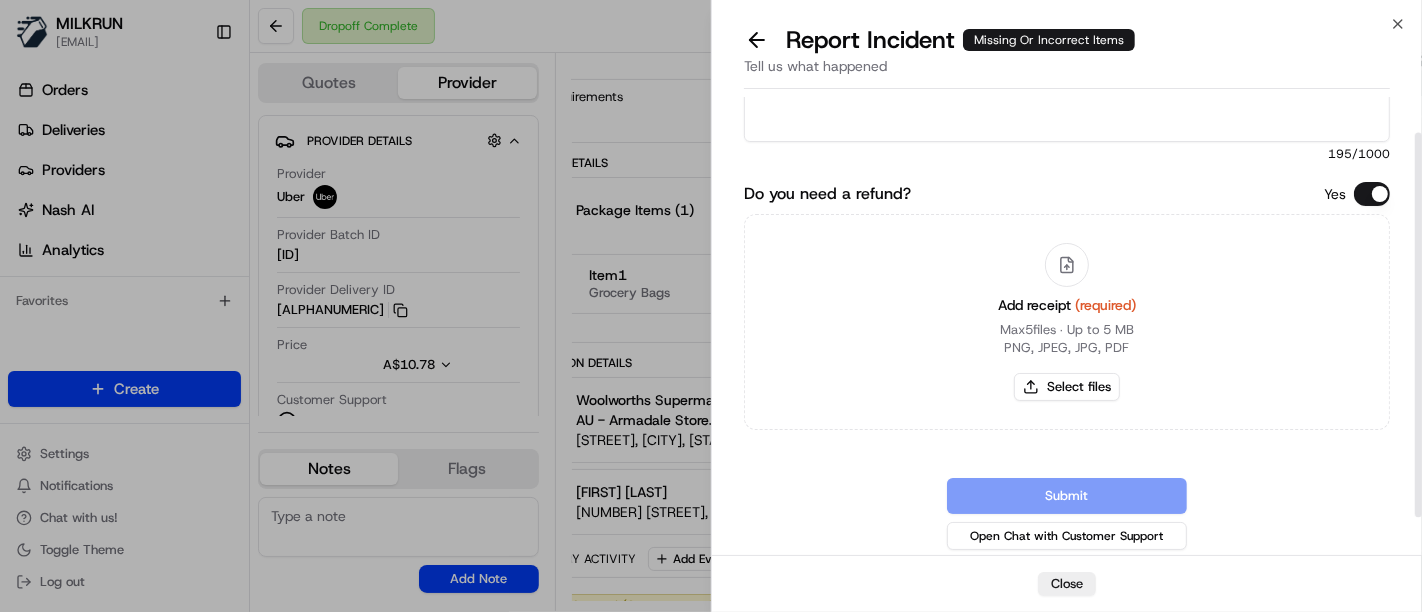 scroll, scrollTop: 0, scrollLeft: 0, axis: both 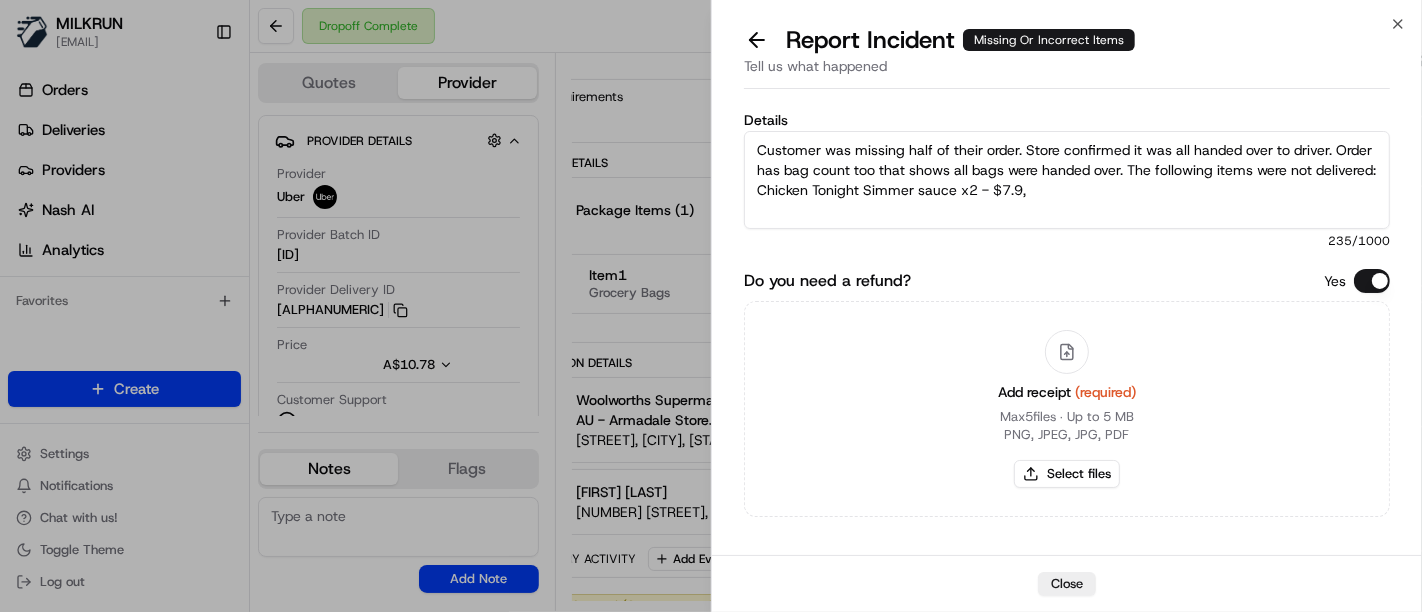 click on "Customer was missing half of their order. Store confirmed it was all handed over to driver. Order has bag count too that shows all bags were handed over. The following items were not delivered:
Chicken Tonight Simmer sauce x2 - $7.9," at bounding box center [1067, 180] 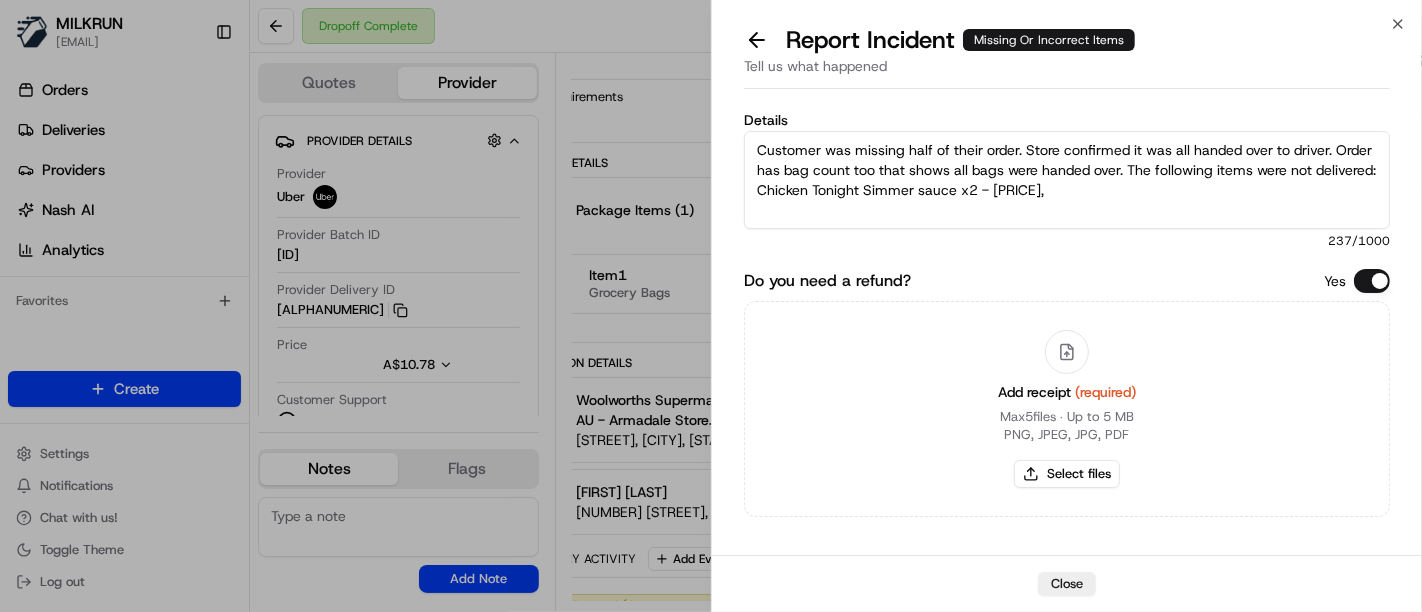 paste on "*Kraft Easy Mac & Cheese Dinner Macaroni Pasta Cheese Noodles 560g
$8.70	x1" 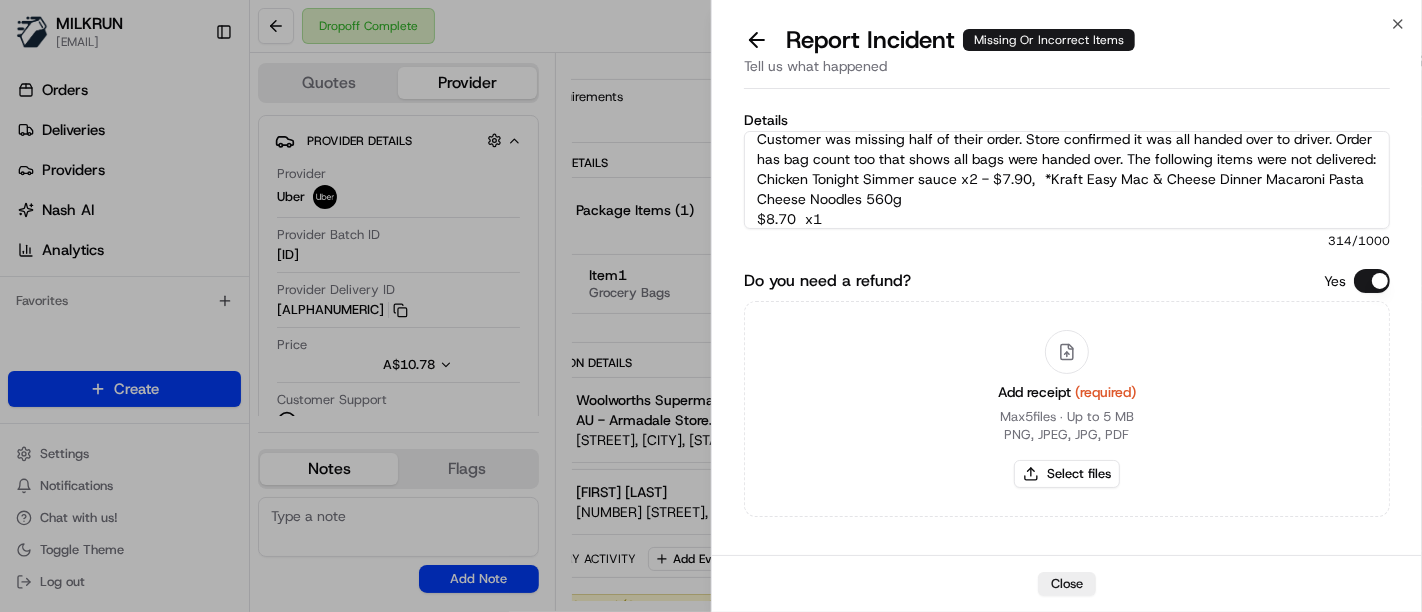 scroll, scrollTop: 31, scrollLeft: 0, axis: vertical 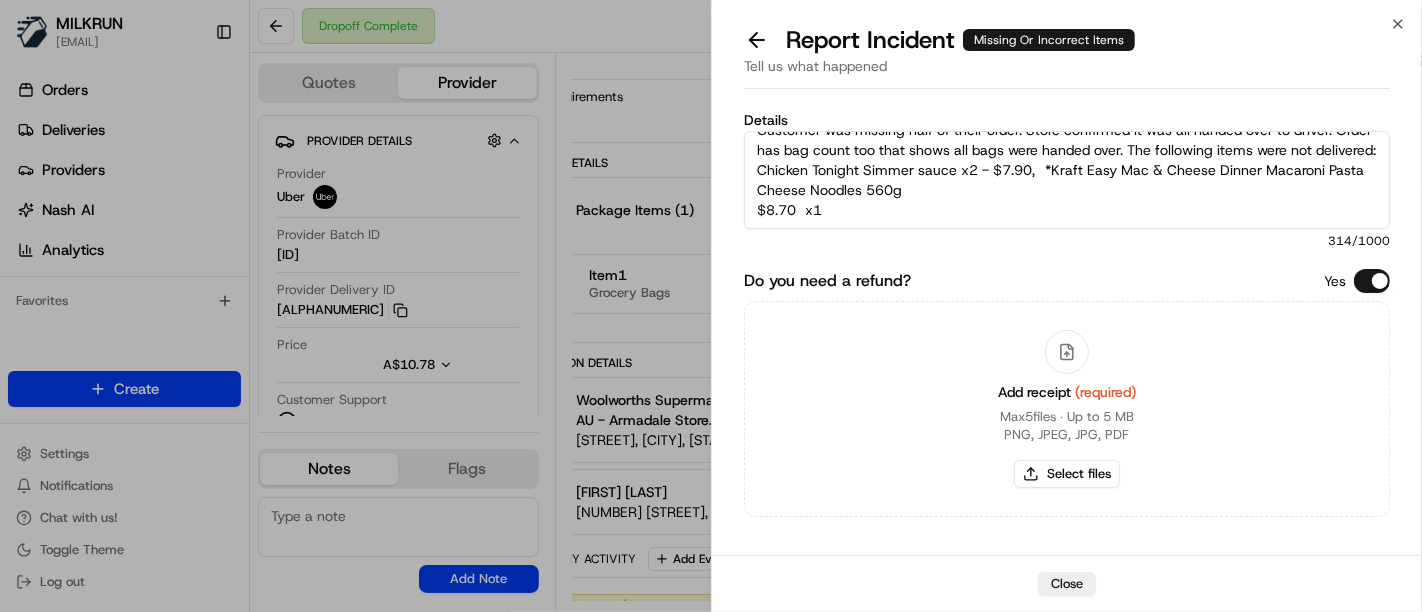 click on "Customer was missing half of their order. Store confirmed it was all handed over to driver. Order has bag count too that shows all bags were handed over. The following items were not delivered:
Chicken Tonight Simmer sauce x2 - $7.90, 	*Kraft Easy Mac & Cheese Dinner Macaroni Pasta Cheese Noodles 560g
$8.70	x1" at bounding box center [1067, 180] 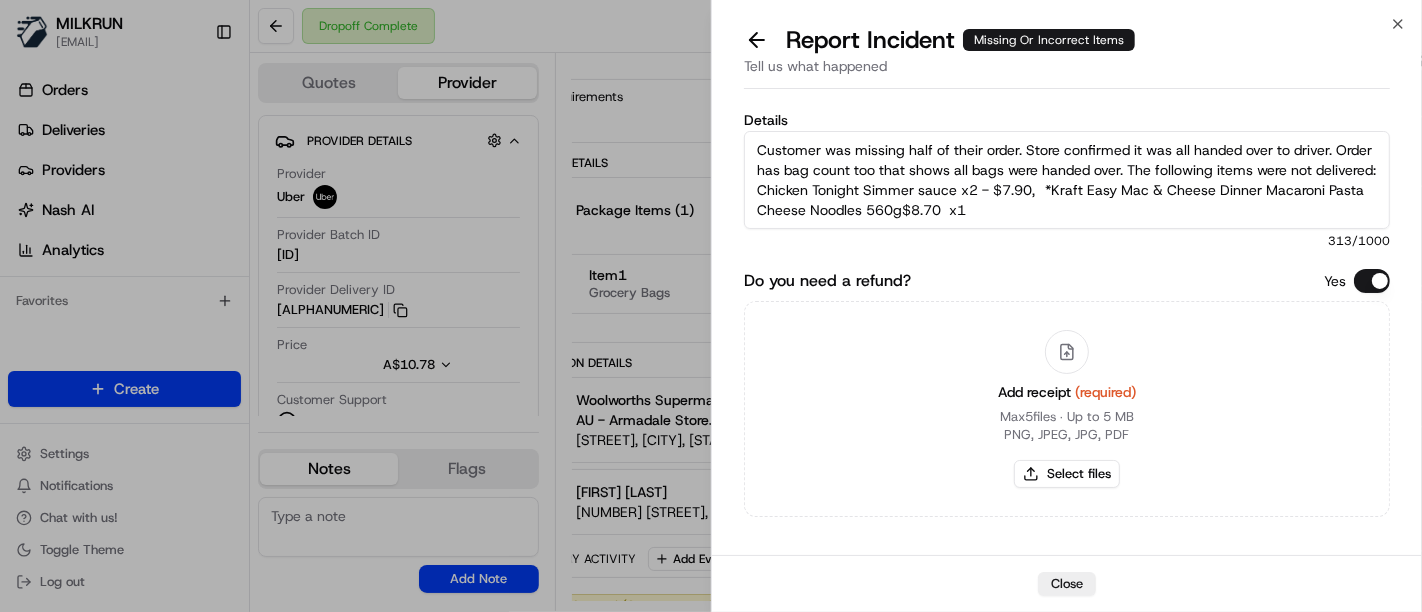 scroll, scrollTop: 40, scrollLeft: 0, axis: vertical 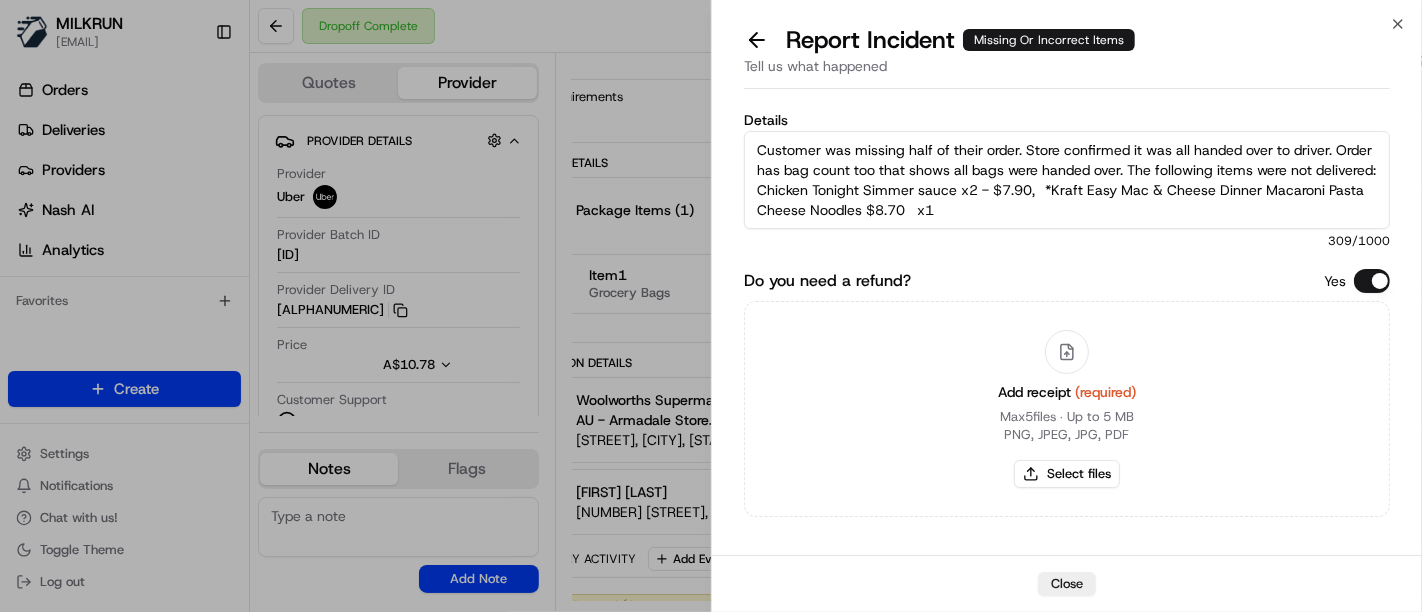 click on "Customer was missing half of their order. Store confirmed it was all handed over to driver. Order has bag count too that shows all bags were handed over. The following items were not delivered:
Chicken Tonight Simmer sauce x2 - $7.90, 	*Kraft Easy Mac & Cheese Dinner Macaroni Pasta Cheese Noodles $8.70	x1" at bounding box center (1067, 180) 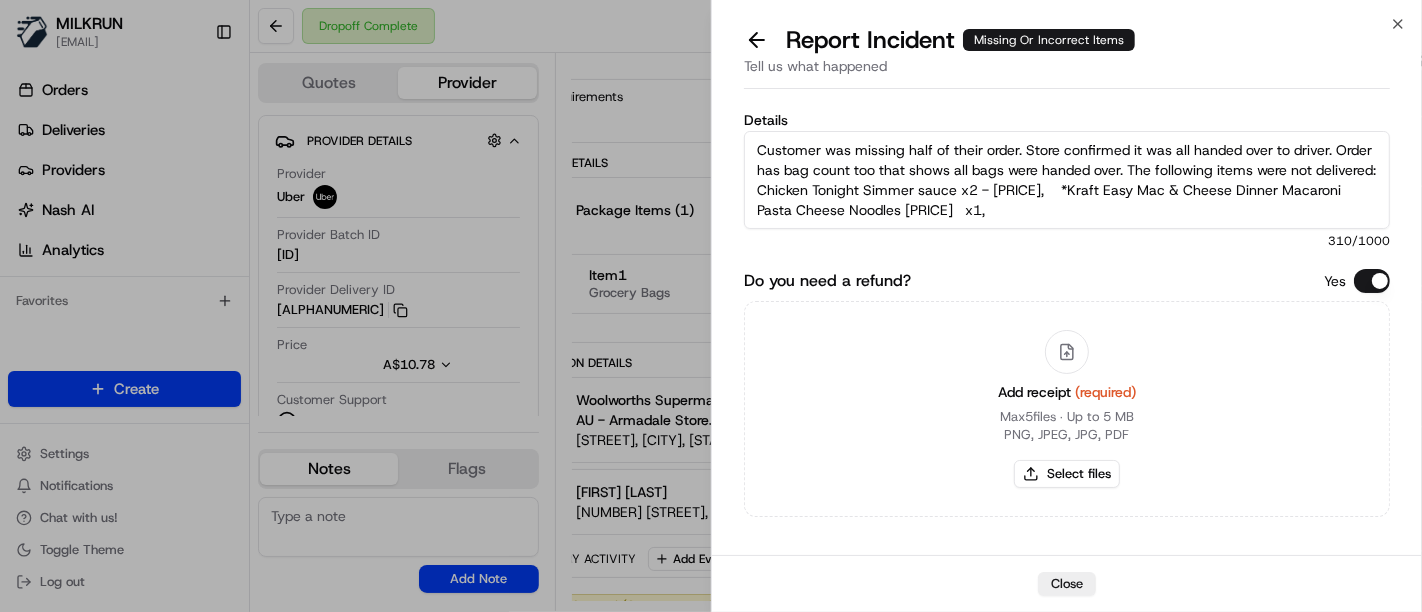 click on "Customer was missing half of their order. Store confirmed it was all handed over to driver. Order has bag count too that shows all bags were handed over. The following items were not delivered:
Chicken Tonight Simmer sauce x2 - [PRICE], 	*Kraft Easy Mac & Cheese Dinner Macaroni Pasta Cheese Noodles [PRICE]	x1," at bounding box center (1067, 180) 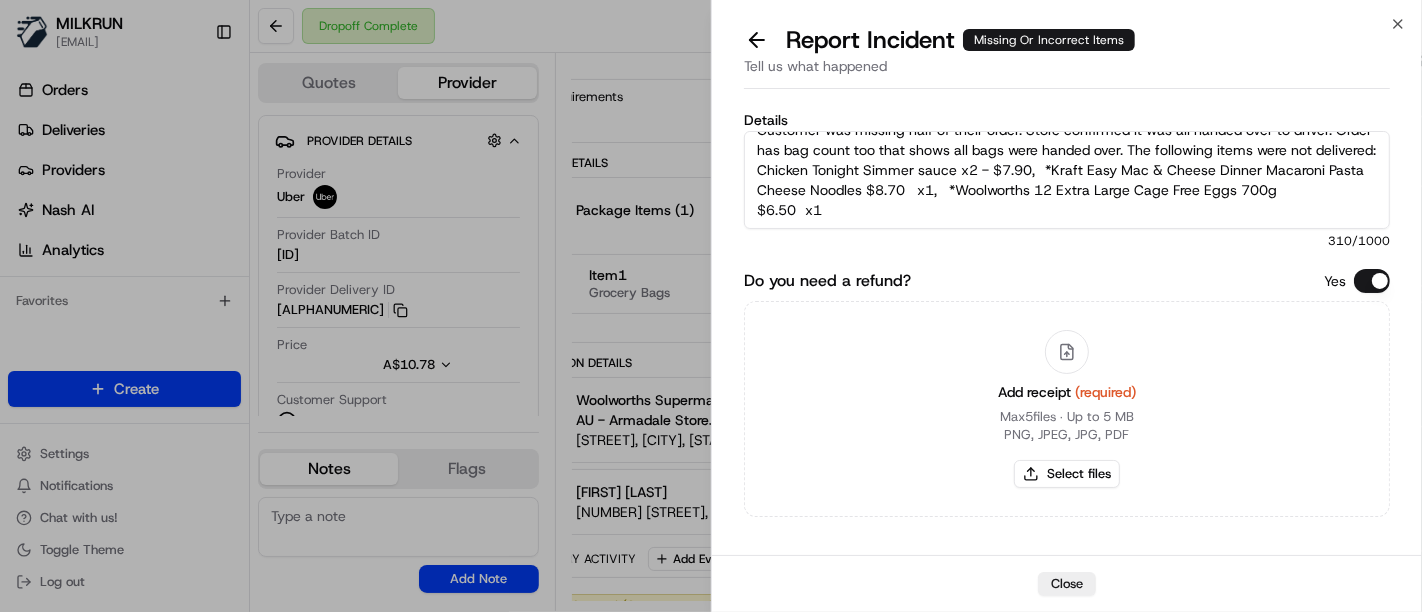scroll, scrollTop: 60, scrollLeft: 0, axis: vertical 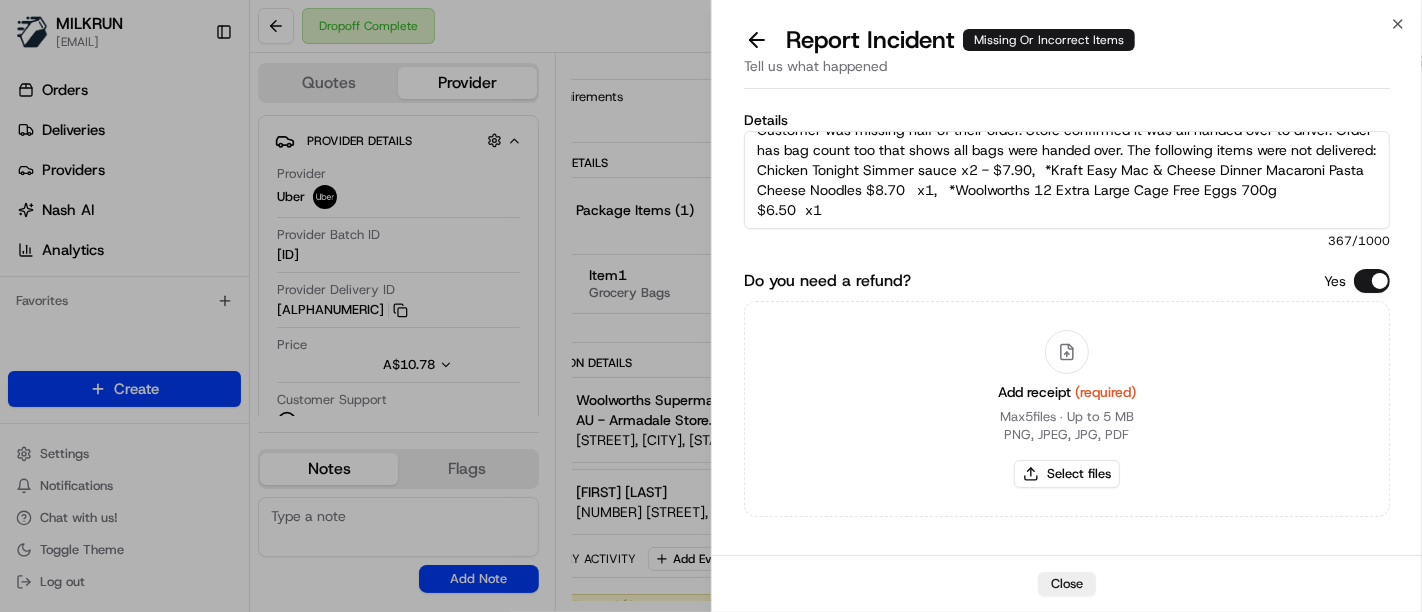 click on "Customer was missing half of their order. Store confirmed it was all handed over to driver. Order has bag count too that shows all bags were handed over. The following items were not delivered:
Chicken Tonight Simmer sauce x2 - $7.90, 	*Kraft Easy Mac & Cheese Dinner Macaroni Pasta Cheese Noodles $8.70	x1, 	*Woolworths 12 Extra Large Cage Free Eggs 700g
$6.50	x1" at bounding box center (1067, 180) 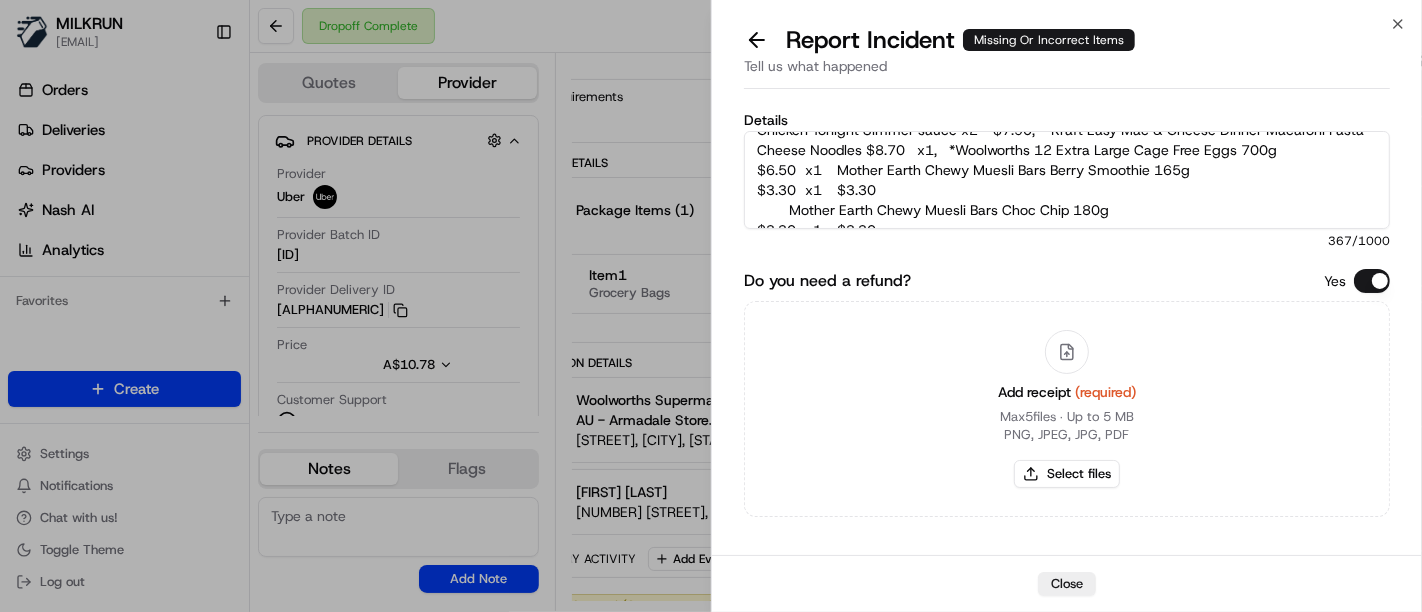 scroll, scrollTop: 91, scrollLeft: 0, axis: vertical 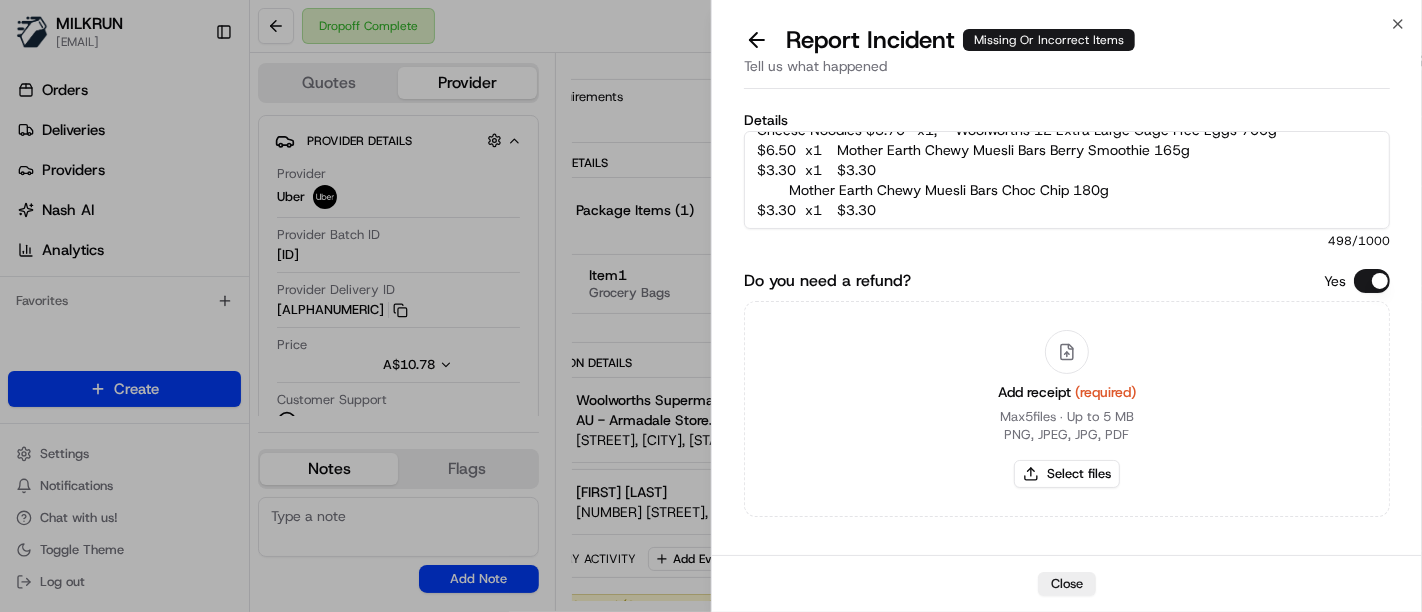 drag, startPoint x: 906, startPoint y: 180, endPoint x: 809, endPoint y: 184, distance: 97.082436 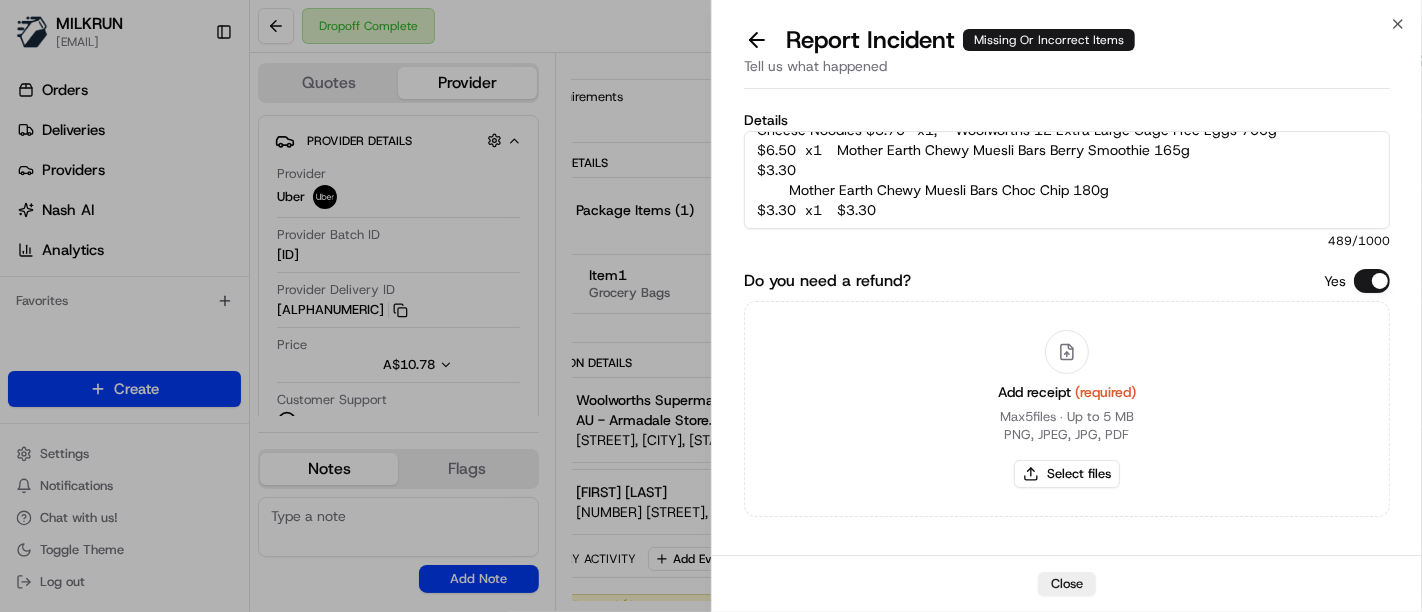 click on "Customer was missing half of their order. Store confirmed it was all handed over to driver. Order has bag count too that shows all bags were handed over. The following items were not delivered:
Chicken Tonight Simmer sauce x2 - $7.90, 	*Kraft Easy Mac & Cheese Dinner Macaroni Pasta Cheese Noodles $8.70	x1, 	*Woolworths 12 Extra Large Cage Free Eggs 700g
$6.50	x1 	Mother Earth Chewy Muesli Bars Berry Smoothie 165g
$3.30
Mother Earth Chewy Muesli Bars Choc Chip 180g
$3.30	x1	$3.30" at bounding box center [1067, 180] 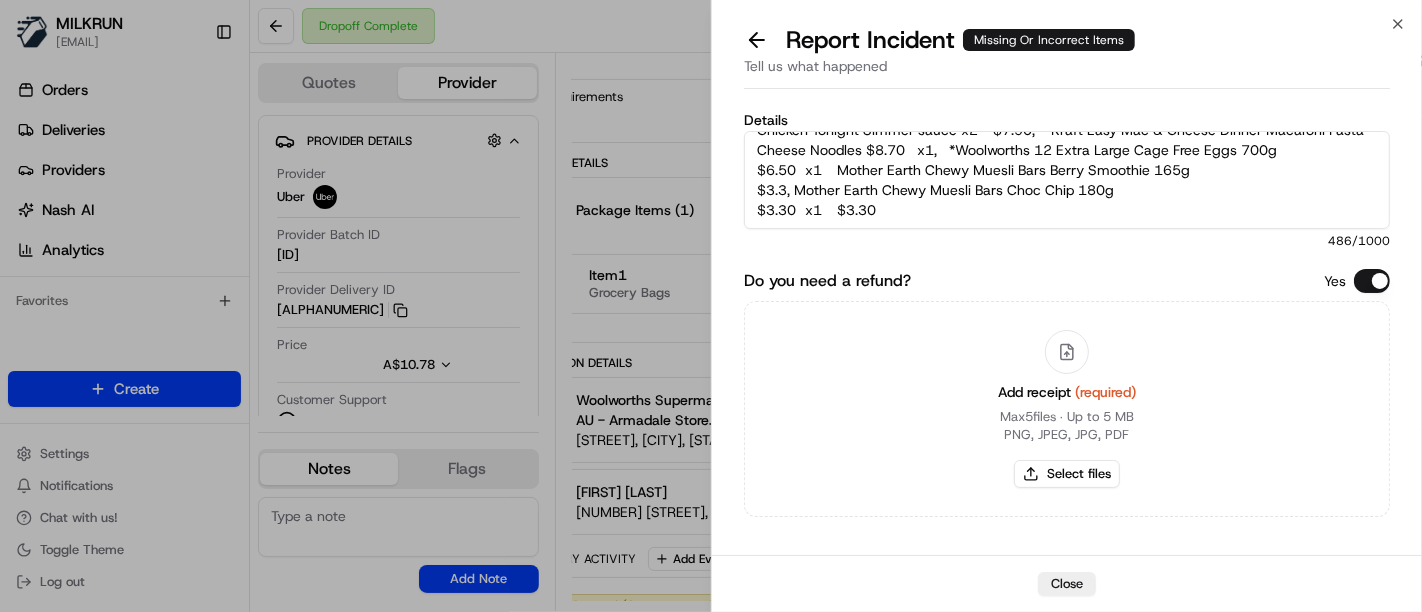 click on "Customer was missing half of their order. Store confirmed it was all handed over to driver. Order has bag count too that shows all bags were handed over. The following items were not delivered:
Chicken Tonight Simmer sauce x2 - $7.90, 	*Kraft Easy Mac & Cheese Dinner Macaroni Pasta Cheese Noodles $8.70	x1, 	*Woolworths 12 Extra Large Cage Free Eggs 700g
$6.50	x1 	Mother Earth Chewy Muesli Bars Berry Smoothie 165g
$3.3, Mother Earth Chewy Muesli Bars Choc Chip 180g
$3.30	x1	$3.30" at bounding box center [1067, 180] 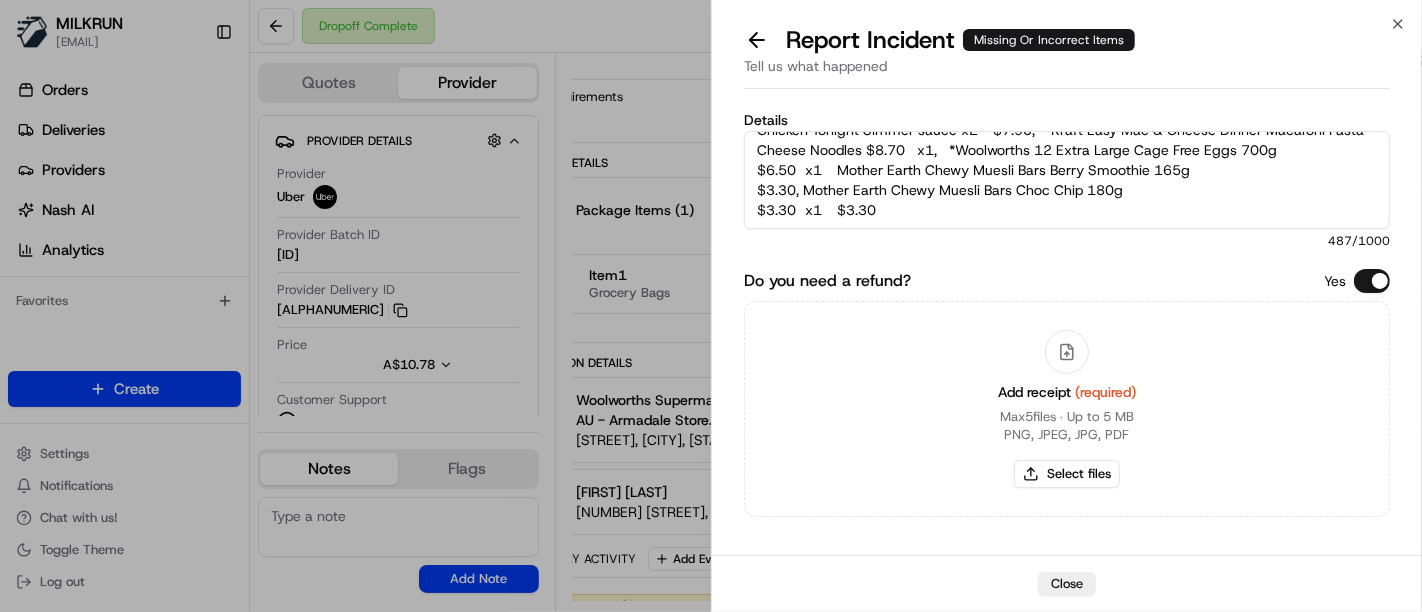 click on "Customer was missing half of their order. Store confirmed it was all handed over to driver. Order has bag count too that shows all bags were handed over. The following items were not delivered:
Chicken Tonight Simmer sauce x2 - $7.90, 	*Kraft Easy Mac & Cheese Dinner Macaroni Pasta Cheese Noodles $8.70	x1, 	*Woolworths 12 Extra Large Cage Free Eggs 700g
$6.50	x1 	Mother Earth Chewy Muesli Bars Berry Smoothie 165g
$3.30, Mother Earth Chewy Muesli Bars Choc Chip 180g
$3.30	x1	$3.30" at bounding box center (1067, 180) 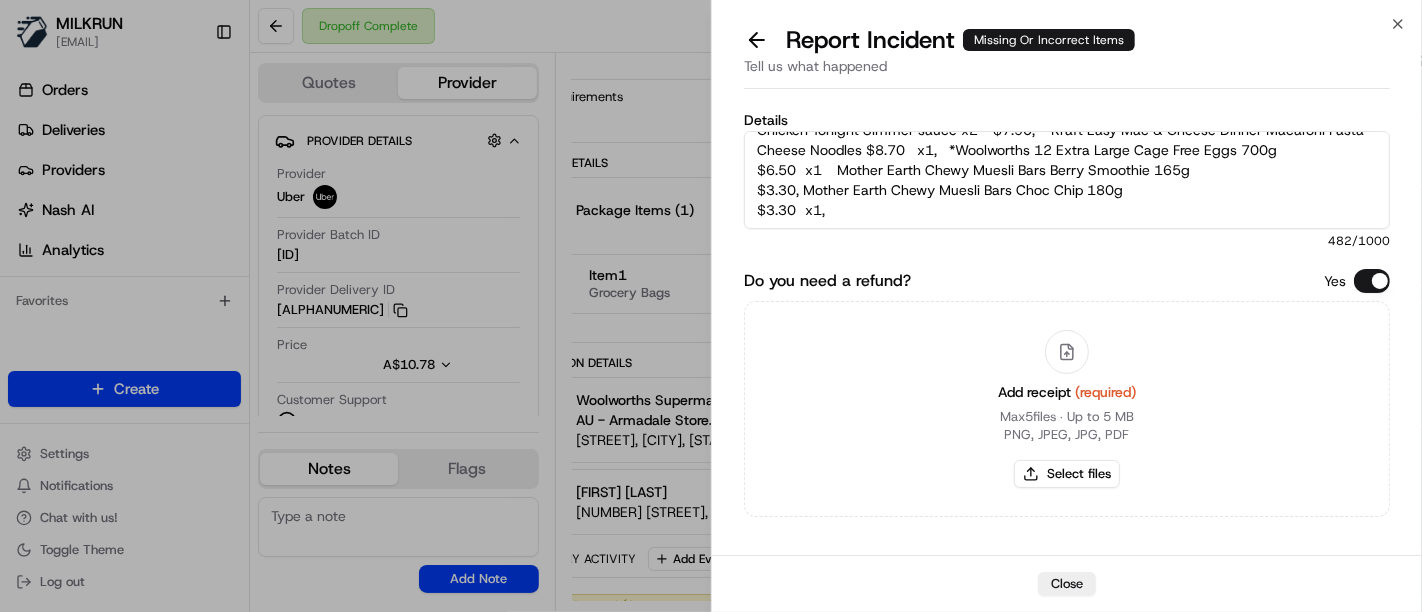 click on "Customer was missing half of their order. Store confirmed it was all handed over to driver. Order has bag count too that shows all bags were handed over. The following items were not delivered:
Chicken Tonight Simmer sauce x2 - $7.90, 	*Kraft Easy Mac & Cheese Dinner Macaroni Pasta Cheese Noodles $8.70	x1, 	*Woolworths 12 Extra Large Cage Free Eggs 700g
$6.50	x1 	Mother Earth Chewy Muesli Bars Berry Smoothie 165g
$3.30, Mother Earth Chewy Muesli Bars Choc Chip 180g
$3.30	x1," at bounding box center (1067, 180) 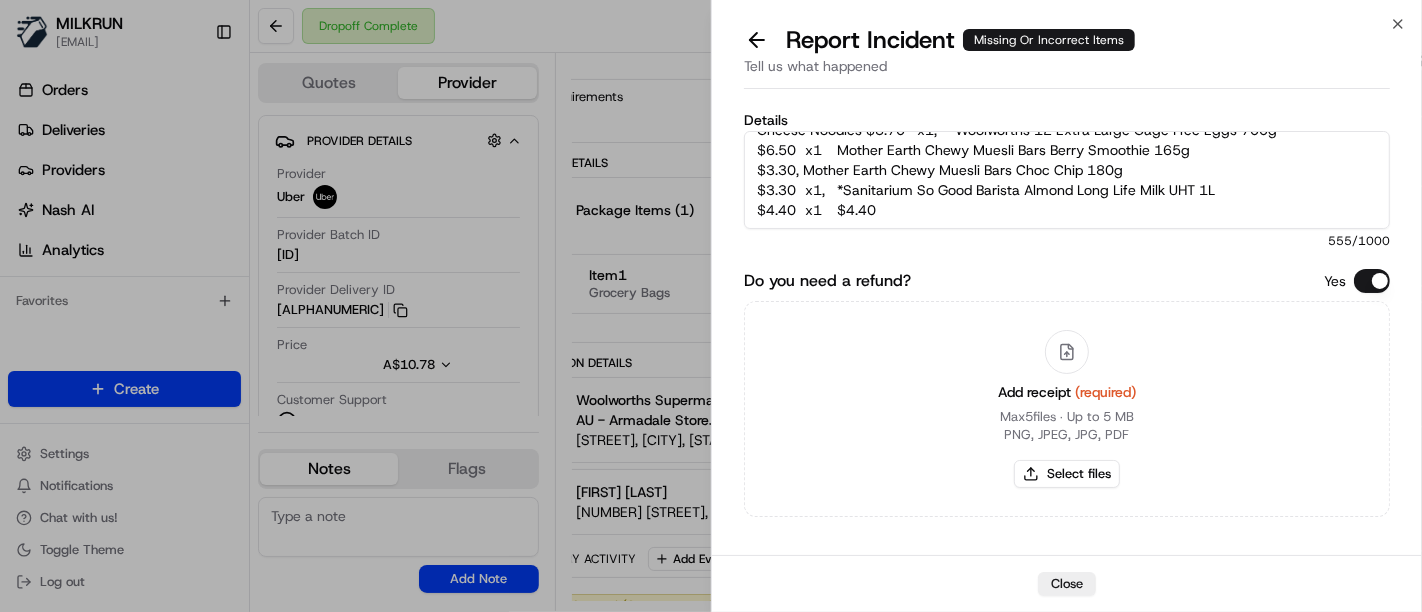 scroll, scrollTop: 120, scrollLeft: 0, axis: vertical 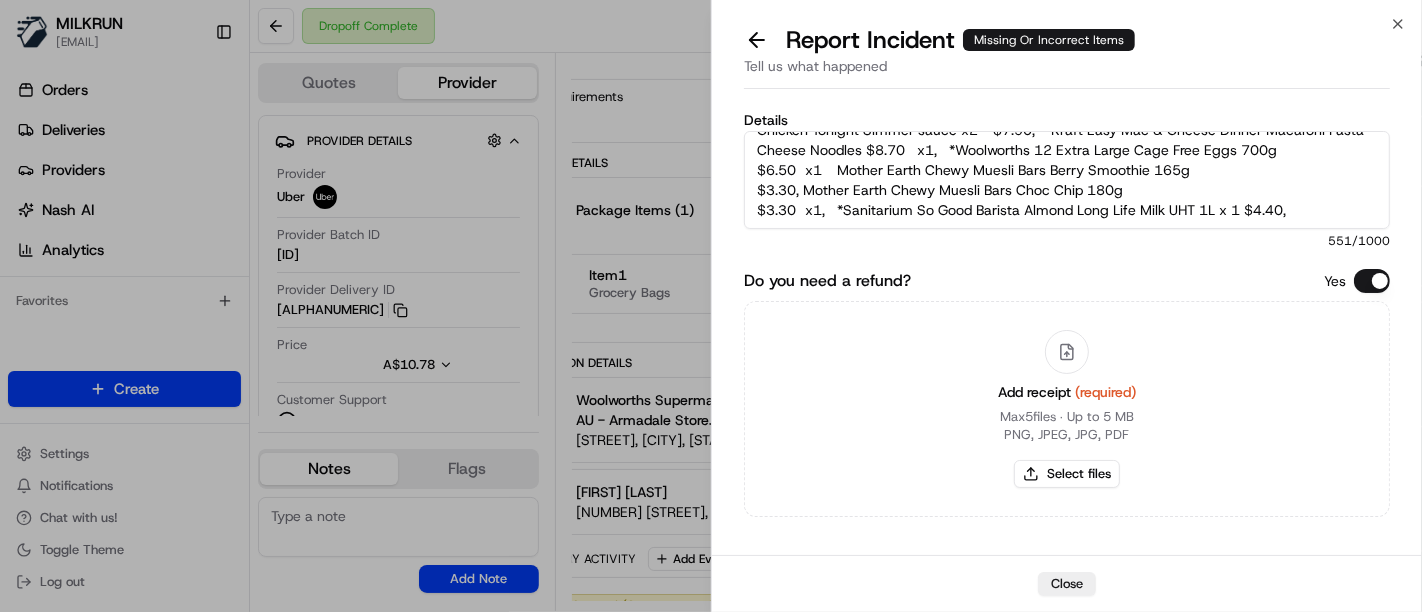 click on "Customer was missing half of their order. Store confirmed it was all handed over to driver. Order has bag count too that shows all bags were handed over. The following items were not delivered:
Chicken Tonight Simmer sauce x2 - $7.90, 	*Kraft Easy Mac & Cheese Dinner Macaroni Pasta Cheese Noodles $8.70	x1, 	*Woolworths 12 Extra Large Cage Free Eggs 700g
$6.50	x1 	Mother Earth Chewy Muesli Bars Berry Smoothie 165g
$3.30, Mother Earth Chewy Muesli Bars Choc Chip 180g
$3.30	x1, 	*Sanitarium So Good Barista Almond Long Life Milk UHT 1L x 1 $4.40," at bounding box center (1067, 180) 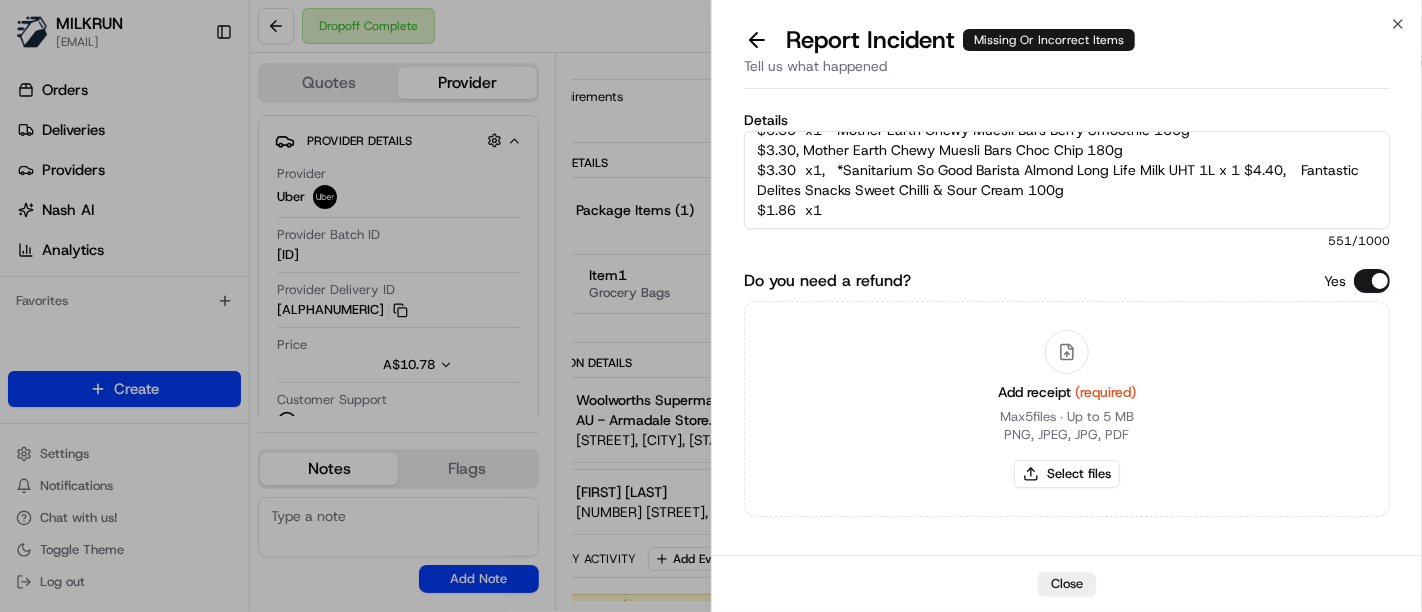 scroll, scrollTop: 120, scrollLeft: 0, axis: vertical 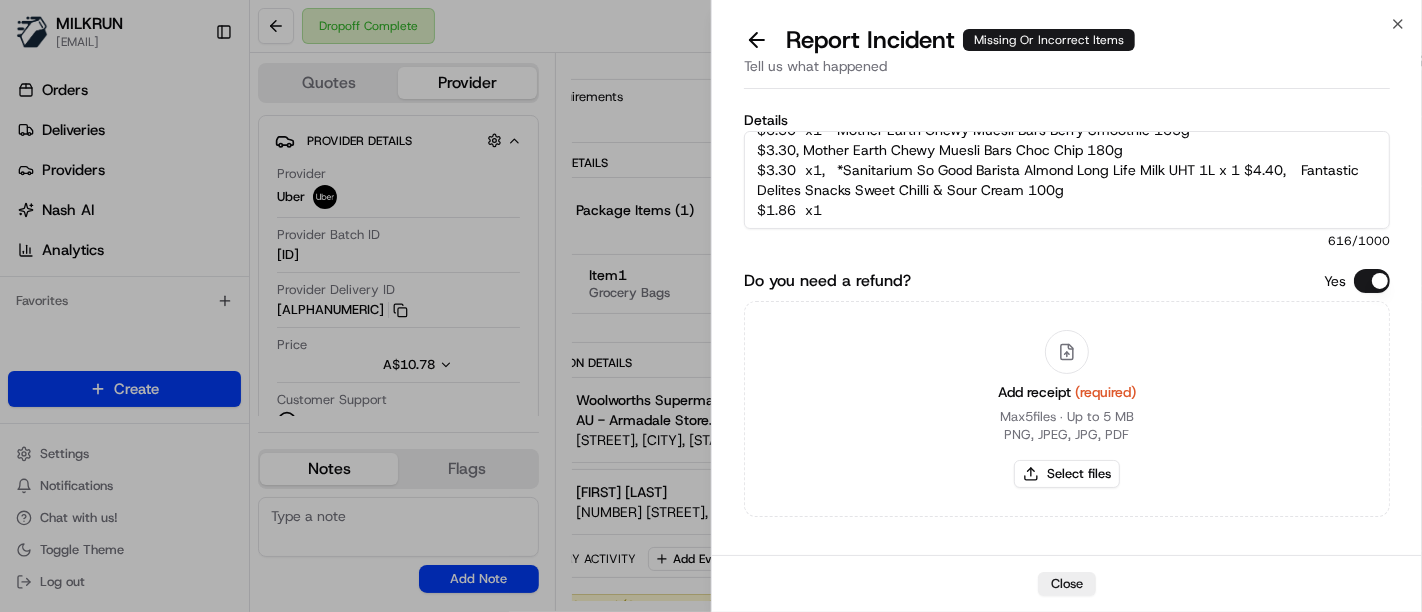 click on "Customer was missing half of their order. Store confirmed it was all handed over to driver. Order has bag count too that shows all bags were handed over. The following items were not delivered:
Chicken Tonight Simmer sauce x2 - $7.90, 	*Kraft Easy Mac & Cheese Dinner Macaroni Pasta Cheese Noodles $8.70	x1, 	*Woolworths 12 Extra Large Cage Free Eggs 700g
$6.50	x1 	Mother Earth Chewy Muesli Bars Berry Smoothie 165g
$3.30, Mother Earth Chewy Muesli Bars Choc Chip 180g
$3.30	x1, 	*Sanitarium So Good Barista Almond Long Life Milk UHT 1L x 1 $4.40, 	Fantastic Delites Snacks Sweet Chilli & Sour Cream 100g
$1.86	x1" at bounding box center [1067, 180] 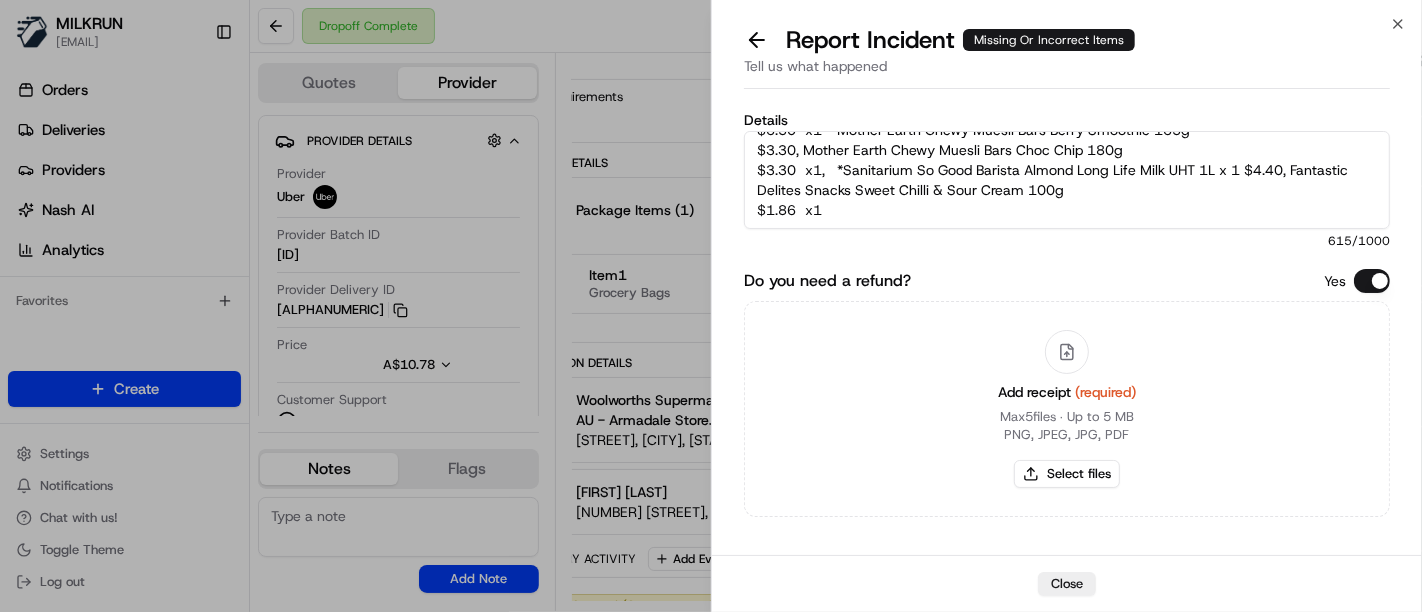 click on "Customer was missing half of their order. Store confirmed it was all handed over to driver. Order has bag count too that shows all bags were handed over. The following items were not delivered:
Chicken Tonight Simmer sauce x2 - $7.90, 	*Kraft Easy Mac & Cheese Dinner Macaroni Pasta Cheese Noodles $8.70	x1, 	*Woolworths 12 Extra Large Cage Free Eggs 700g
$6.50	x1 	Mother Earth Chewy Muesli Bars Berry Smoothie 165g
$3.30, Mother Earth Chewy Muesli Bars Choc Chip 180g
$3.30	x1, 	*Sanitarium So Good Barista Almond Long Life Milk UHT 1L x 1 $4.40, Fantastic Delites Snacks Sweet Chilli & Sour Cream 100g
$1.86	x1" at bounding box center (1067, 180) 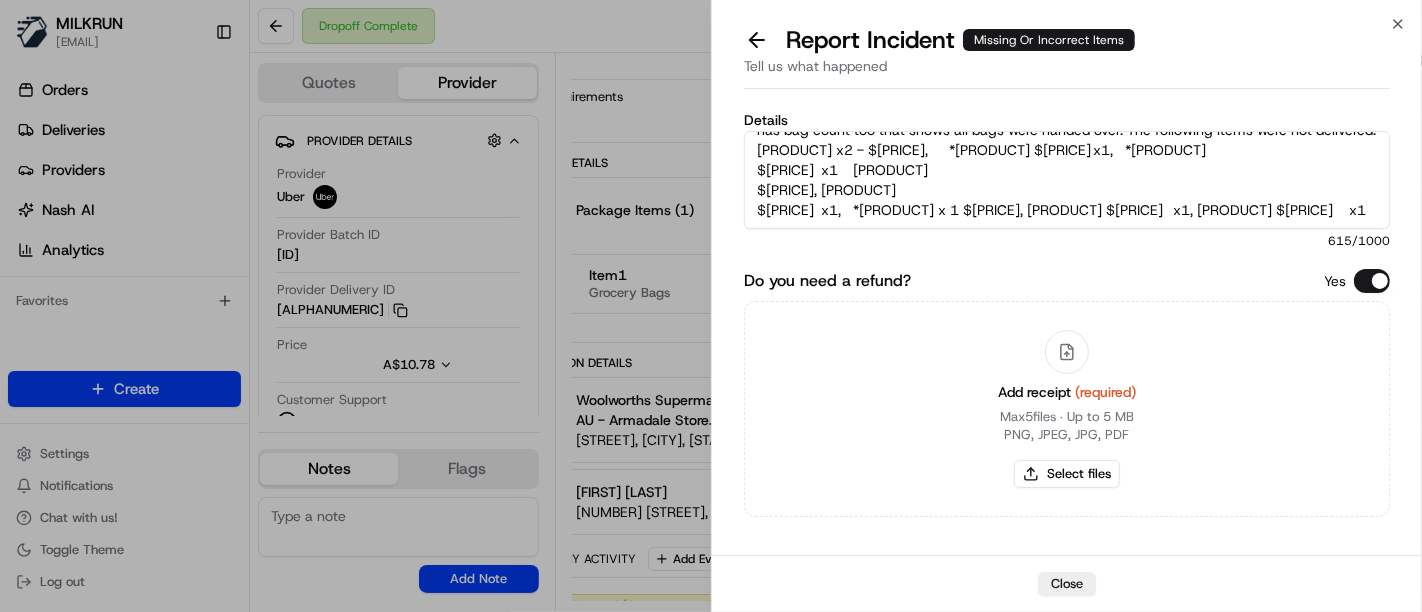click on "Customer was missing half of their order. Store confirmed it was all handed over to driver. Order has bag count too that shows all bags were handed over. The following items were not delivered:
[PRODUCT] x2 - $[PRICE], 	*[PRODUCT] $[PRICE]	x1, 	*[PRODUCT]
$[PRICE]	x1 	[PRODUCT]
$[PRICE], [PRODUCT]
$[PRICE]	x1, 	*[PRODUCT] x 1 $[PRICE], [PRODUCT] $[PRICE]	x1, [PRODUCT] $[PRICE]	x1" at bounding box center [1067, 180] 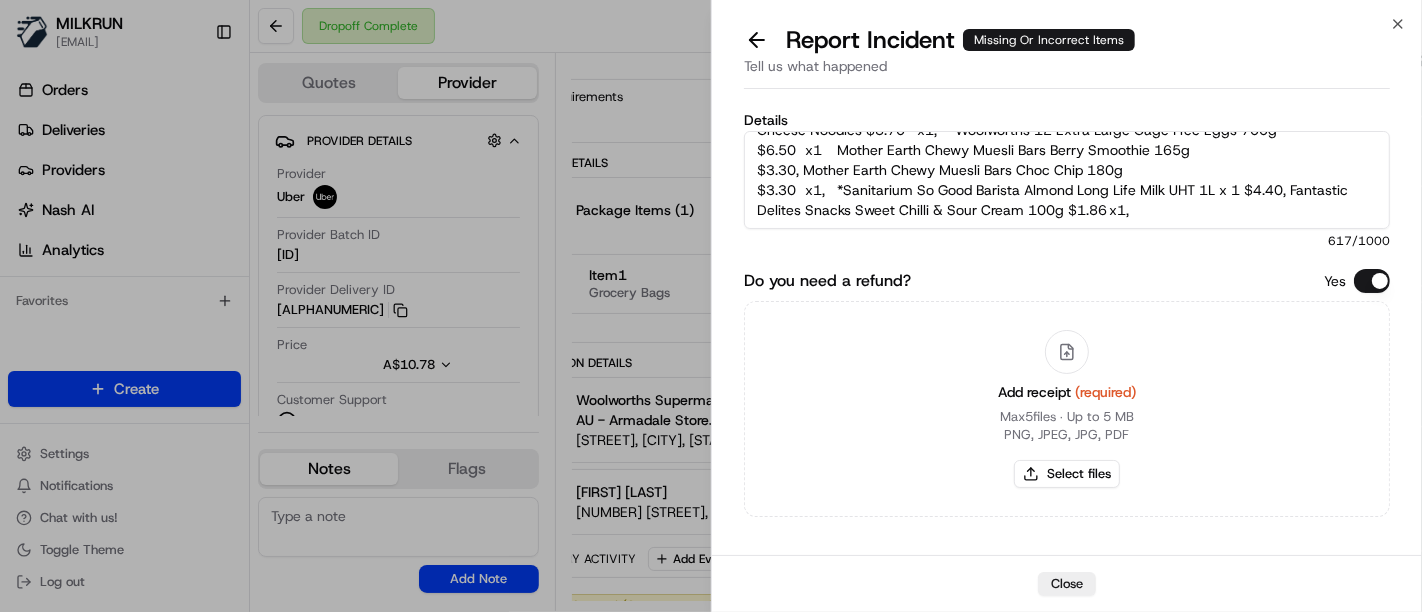 click on "Customer was missing half of their order. Store confirmed it was all handed over to driver. Order has bag count too that shows all bags were handed over. The following items were not delivered:
Chicken Tonight Simmer sauce x2 - $7.90, 	*Kraft Easy Mac & Cheese Dinner Macaroni Pasta Cheese Noodles $8.70	x1, 	*Woolworths 12 Extra Large Cage Free Eggs 700g
$6.50	x1 	Mother Earth Chewy Muesli Bars Berry Smoothie 165g
$3.30, Mother Earth Chewy Muesli Bars Choc Chip 180g
$3.30	x1, 	*Sanitarium So Good Barista Almond Long Life Milk UHT 1L x 1 $4.40, Fantastic Delites Snacks Sweet Chilli & Sour Cream 100g $1.86	x1," at bounding box center (1067, 180) 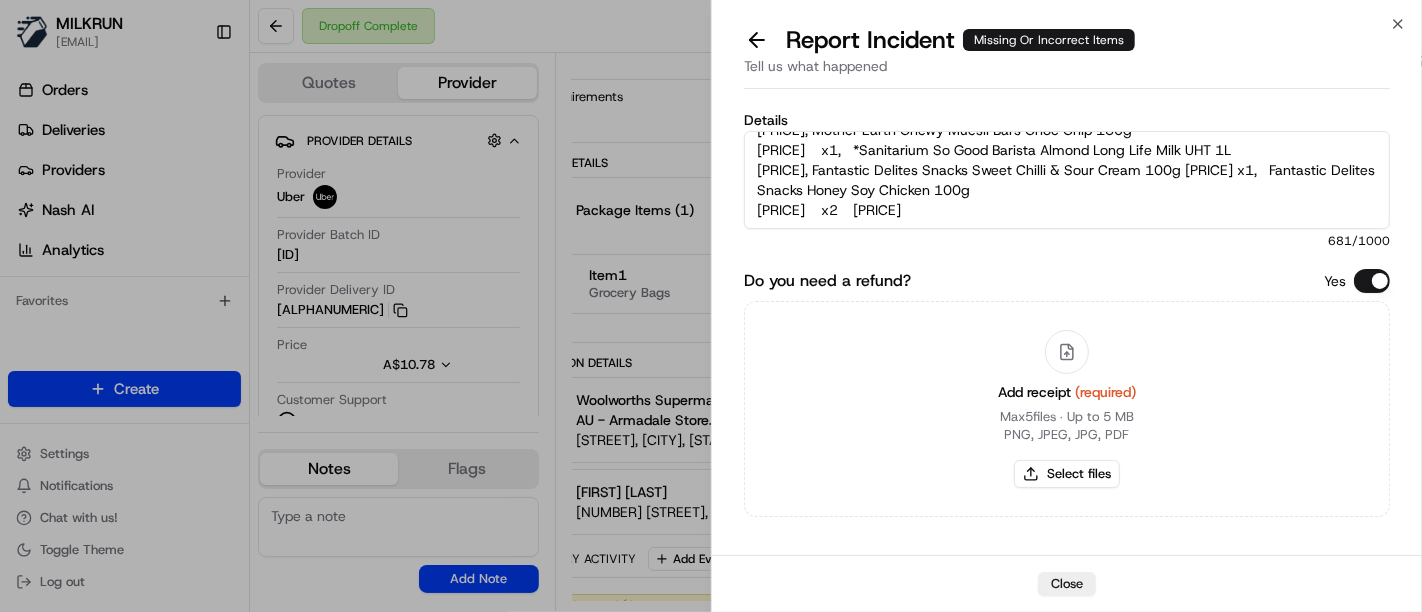scroll, scrollTop: 160, scrollLeft: 0, axis: vertical 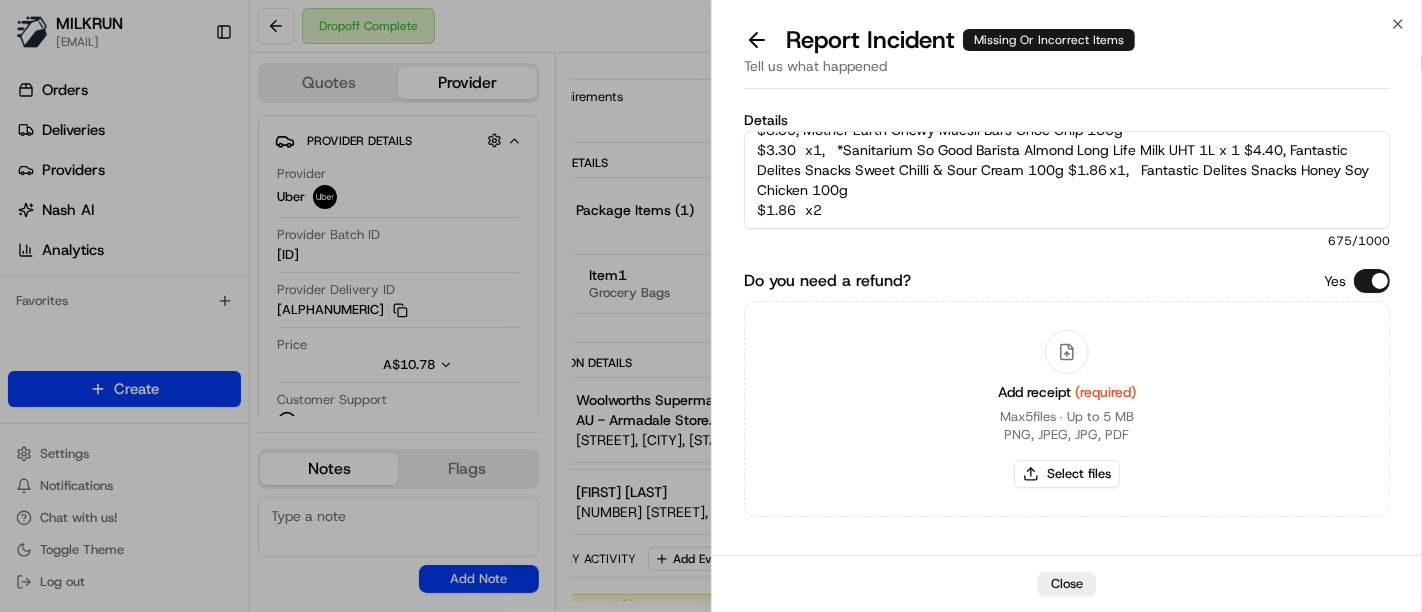 click on "Customer was missing half of their order. Store confirmed it was all handed over to driver. Order has bag count too that shows all bags were handed over. The following items were not delivered:
Chicken Tonight Simmer sauce x2 - $7.90, 	*Kraft Easy Mac & Cheese Dinner Macaroni Pasta Cheese Noodles $8.70	x1, 	*Woolworths 12 Extra Large Cage Free Eggs 700g
$6.50	x1 	Mother Earth Chewy Muesli Bars Berry Smoothie 165g
$3.30, Mother Earth Chewy Muesli Bars Choc Chip 180g
$3.30	x1, 	*Sanitarium So Good Barista Almond Long Life Milk UHT 1L x 1 $4.40, Fantastic Delites Snacks Sweet Chilli & Sour Cream 100g $1.86	x1, 	Fantastic Delites Snacks Honey Soy Chicken 100g
$1.86	x2" at bounding box center [1067, 180] 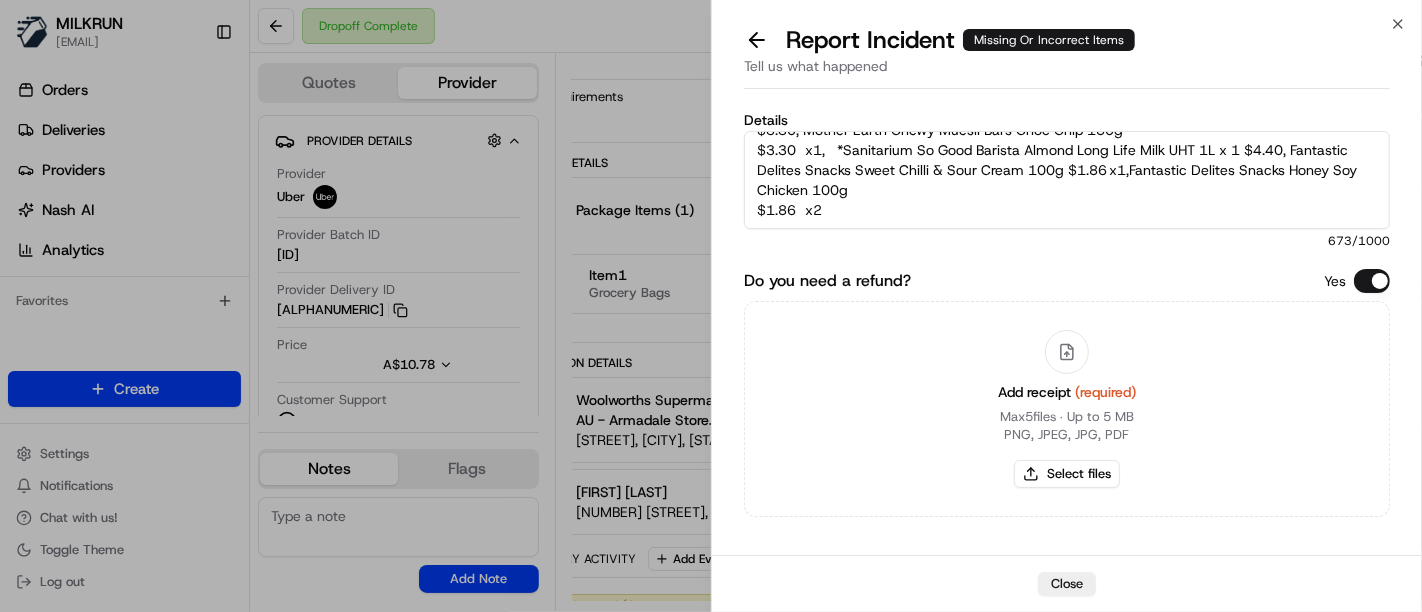 click on "Customer was missing half of their order. Store confirmed it was all handed over to driver. Order has bag count too that shows all bags were handed over. The following items were not delivered:
Chicken Tonight Simmer sauce x2 - $7.90, 	*Kraft Easy Mac & Cheese Dinner Macaroni Pasta Cheese Noodles $8.70	x1, 	*Woolworths 12 Extra Large Cage Free Eggs 700g
$6.50	x1 	Mother Earth Chewy Muesli Bars Berry Smoothie 165g
$3.30, Mother Earth Chewy Muesli Bars Choc Chip 180g
$3.30	x1, 	*Sanitarium So Good Barista Almond Long Life Milk UHT 1L x 1 $4.40, Fantastic Delites Snacks Sweet Chilli & Sour Cream 100g $1.86	x1,Fantastic Delites Snacks Honey Soy Chicken 100g
$1.86	x2" at bounding box center [1067, 180] 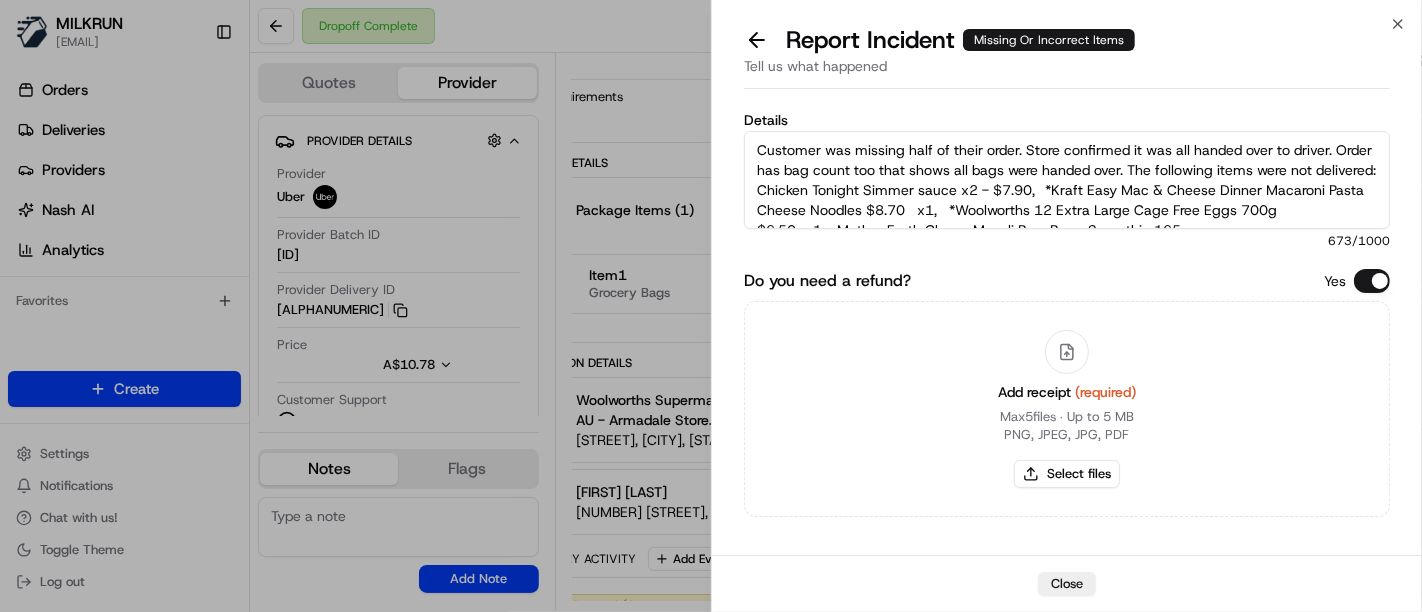 drag, startPoint x: 974, startPoint y: 220, endPoint x: 68, endPoint y: -135, distance: 973.0678 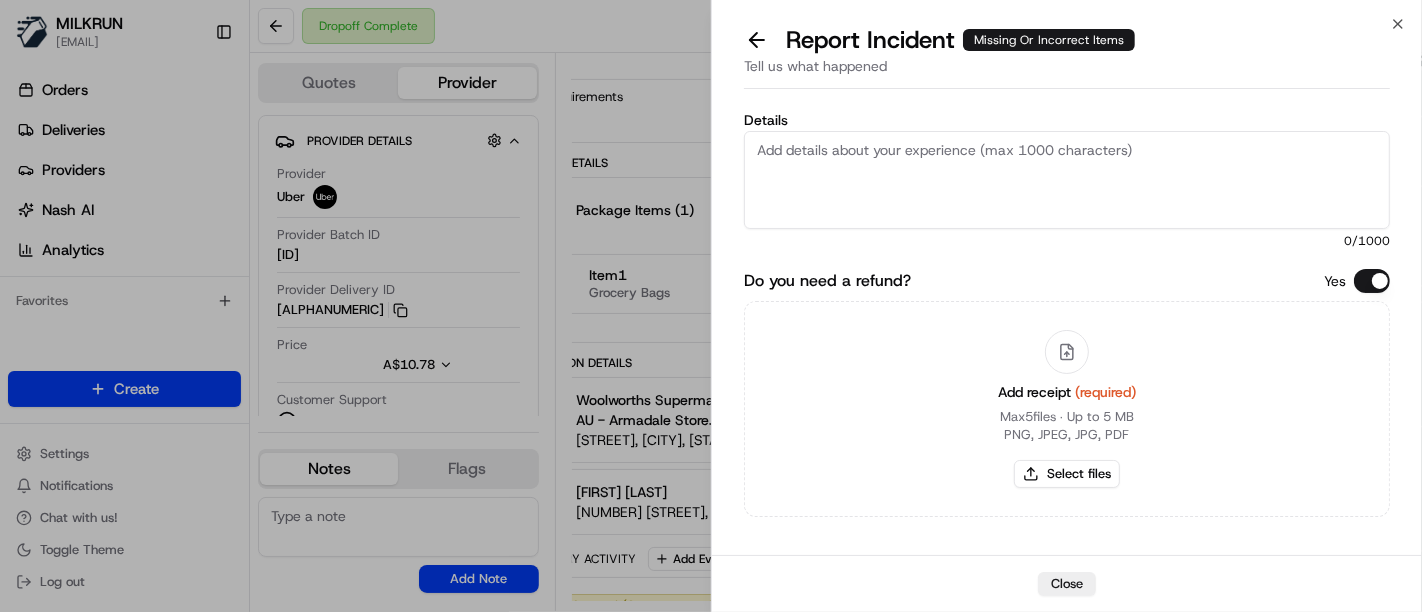 drag, startPoint x: 824, startPoint y: 173, endPoint x: 835, endPoint y: 170, distance: 11.401754 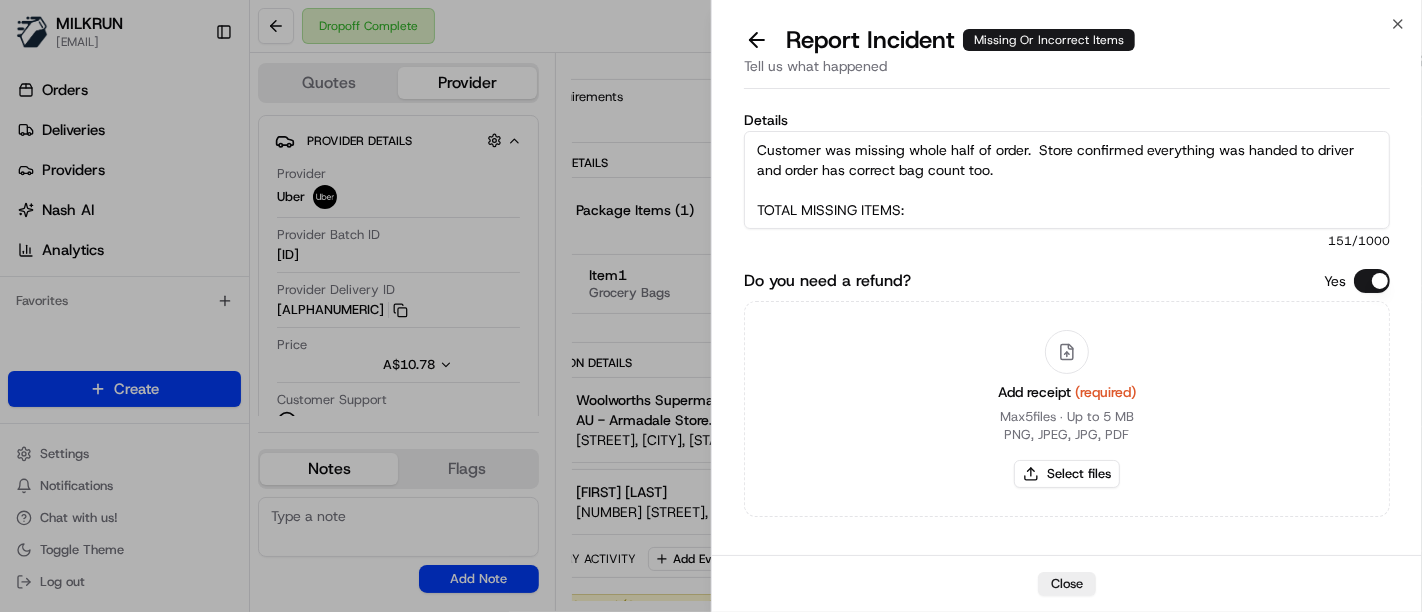 scroll, scrollTop: 11, scrollLeft: 0, axis: vertical 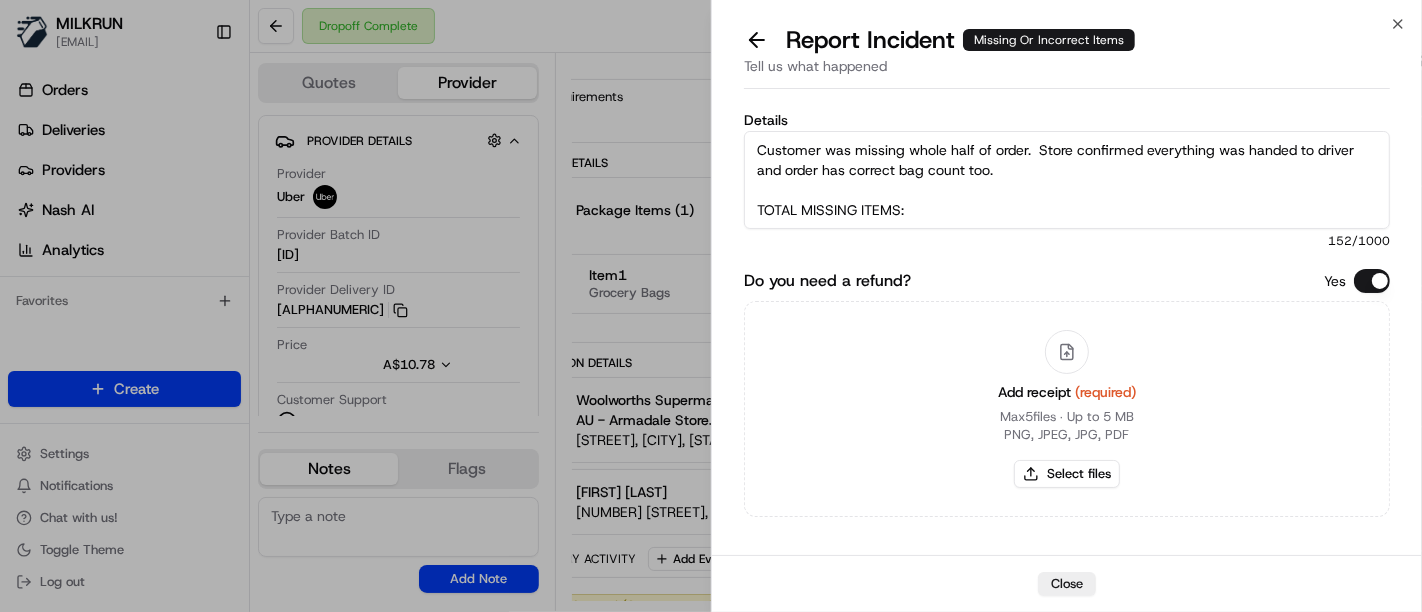click on "Customer was missing whole half of order.  Store confirmed everything was handed to driver and order has correct bag count too.
TOTAL MISSING ITEMS:" at bounding box center [1067, 180] 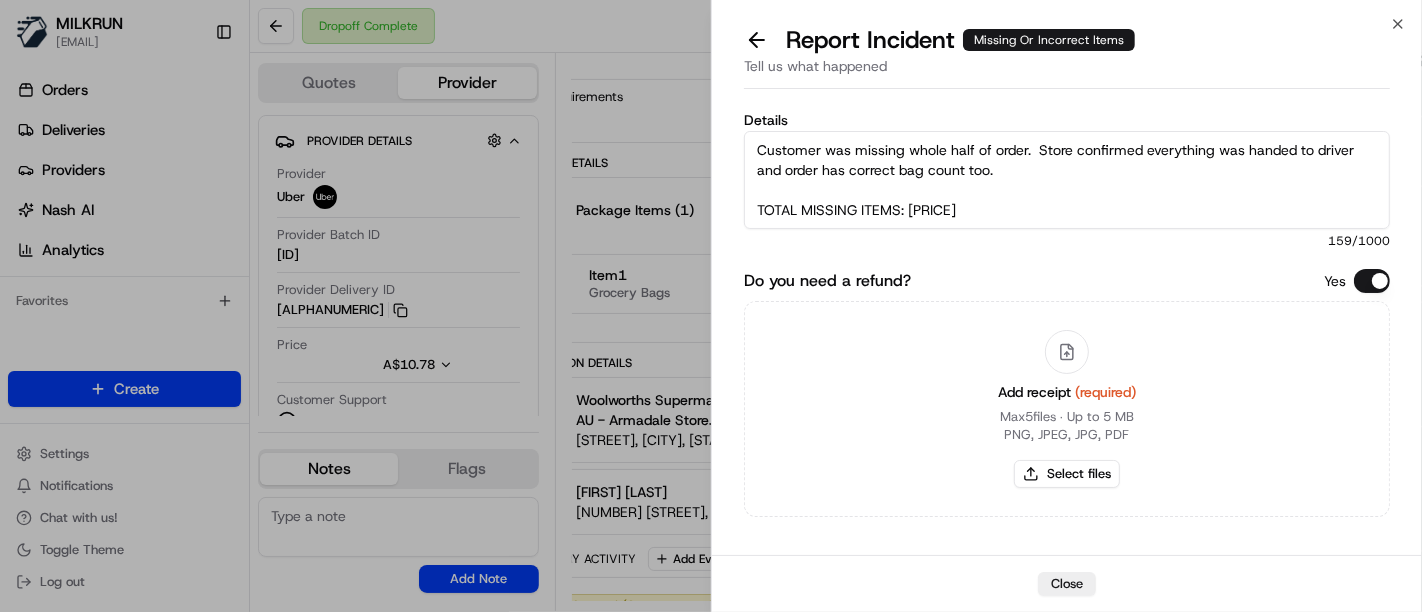 type on "Customer was missing whole half of order.  Store confirmed everything was handed to driver and order has correct bag count too.
TOTAL MISSING ITEMS: [PRICE]" 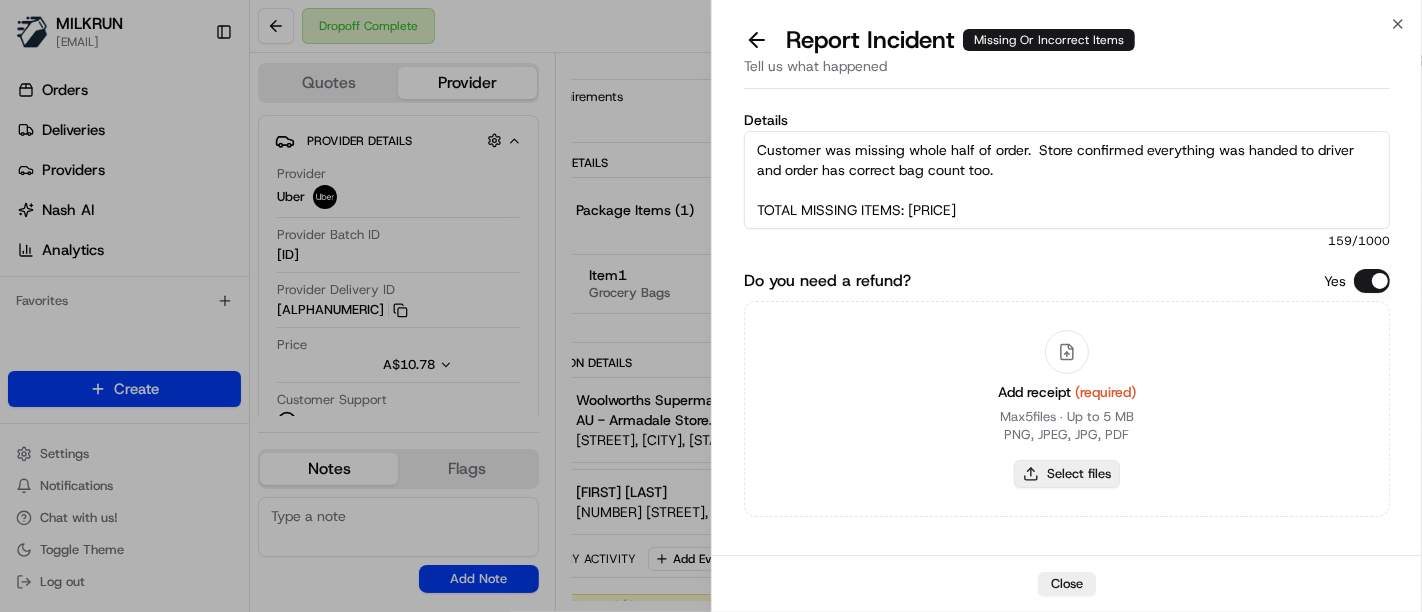click on "Select files" at bounding box center (1067, 474) 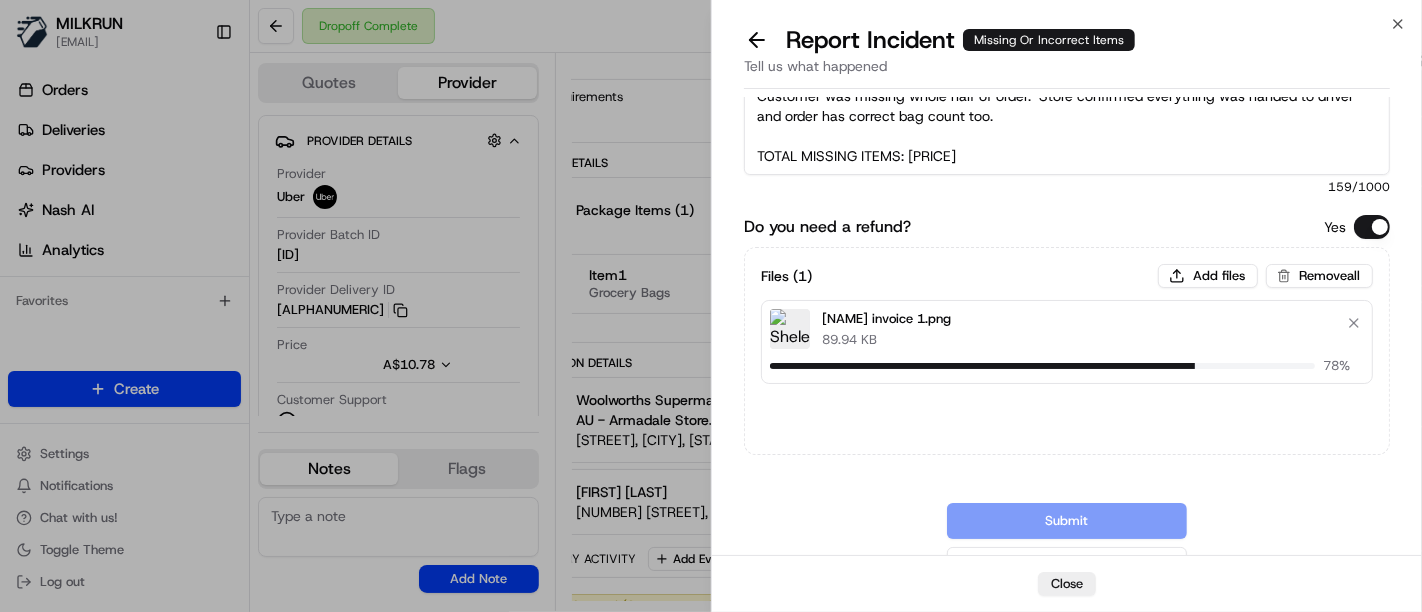 scroll, scrollTop: 80, scrollLeft: 0, axis: vertical 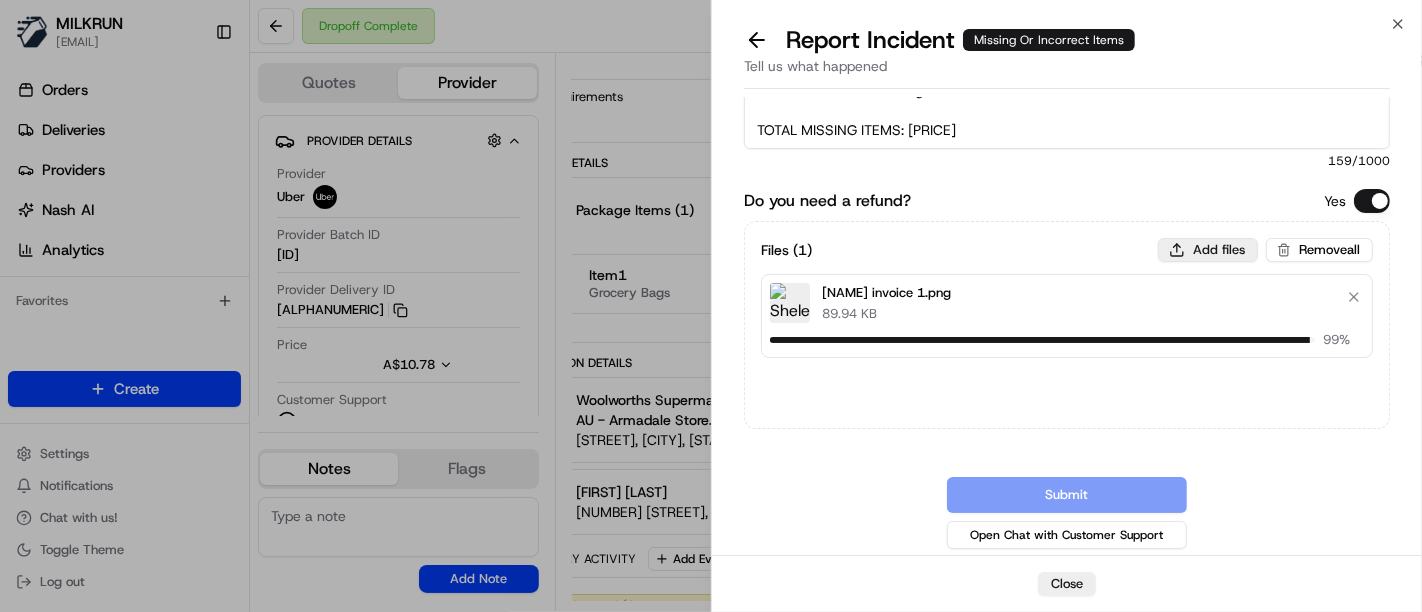 click on "Add files" at bounding box center [1208, 250] 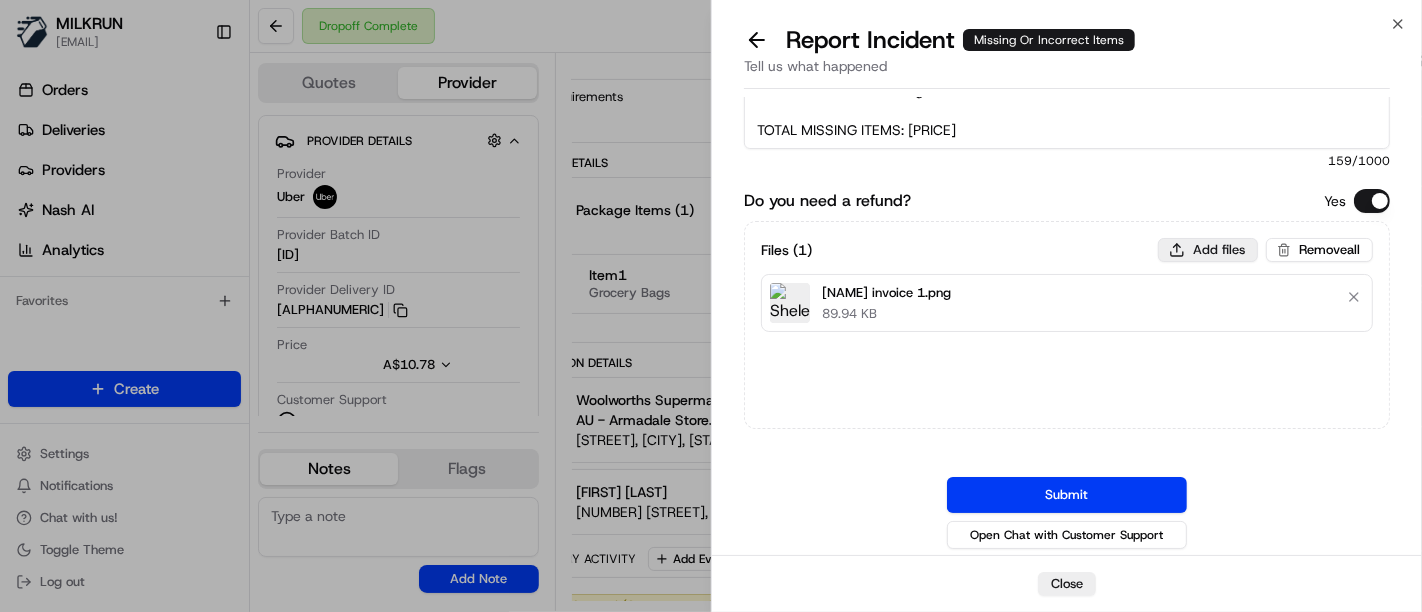 type on "C:\fakepath\[NAME] invocie 2.png" 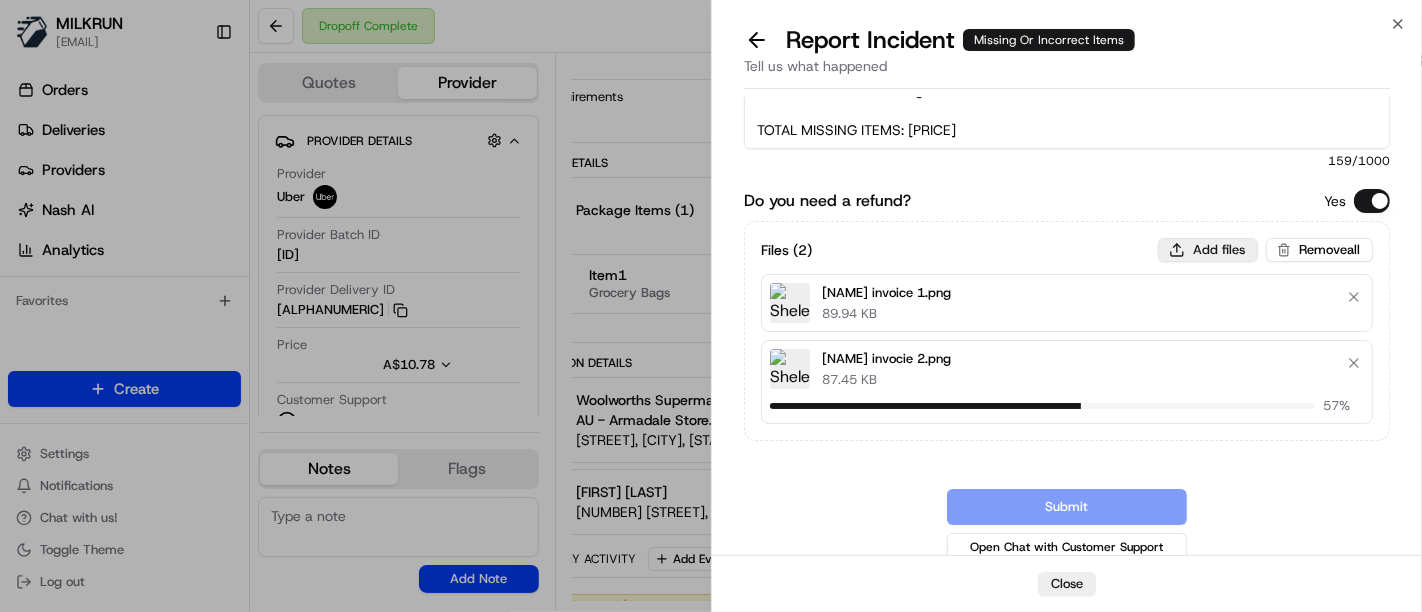 drag, startPoint x: 1164, startPoint y: 235, endPoint x: 1197, endPoint y: 260, distance: 41.400482 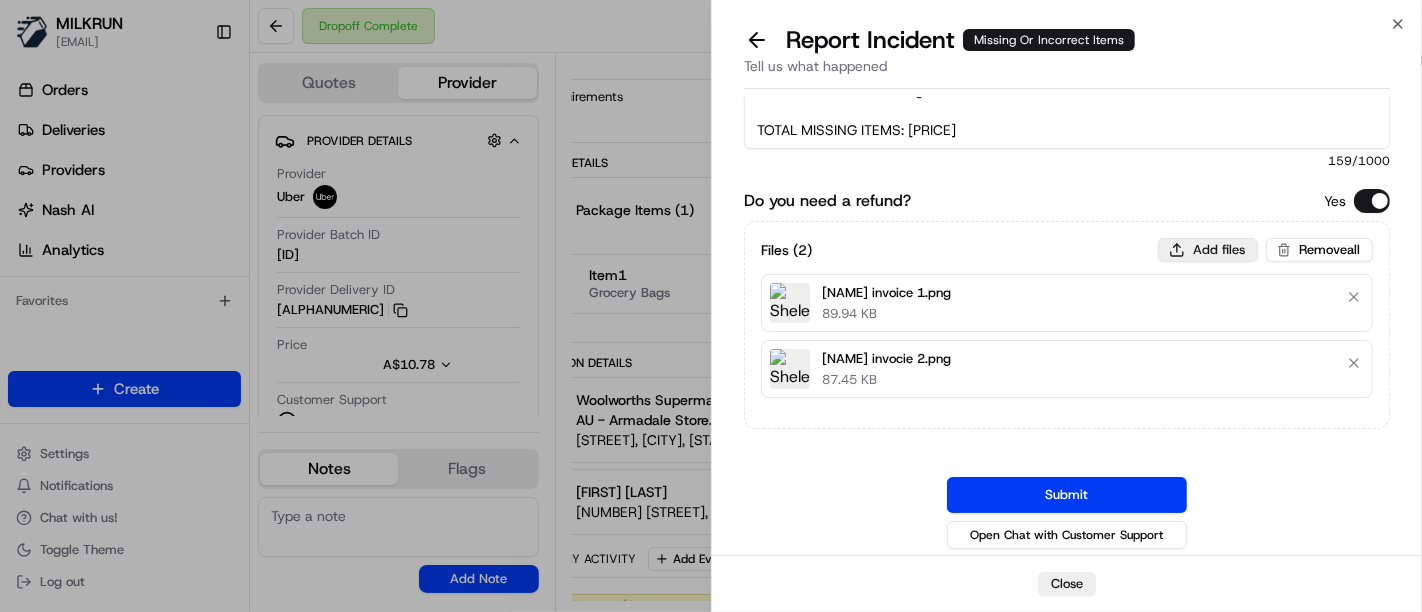 click on "Add files" at bounding box center (1208, 250) 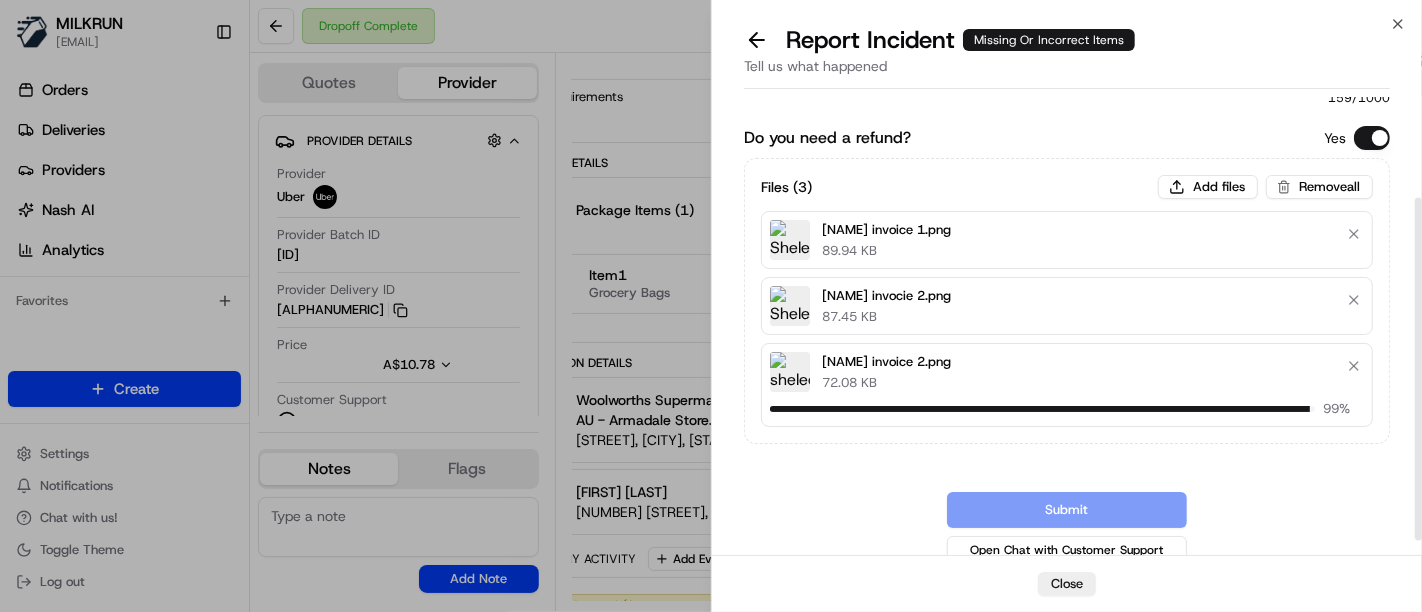 scroll, scrollTop: 156, scrollLeft: 0, axis: vertical 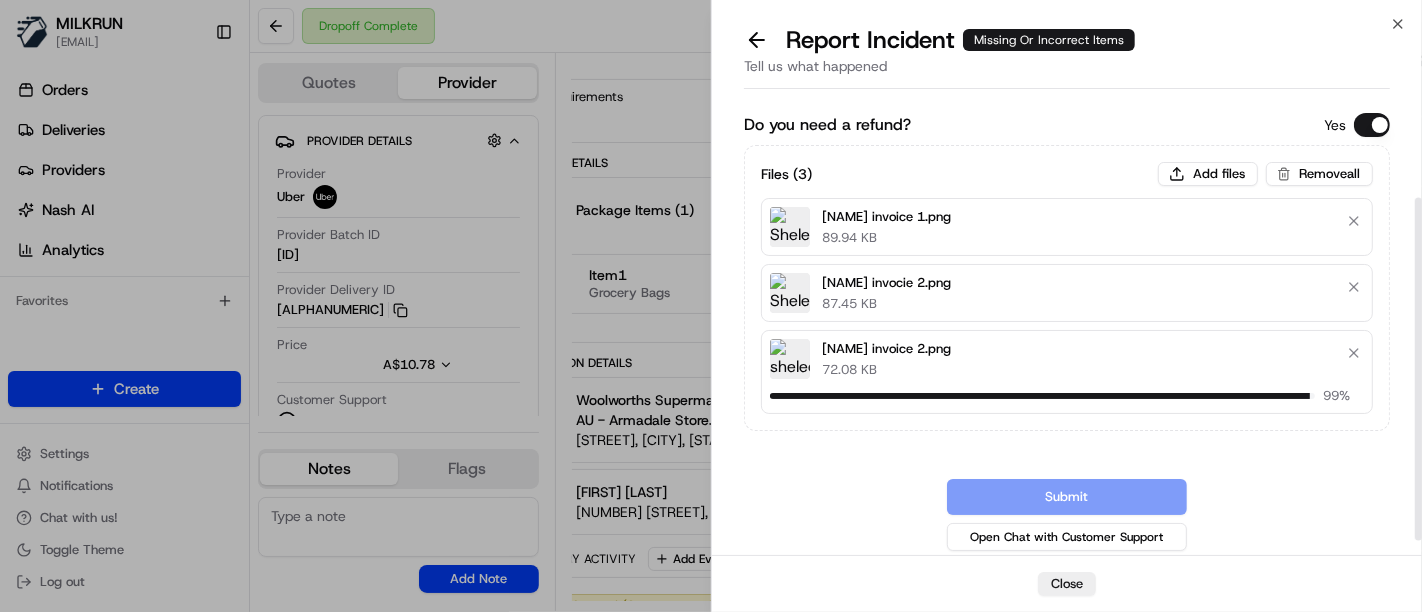 type 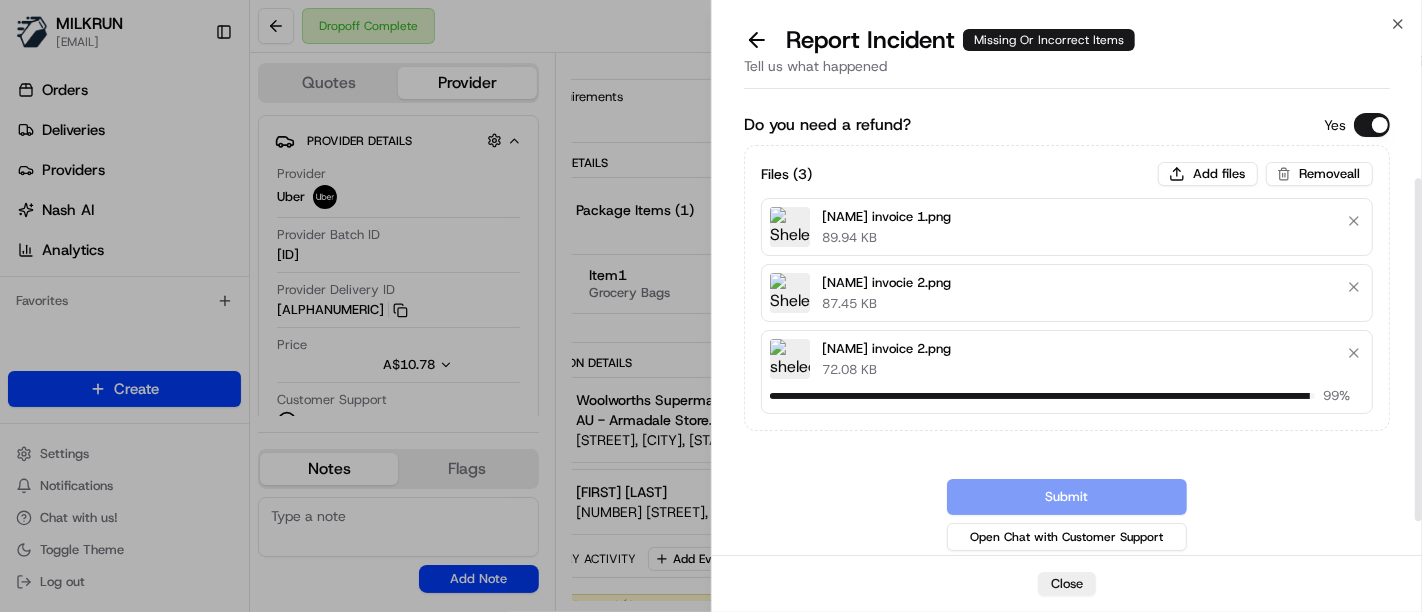 scroll, scrollTop: 0, scrollLeft: 0, axis: both 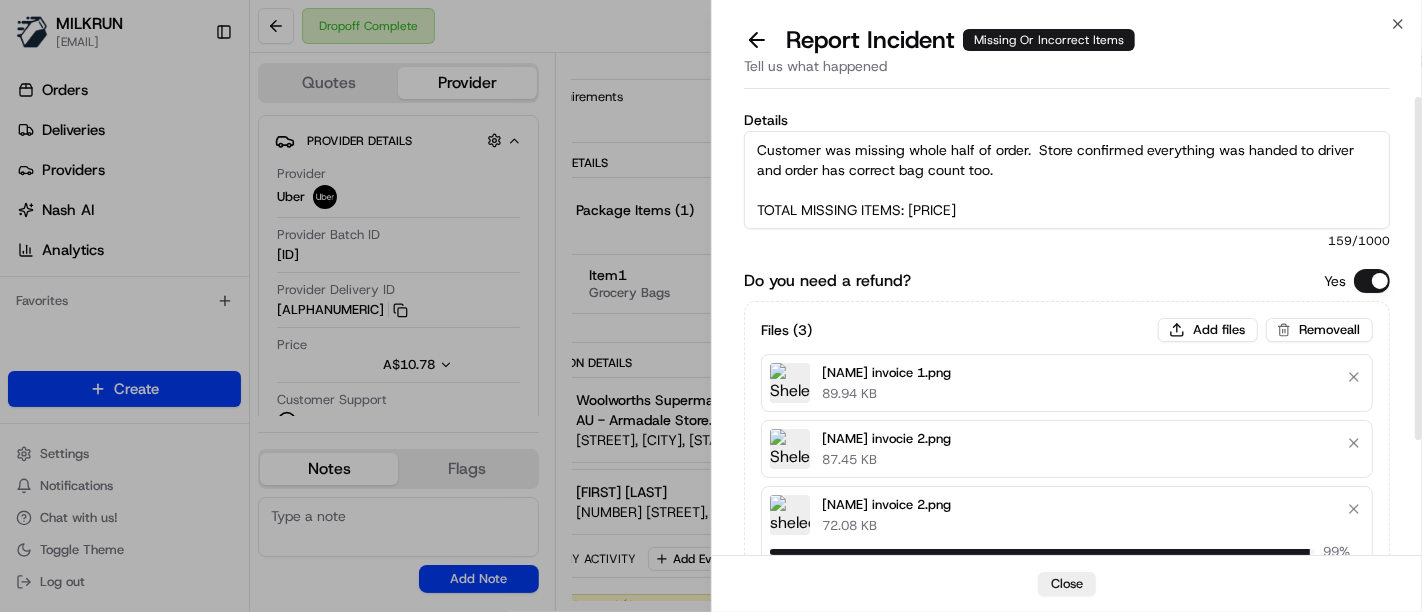 click on "Customer was missing whole half of order.  Store confirmed everything was handed to driver and order has correct bag count too.
TOTAL MISSING ITEMS: [PRICE]" at bounding box center [1067, 180] 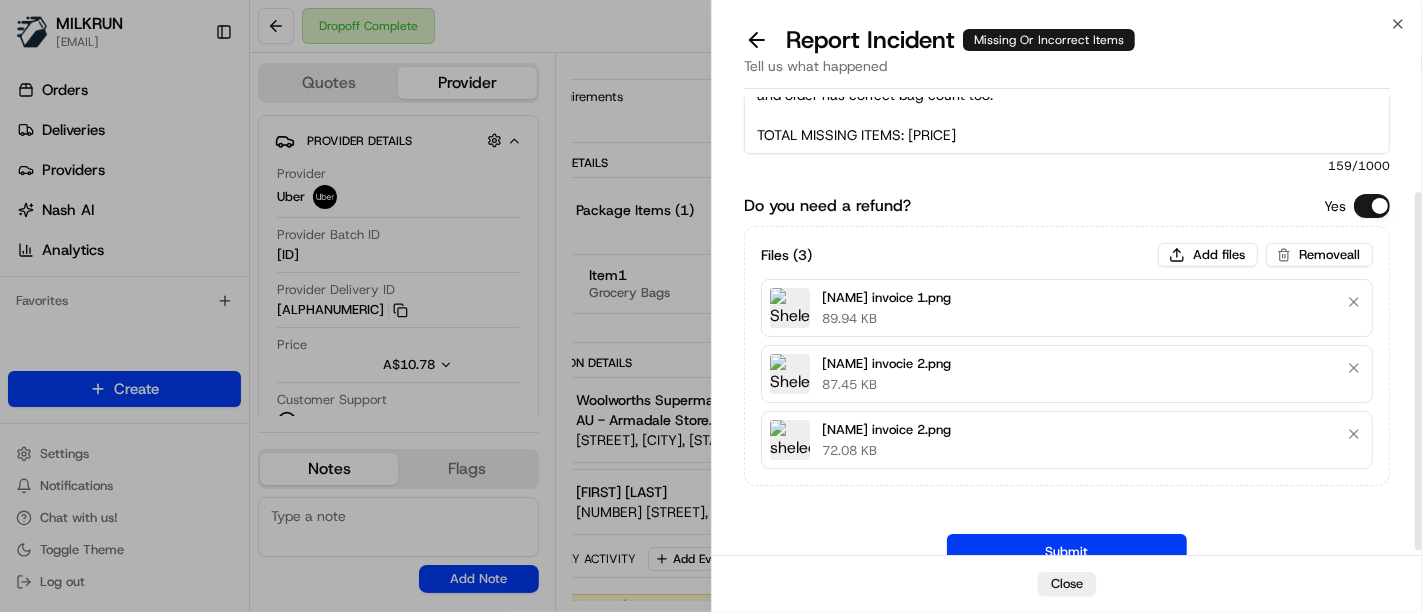 scroll, scrollTop: 129, scrollLeft: 0, axis: vertical 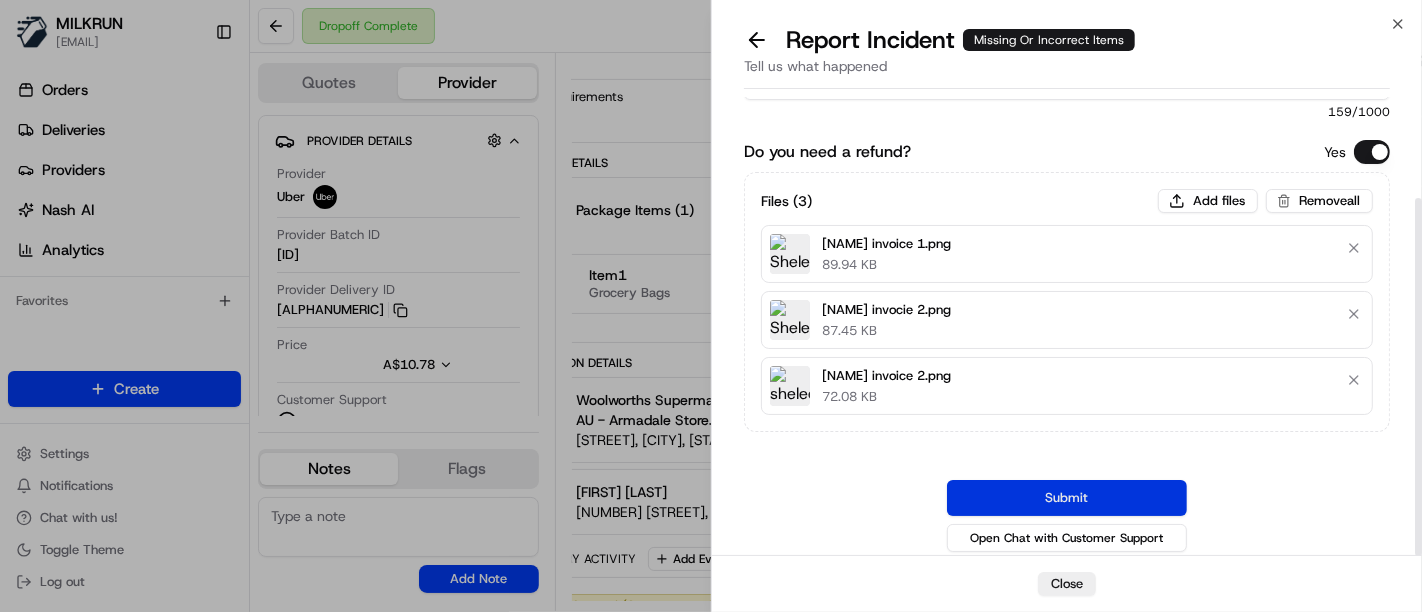 click on "Submit" at bounding box center (1067, 498) 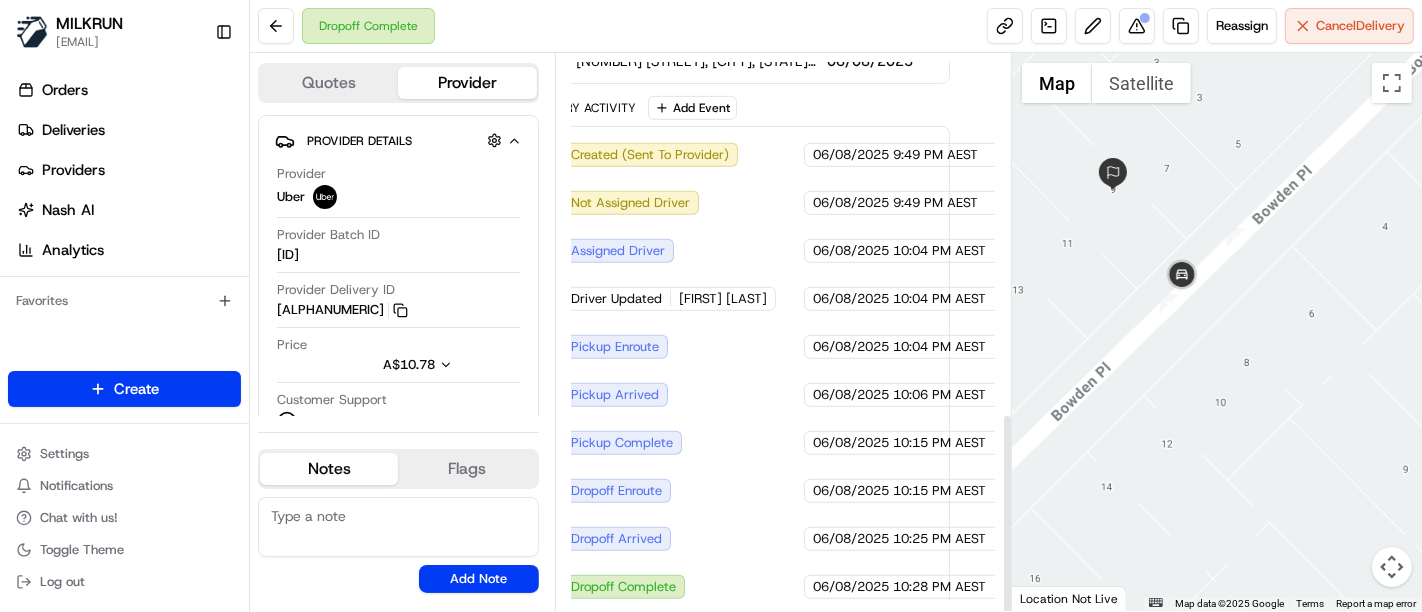 scroll, scrollTop: 997, scrollLeft: 45, axis: both 